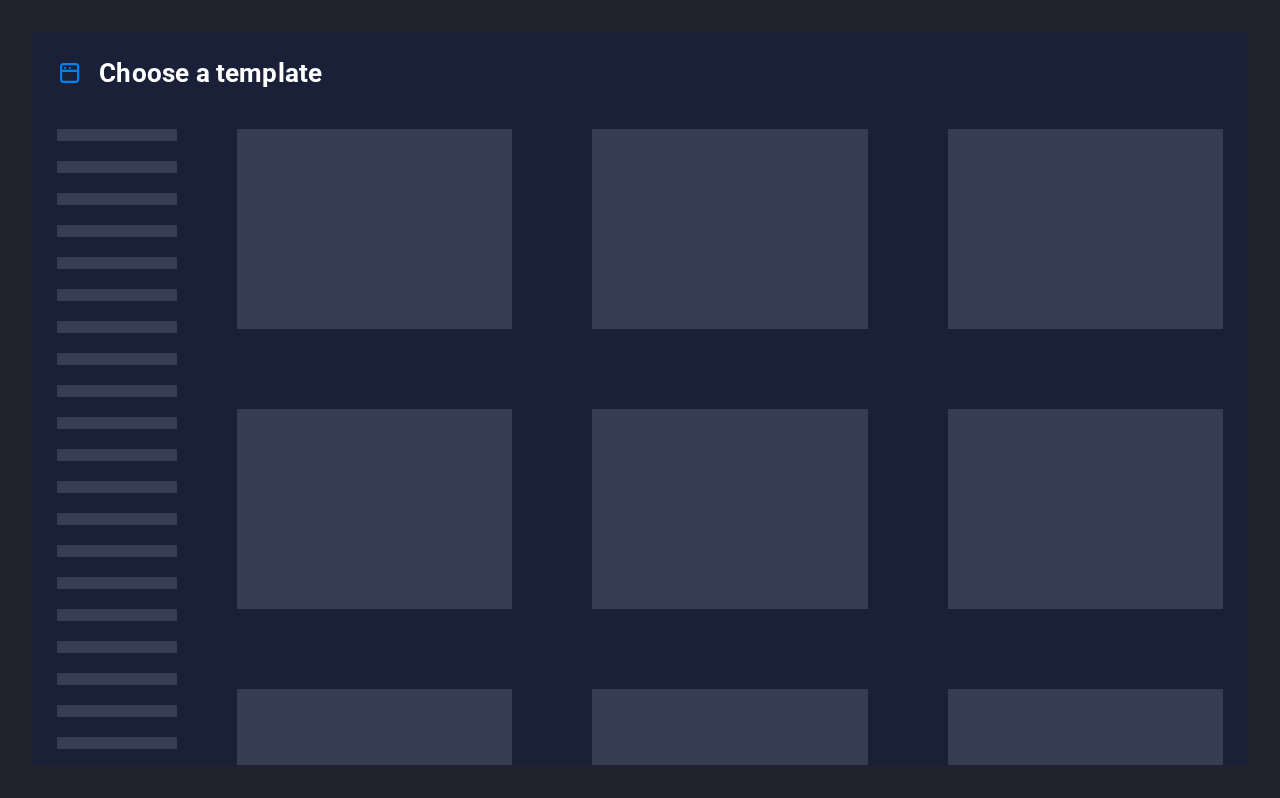 scroll, scrollTop: 0, scrollLeft: 0, axis: both 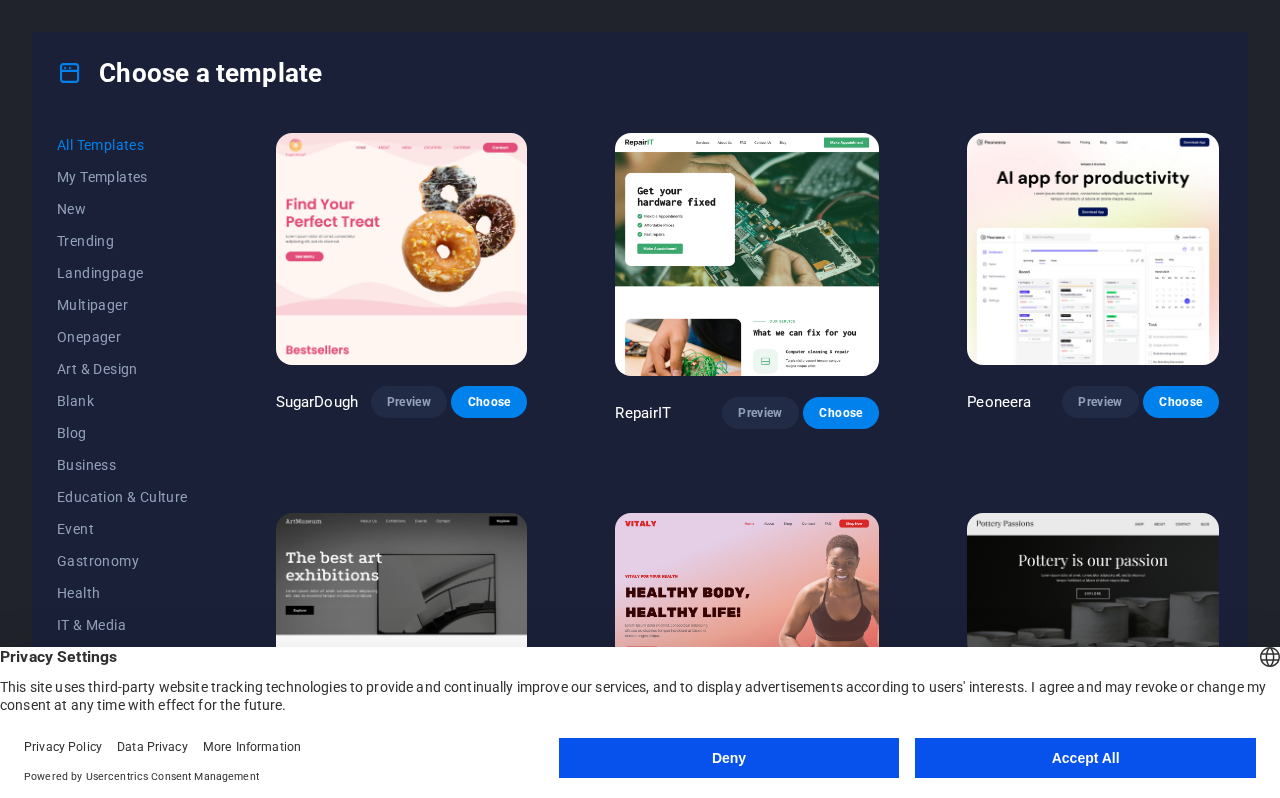 click on "Accept All" at bounding box center (1085, 758) 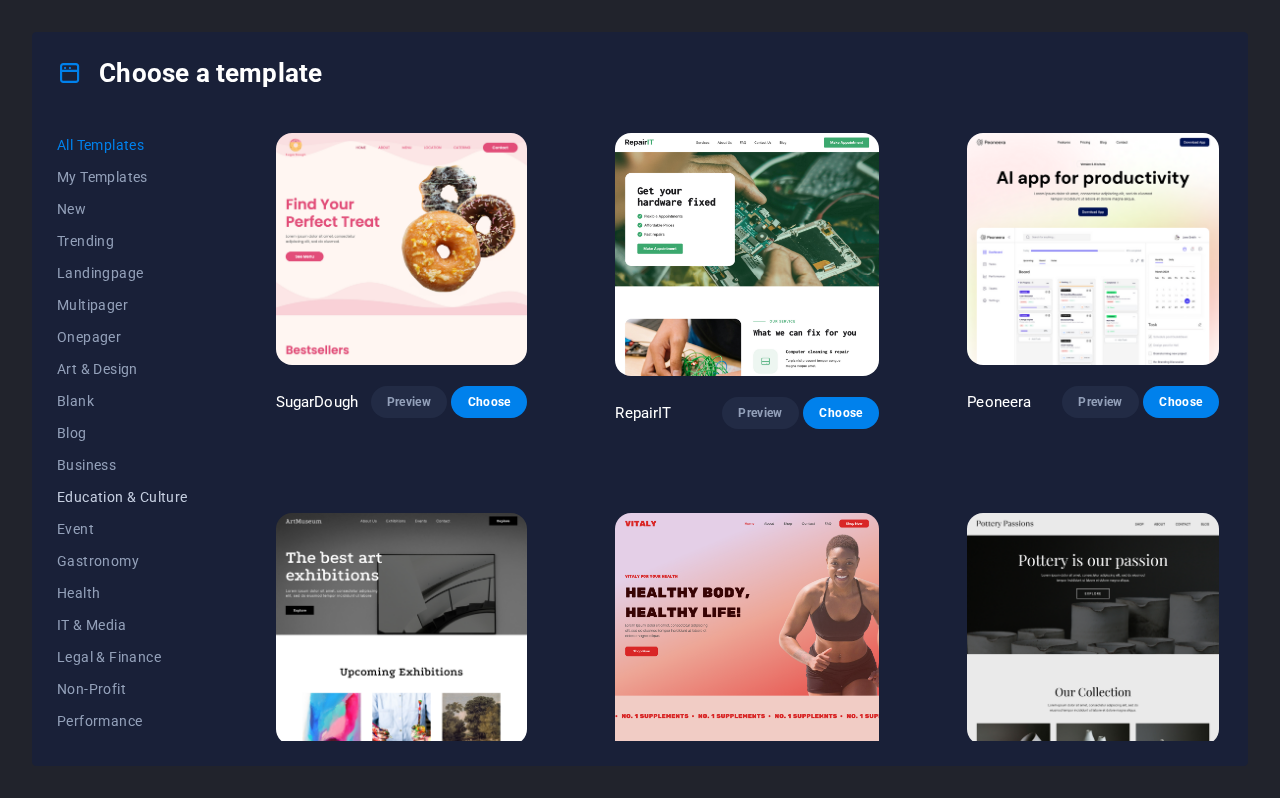 click on "Education & Culture" at bounding box center [122, 497] 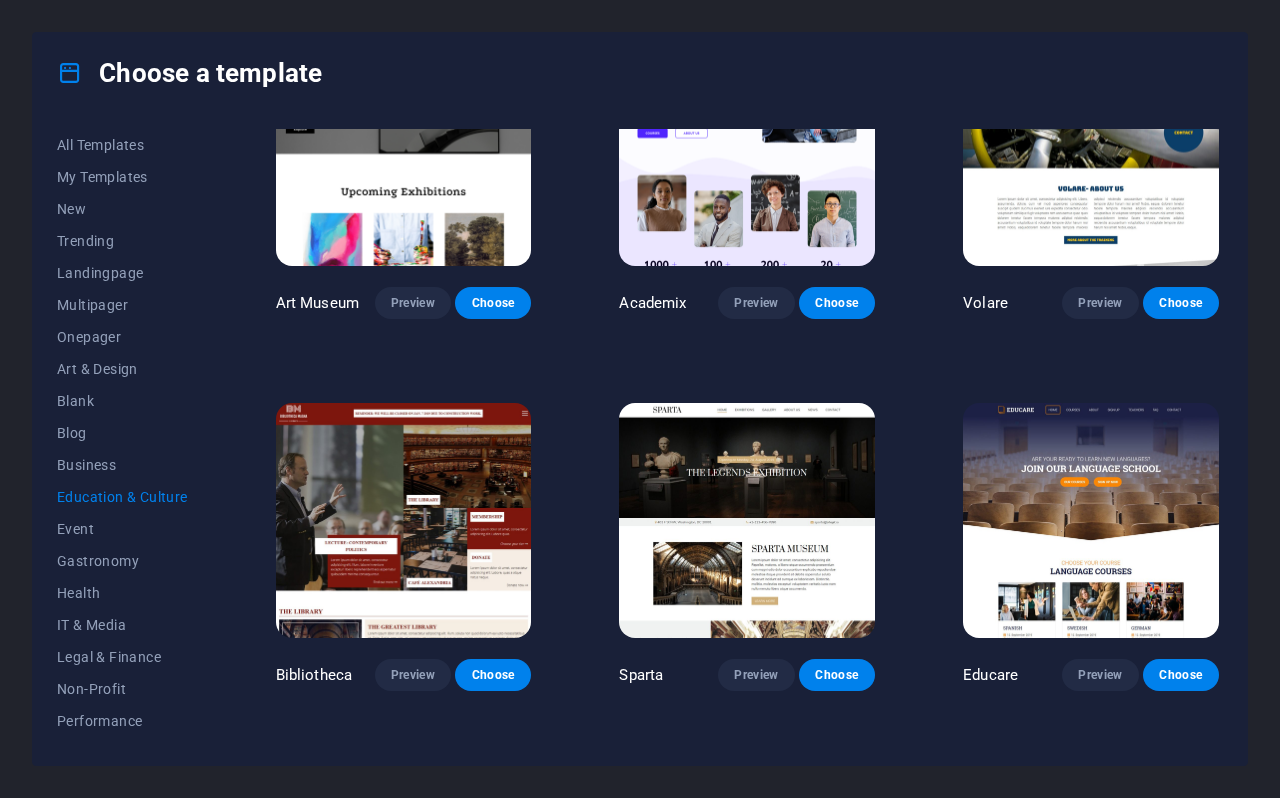 scroll, scrollTop: 0, scrollLeft: 0, axis: both 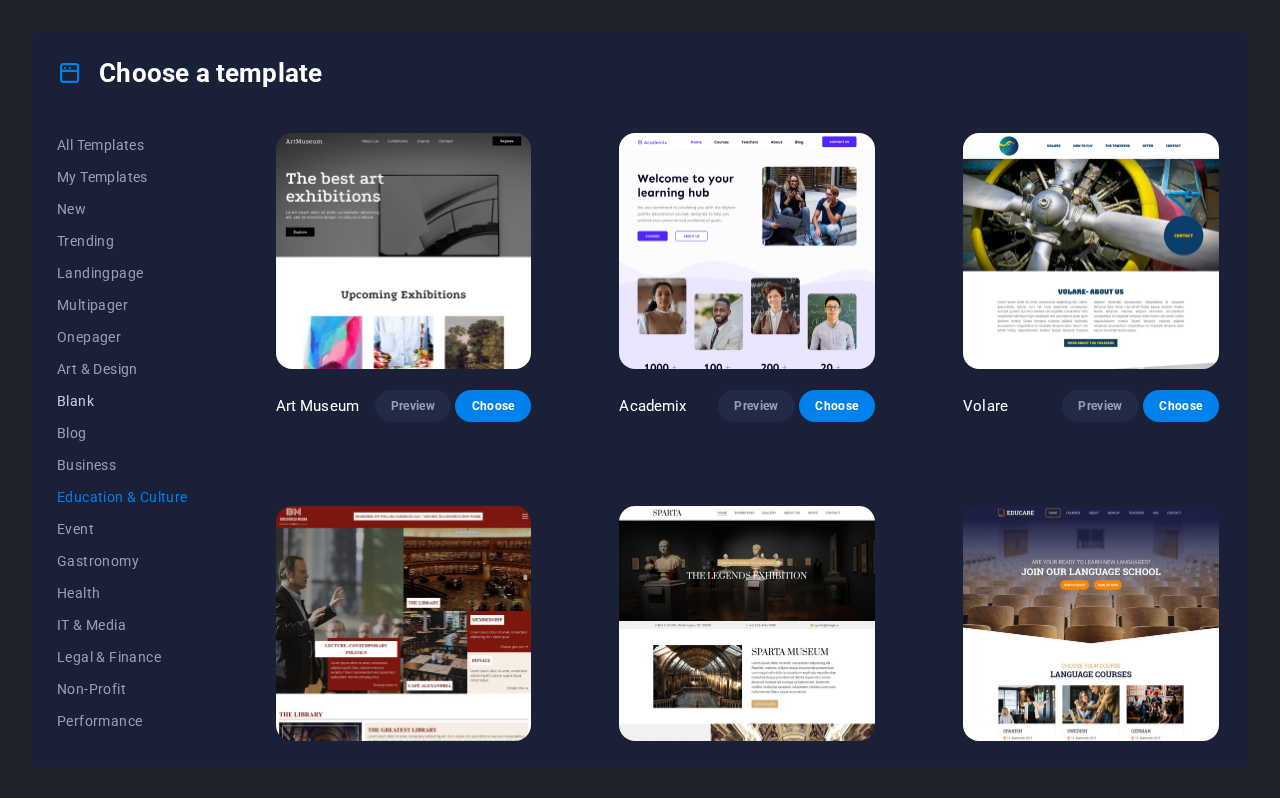 click on "Blank" at bounding box center (122, 401) 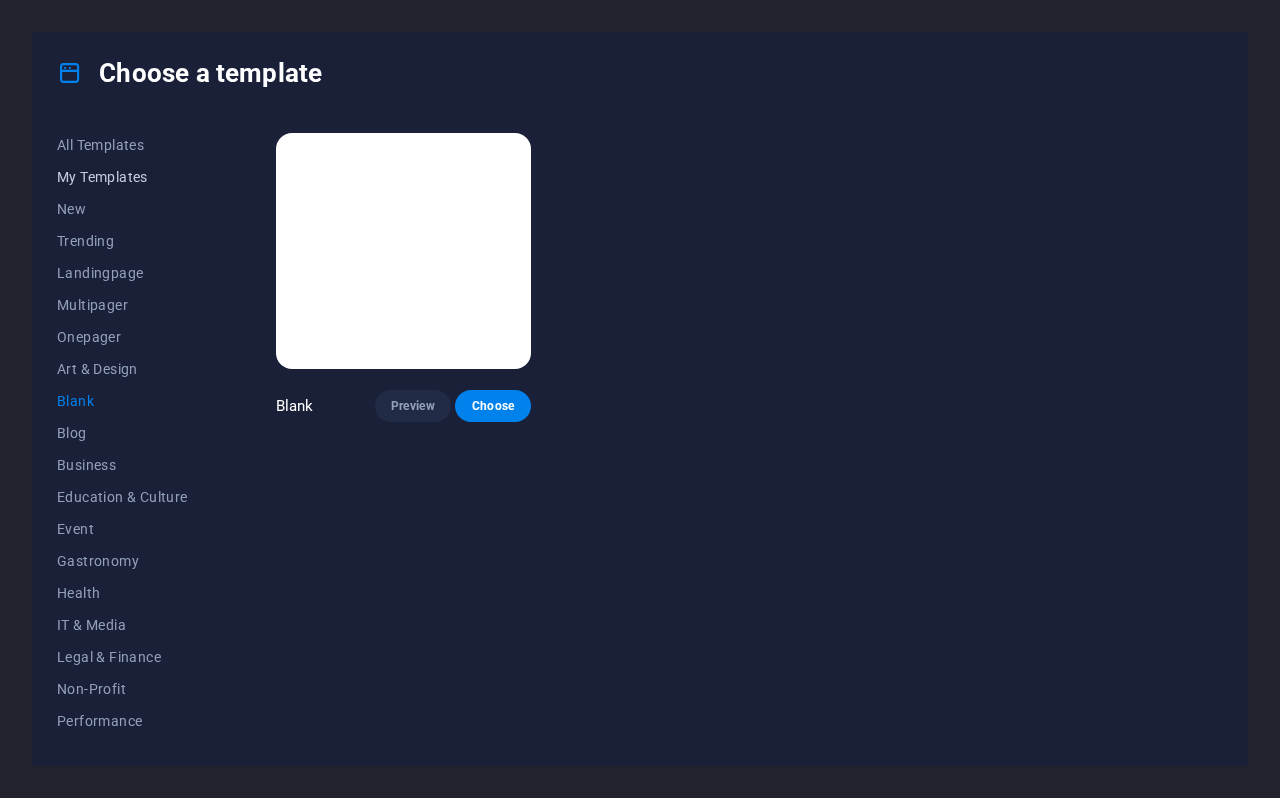 click on "My Templates" at bounding box center [122, 177] 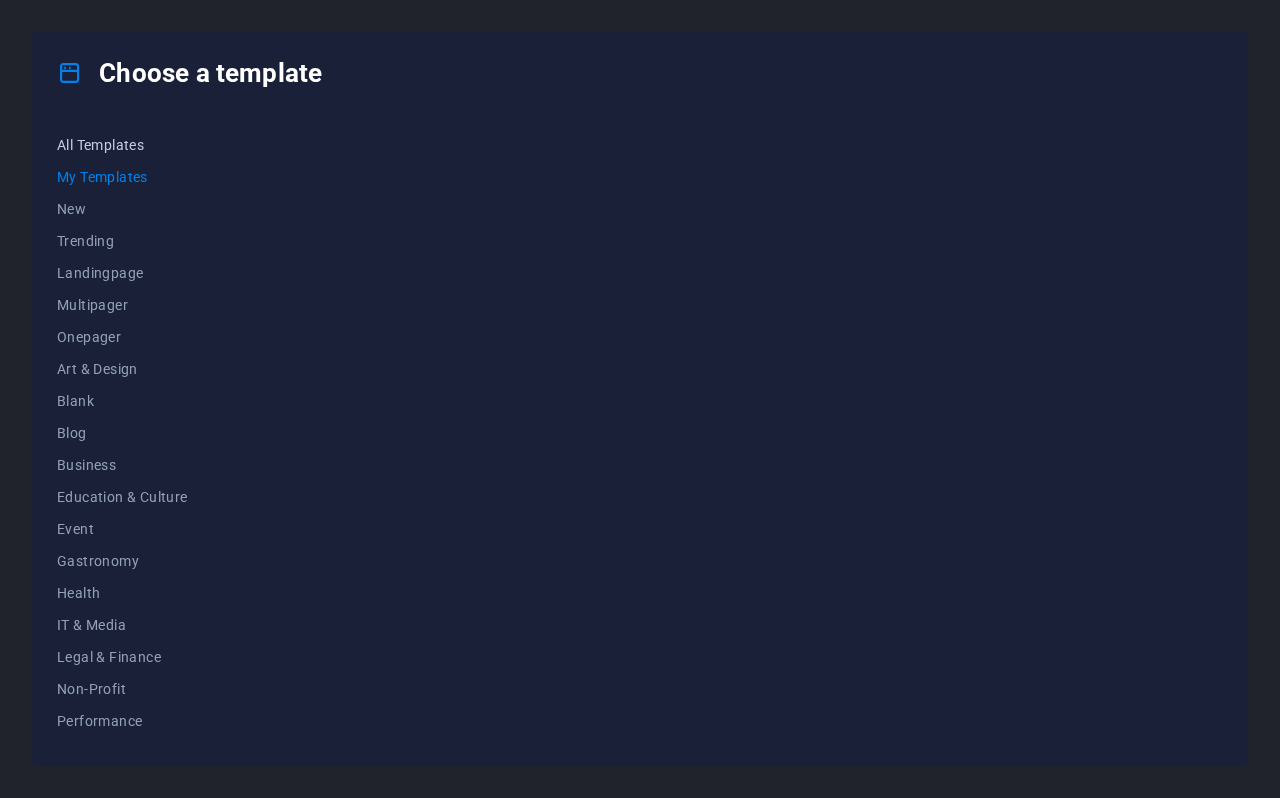 click on "All Templates" at bounding box center [122, 145] 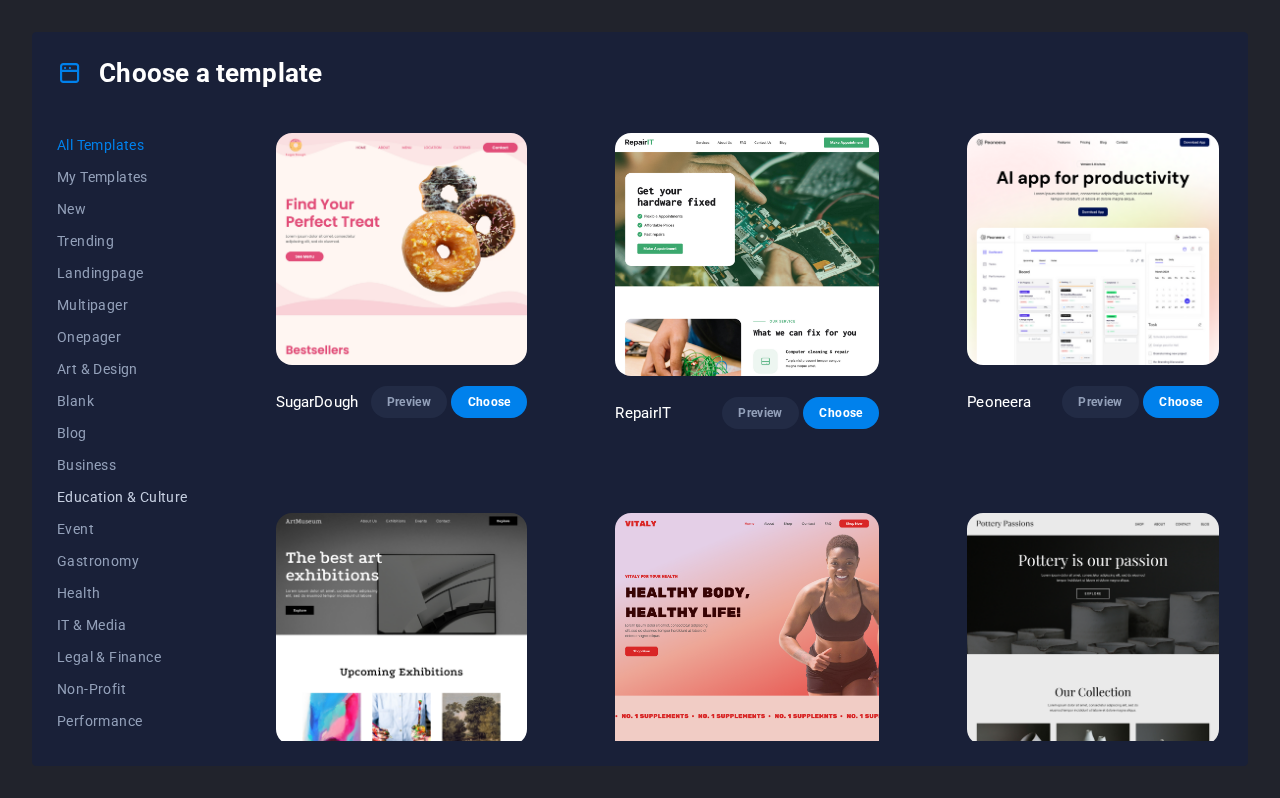 click on "Education & Culture" at bounding box center (122, 497) 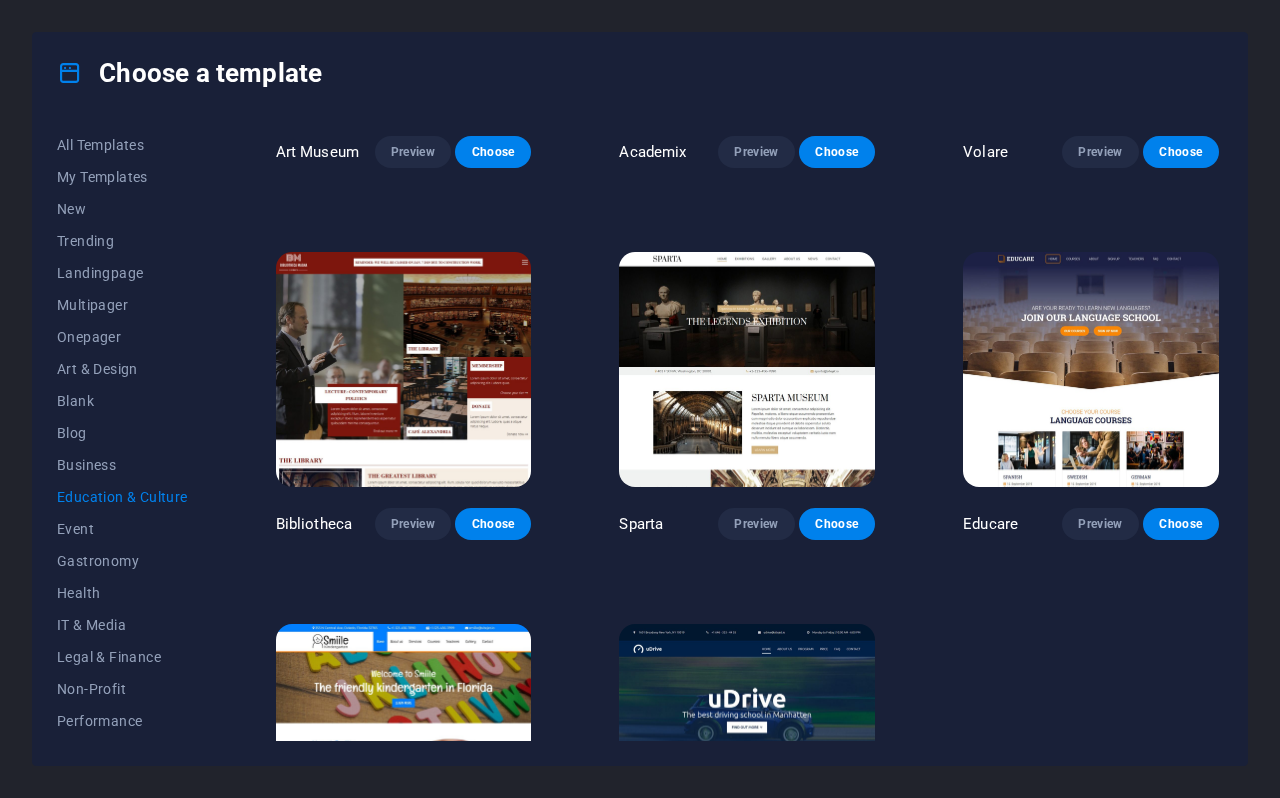scroll, scrollTop: 230, scrollLeft: 0, axis: vertical 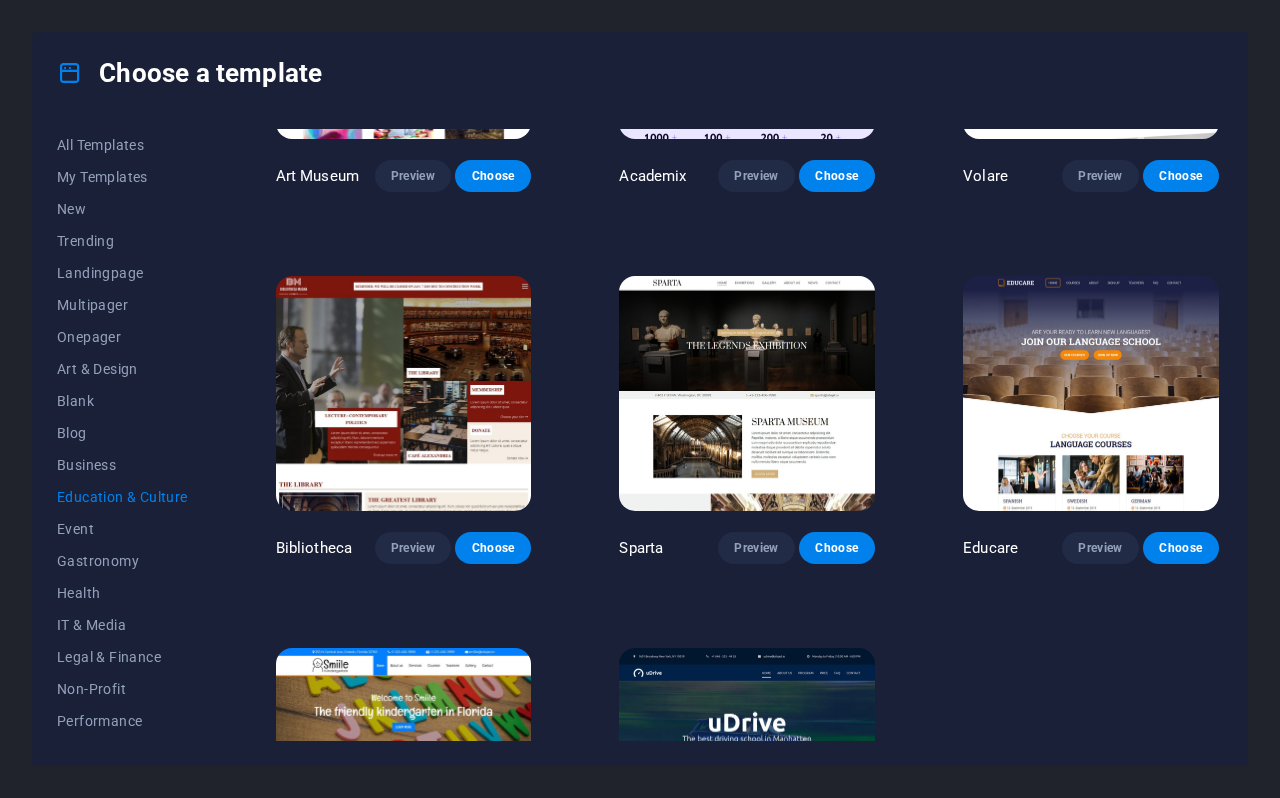 click at bounding box center [1091, 394] 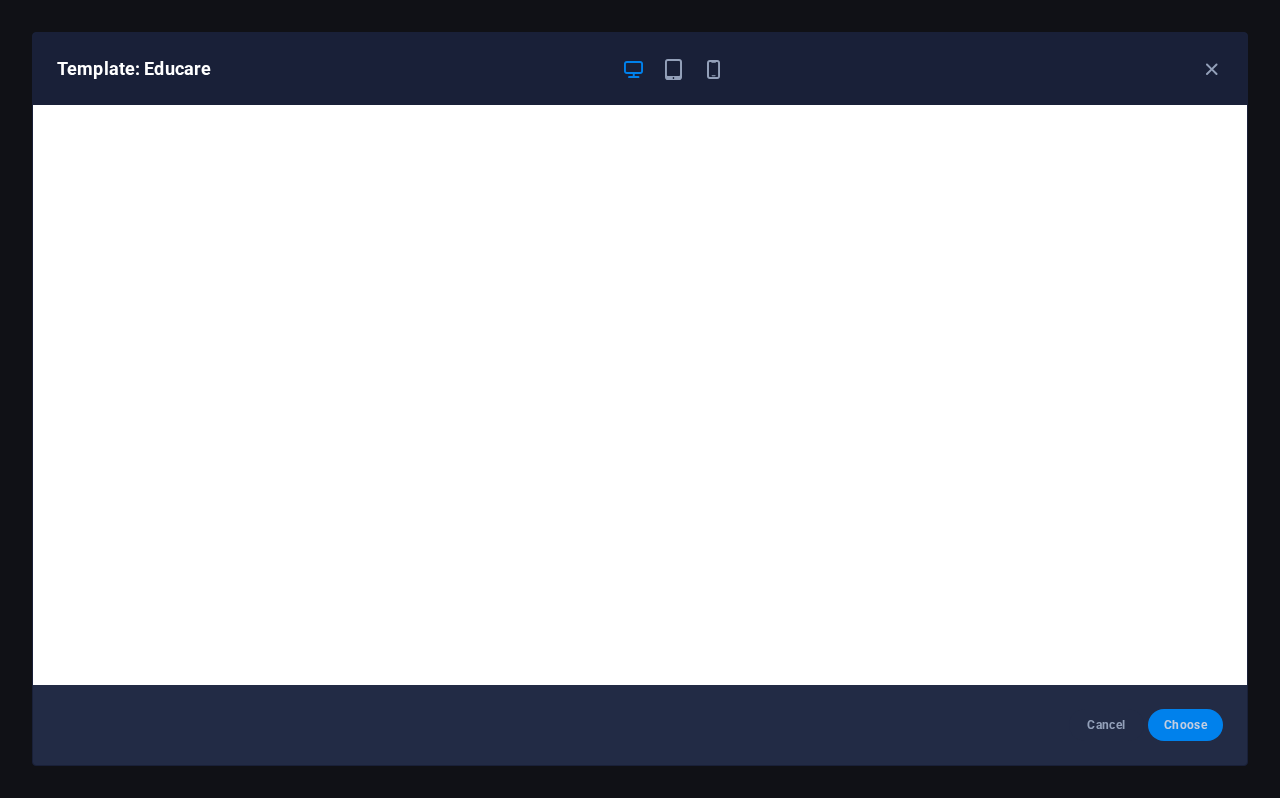 click on "Choose" at bounding box center (1185, 725) 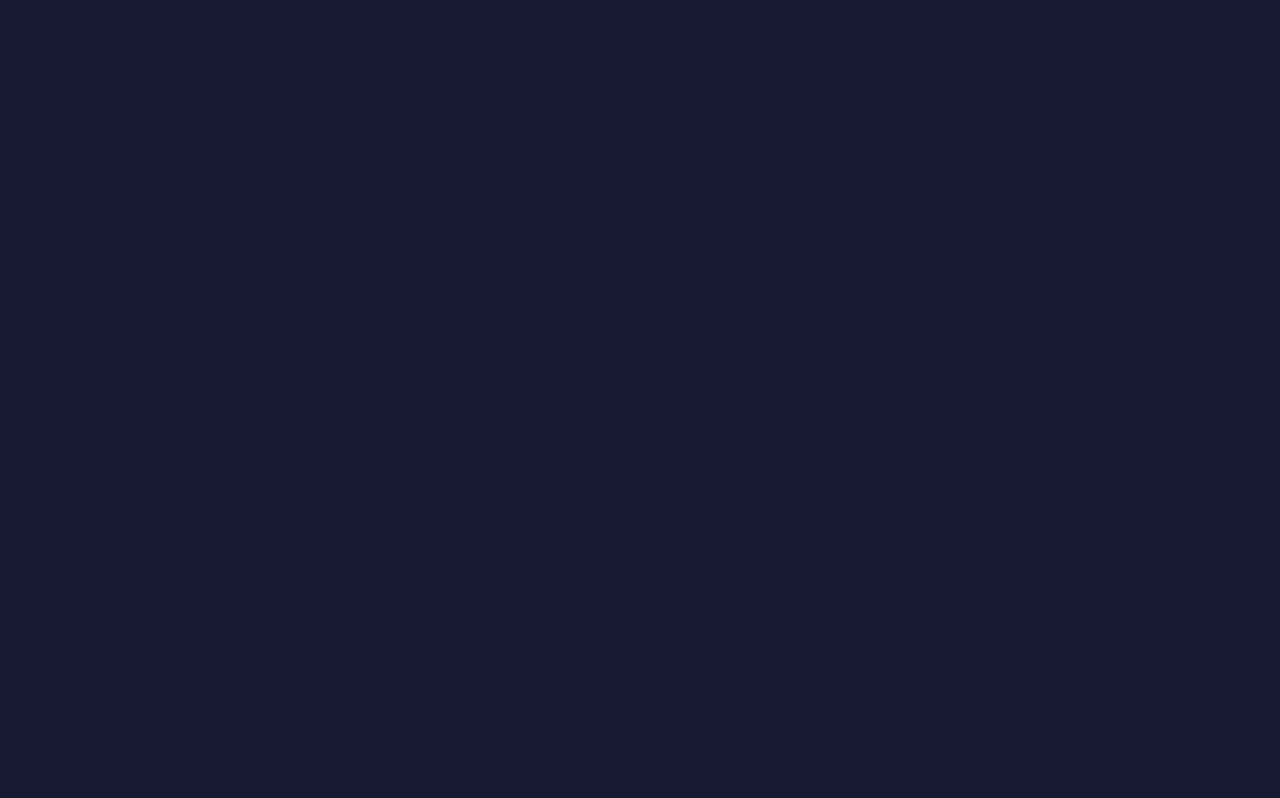 scroll, scrollTop: 0, scrollLeft: 0, axis: both 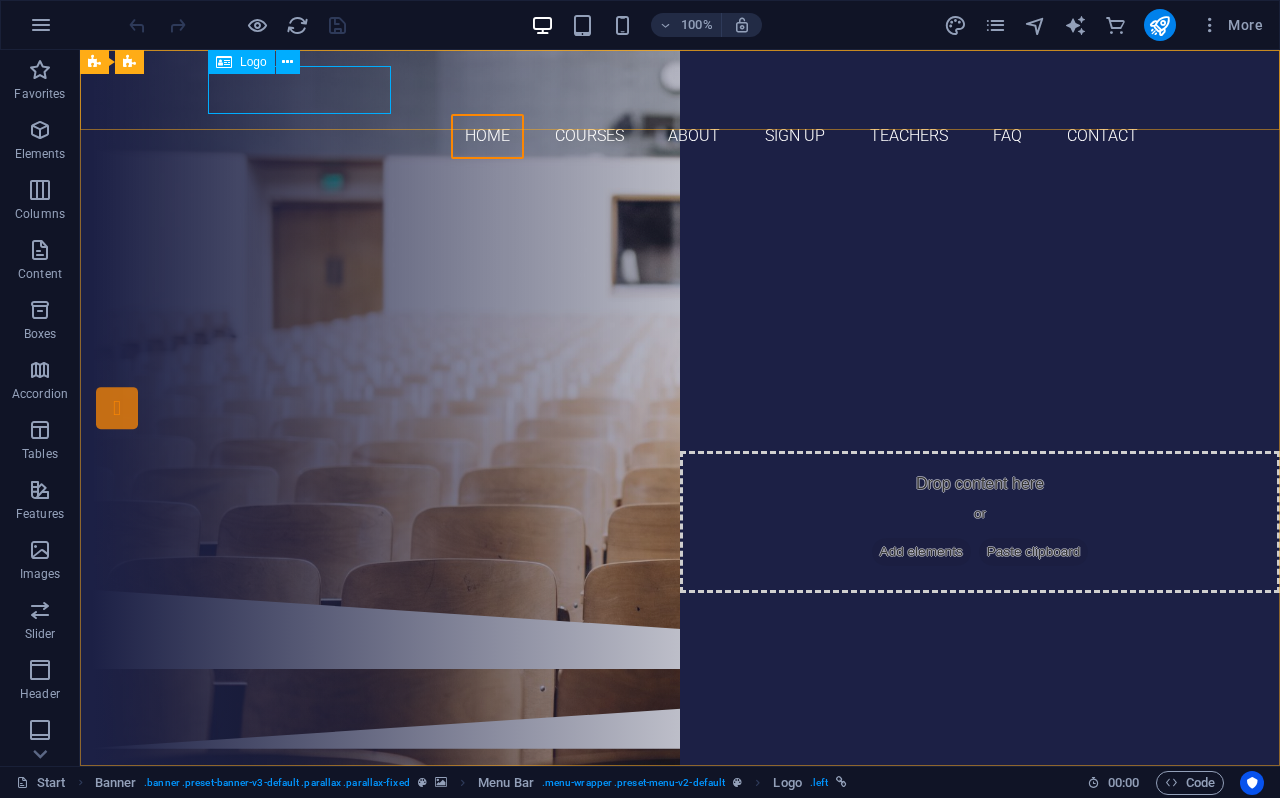 click on "Logo" at bounding box center (253, 62) 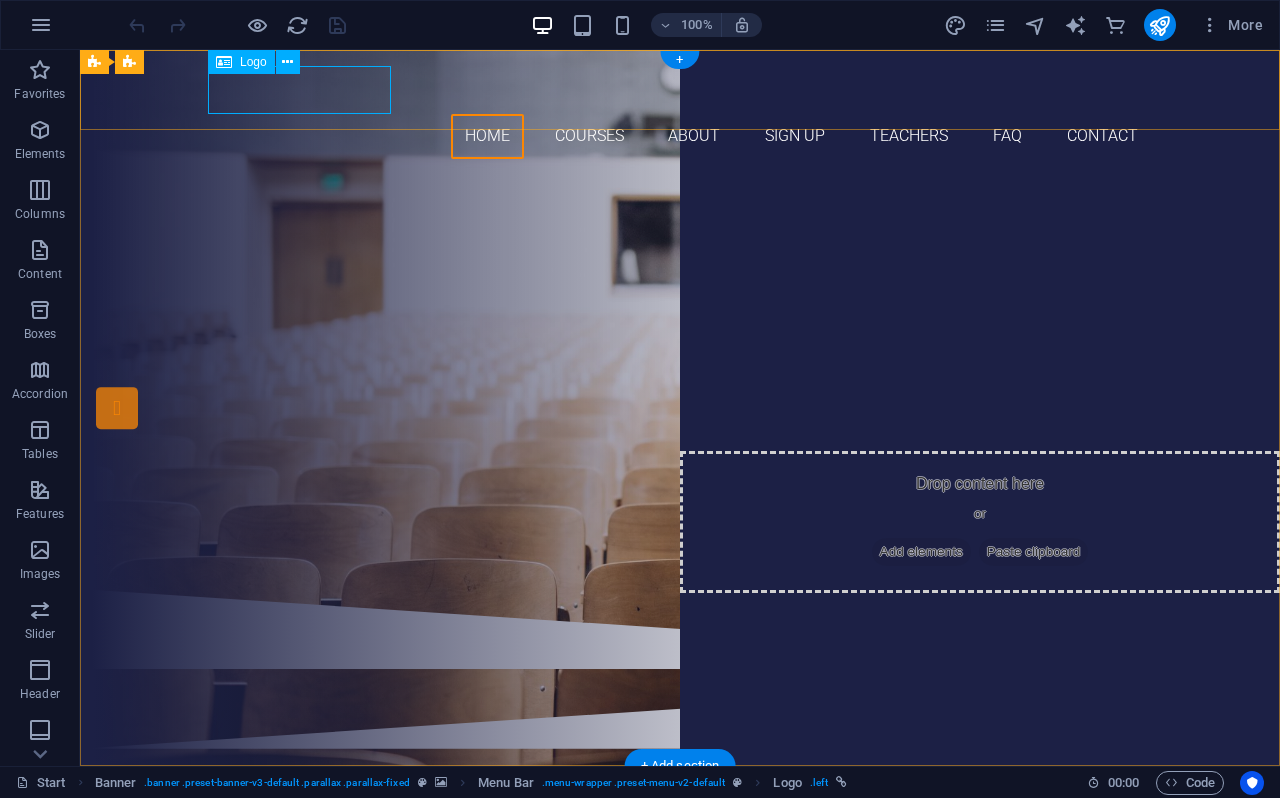 click at bounding box center (680, 90) 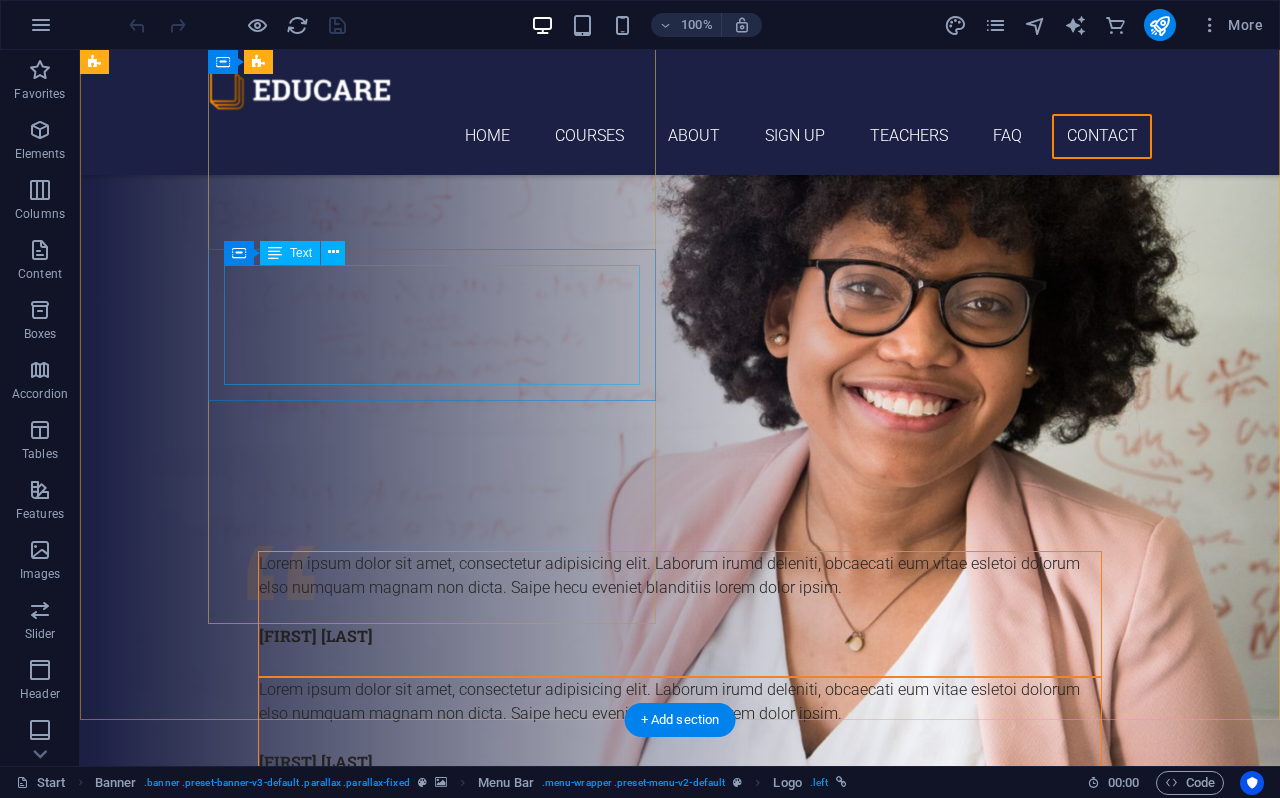scroll, scrollTop: 7529, scrollLeft: 0, axis: vertical 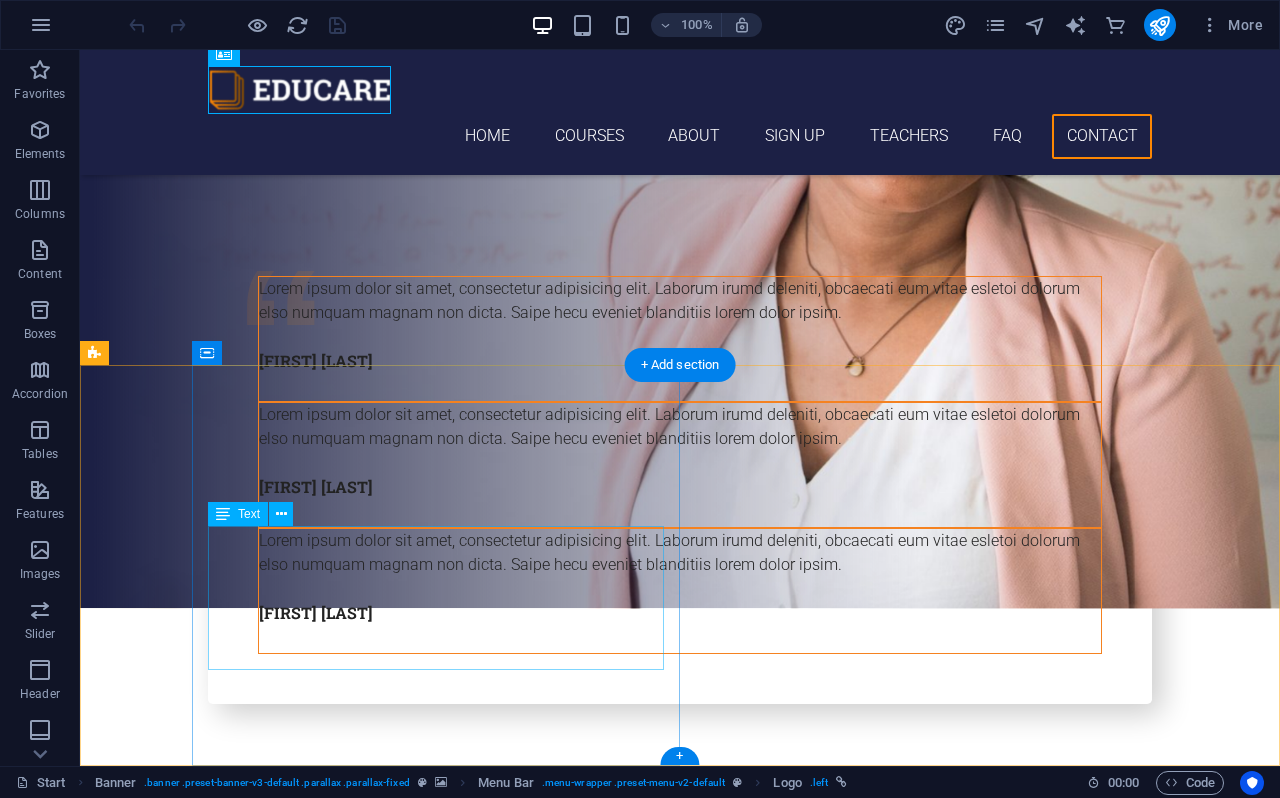 click on "edupediabd.com 300 Alamo Plaza ,  San Antonio, TX   78205 +1-123-456-7890 a3f9ed8c92db40bd02248c30d4951a@cpanel.local Legal Notice  |  Privacy" at bounding box center (436, 6644) 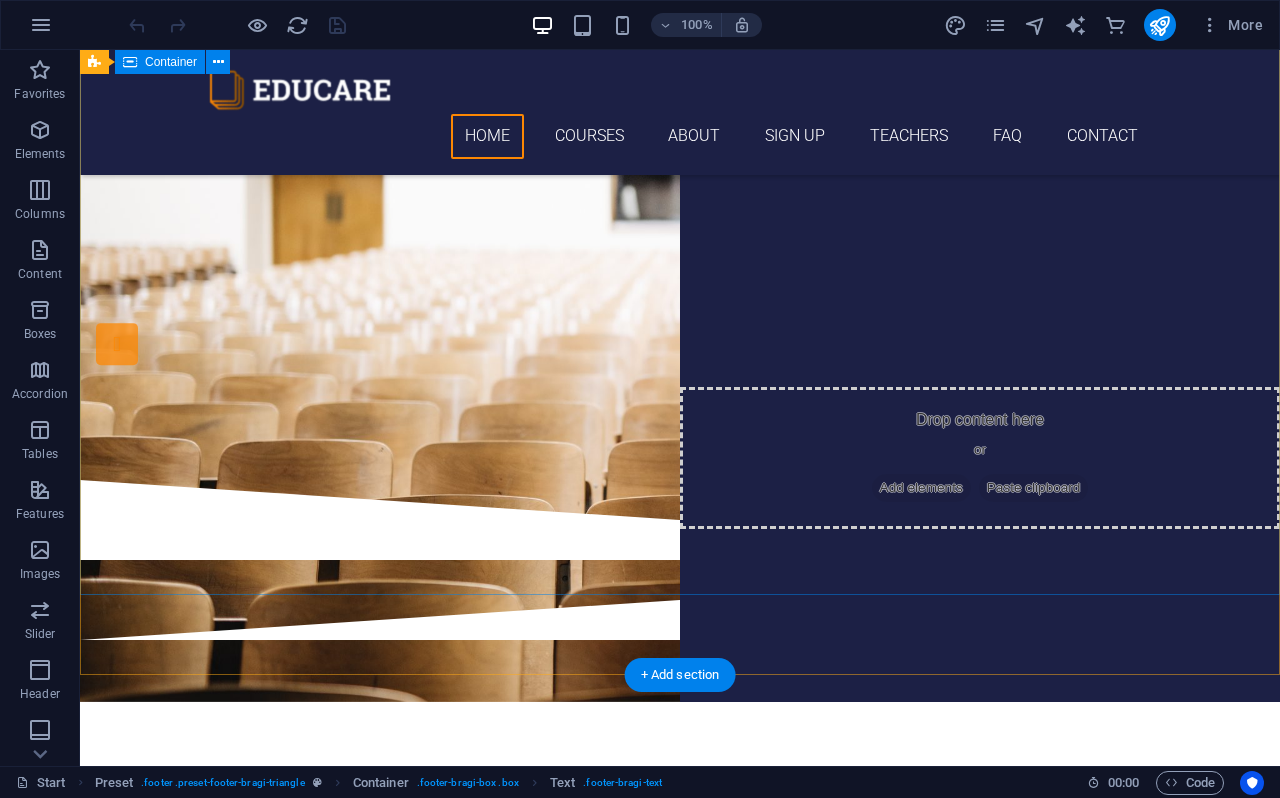 scroll, scrollTop: 0, scrollLeft: 0, axis: both 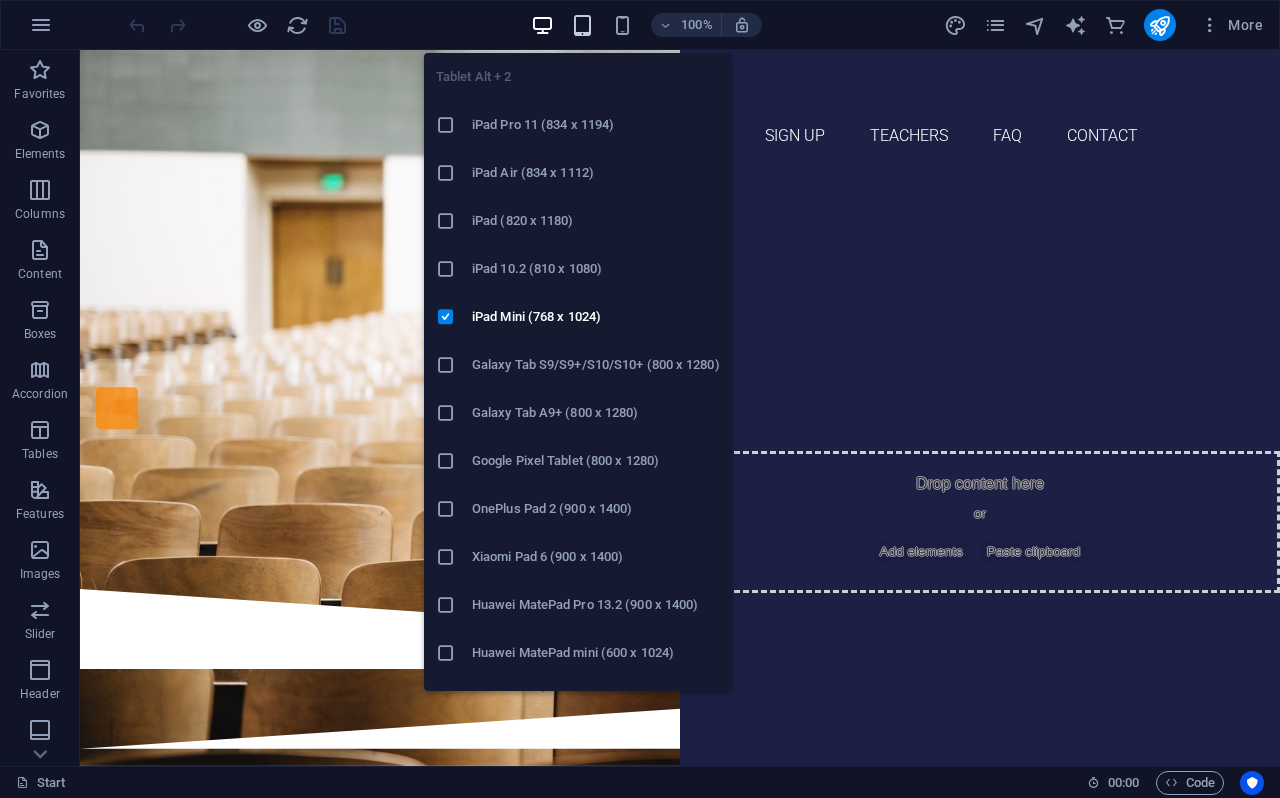 click at bounding box center [582, 25] 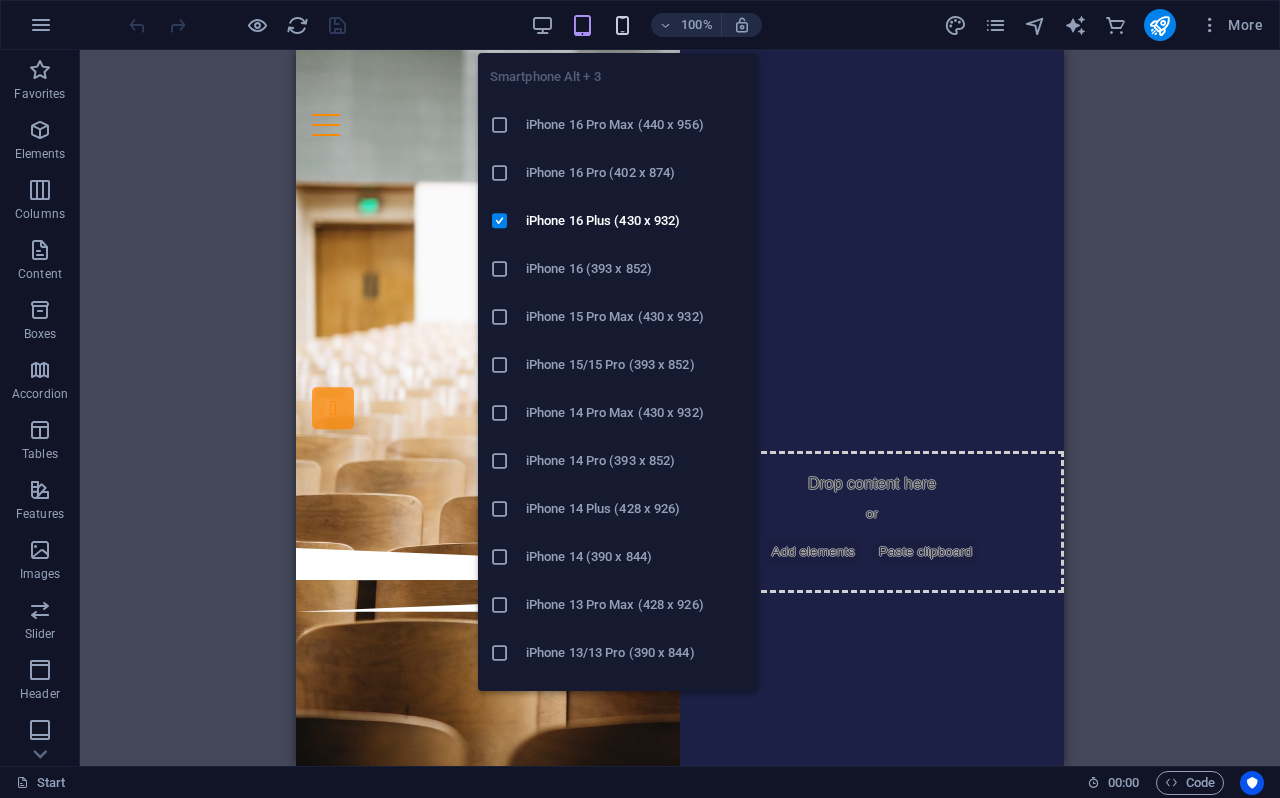 click at bounding box center [622, 25] 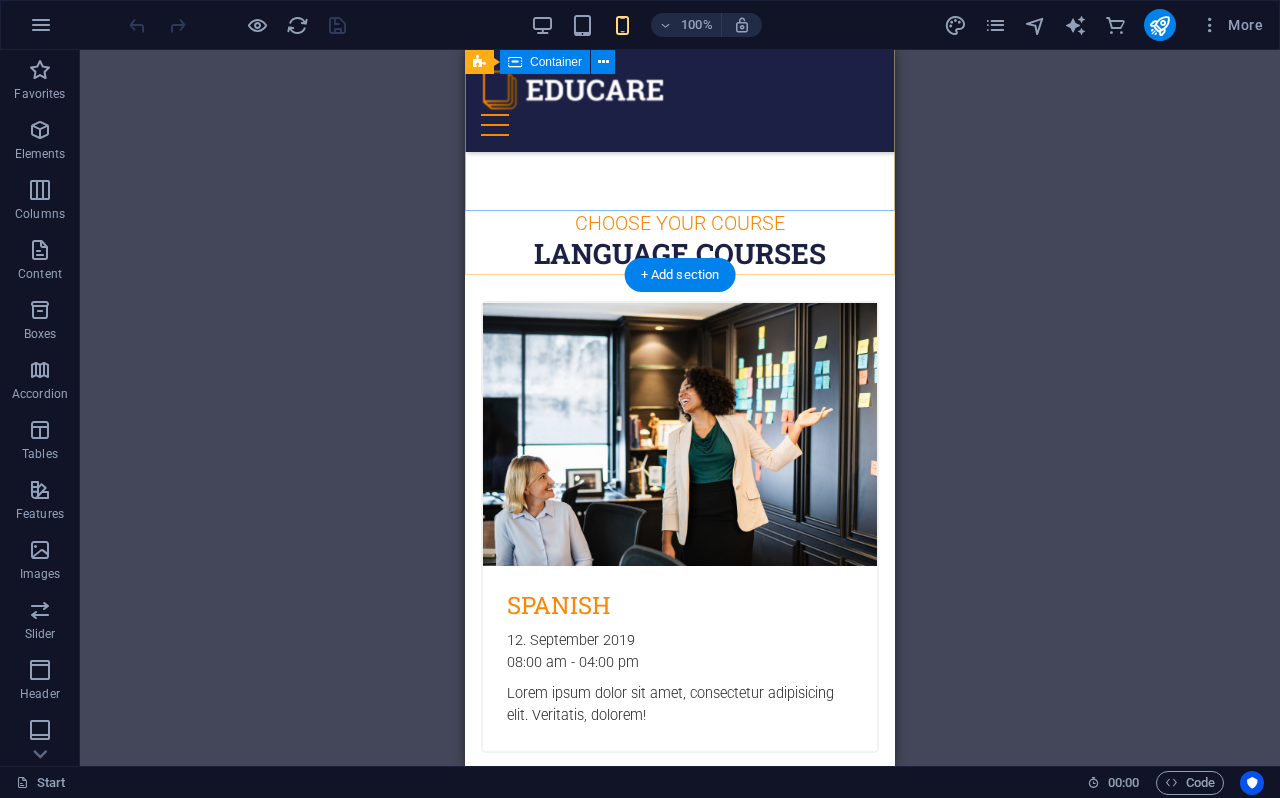 scroll, scrollTop: 0, scrollLeft: 0, axis: both 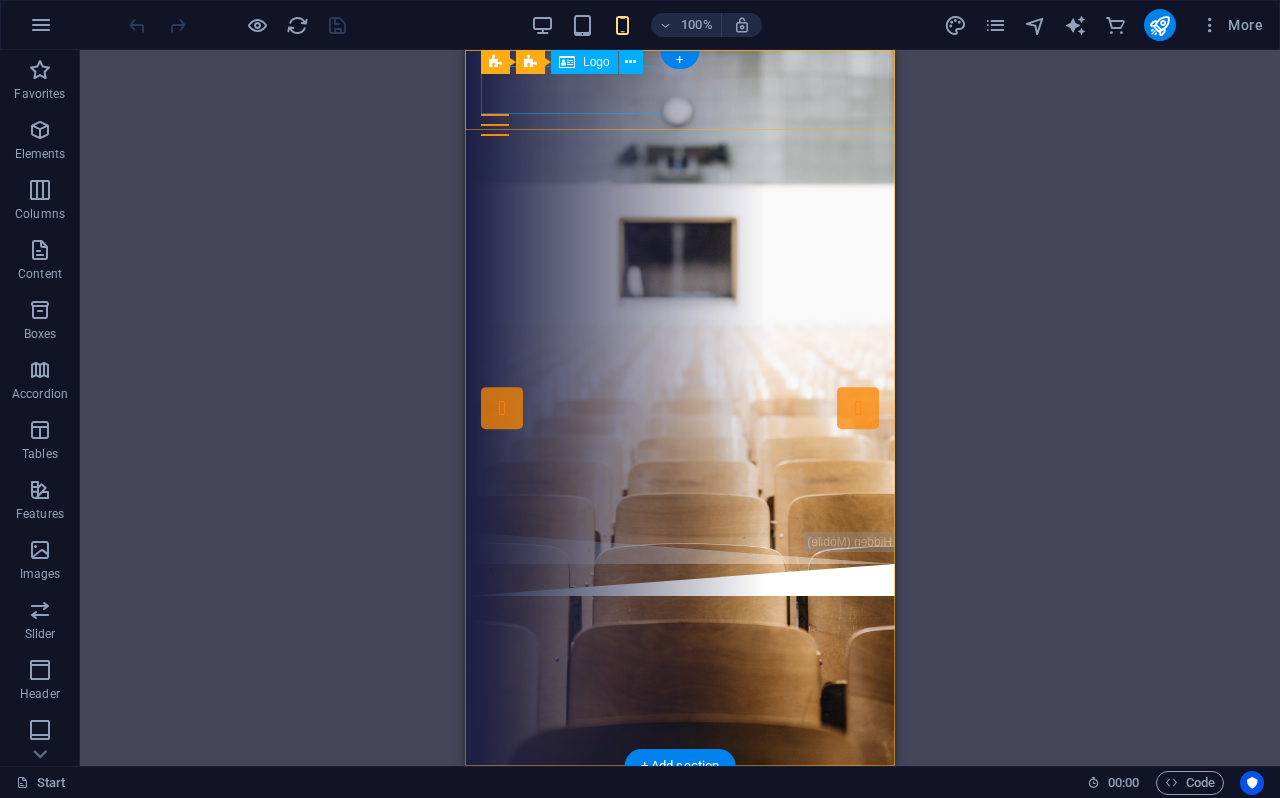click at bounding box center (680, 90) 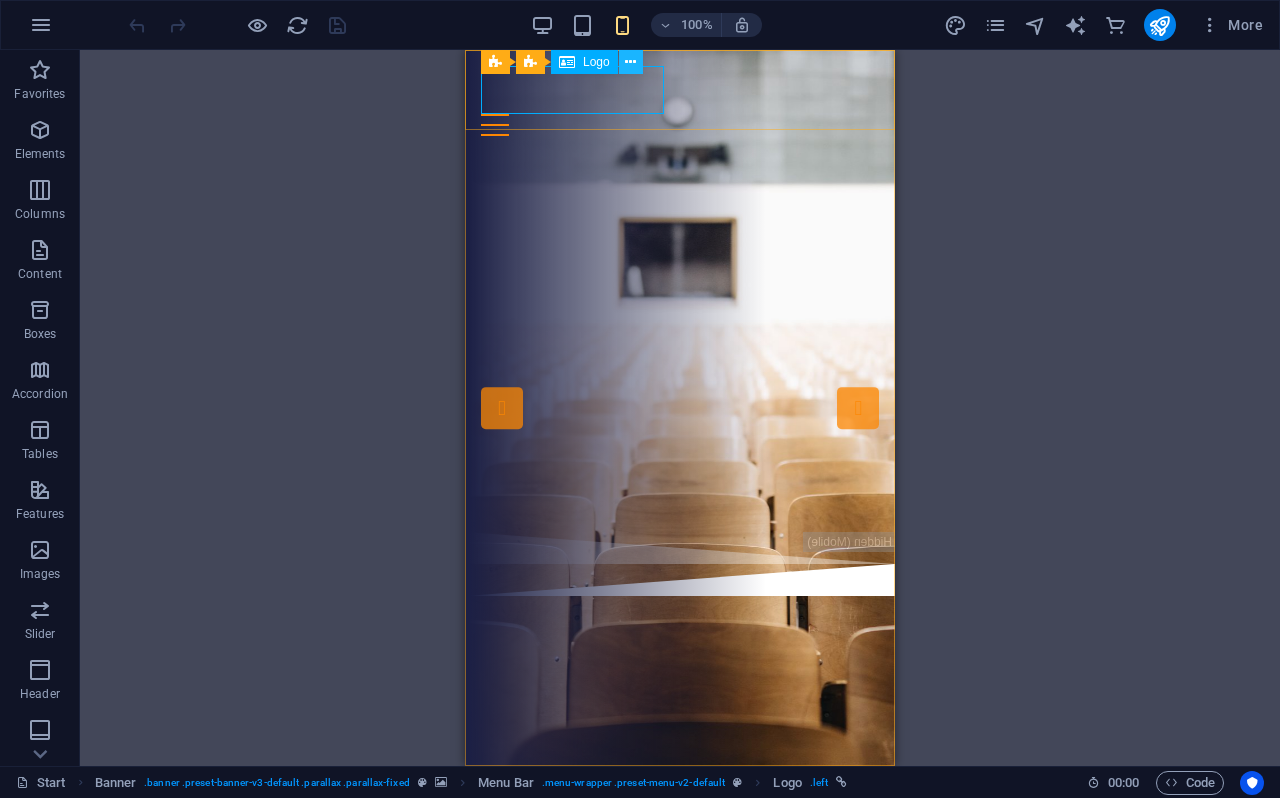 click at bounding box center (630, 62) 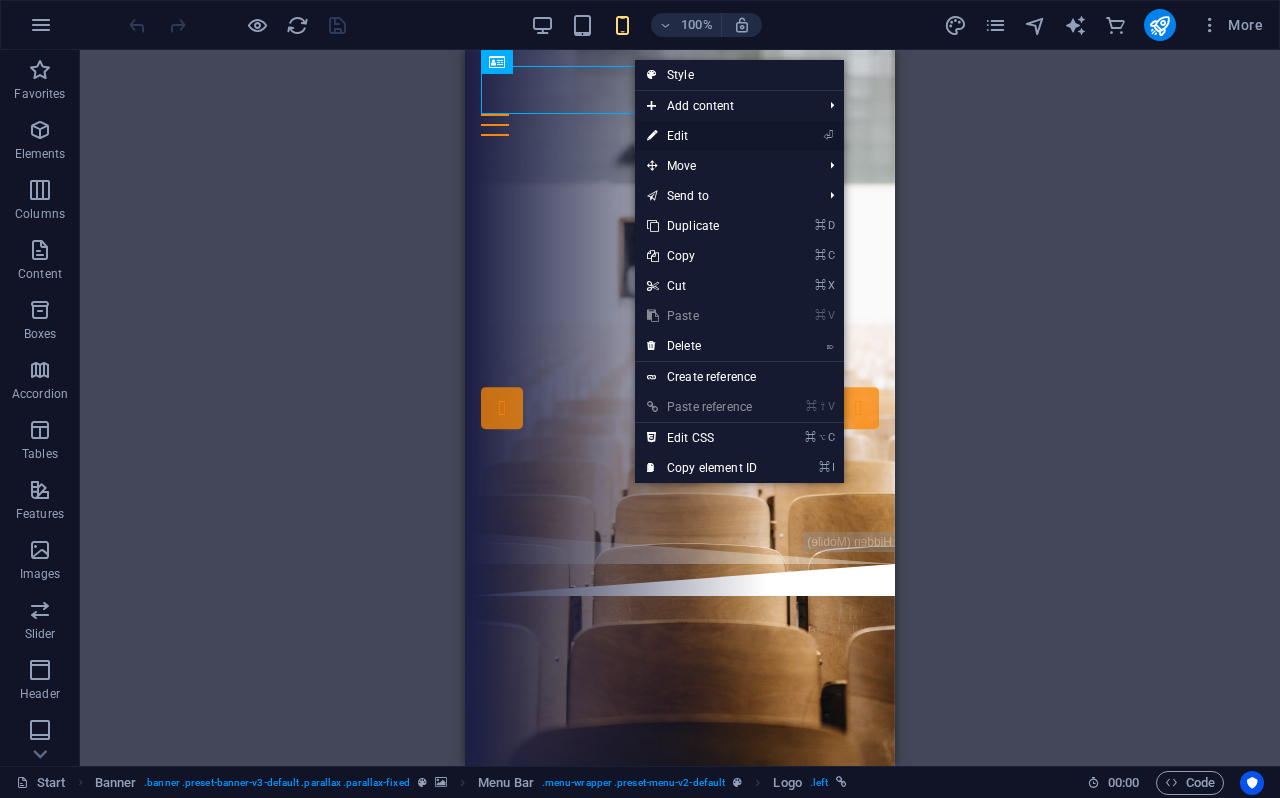 click on "⏎  Edit" at bounding box center (702, 136) 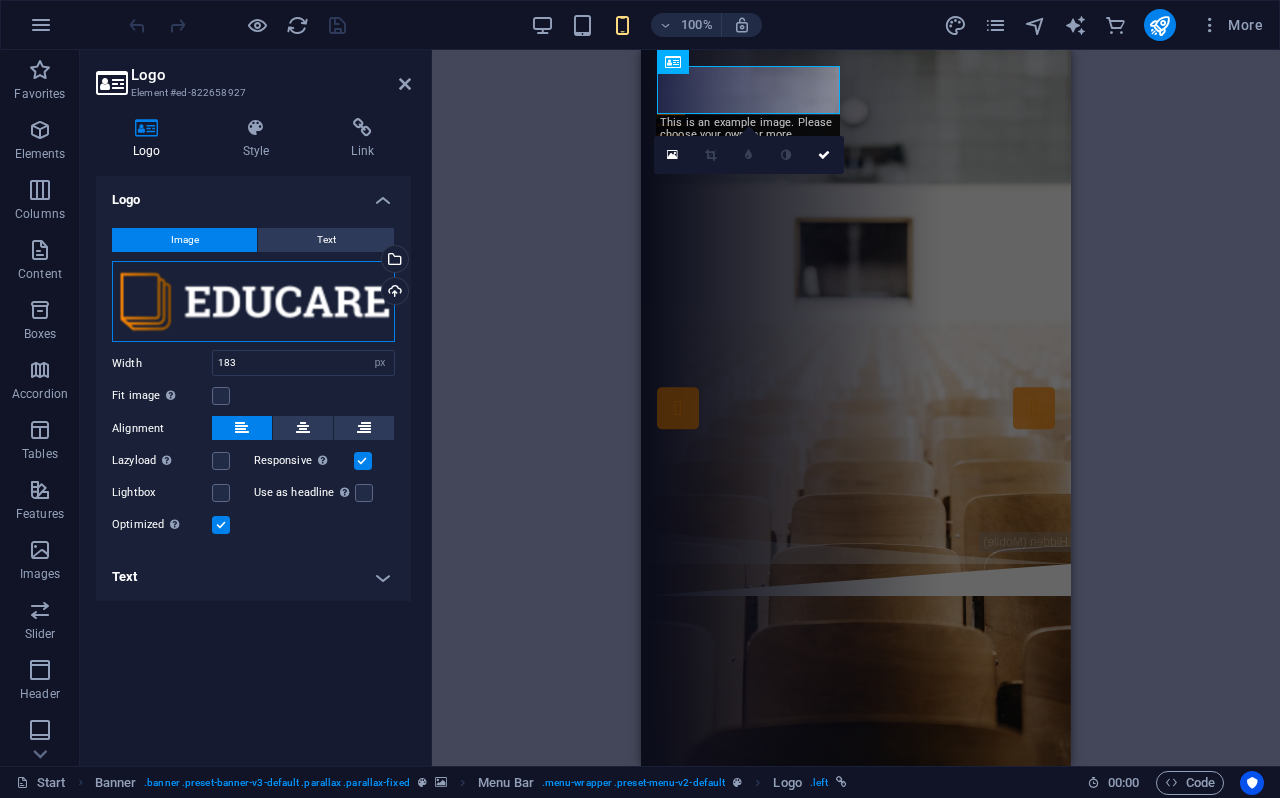 click on "Drag files here, click to choose files or select files from Files or our free stock photos & videos" at bounding box center (253, 302) 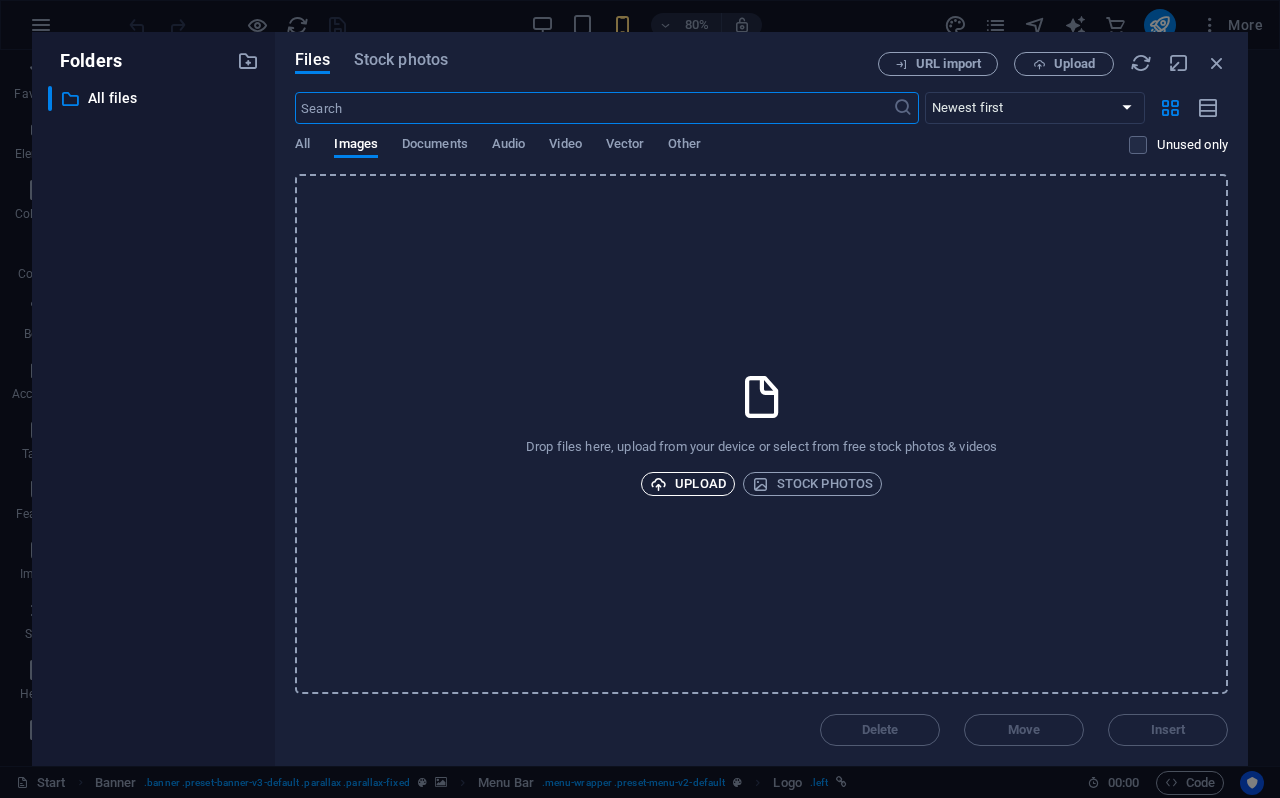 click on "Upload" at bounding box center (688, 484) 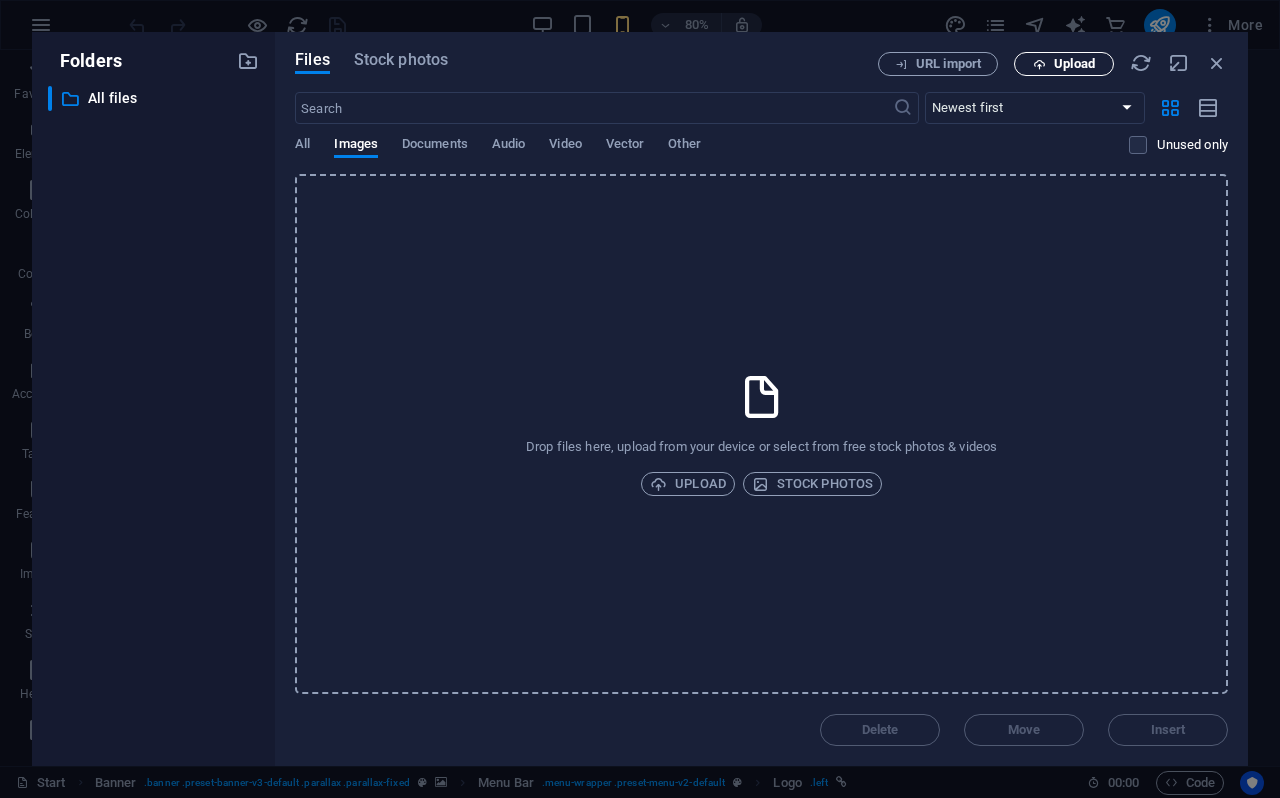 click on "Upload" at bounding box center (1074, 64) 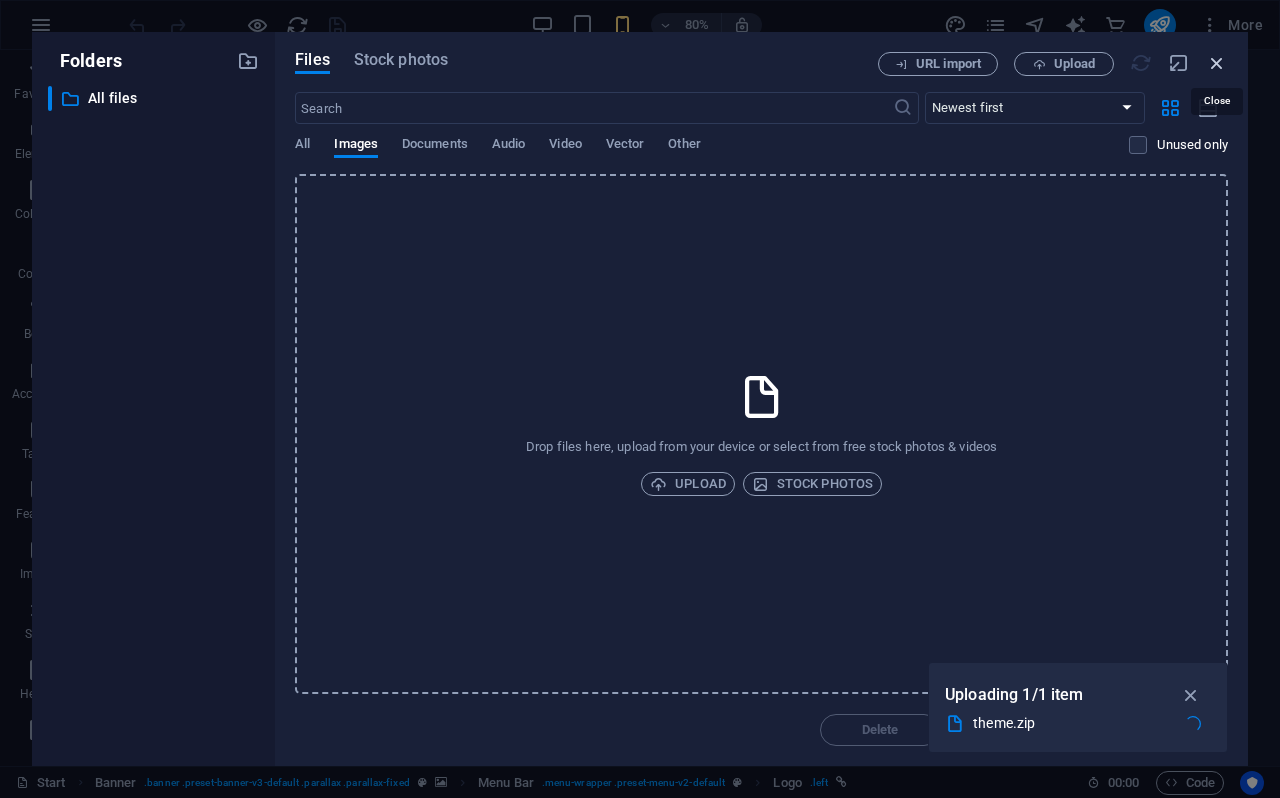 click at bounding box center [1217, 63] 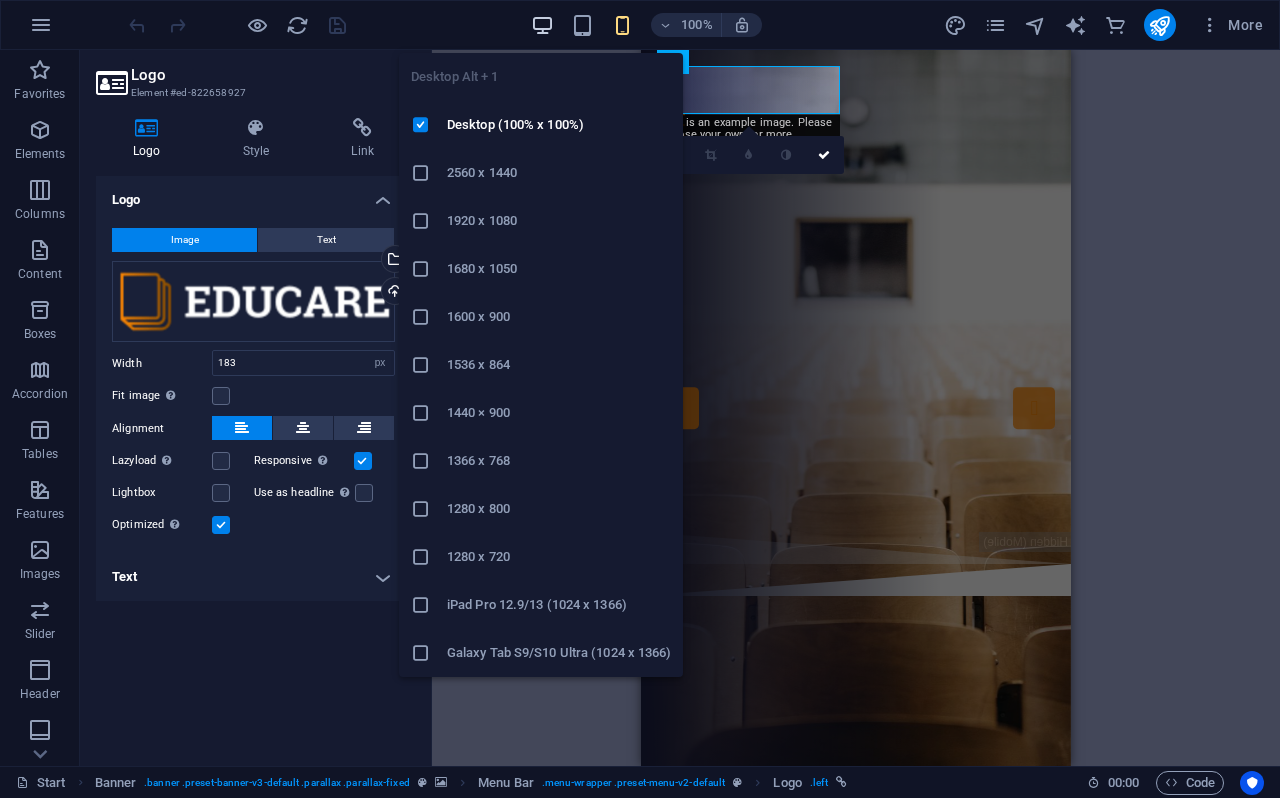 click at bounding box center (542, 25) 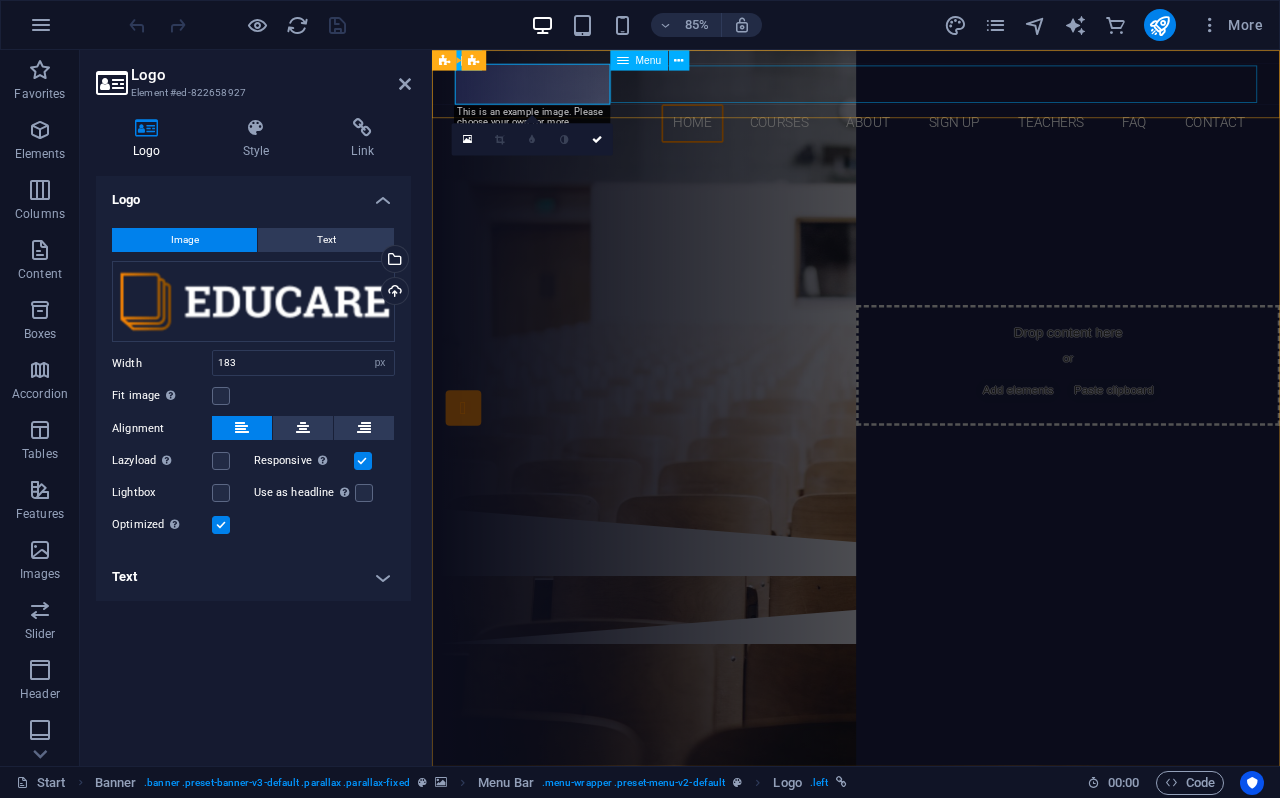 click on "Home Courses About Sign up Teachers FAQ Contact" at bounding box center [931, 136] 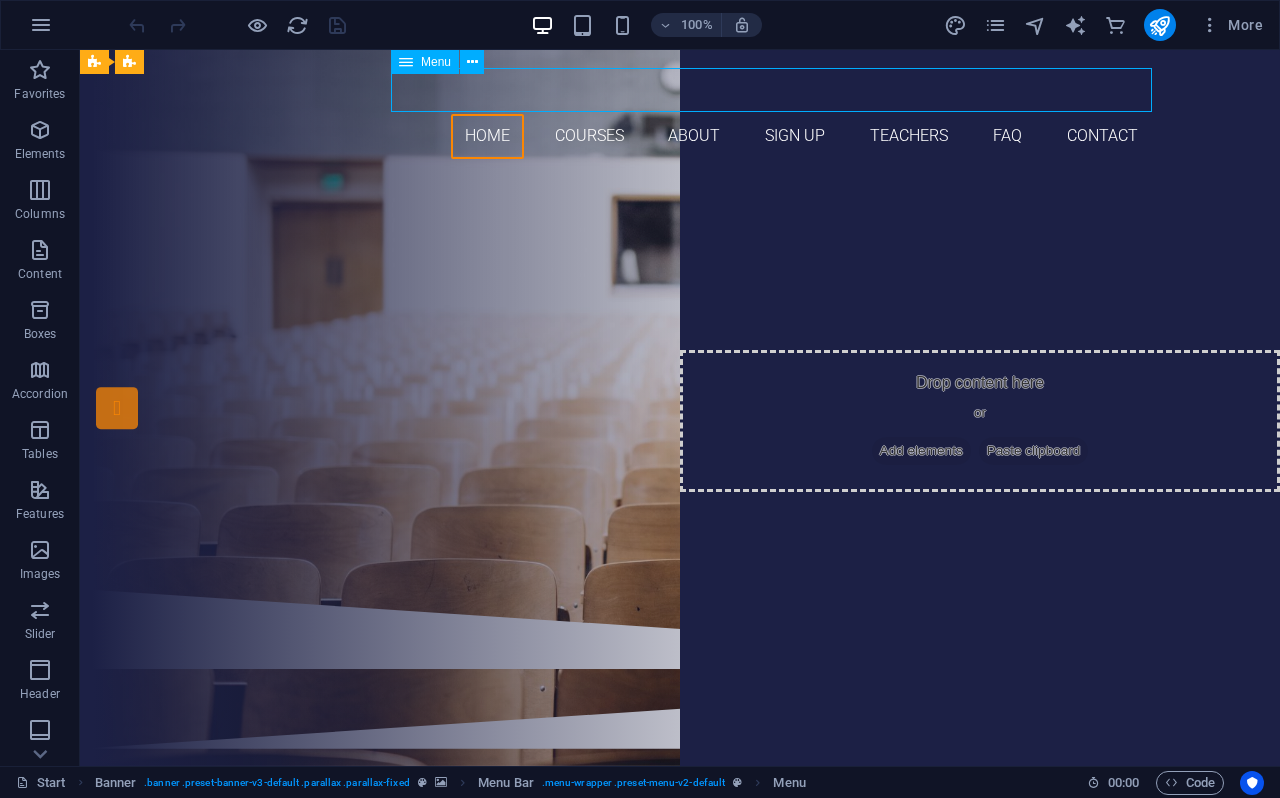 click on "Home Courses About Sign up Teachers FAQ Contact" at bounding box center (680, 136) 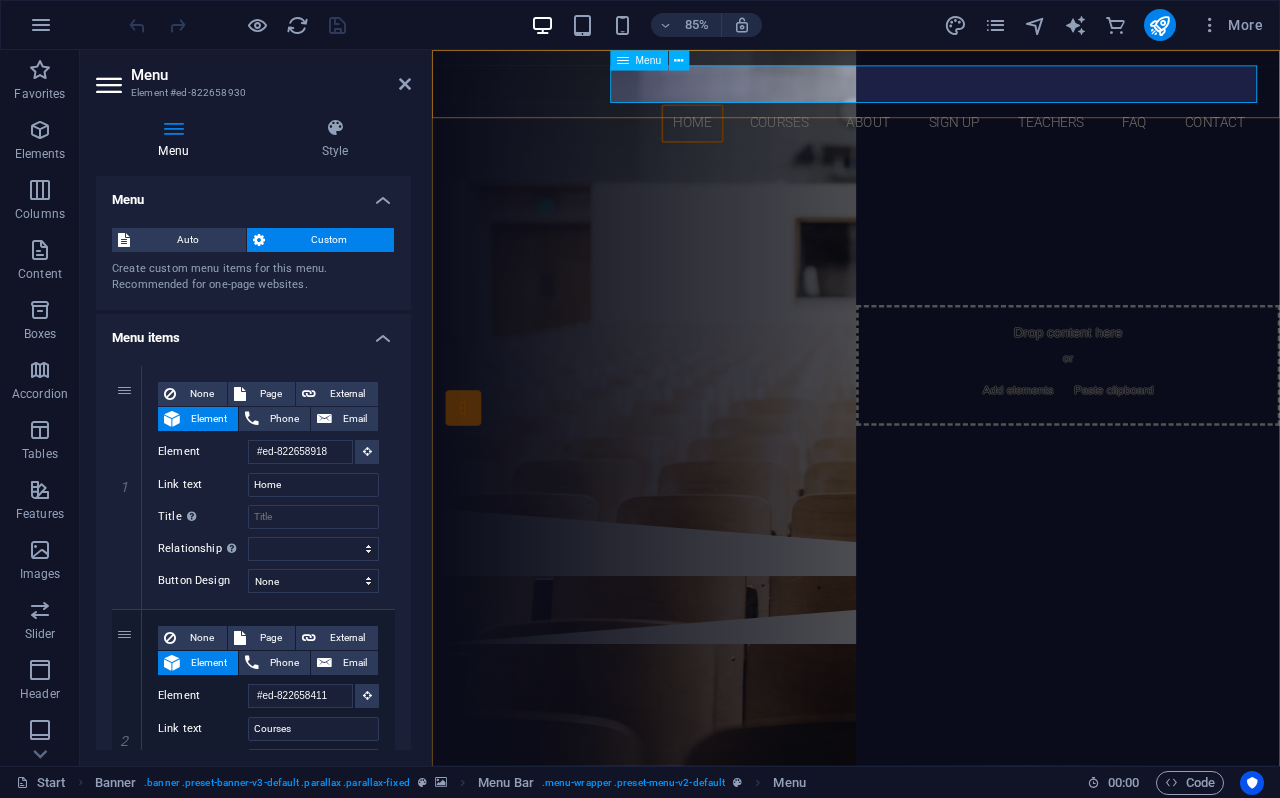 click on "Home Courses About Sign up Teachers FAQ Contact" at bounding box center [931, 136] 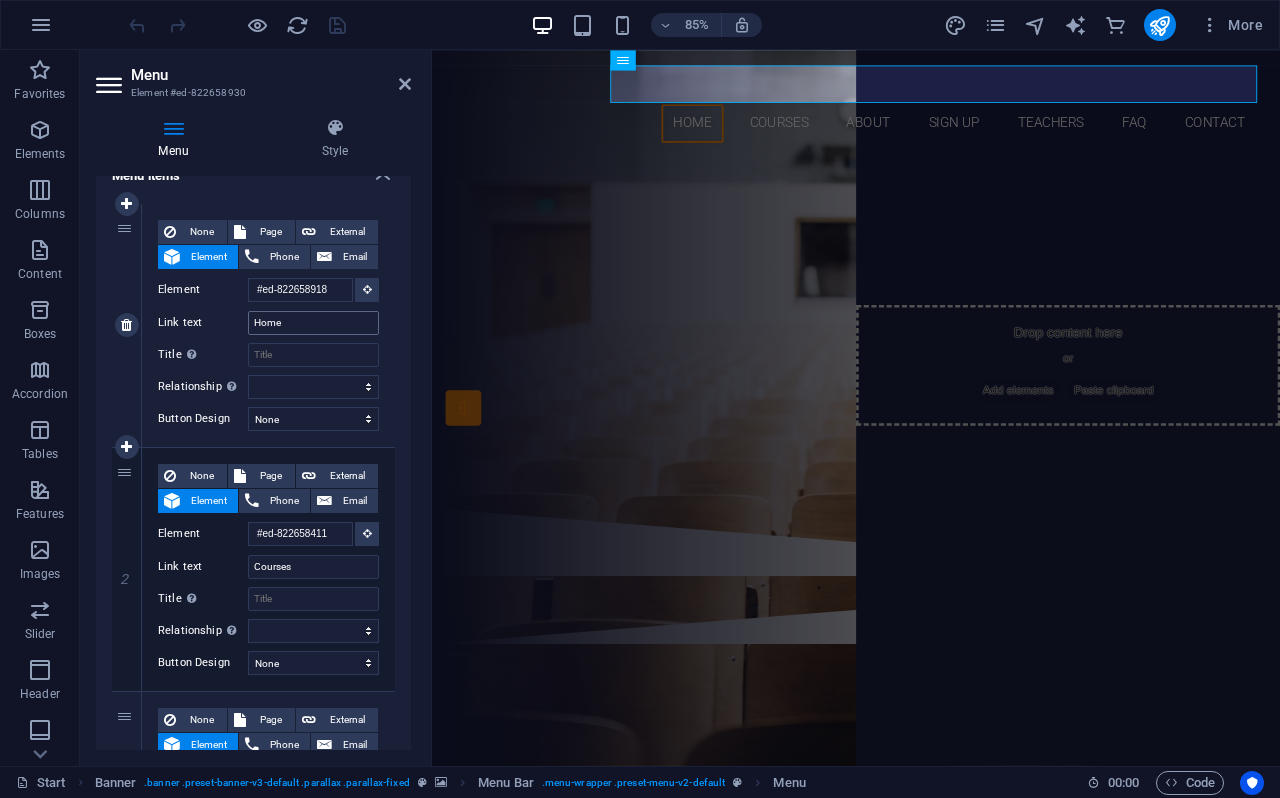 scroll, scrollTop: 168, scrollLeft: 0, axis: vertical 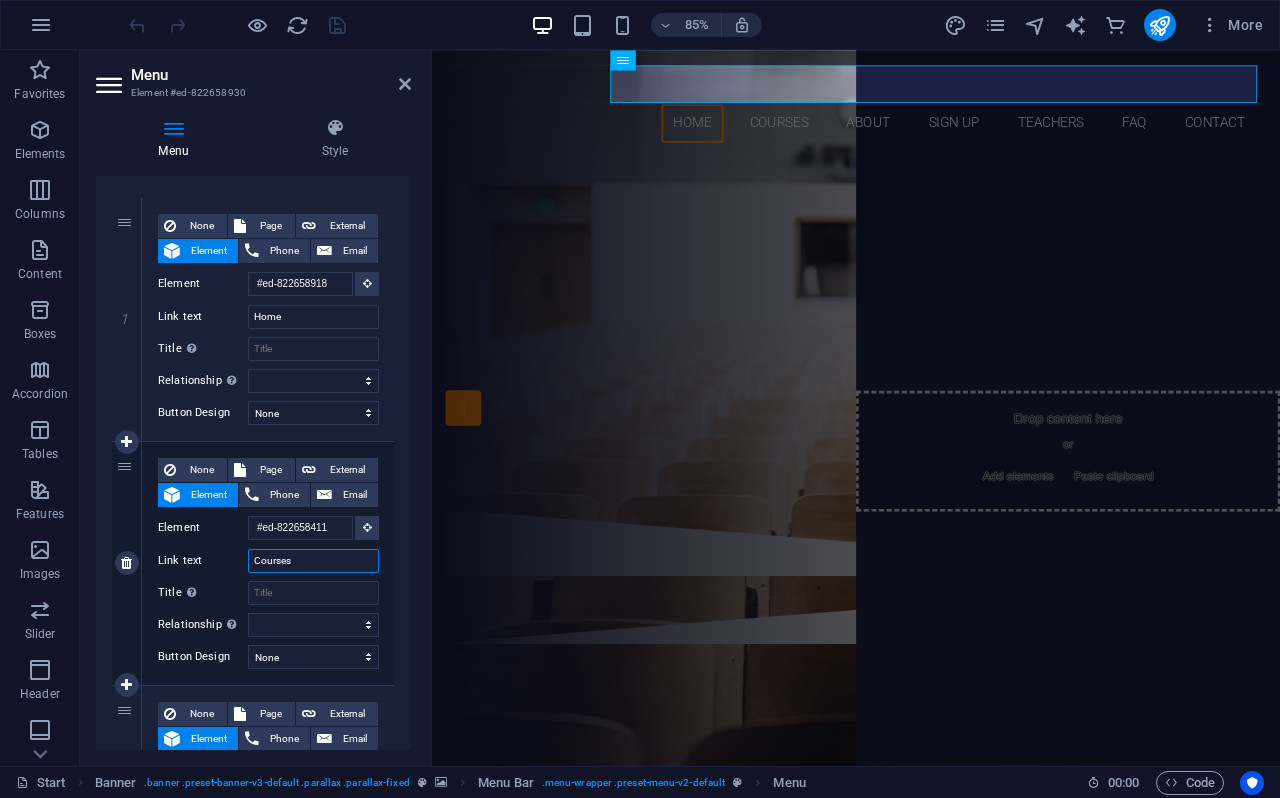 click on "Courses" at bounding box center [313, 561] 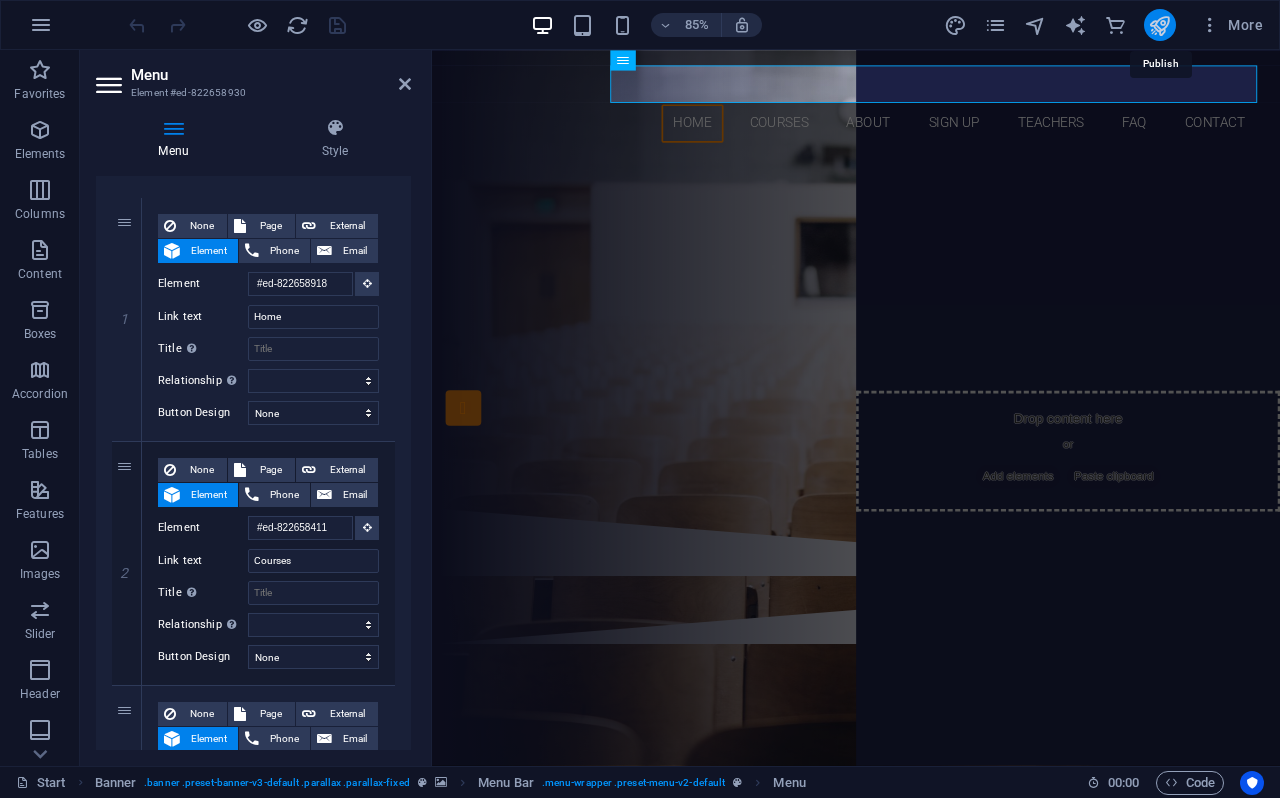 click at bounding box center [1159, 25] 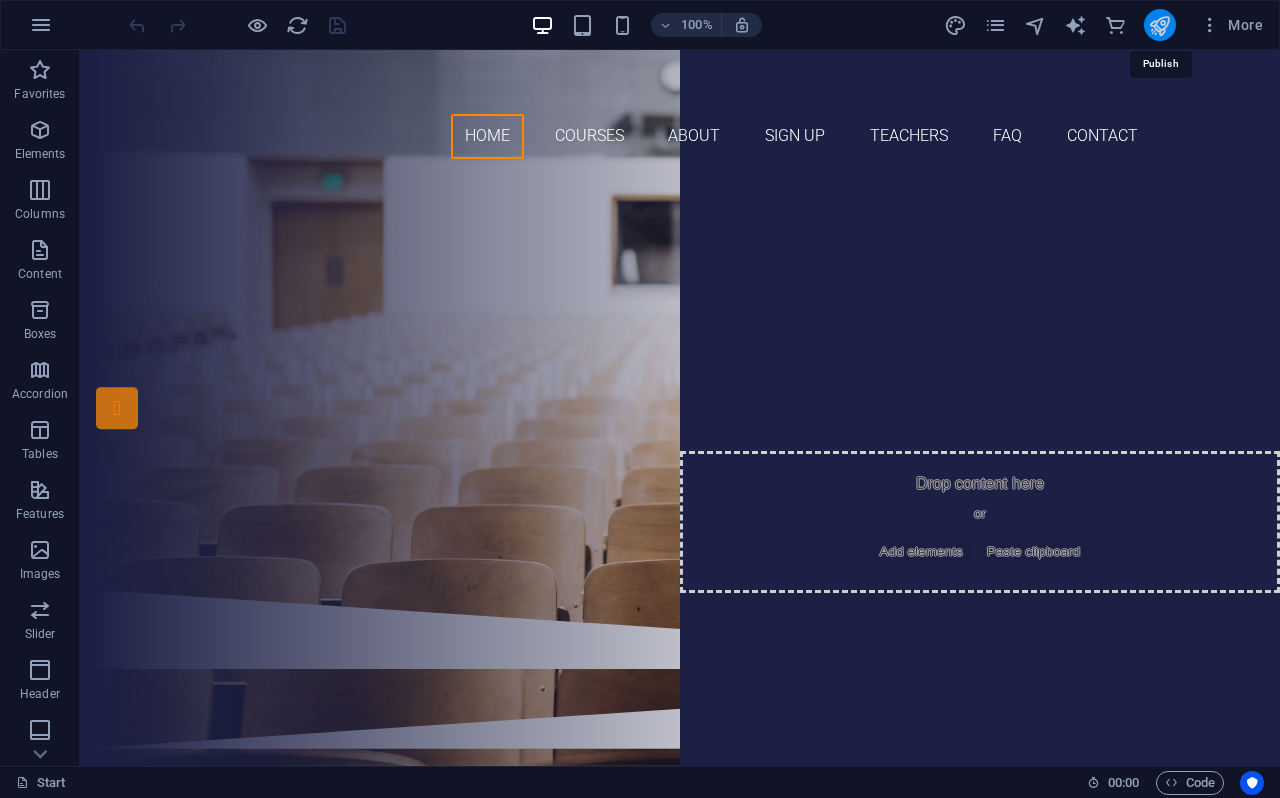 click at bounding box center (1159, 25) 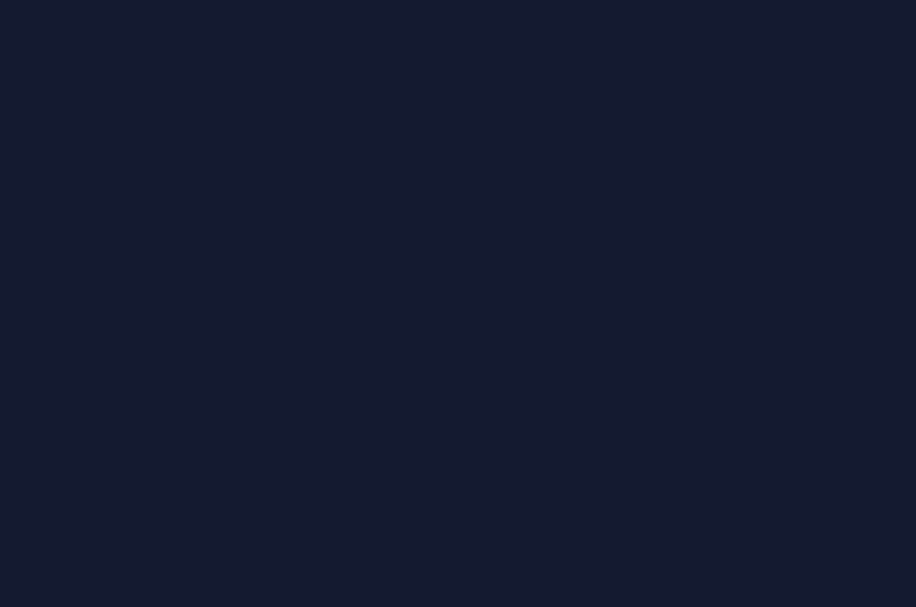 scroll, scrollTop: 0, scrollLeft: 0, axis: both 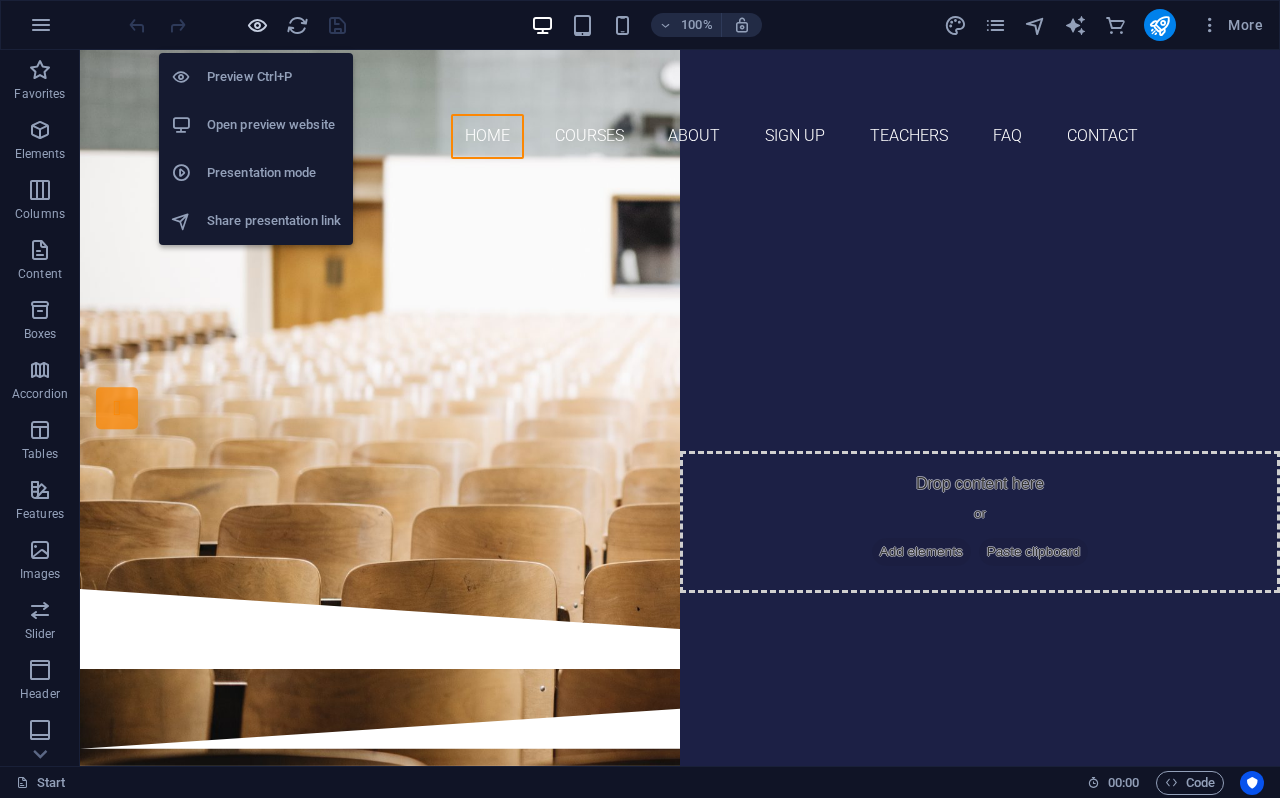 click at bounding box center [257, 25] 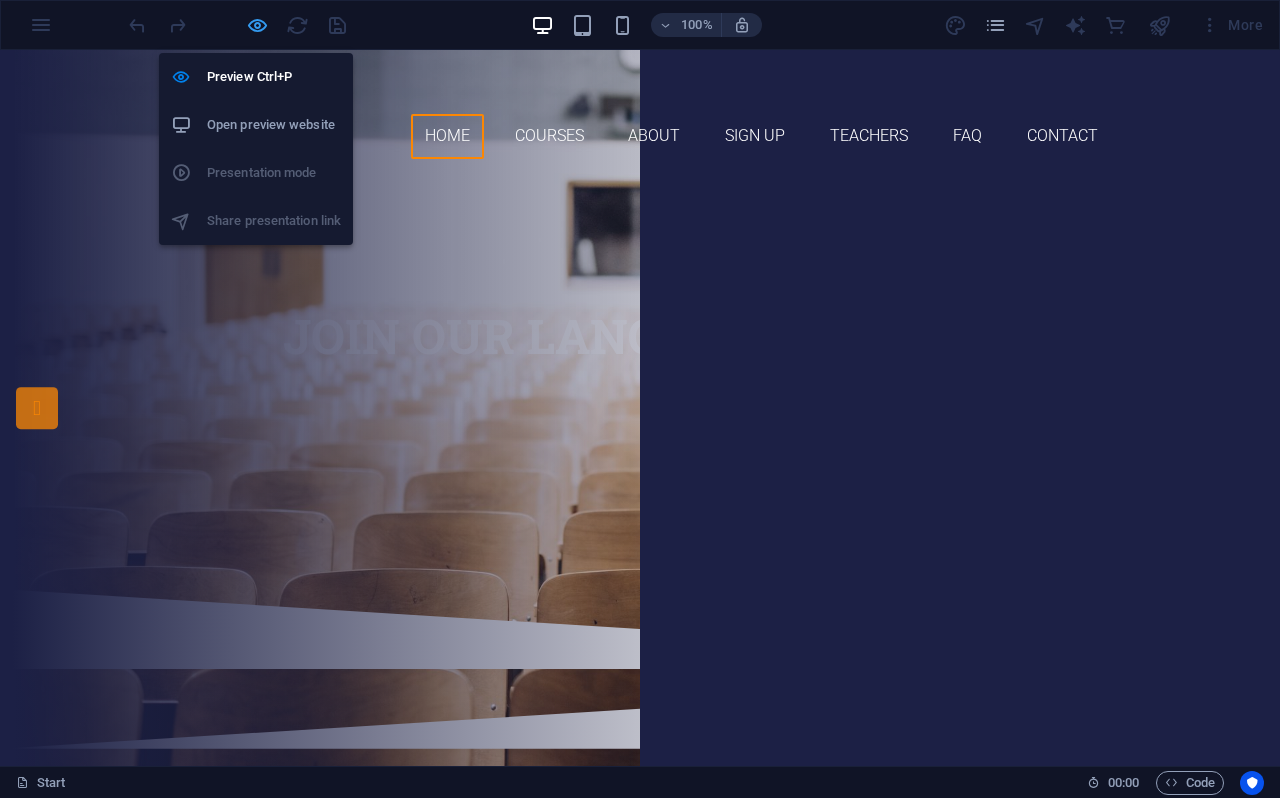 click at bounding box center [257, 25] 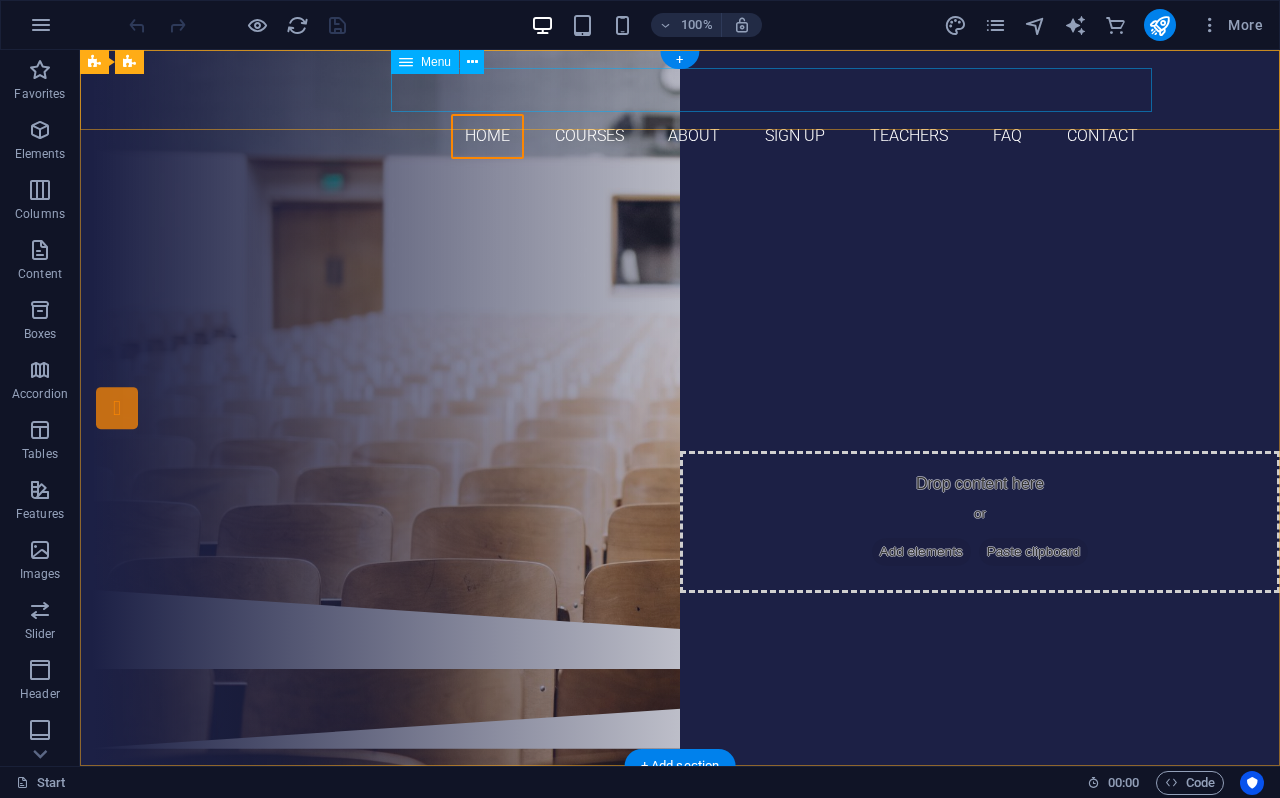 click on "Home Courses About Sign up Teachers FAQ Contact" at bounding box center (680, 136) 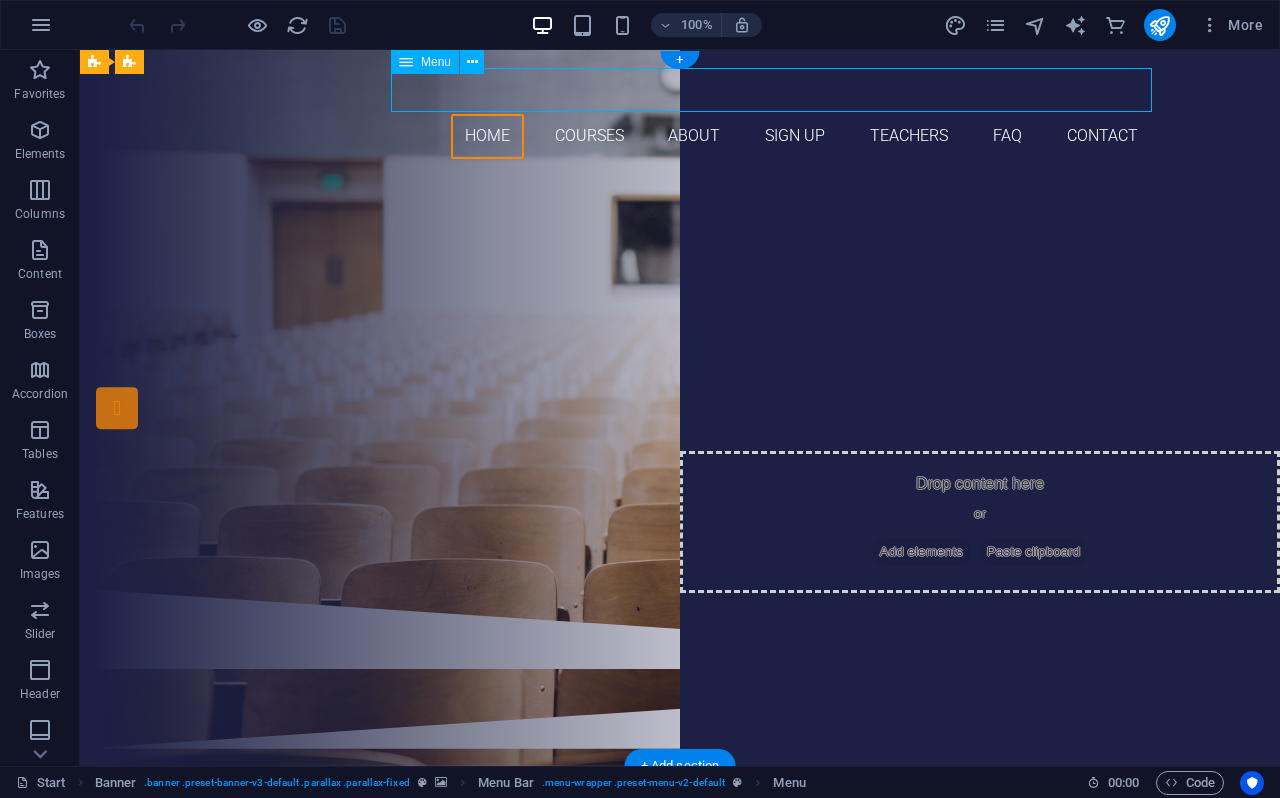 click on "Home Courses About Sign up Teachers FAQ Contact" at bounding box center [680, 136] 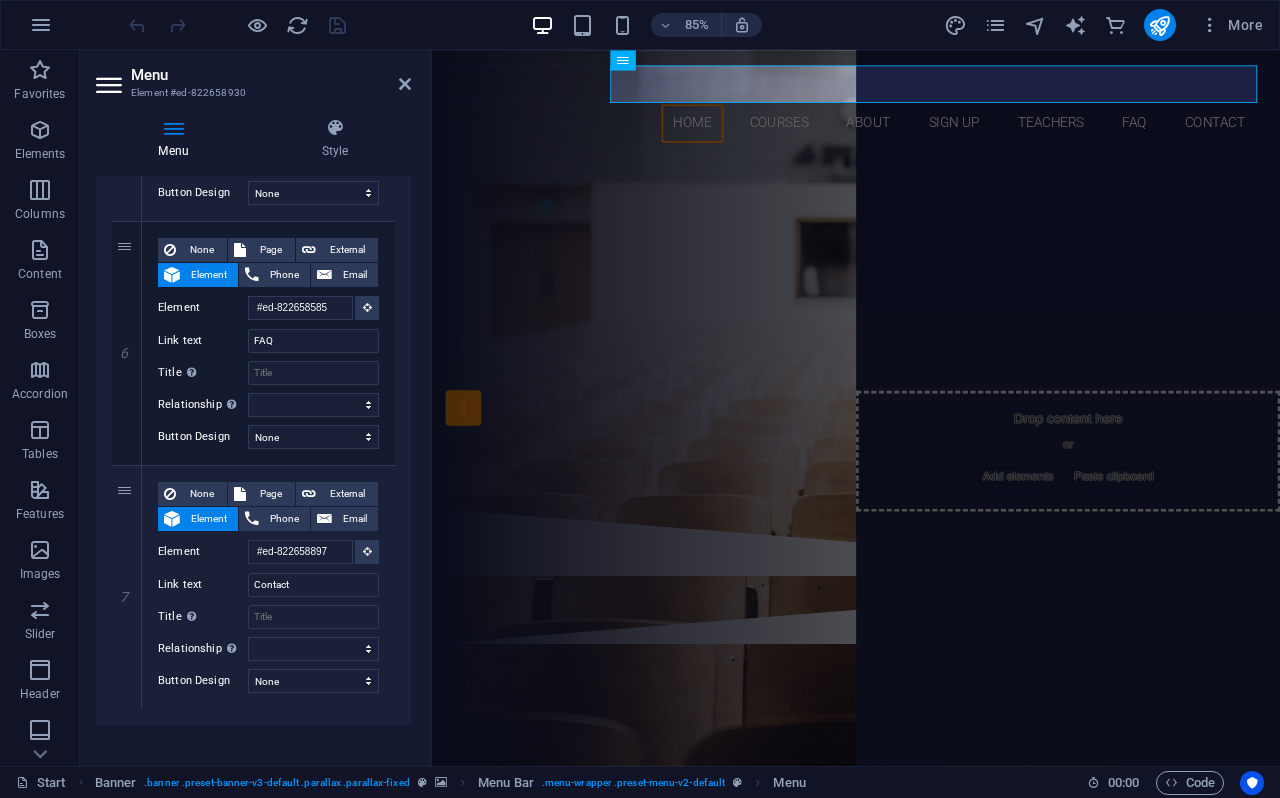 scroll, scrollTop: 1379, scrollLeft: 0, axis: vertical 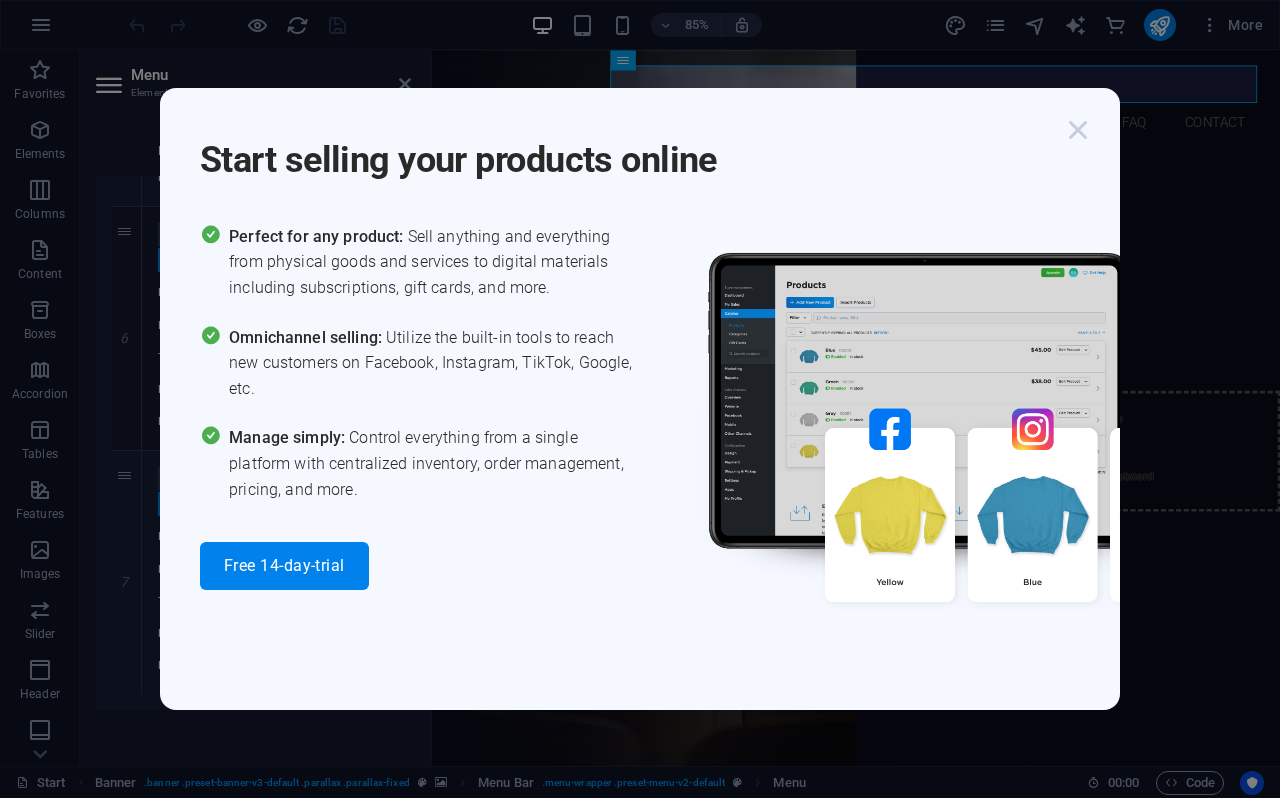 click at bounding box center [1078, 130] 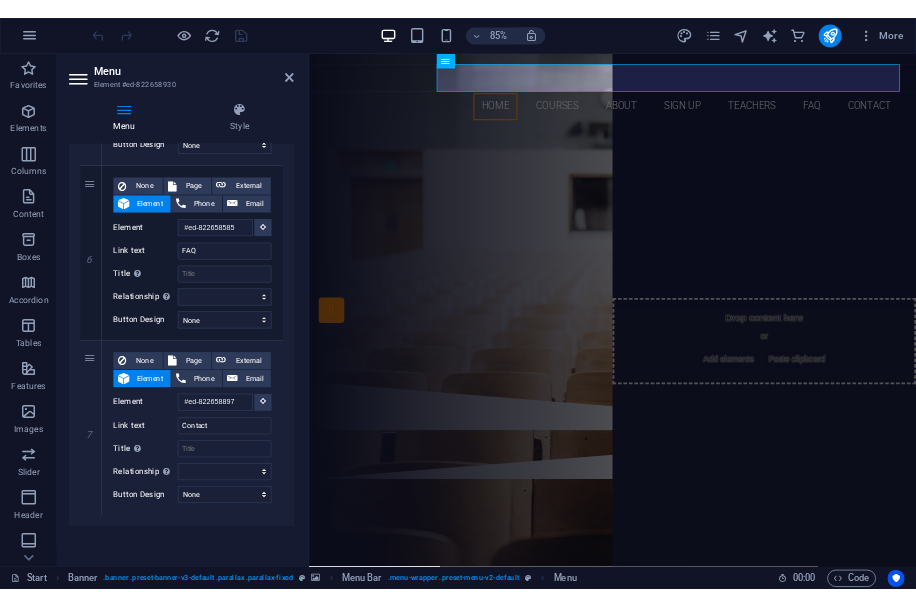 scroll, scrollTop: 0, scrollLeft: 0, axis: both 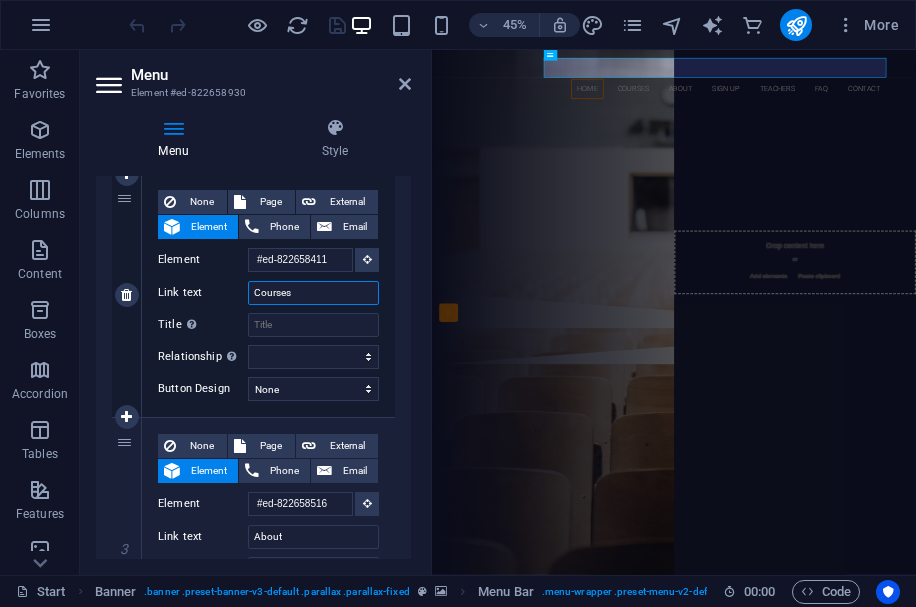 click on "Courses" at bounding box center [313, 293] 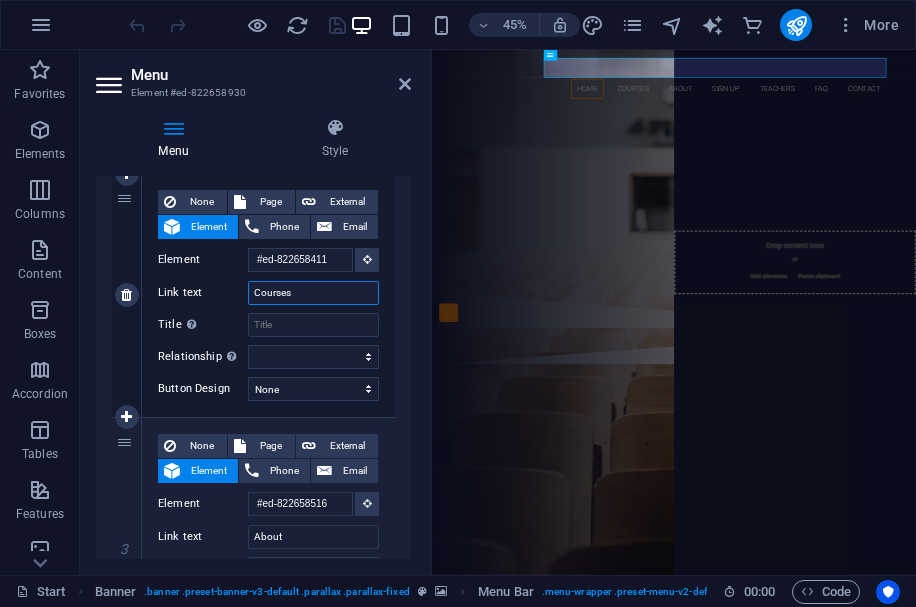 click on "Courses" at bounding box center [313, 293] 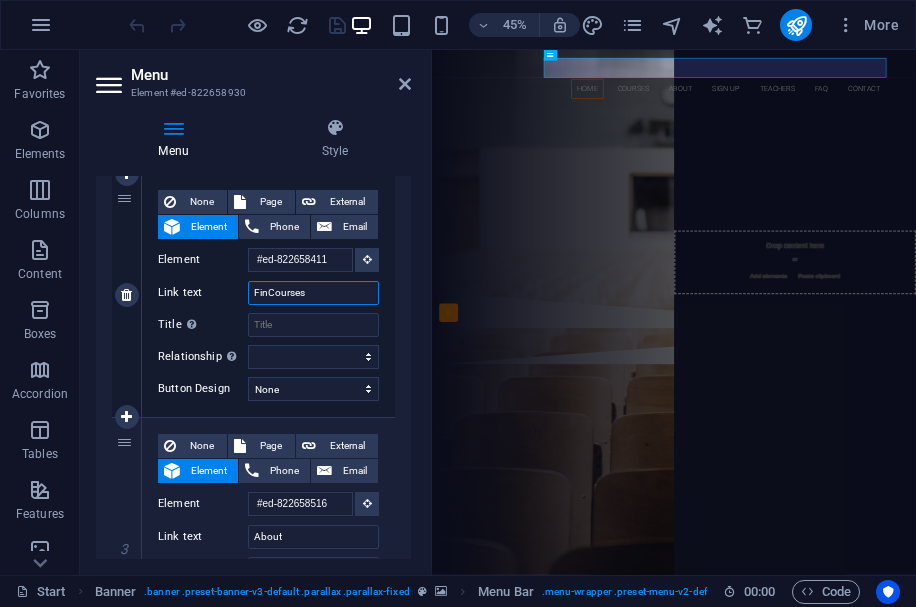 type on "FindCourses" 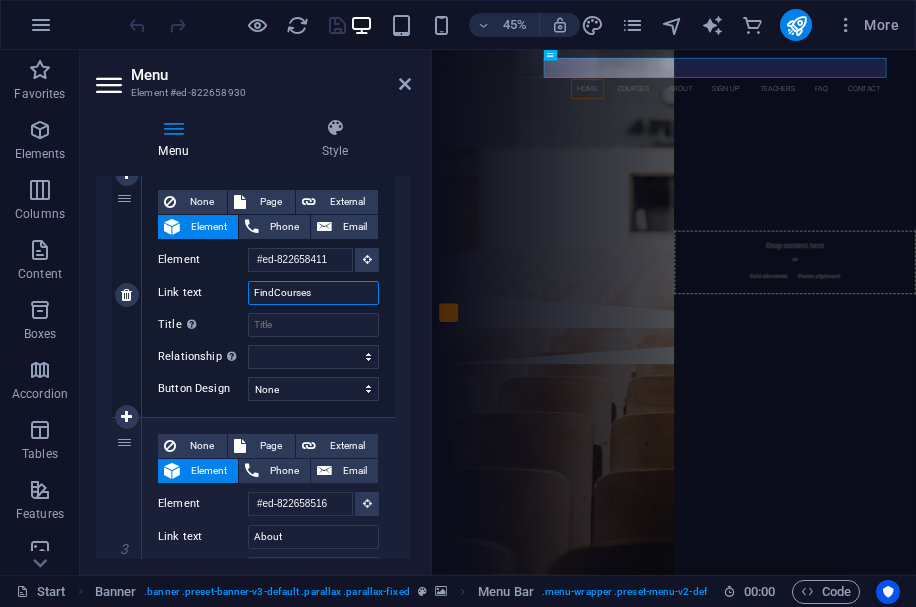 select 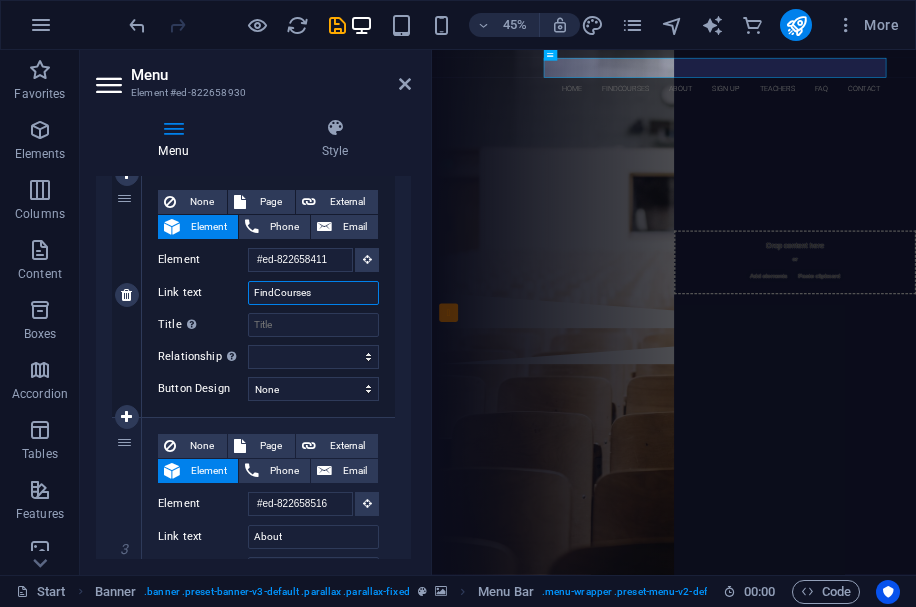 type on "Find Courses" 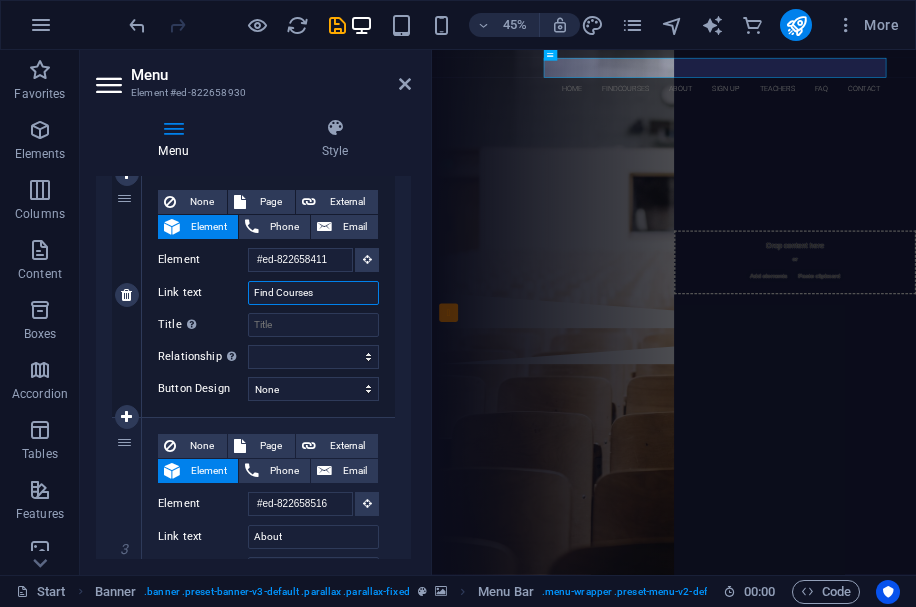 select 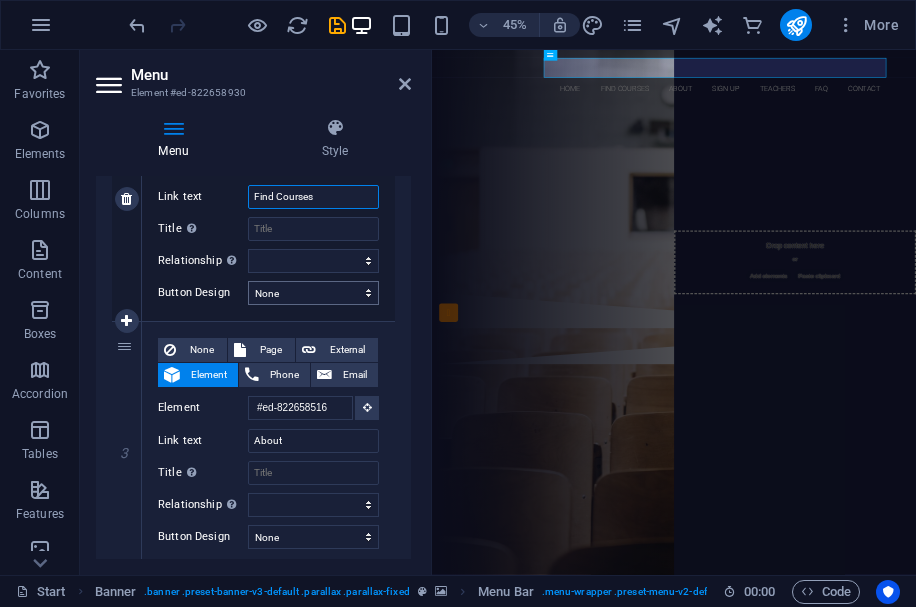 scroll, scrollTop: 543, scrollLeft: 0, axis: vertical 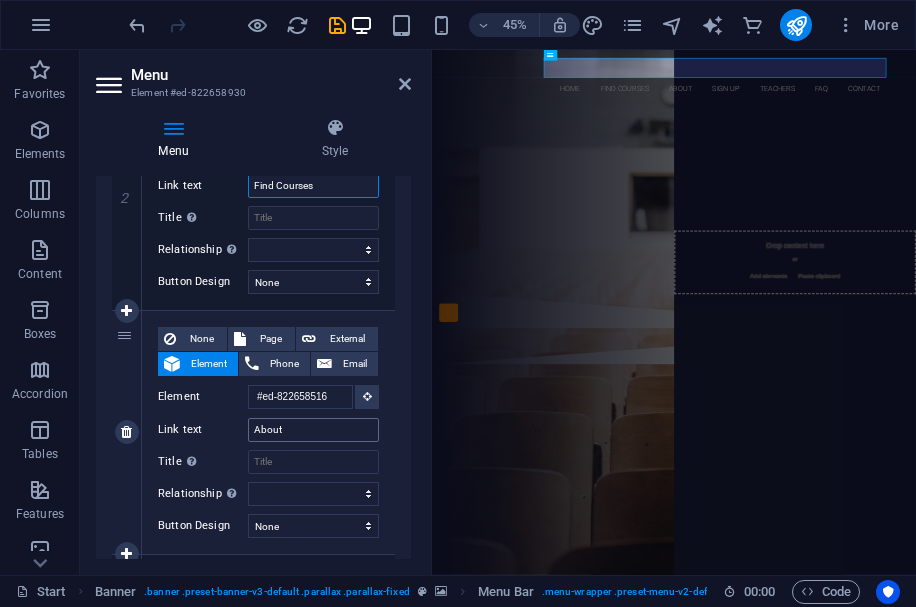 type on "Find Courses" 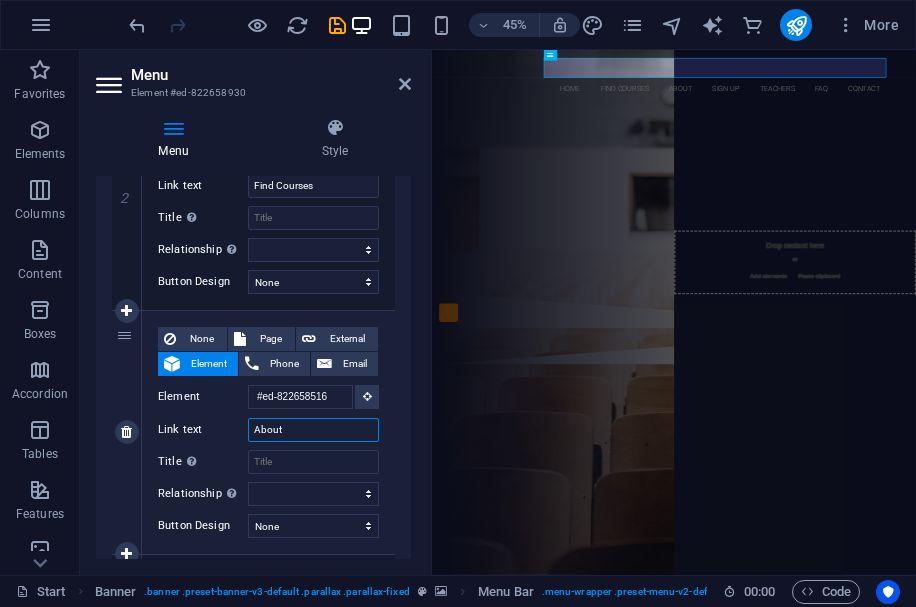 click on "About" at bounding box center (313, 430) 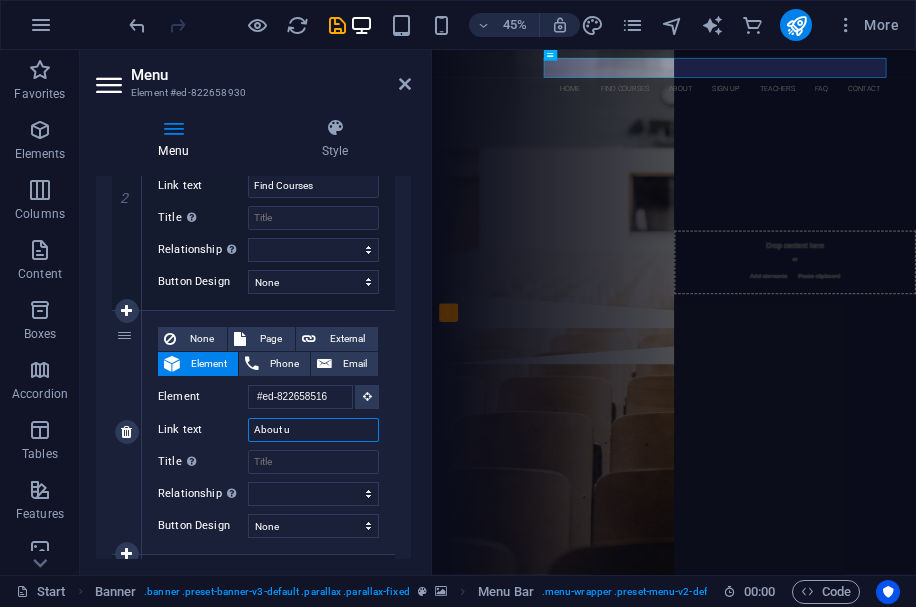 select 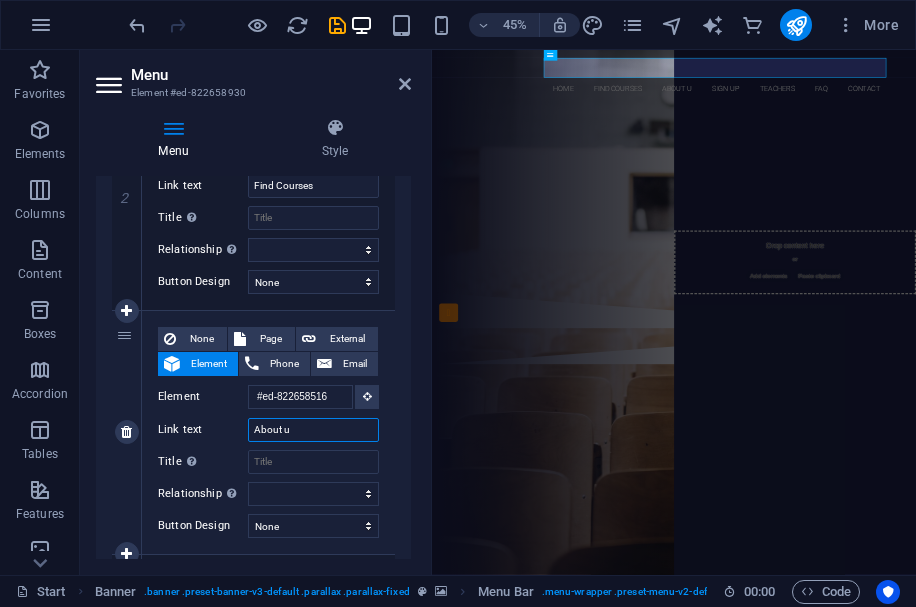 type on "About us" 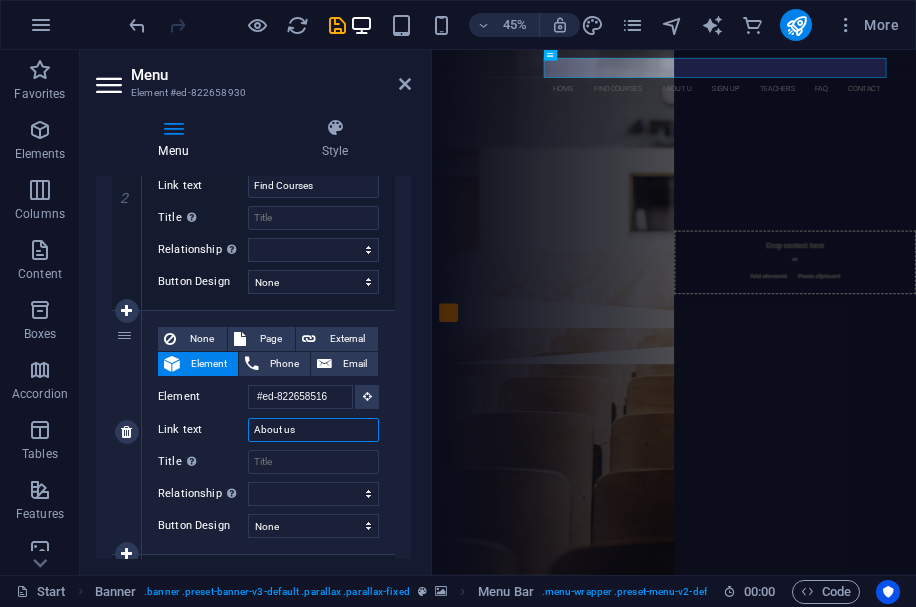 select 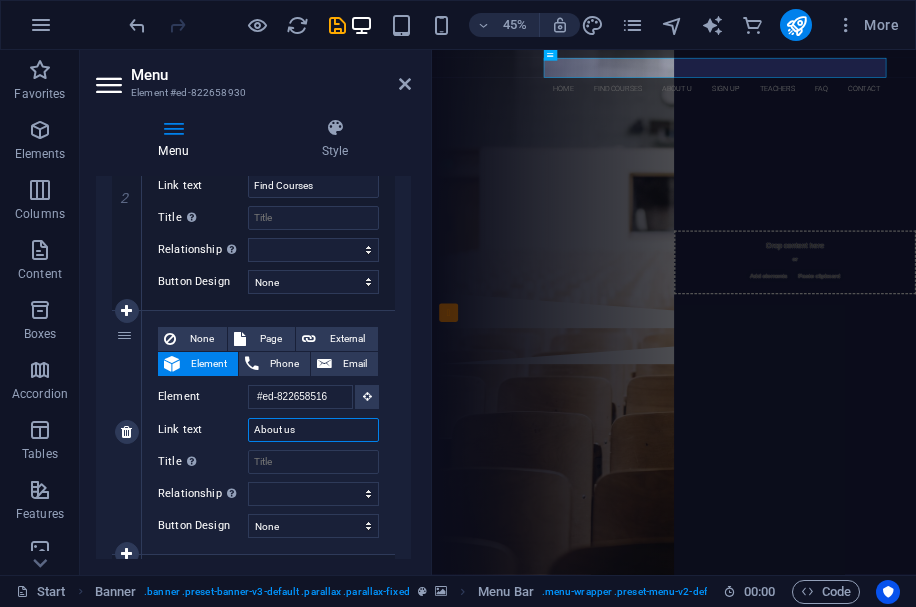 select 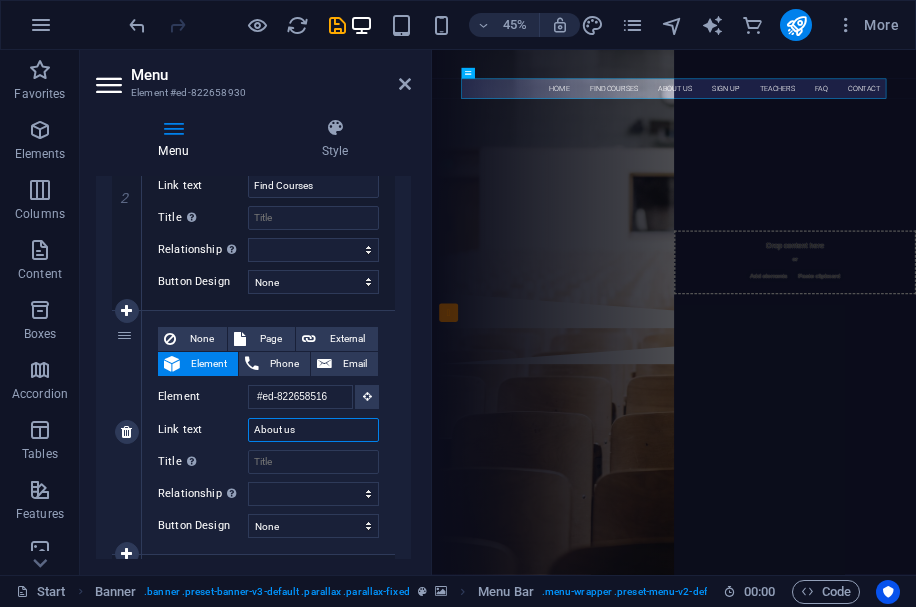 type on "About u" 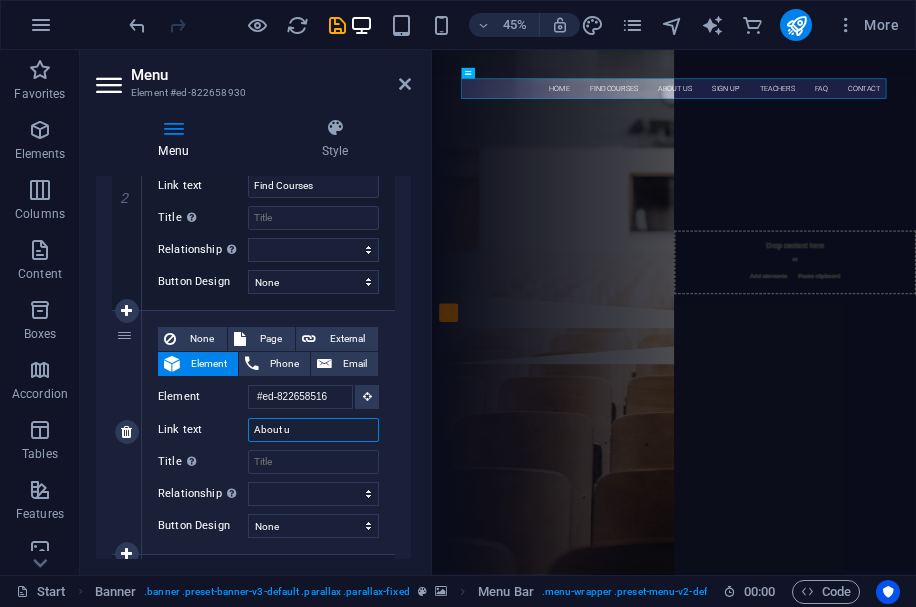 select 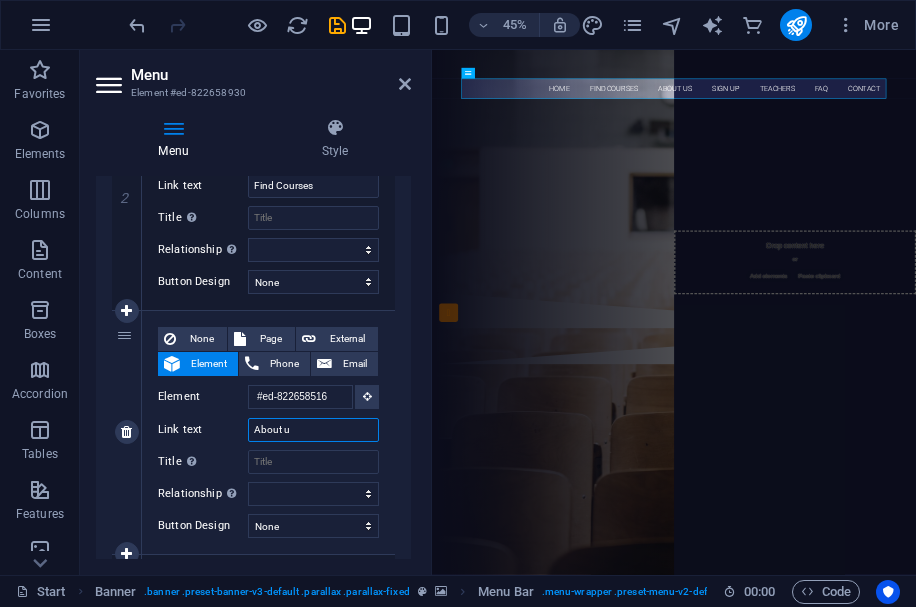 select 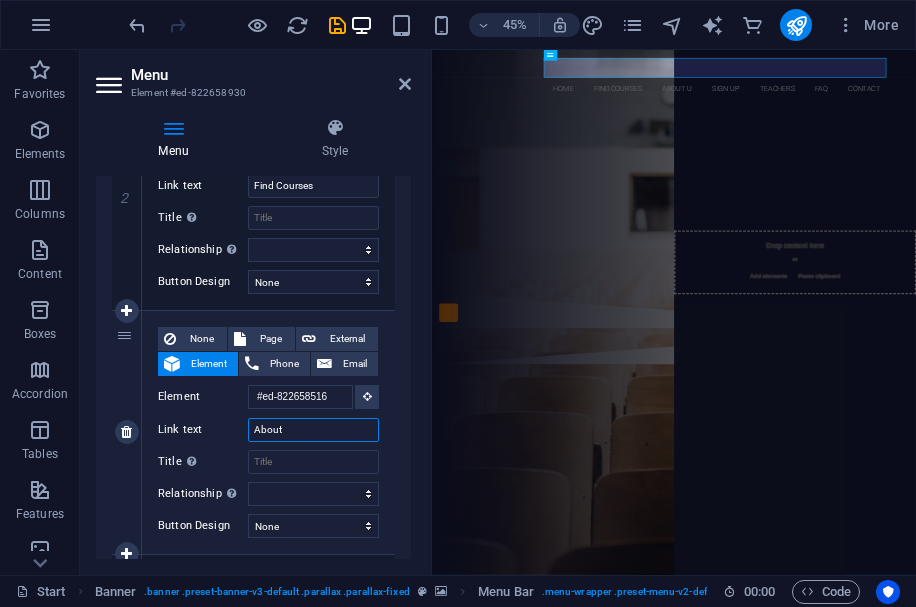 select 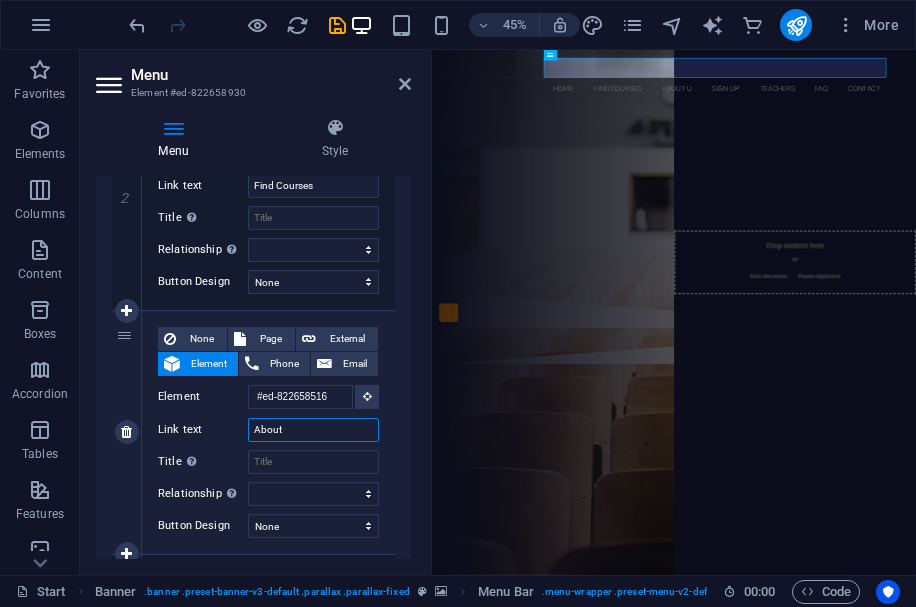 select 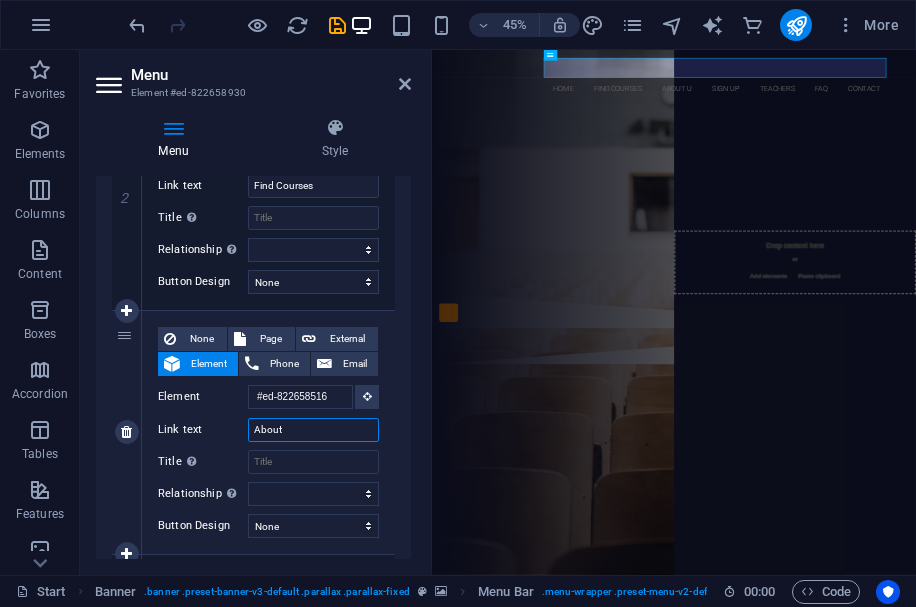 select 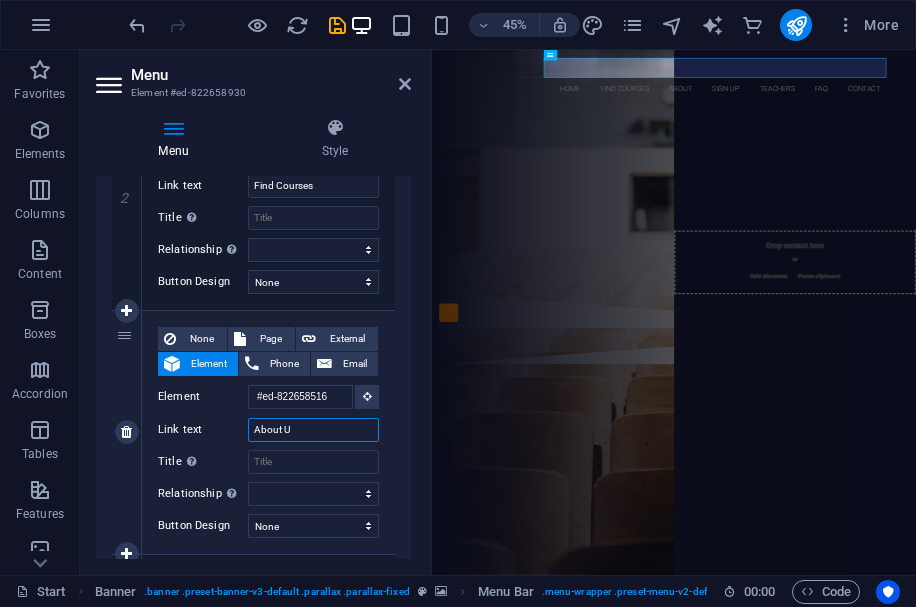 type on "About Us" 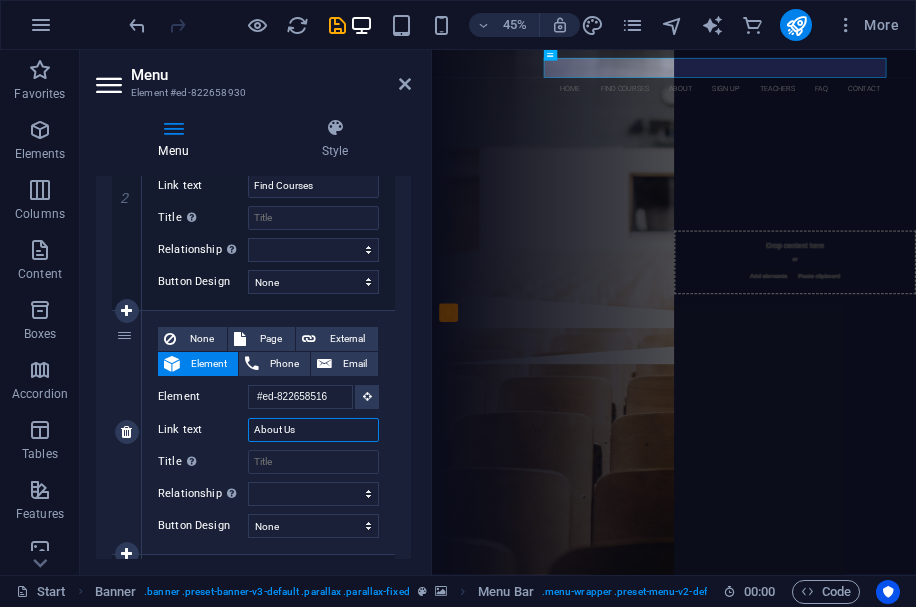 select 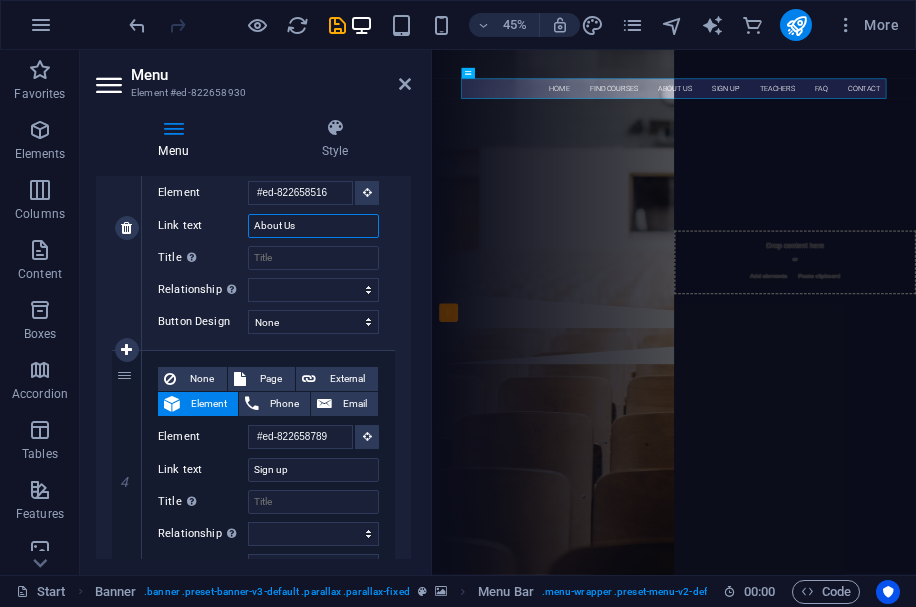 scroll, scrollTop: 752, scrollLeft: 0, axis: vertical 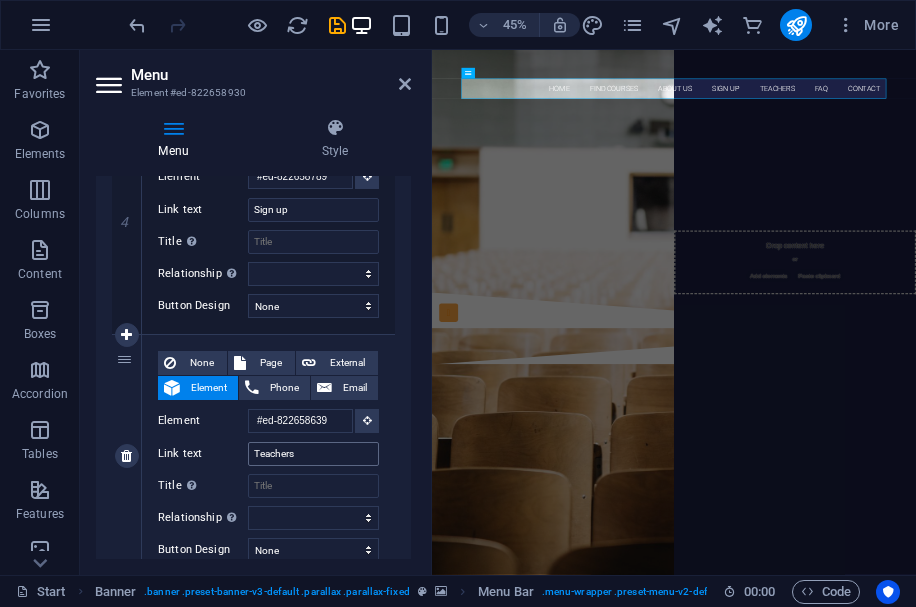 type on "About Us" 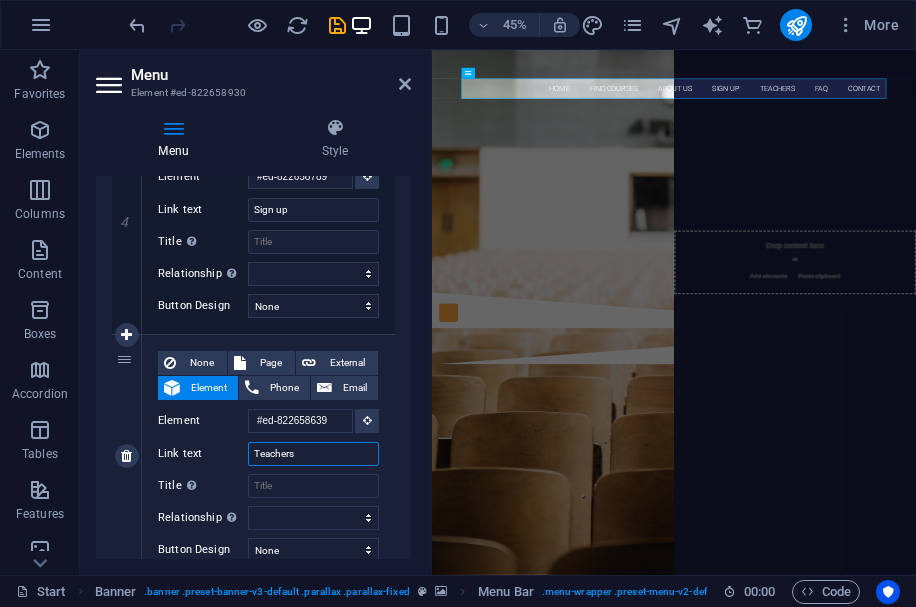 click on "Teachers" at bounding box center [313, 454] 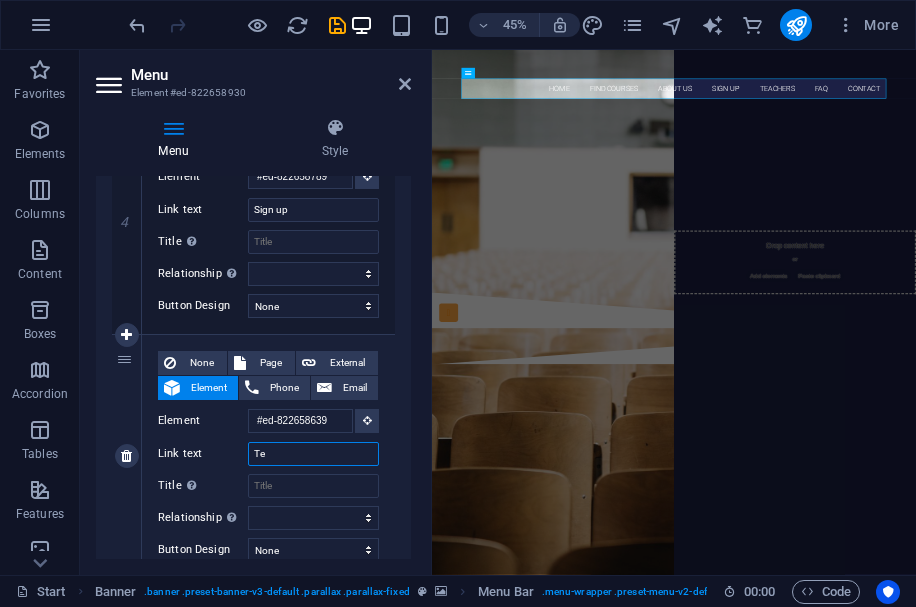 type on "T" 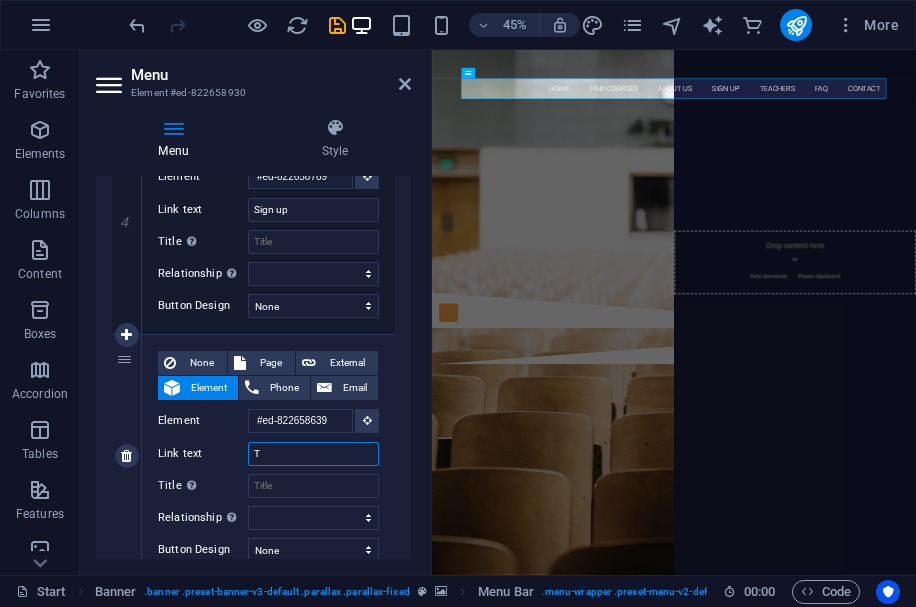 type 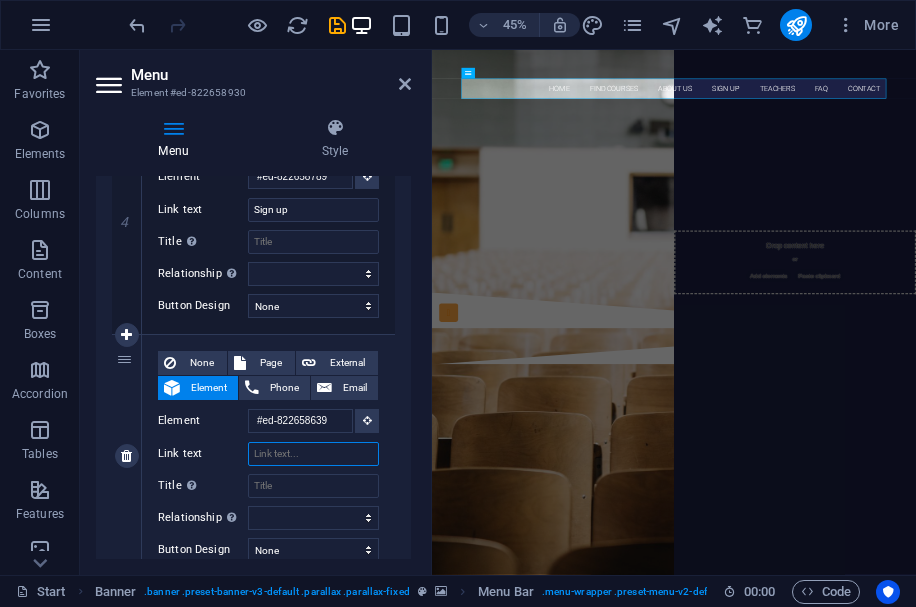 select 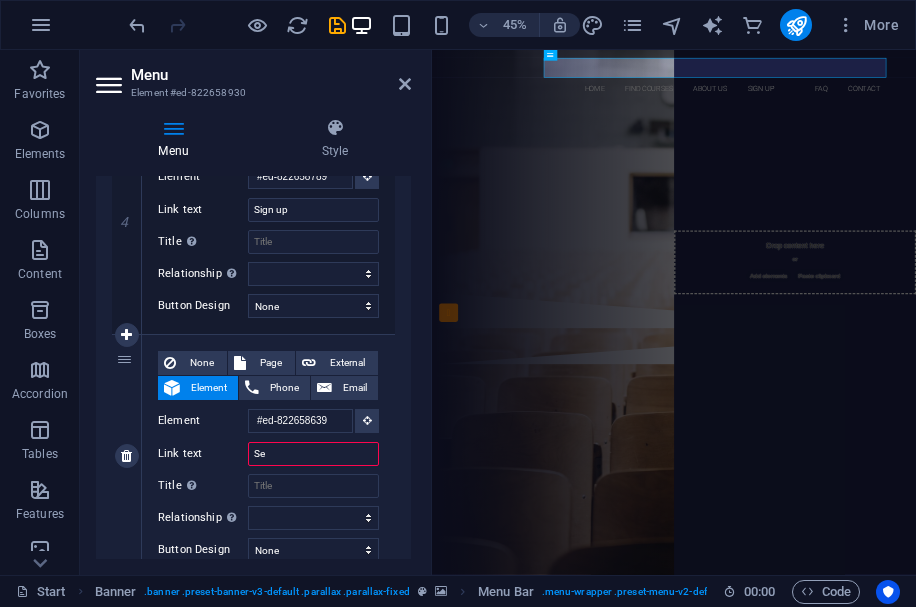 type on "Ser" 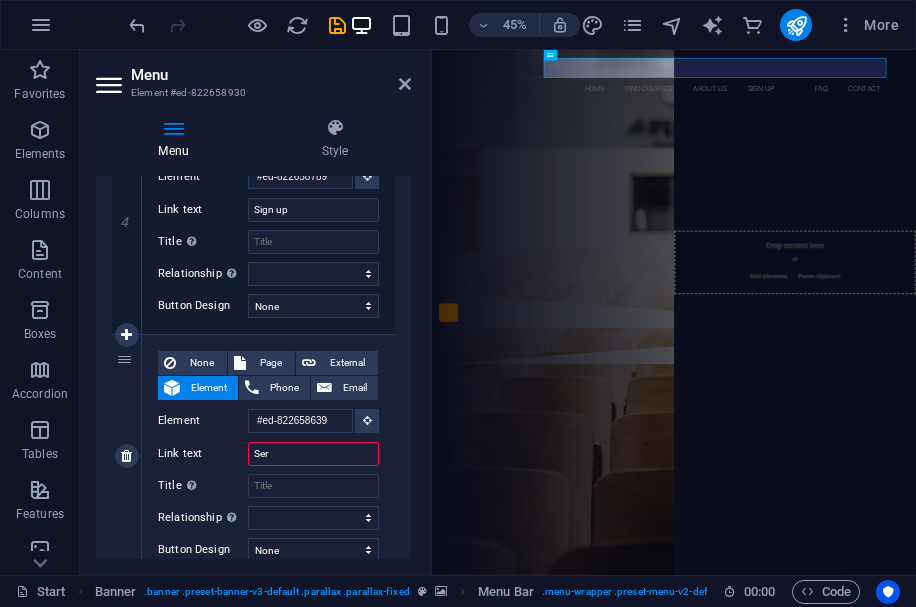 select 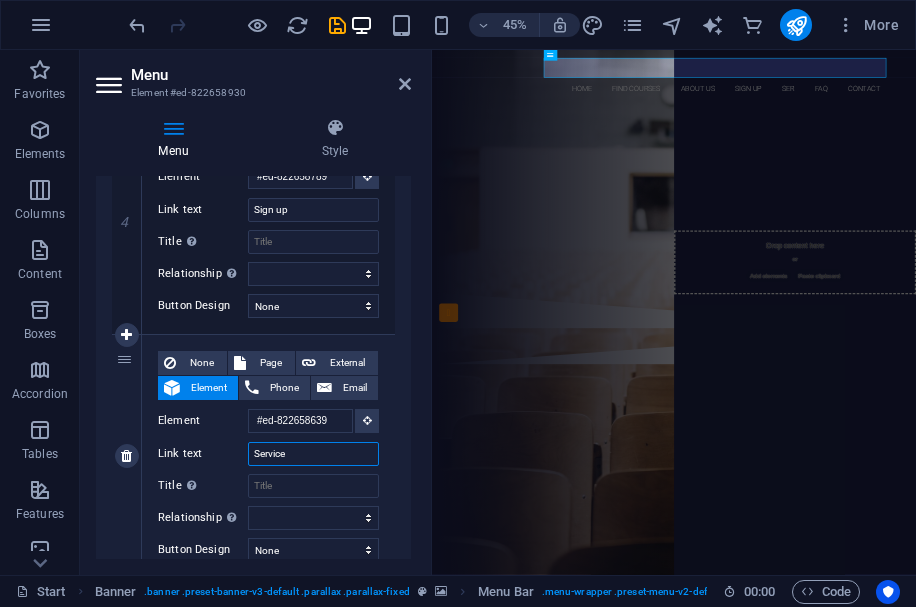 type on "Services" 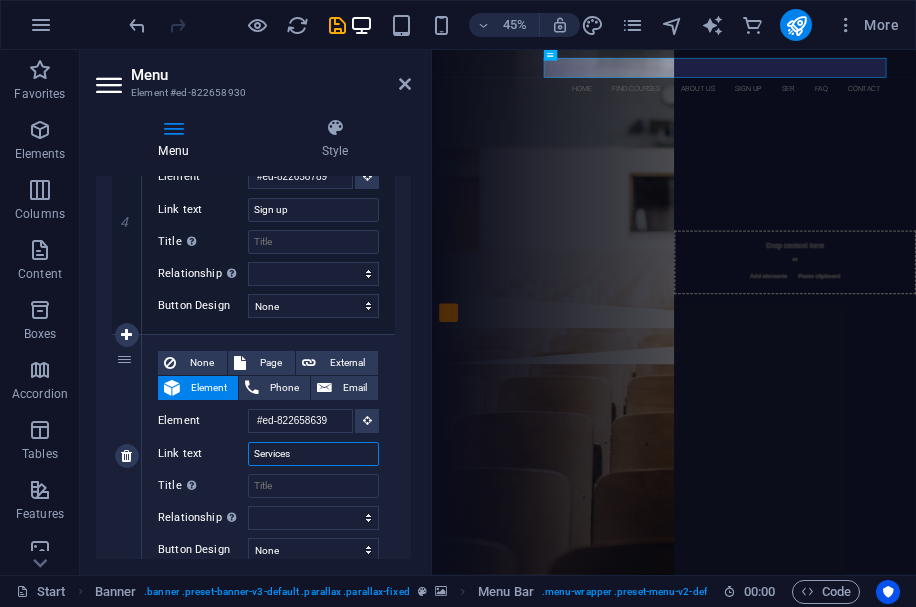 select 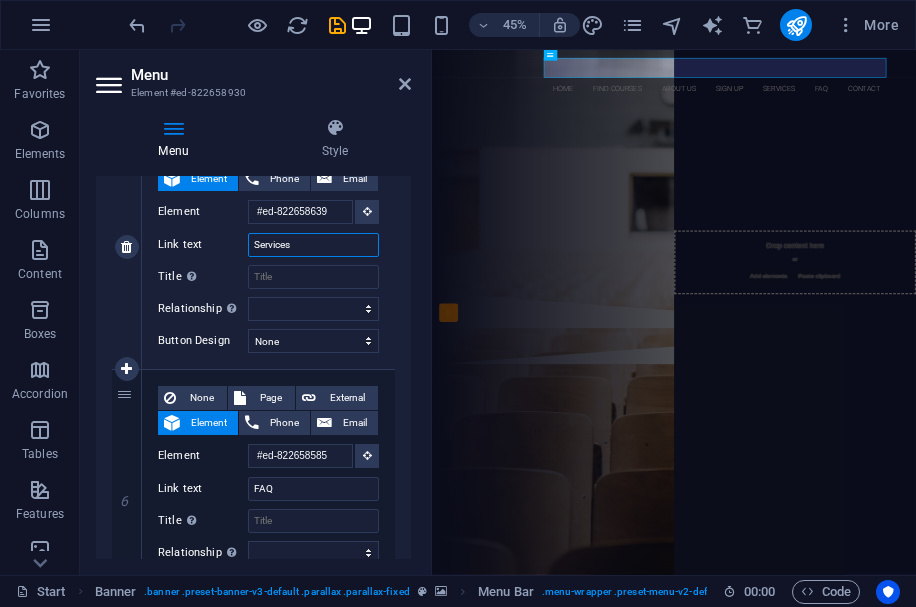 scroll, scrollTop: 1218, scrollLeft: 0, axis: vertical 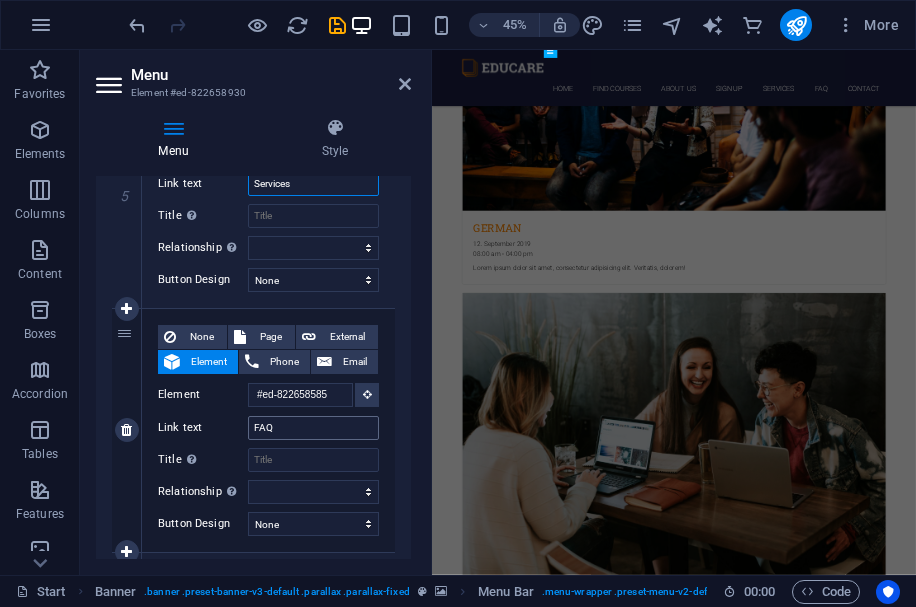 type on "Services" 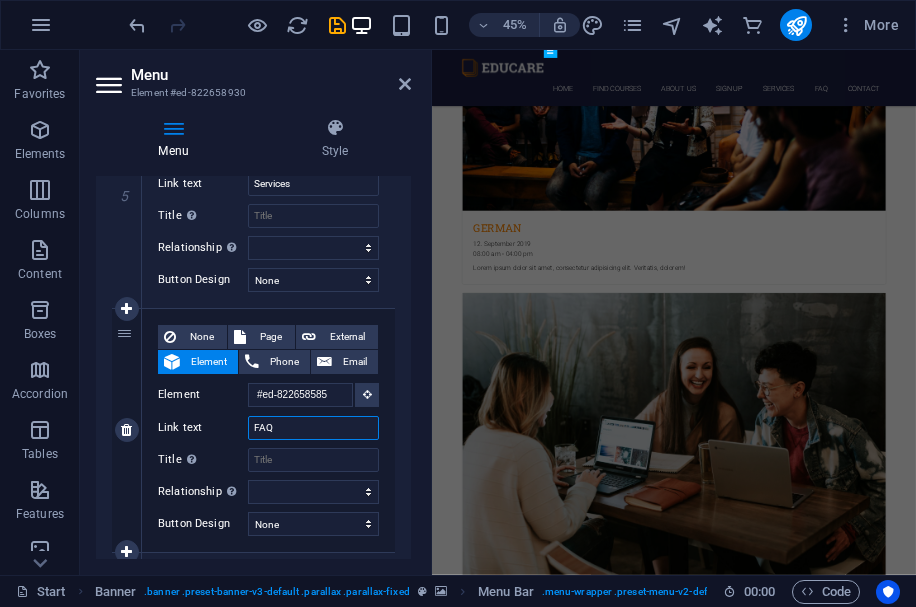 click on "FAQ" at bounding box center (313, 428) 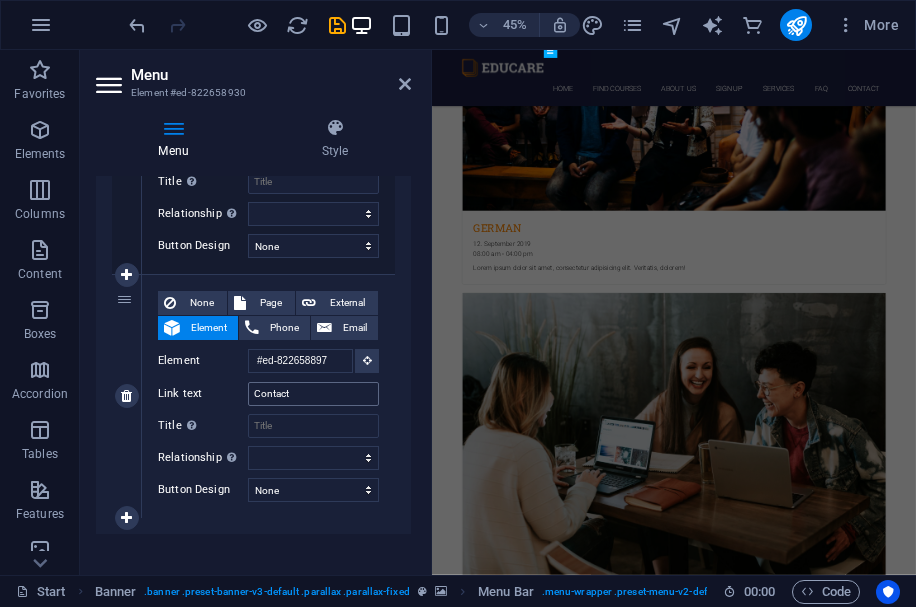 scroll, scrollTop: 1570, scrollLeft: 0, axis: vertical 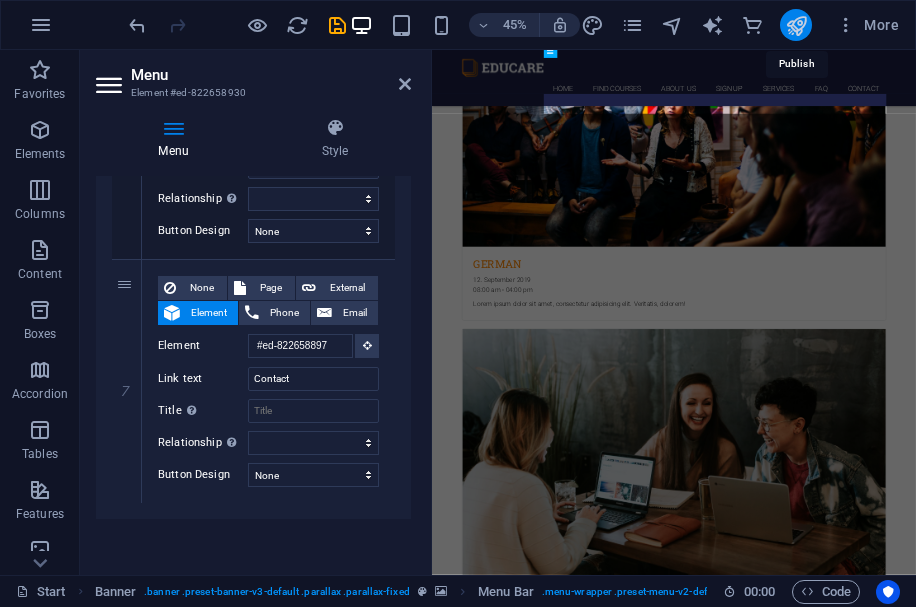click at bounding box center [796, 25] 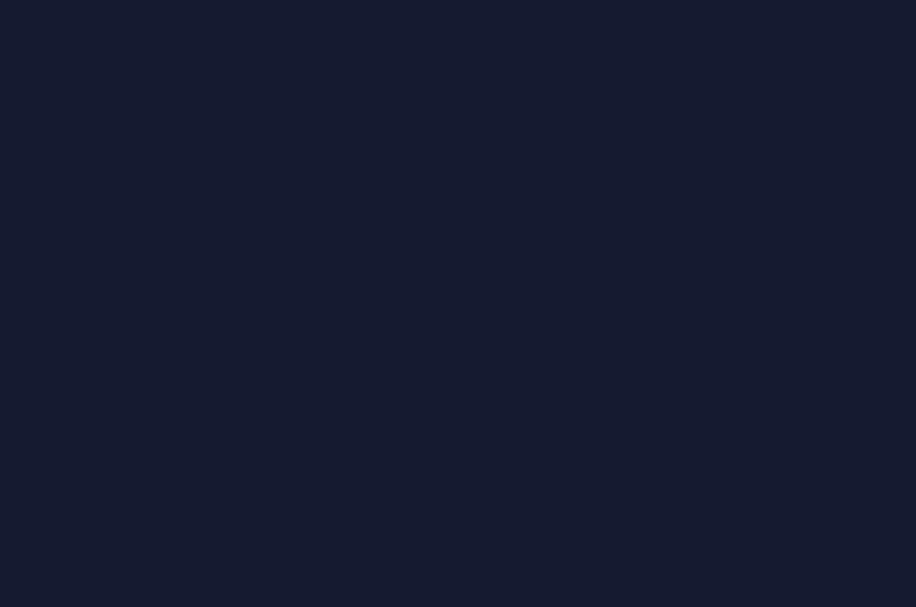scroll, scrollTop: 0, scrollLeft: 0, axis: both 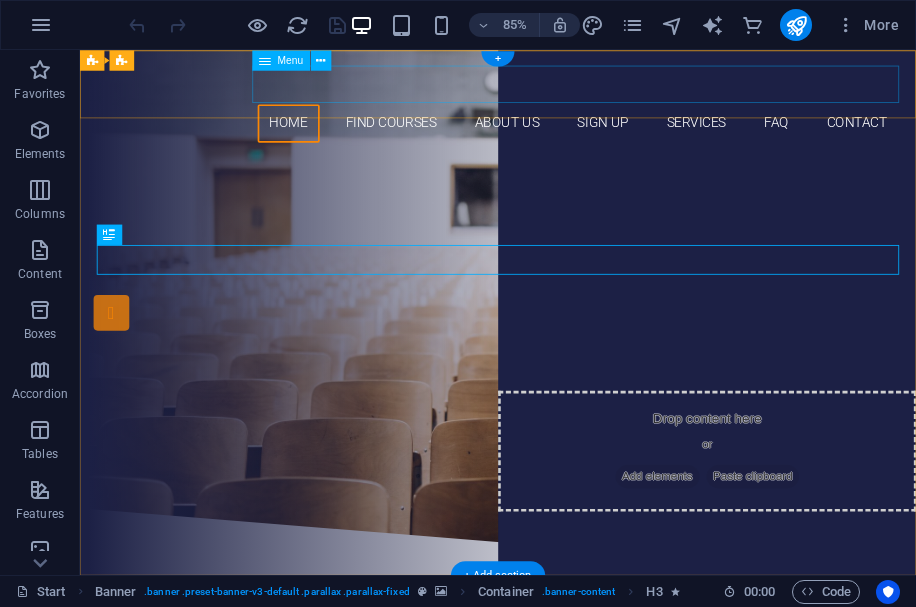 click on "Home Find Courses About Us Sign up Services FAQ Contact" at bounding box center [572, 136] 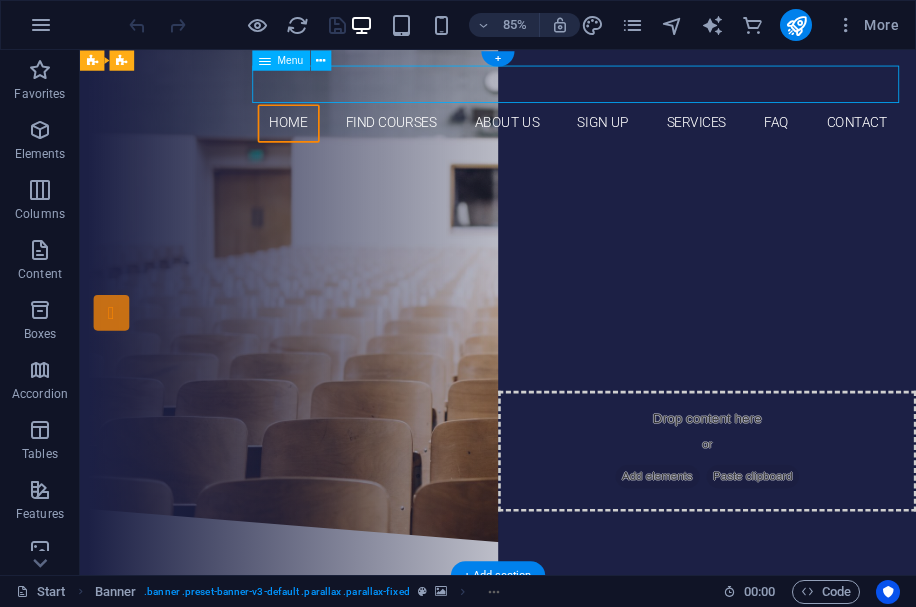 click on "Home Find Courses About Us Sign up Services FAQ Contact" at bounding box center (572, 136) 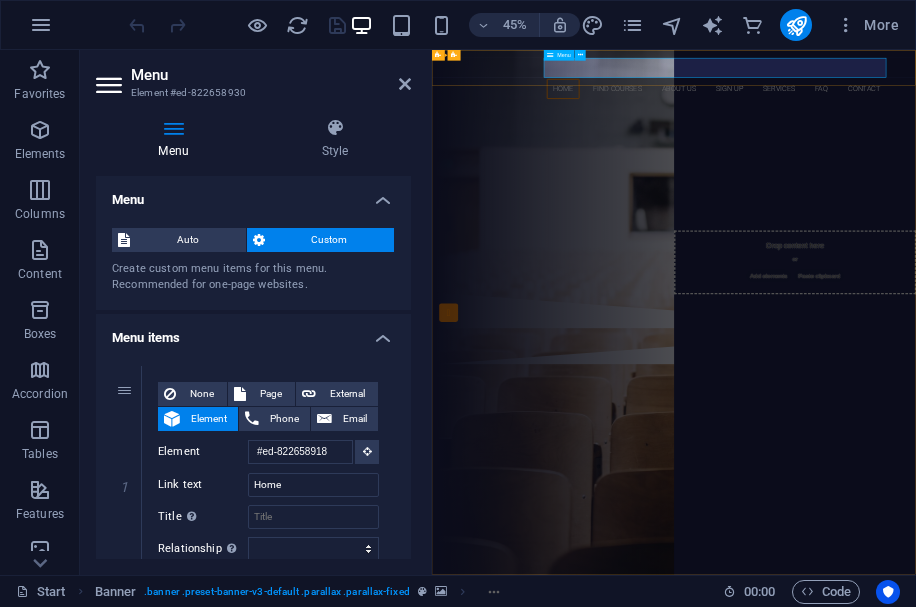 click on "Home Find Courses About Us Sign up Services FAQ Contact" at bounding box center [970, 136] 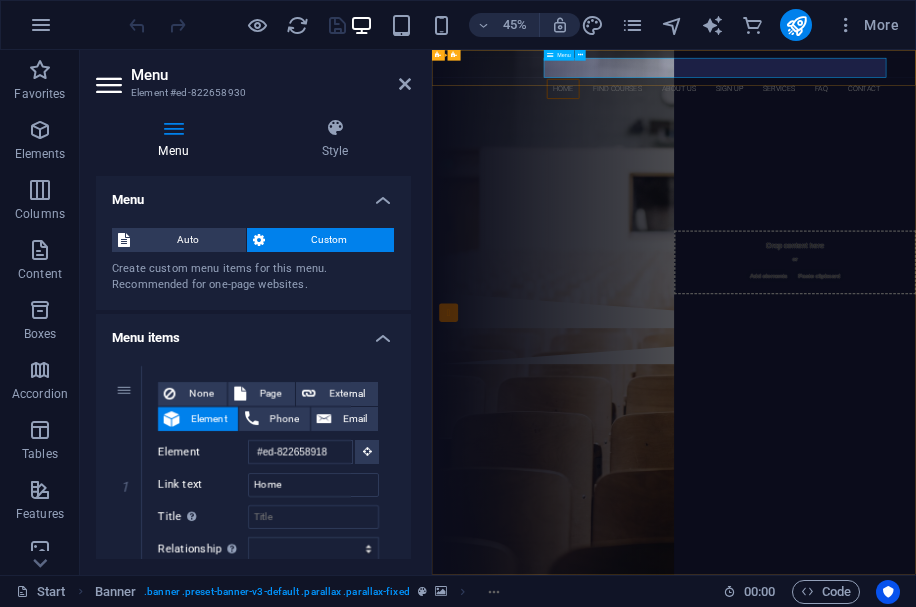 click on "Home Find Courses About Us Sign up Services FAQ Contact" at bounding box center (970, 136) 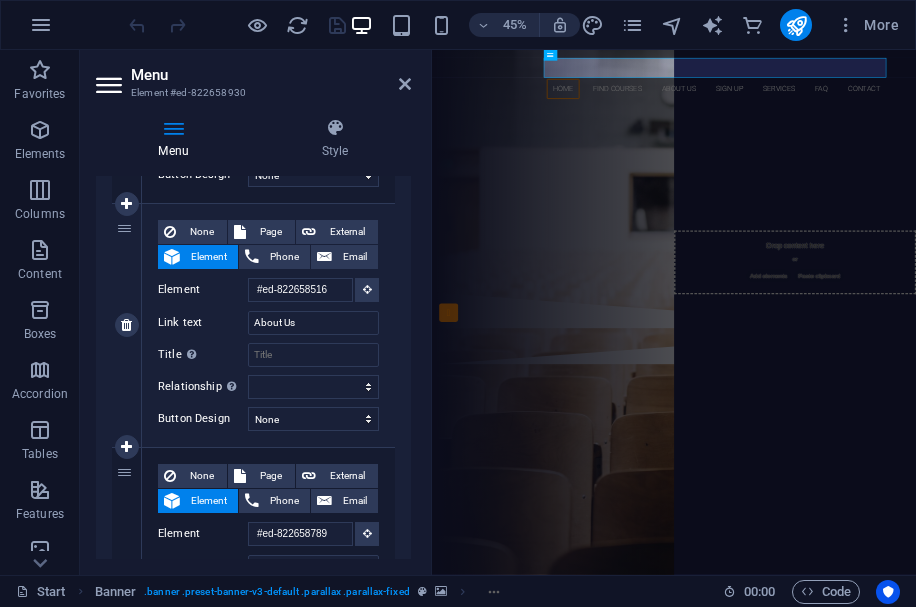 scroll, scrollTop: 644, scrollLeft: 0, axis: vertical 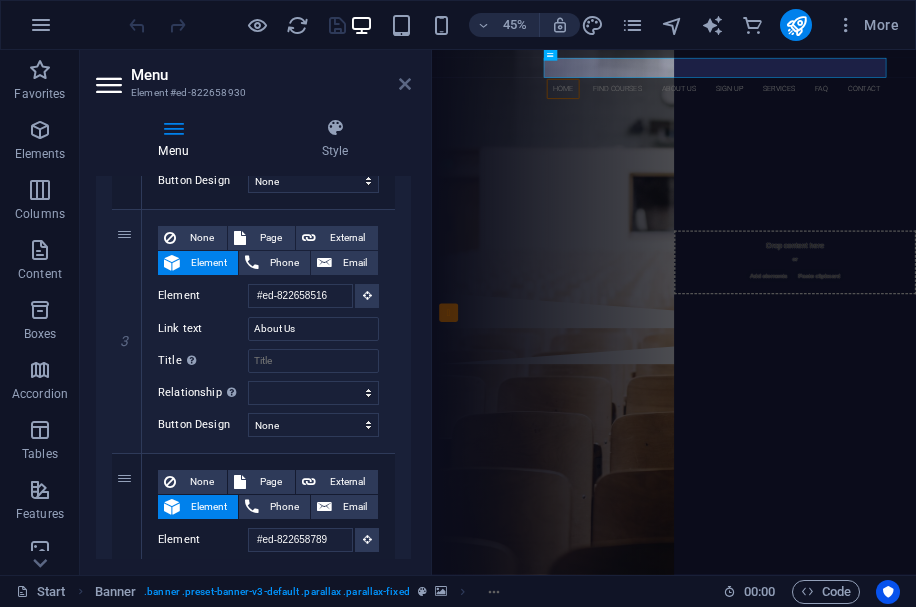 click at bounding box center [405, 84] 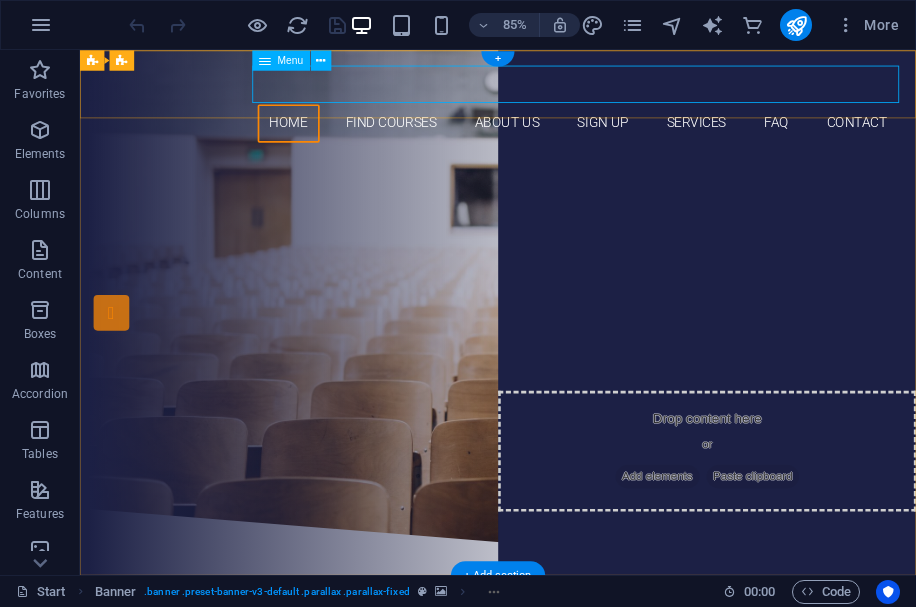 click on "Home Find Courses About Us Sign up Services FAQ Contact" at bounding box center [572, 136] 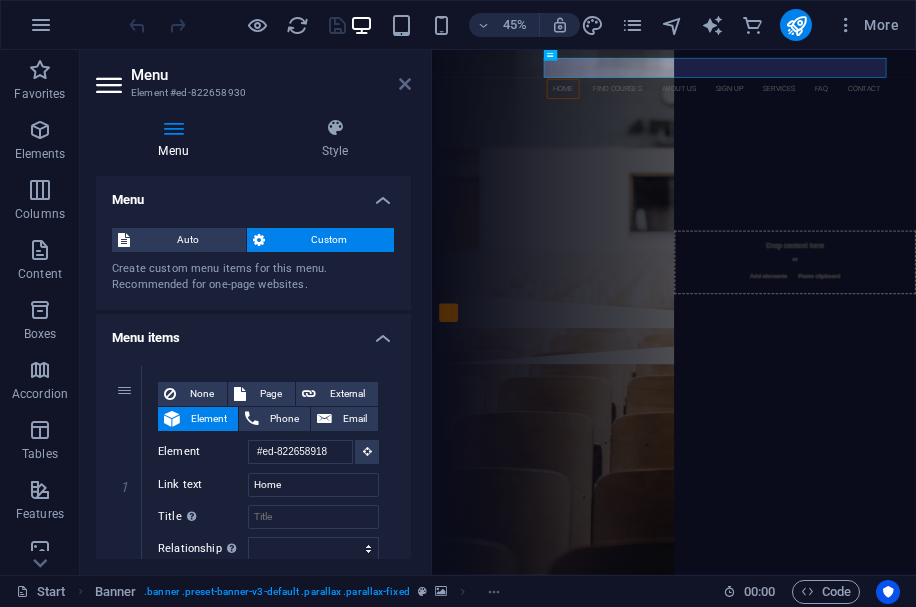click at bounding box center (405, 84) 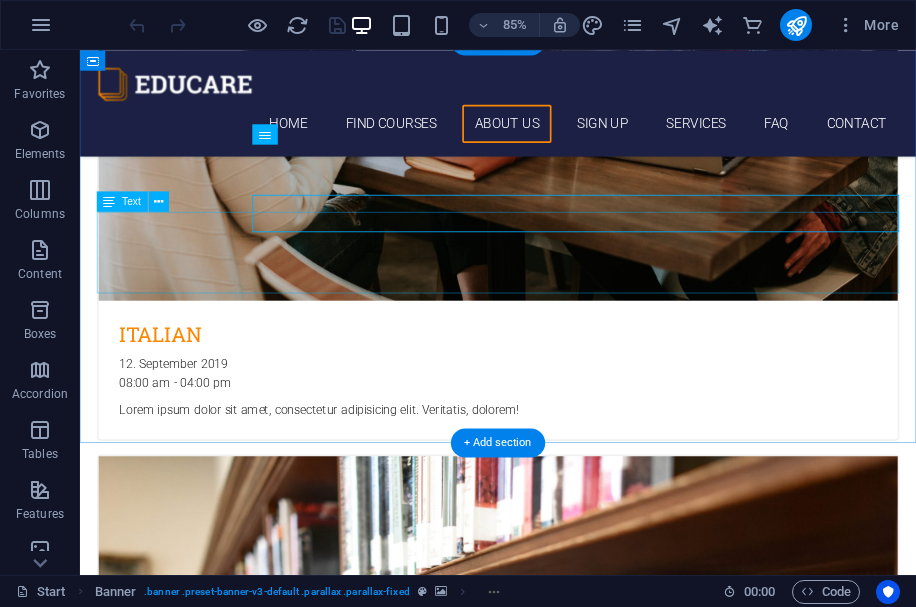 scroll, scrollTop: 3607, scrollLeft: 0, axis: vertical 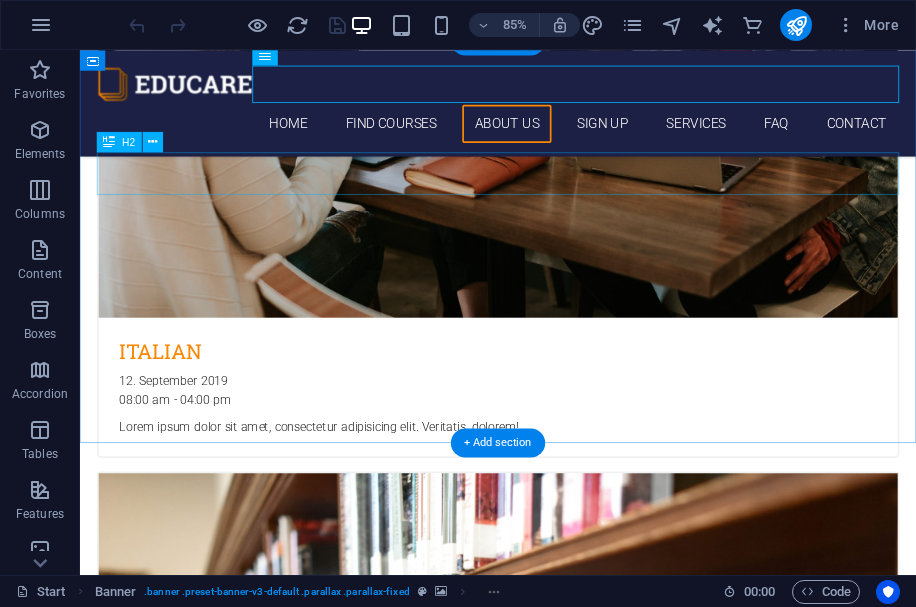 click on "About  edupediabd.com" at bounding box center [572, 4766] 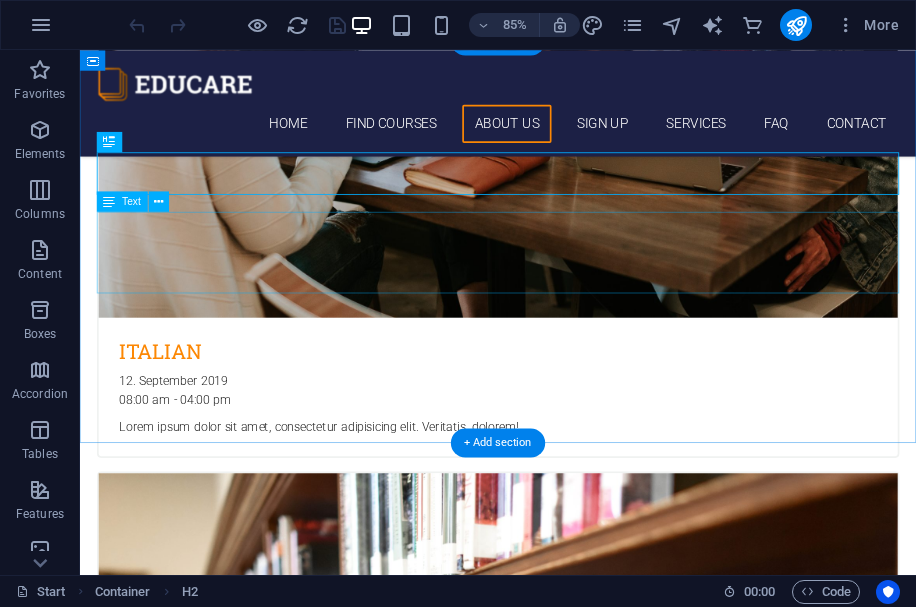 click on "Lorem ipsum dolor sit amet, consetetur sadipscing elitr, sed diam nonumy eirmod tempor invidunt ut labore et dolore magna aliquyam erat, sed diam voluptua. At vero eos et accusam et justo duo dolores et ea rebum. Stet clita kasd gubergren, no sea takimata sanctus est Lorem ipsum dolor sit amet. Lorem ipsum dolor sit amet, consetetur sadipscing elitr, sed diam nonumy eirmod tempor invidunt ut labore et dolore magna aliquyam erat, sed diam voluptua. At vero eos et accusam et justo duo dolores." at bounding box center [572, 4859] 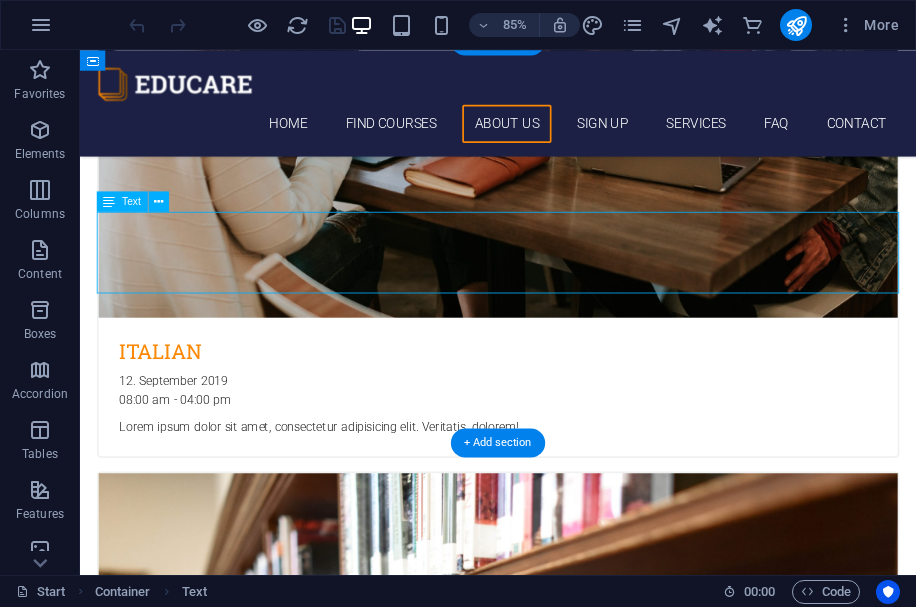 click on "Lorem ipsum dolor sit amet, consetetur sadipscing elitr, sed diam nonumy eirmod tempor invidunt ut labore et dolore magna aliquyam erat, sed diam voluptua. At vero eos et accusam et justo duo dolores et ea rebum. Stet clita kasd gubergren, no sea takimata sanctus est Lorem ipsum dolor sit amet. Lorem ipsum dolor sit amet, consetetur sadipscing elitr, sed diam nonumy eirmod tempor invidunt ut labore et dolore magna aliquyam erat, sed diam voluptua. At vero eos et accusam et justo duo dolores." at bounding box center (572, 4859) 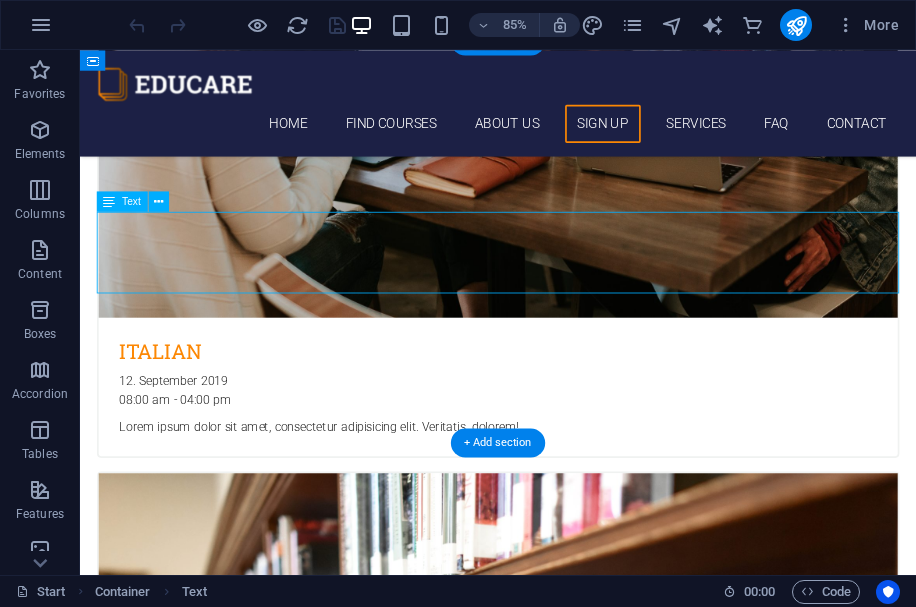 scroll, scrollTop: 4156, scrollLeft: 0, axis: vertical 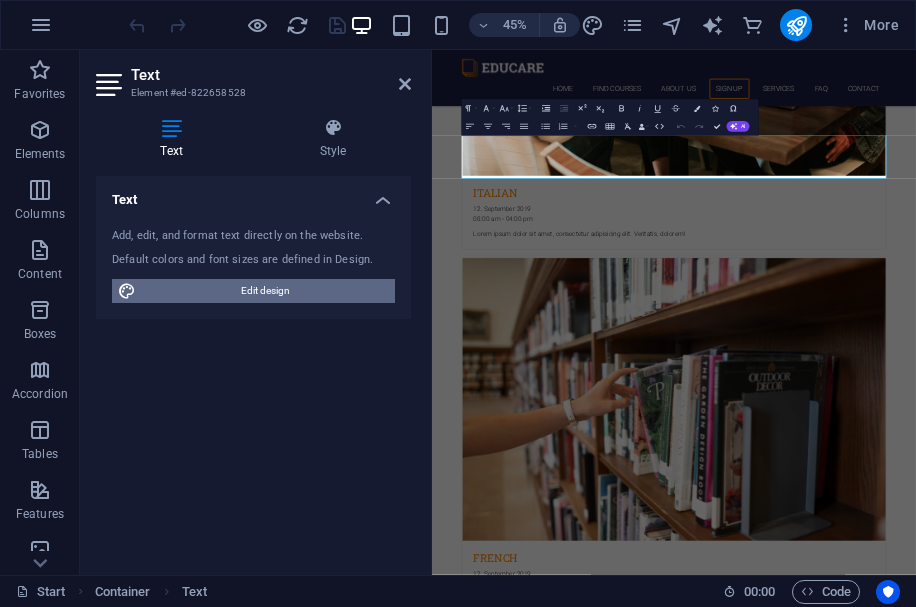 click on "Edit design" at bounding box center (265, 291) 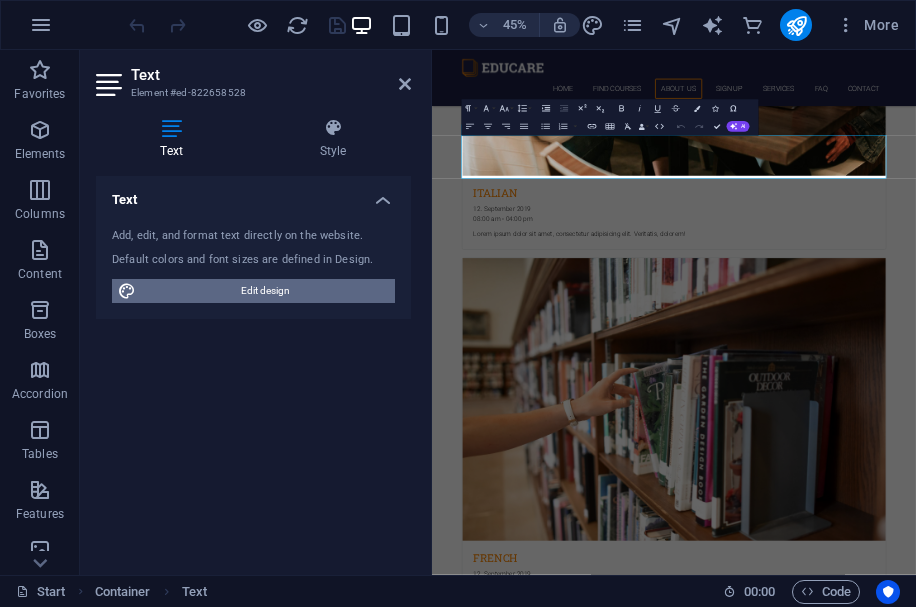 scroll, scrollTop: 15078, scrollLeft: 0, axis: vertical 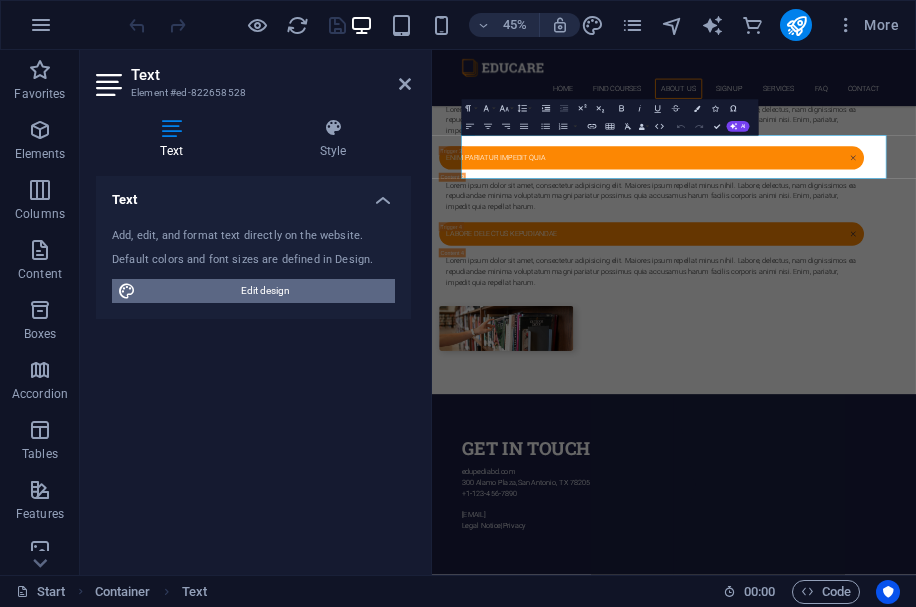 select on "px" 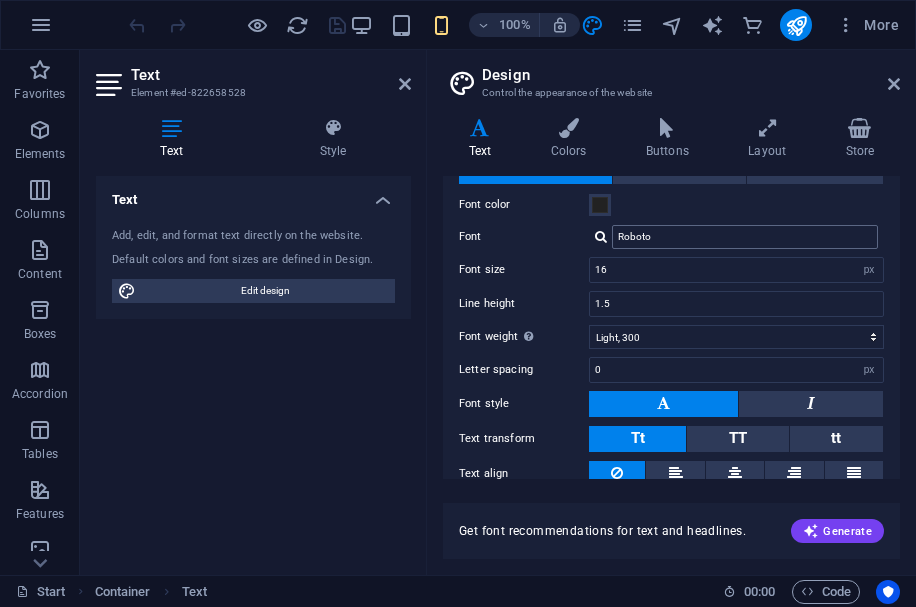 scroll, scrollTop: 0, scrollLeft: 0, axis: both 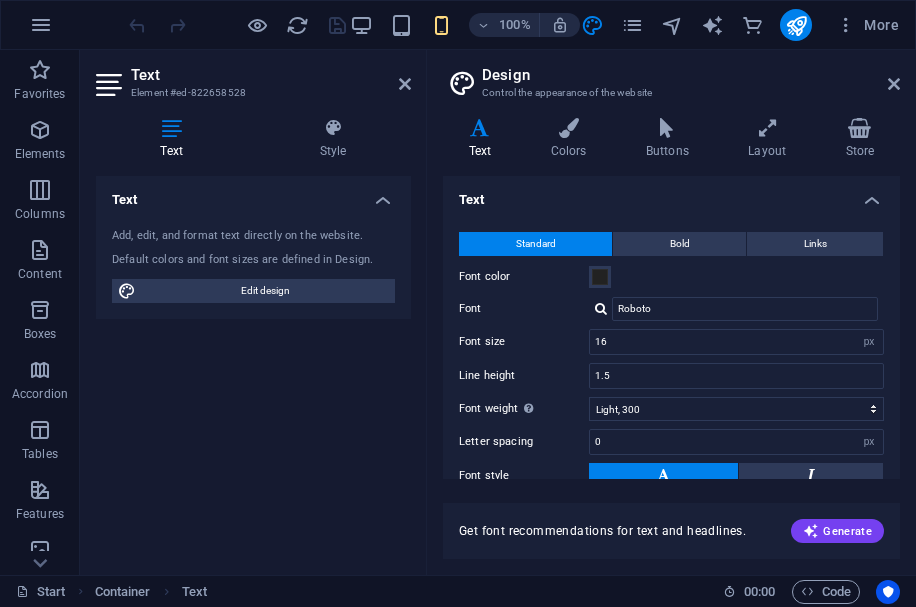 click on "Text" at bounding box center (484, 139) 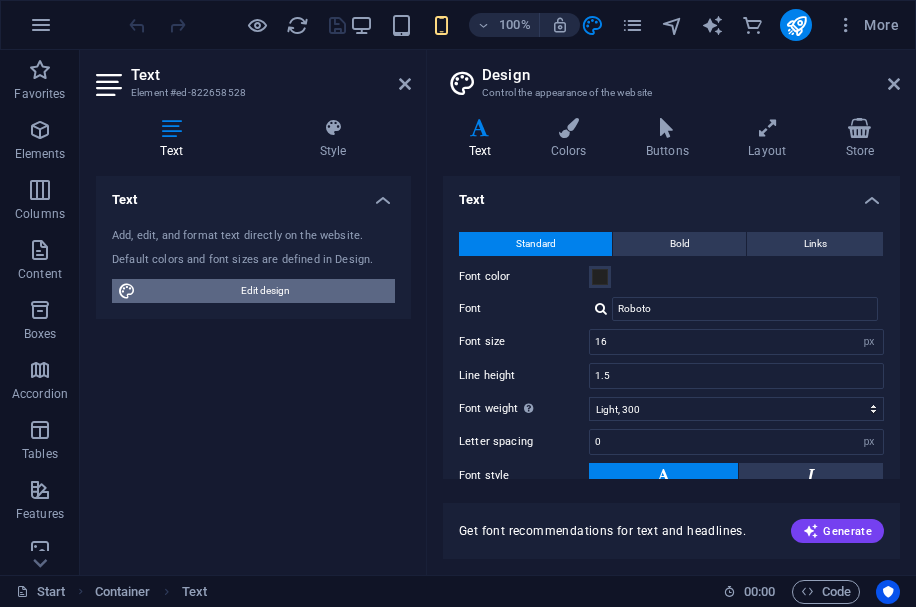 click on "Edit design" at bounding box center (265, 291) 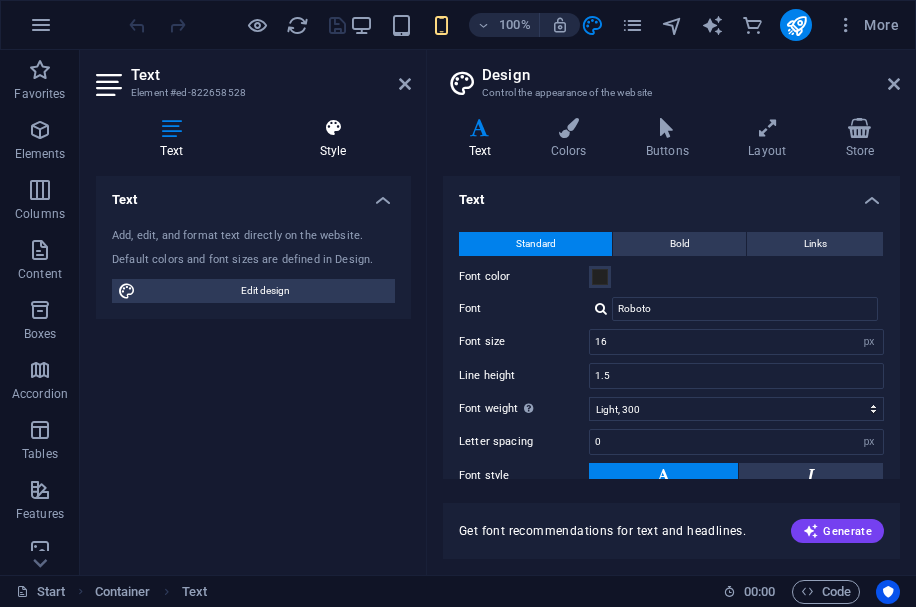 click on "Style" at bounding box center (333, 139) 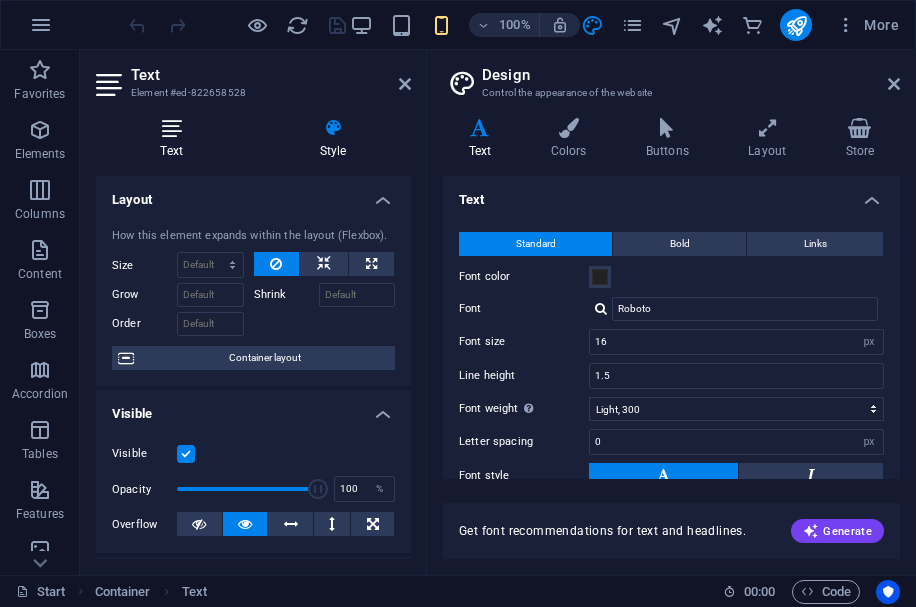 click at bounding box center (171, 128) 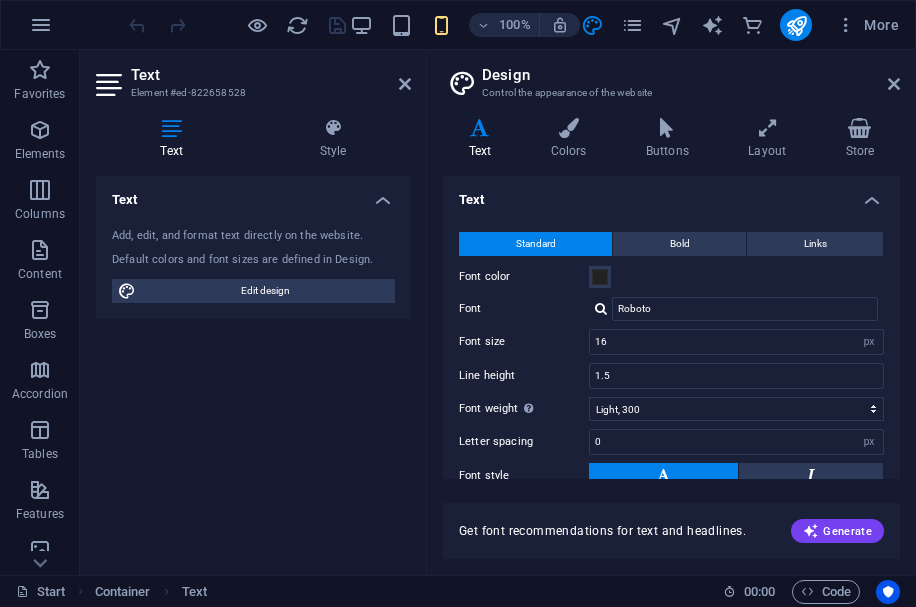 click on "Add, edit, and format text directly on the website. Default colors and font sizes are defined in Design. Edit design" at bounding box center [253, 265] 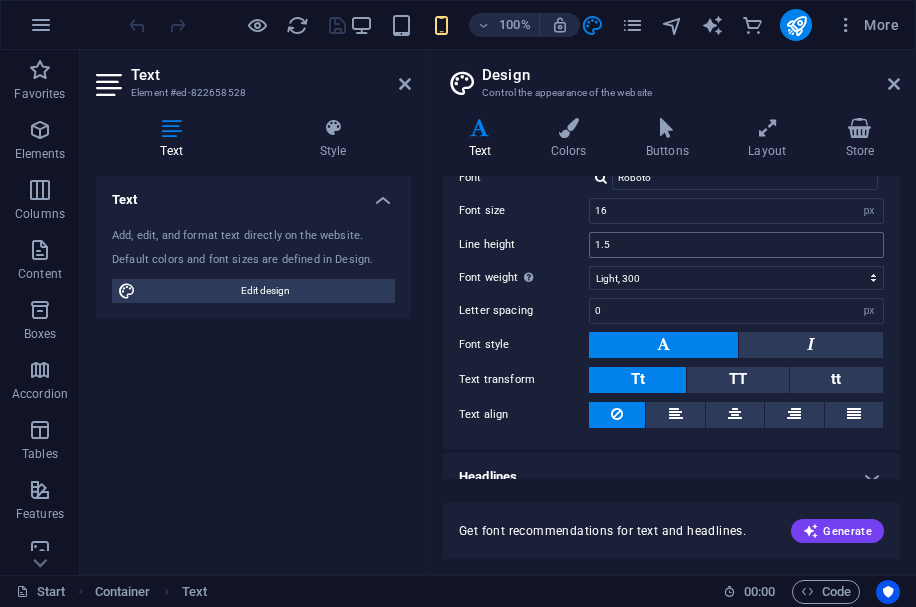 scroll, scrollTop: 151, scrollLeft: 0, axis: vertical 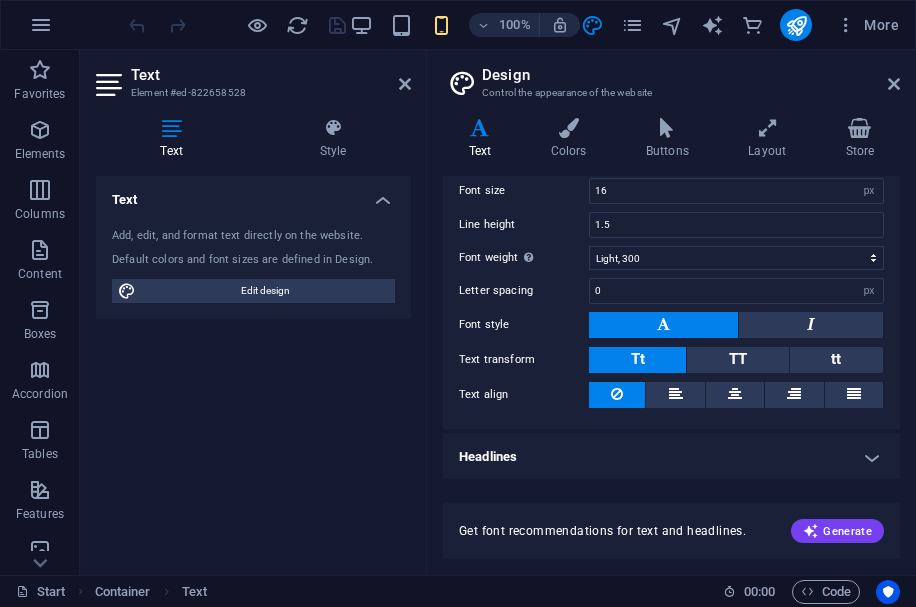 click on "Headlines" at bounding box center (671, 457) 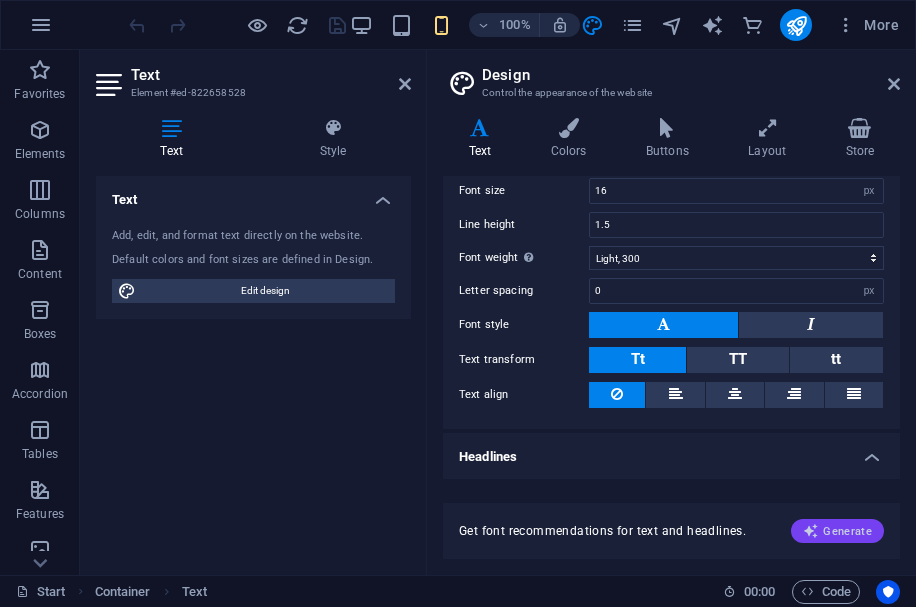 click on "Generate" at bounding box center [837, 531] 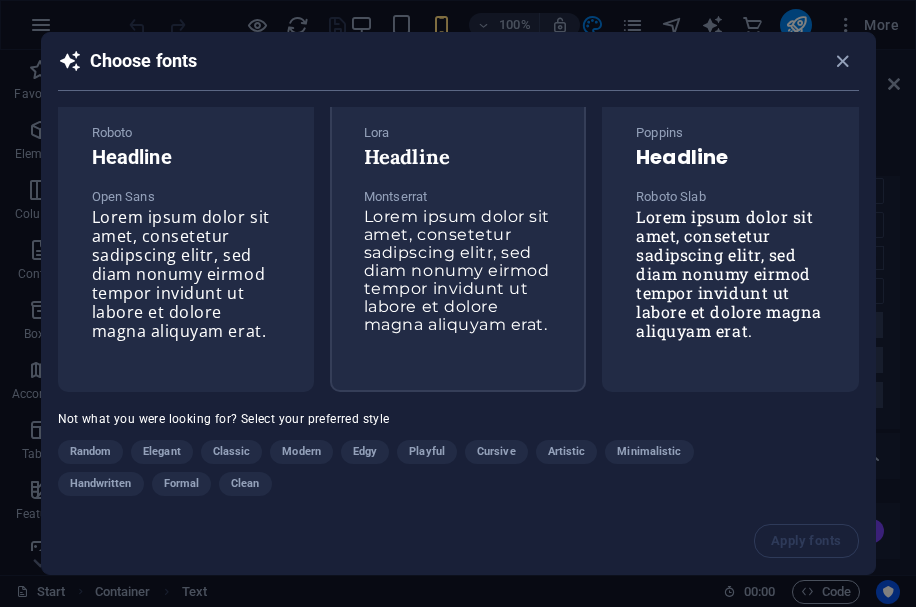 scroll, scrollTop: 48, scrollLeft: 0, axis: vertical 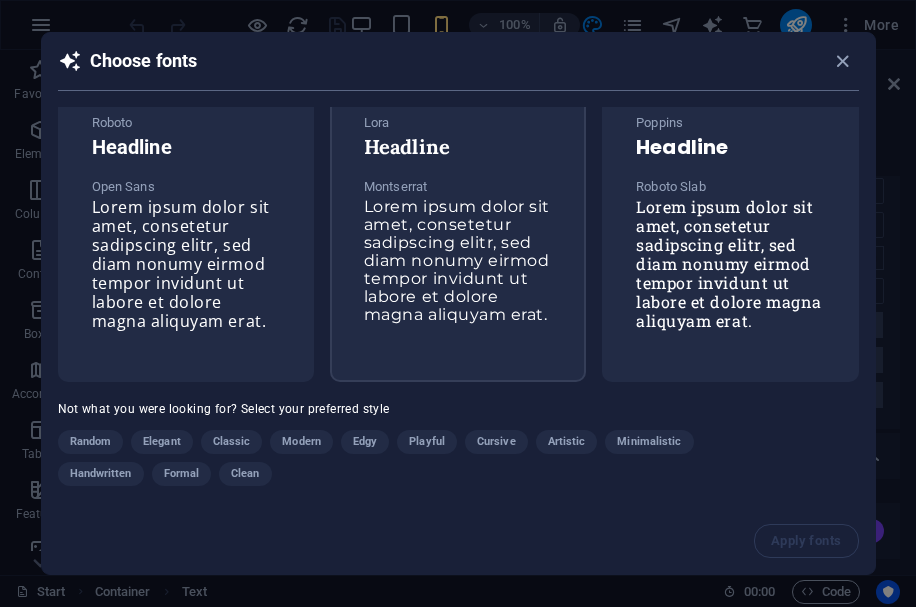 drag, startPoint x: 842, startPoint y: 61, endPoint x: 487, endPoint y: 289, distance: 421.91113 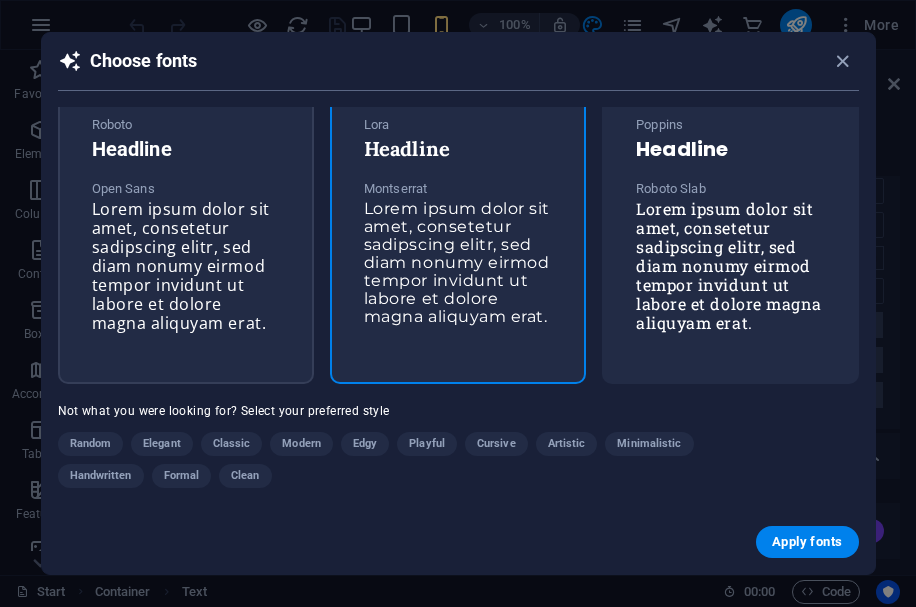 click on "Lorem ipsum dolor sit amet, consetetur sadipscing elitr, sed diam nonumy eirmod tempor invidunt ut labore et dolore magna aliquyam erat." at bounding box center [181, 266] 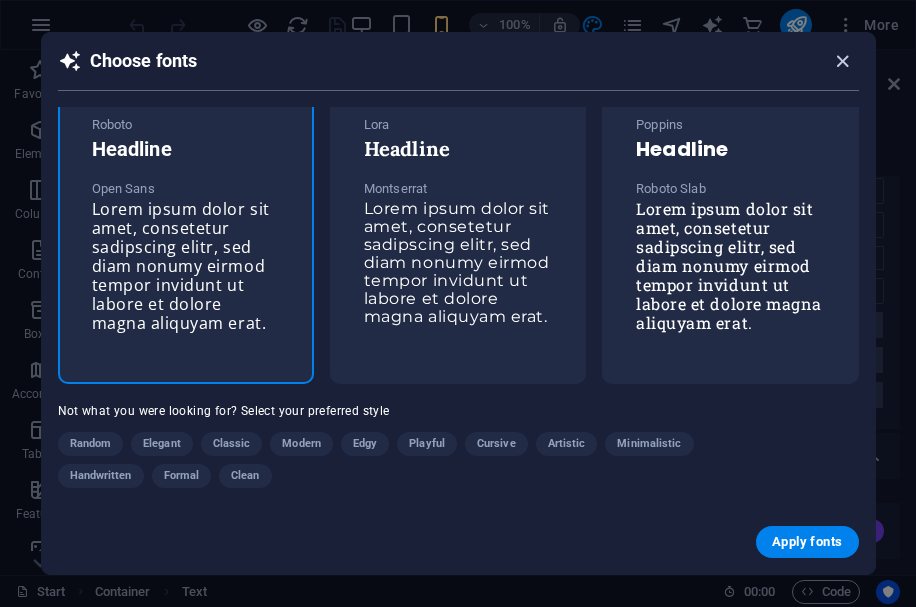click at bounding box center [842, 61] 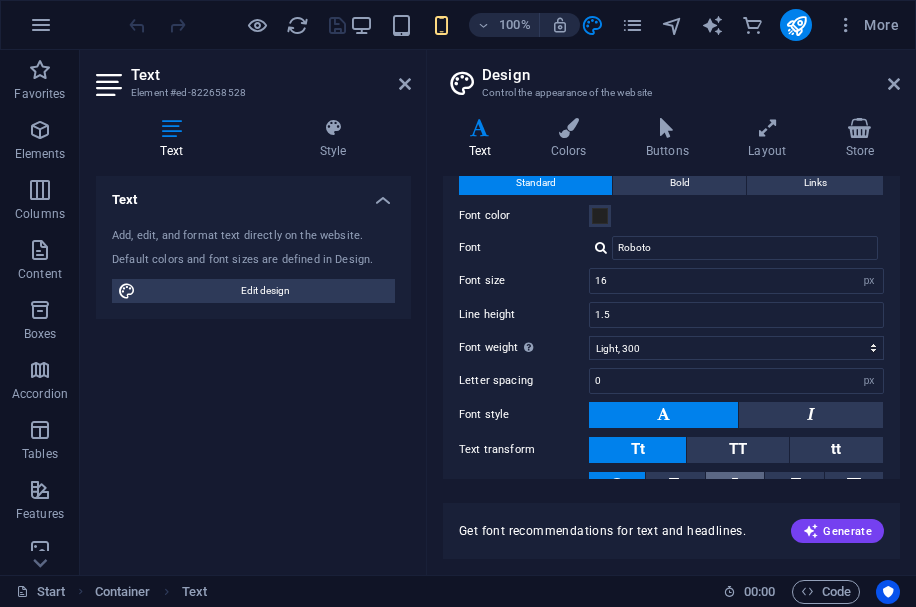 scroll, scrollTop: 0, scrollLeft: 0, axis: both 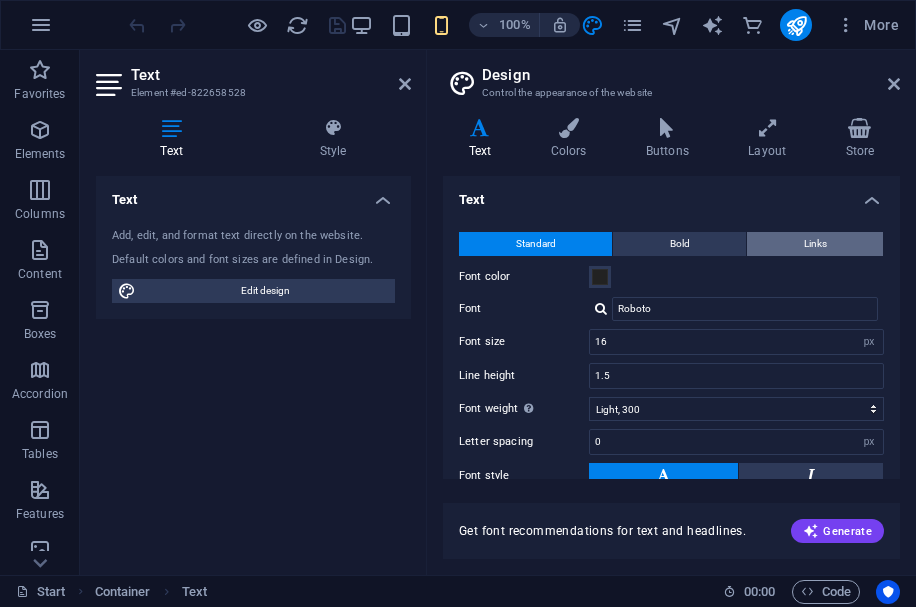 click on "Links" at bounding box center (815, 244) 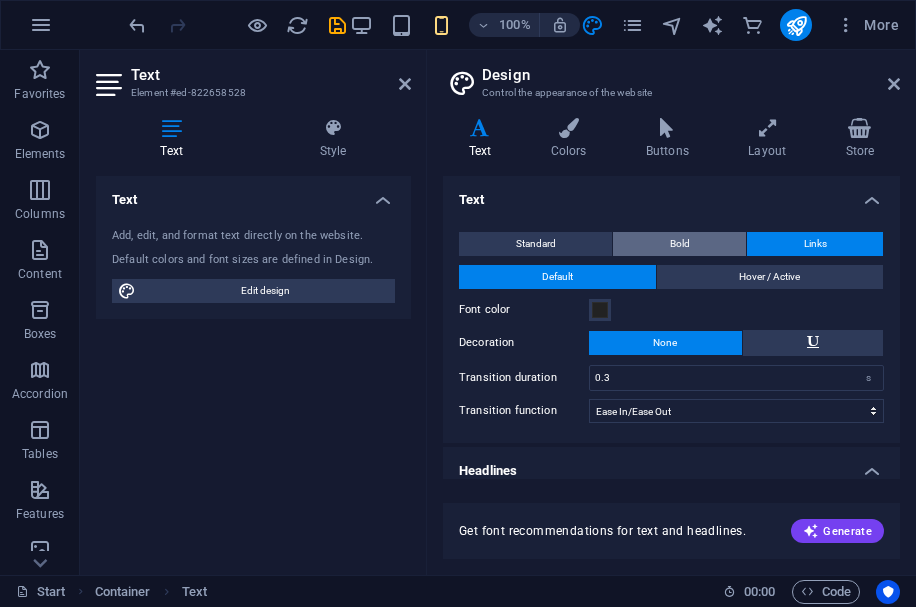 click on "Bold" at bounding box center (680, 244) 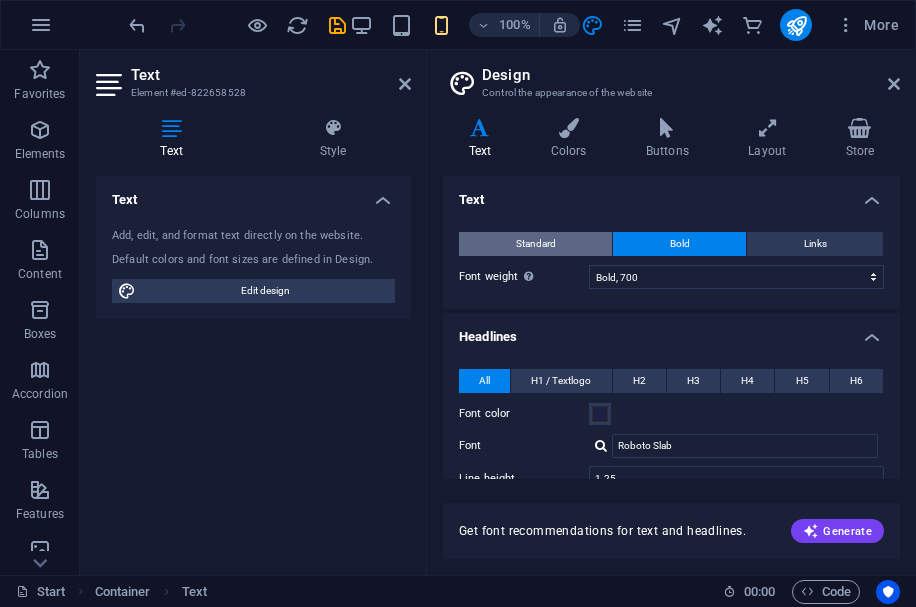 click on "Standard" at bounding box center (536, 244) 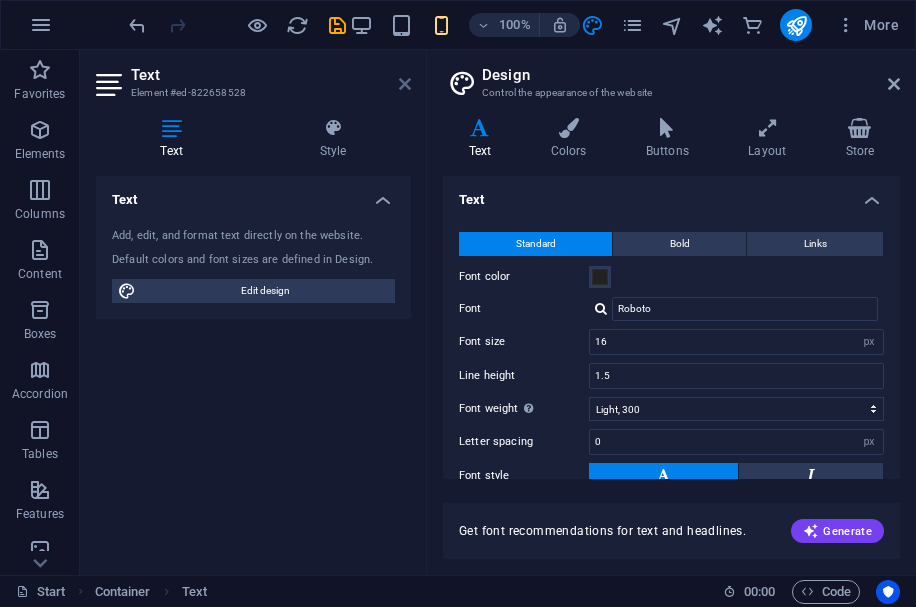 click at bounding box center (405, 84) 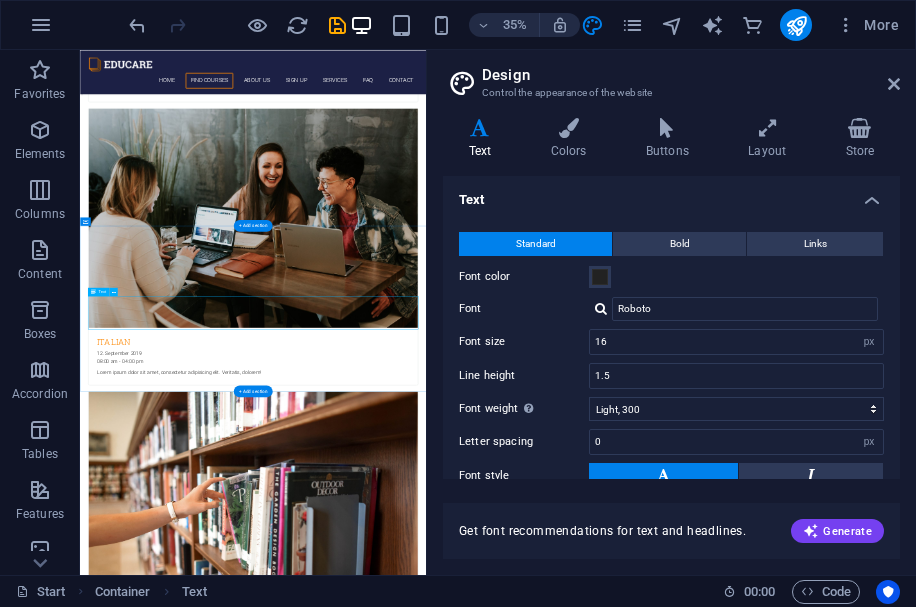 click on "Lorem ipsum dolor sit amet, consetetur sadipscing elitr, sed diam nonumy eirmod tempor invidunt ut labore et dolore magna aliquyam erat, sed diam voluptua. At vero eos et accusam et justo duo dolores et ea rebum. Stet clita kasd gubergren, no sea takimata sanctus est Lorem ipsum dolor sit amet. Lorem ipsum dolor sit amet, consetetur sadipscing elitr, sed diam nonumy eirmod tempor invidunt ut labore et dolore magna aliquyam erat, sed diam voluptua. At vero eos et accusam et justo duo dolores." at bounding box center (575, 5777) 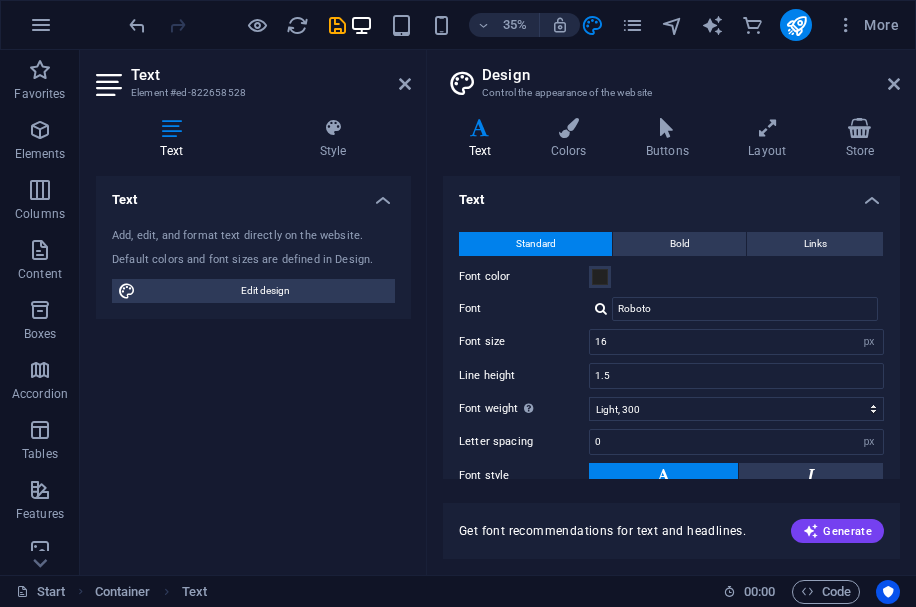 scroll, scrollTop: 0, scrollLeft: 6, axis: horizontal 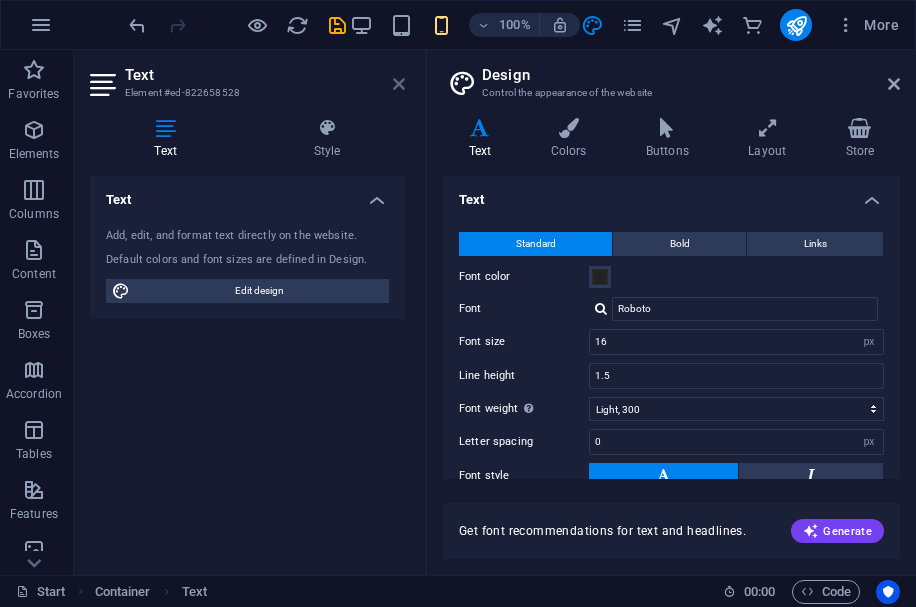 click at bounding box center [399, 84] 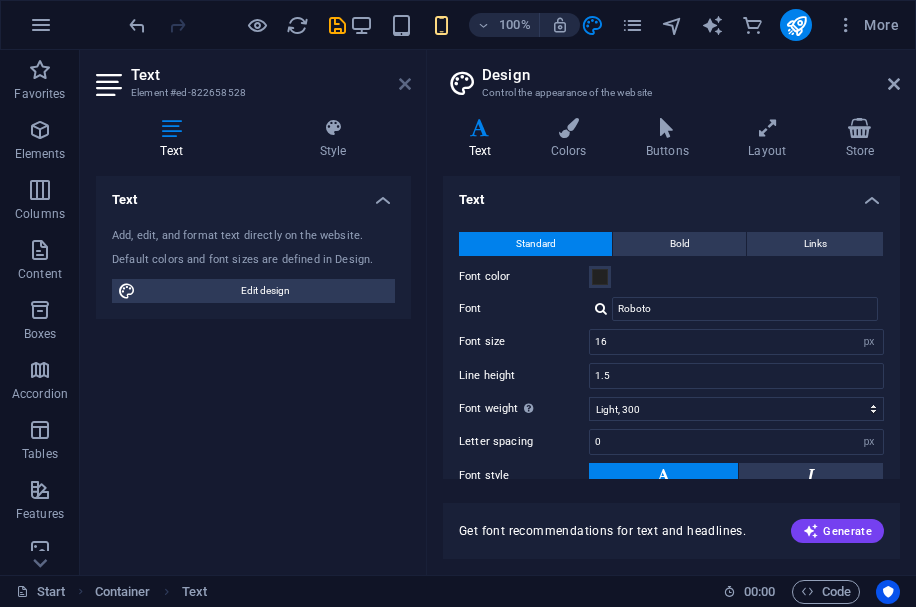 scroll, scrollTop: 0, scrollLeft: 0, axis: both 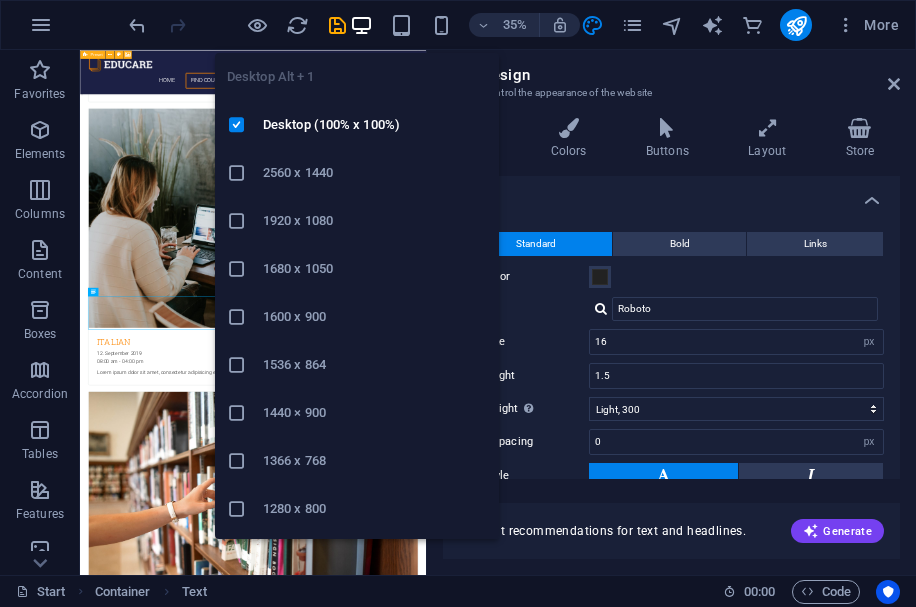 click at bounding box center (361, 25) 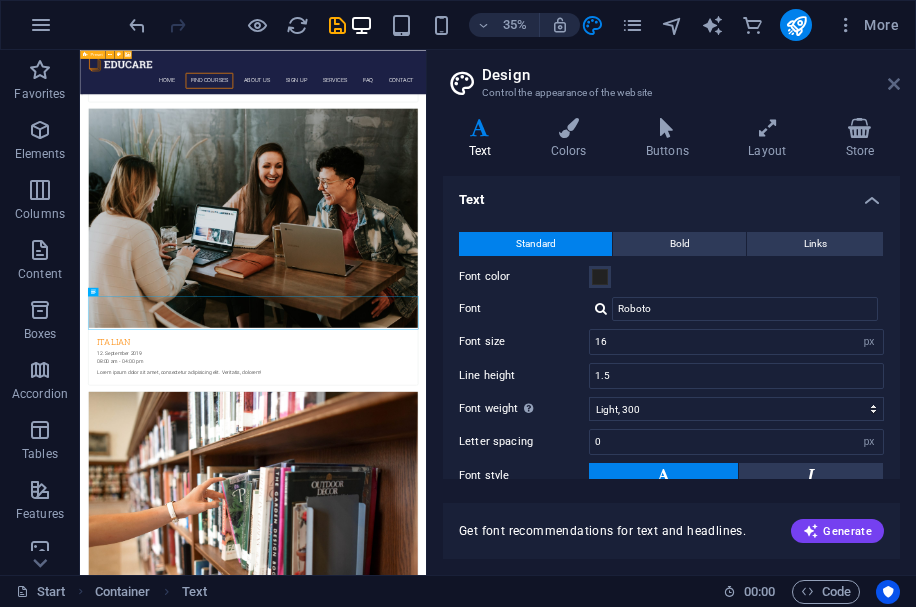 click at bounding box center (894, 84) 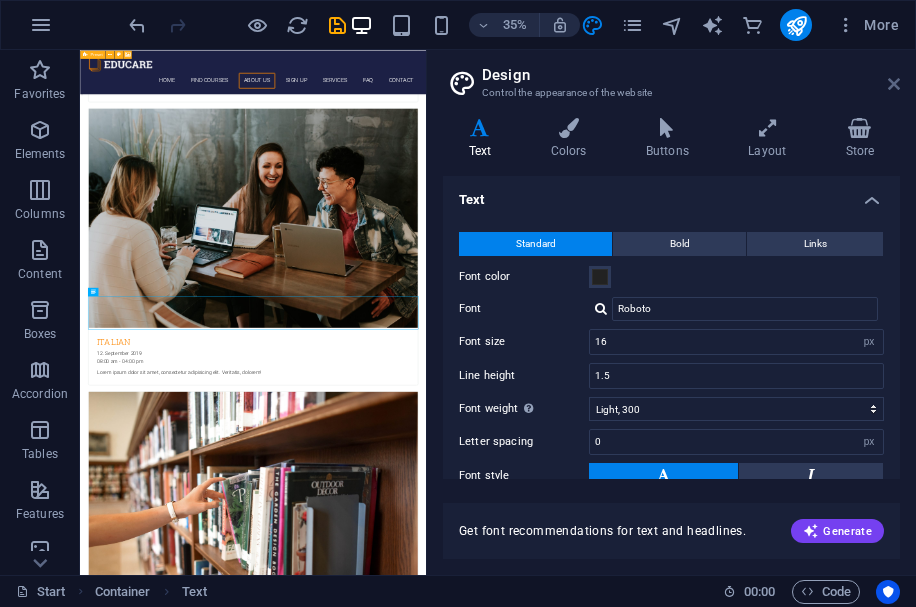 scroll, scrollTop: 3536, scrollLeft: 0, axis: vertical 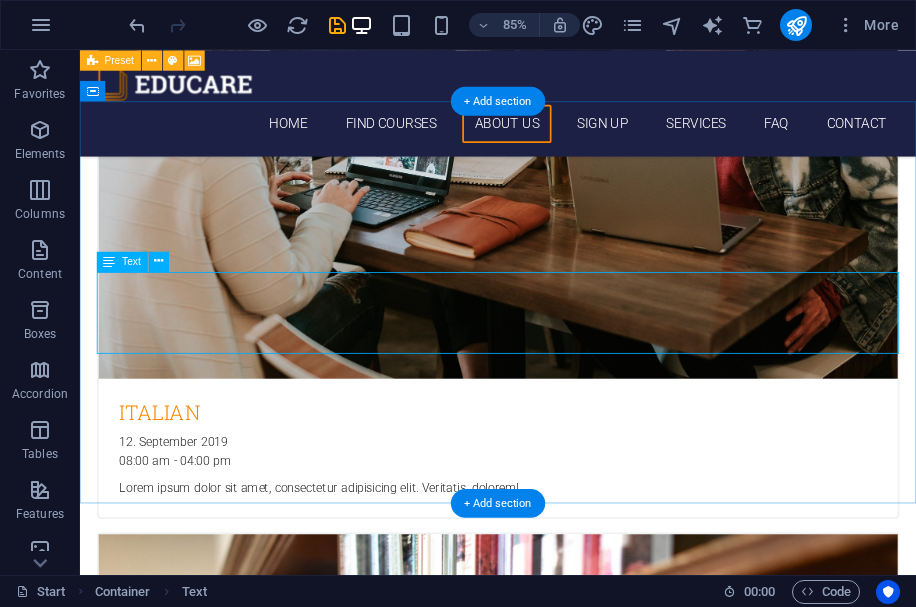 click on "Lorem ipsum dolor sit amet, consetetur sadipscing elitr, sed diam nonumy eirmod tempor invidunt ut labore et dolore magna aliquyam erat, sed diam voluptua. At vero eos et accusam et justo duo dolores et ea rebum. Stet clita kasd gubergren, no sea takimata sanctus est Lorem ipsum dolor sit amet. Lorem ipsum dolor sit amet, consetetur sadipscing elitr, sed diam nonumy eirmod tempor invidunt ut labore et dolore magna aliquyam erat, sed diam voluptua. At vero eos et accusam et justo duo dolores." at bounding box center (572, 4930) 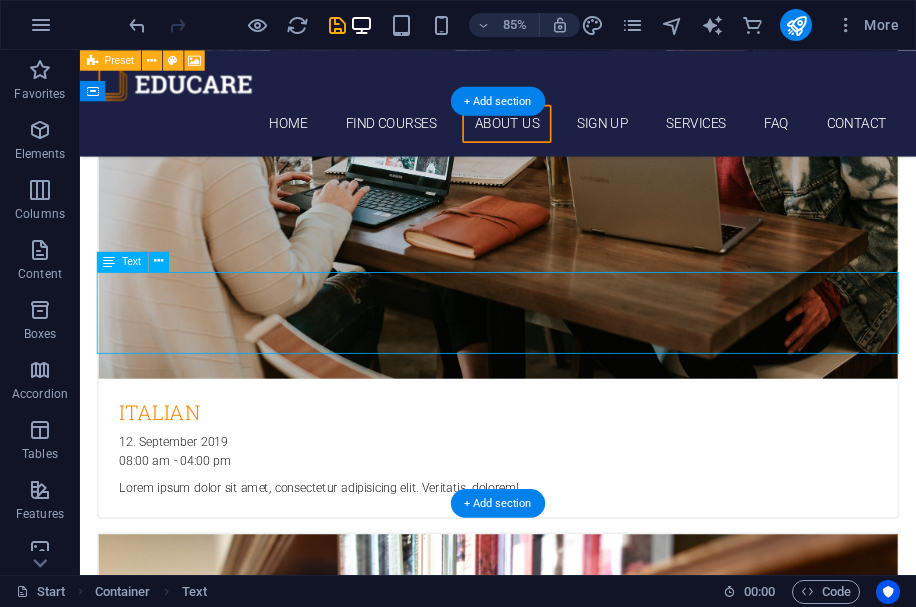 drag, startPoint x: 935, startPoint y: 394, endPoint x: 554, endPoint y: 347, distance: 383.888 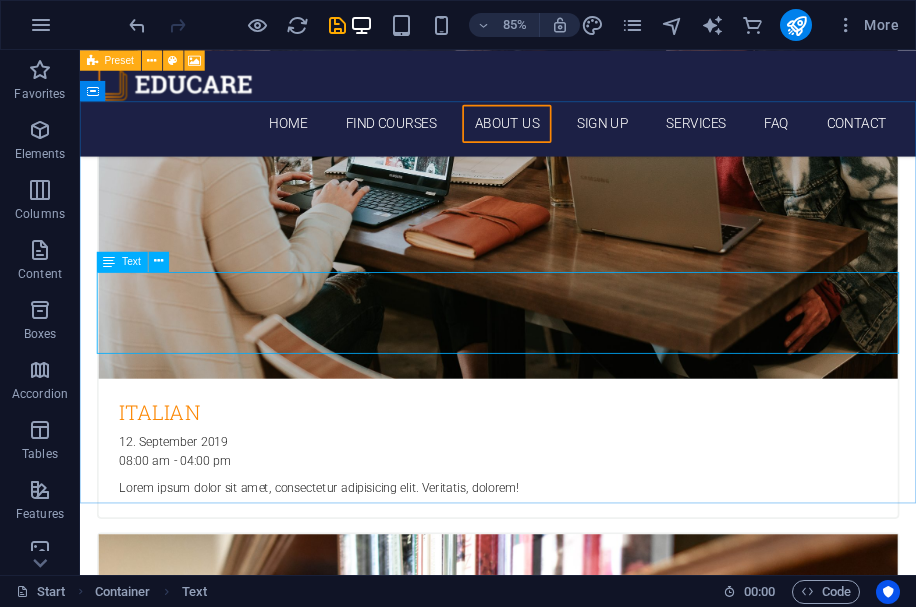 click on "Text" at bounding box center [131, 261] 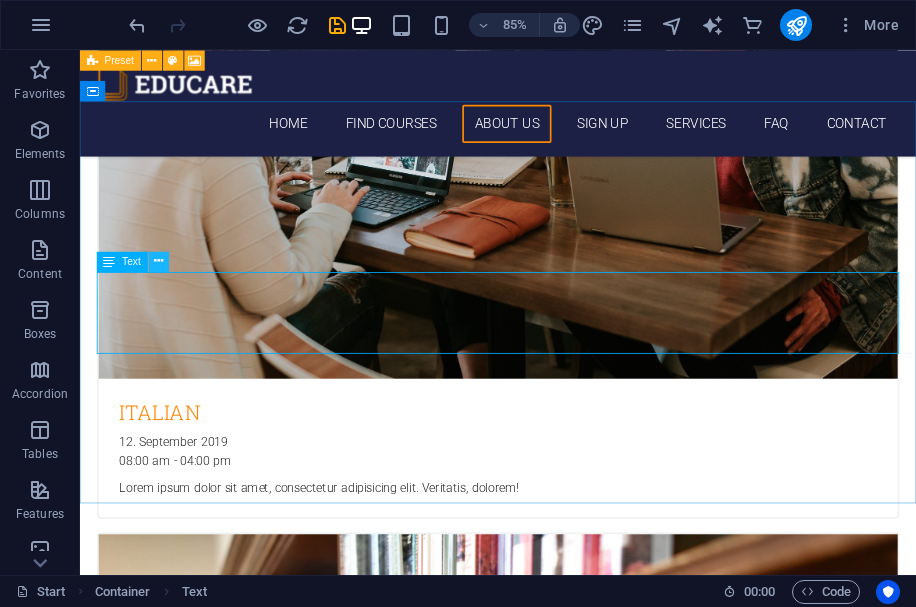 click at bounding box center [158, 261] 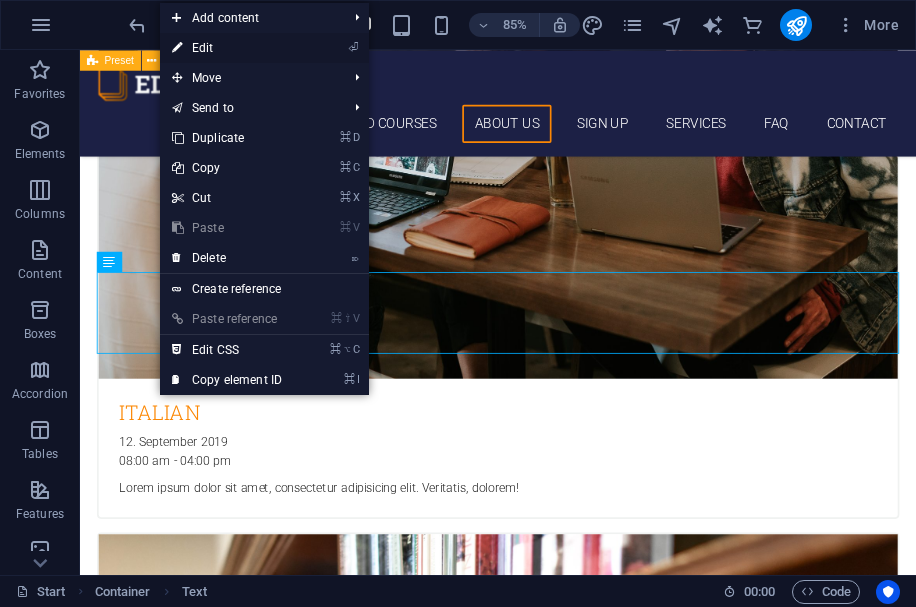 click on "⏎  Edit" at bounding box center [227, 48] 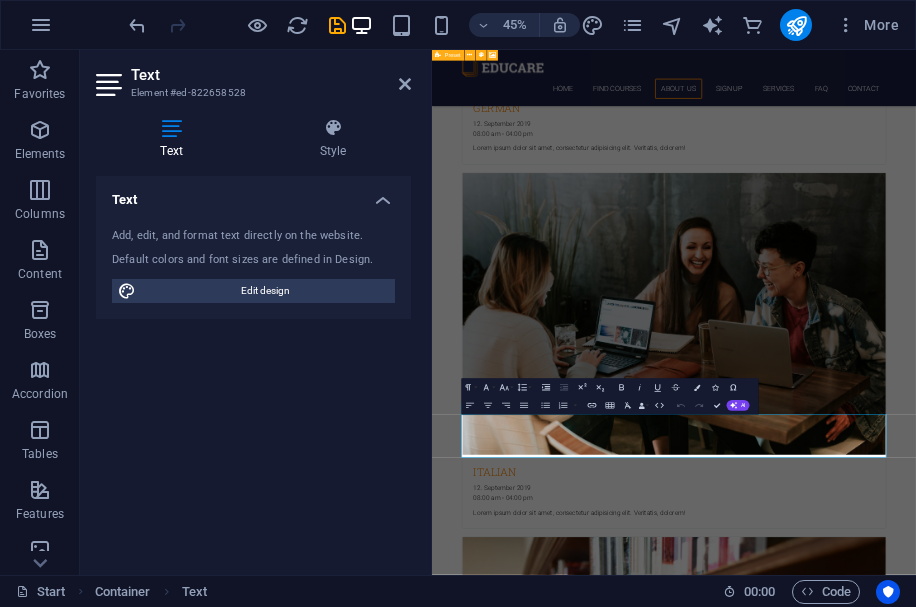 click on "45% More" at bounding box center [458, 25] 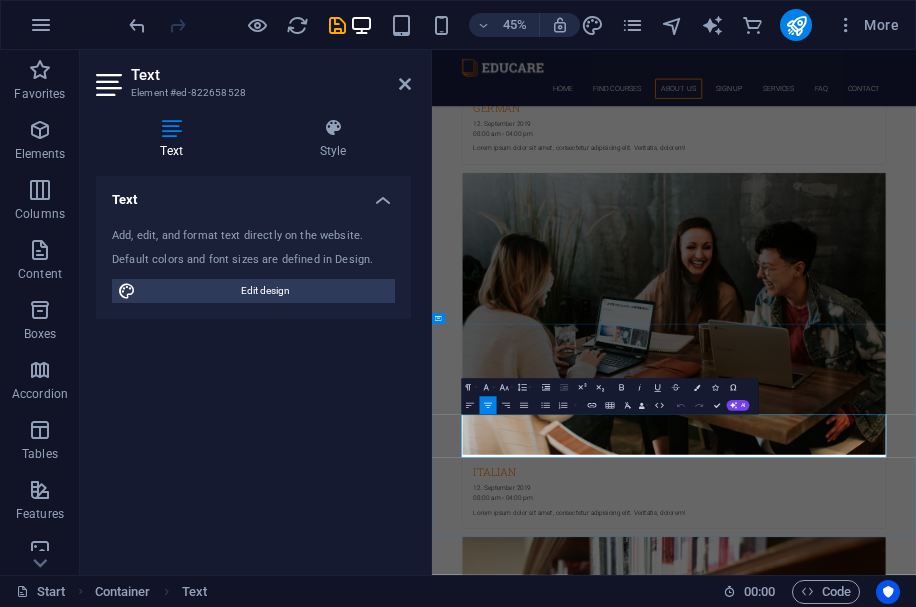 click on "Lorem ipsum dolor sit amet, consetetur sadipscing elitr, sed diam nonumy eirmod tempor invidunt ut labore et dolore magna aliquyam erat, sed diam voluptua. At vero eos et accusam et justo duo dolores et ea rebum. Stet clita kasd gubergren, no sea takimata sanctus est Lorem ipsum dolor sit amet. Lorem ipsum dolor sit amet, consetetur sadipscing elitr, sed diam nonumy eirmod tempor invidunt ut labore et dolore magna aliquyam erat, sed diam voluptua. At vero eos et accusam et justo duo dolores." at bounding box center [970, 5443] 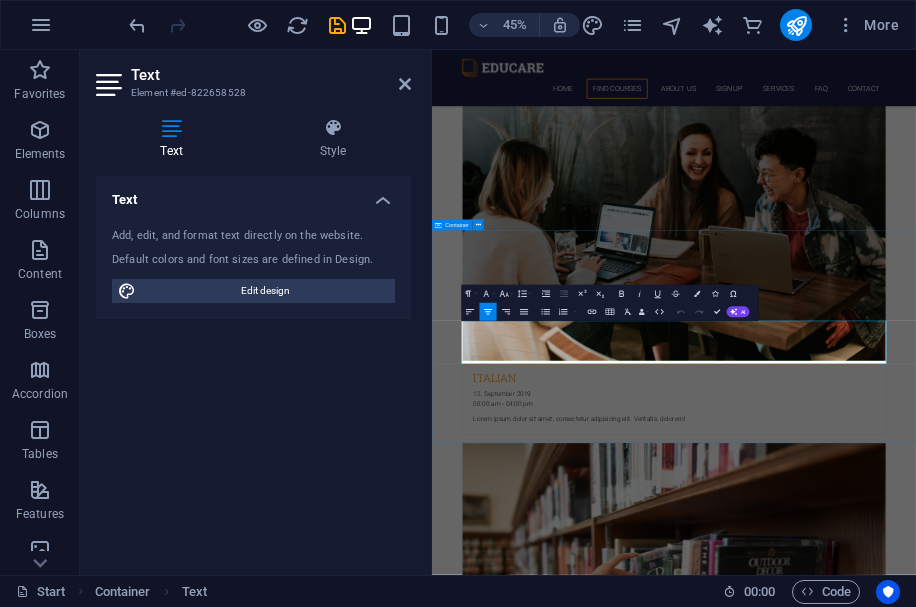 scroll, scrollTop: 3744, scrollLeft: 0, axis: vertical 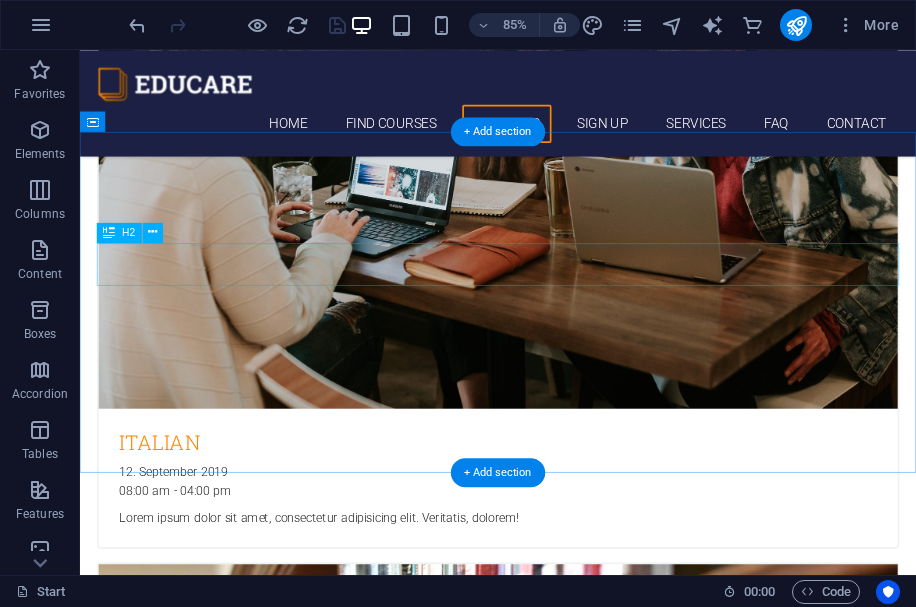 click on "About  edupediabd.com" at bounding box center (572, 4873) 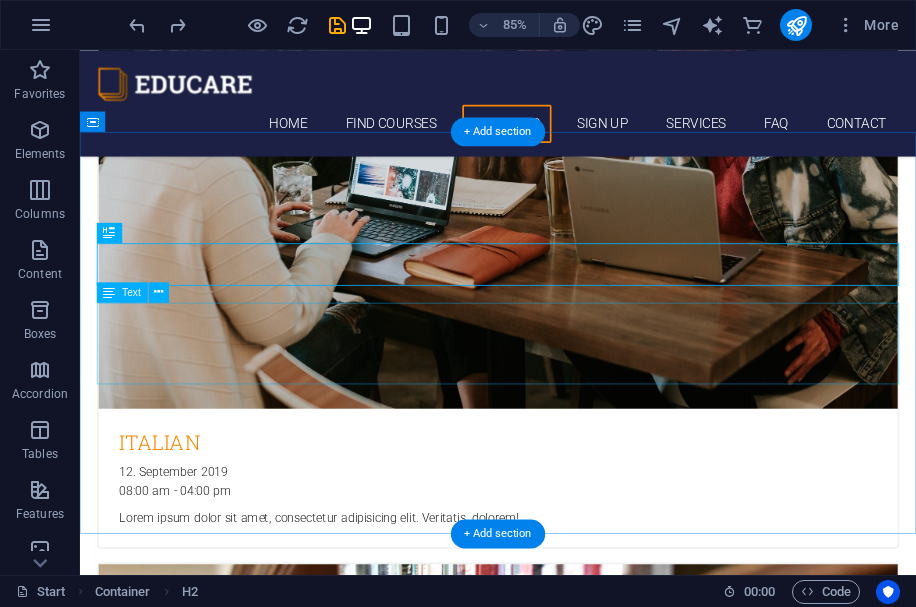 click on "Lorem ipsum dolor sit amet, consetetur sadipscing elitr, sed diam nonumy eirmod tempor invidunt ut labore et dolore magna aliquyam erat, sed diam voluptua. At vero eos et accusam et justo duo dolores et ea rebum. Stet clita kasd gubergren, no sea takimata sanctus est Lorem ipsum dolor sit amet. Lorem ipsum dolor sit amet, consetetur sadipscing elitr, sed diam nonumy eirmod tempor invidunt ut labore et dolore magna aliquyam erat, sed diam voluptua. At vero eos et accusam et justo duo dolores." at bounding box center [572, 4966] 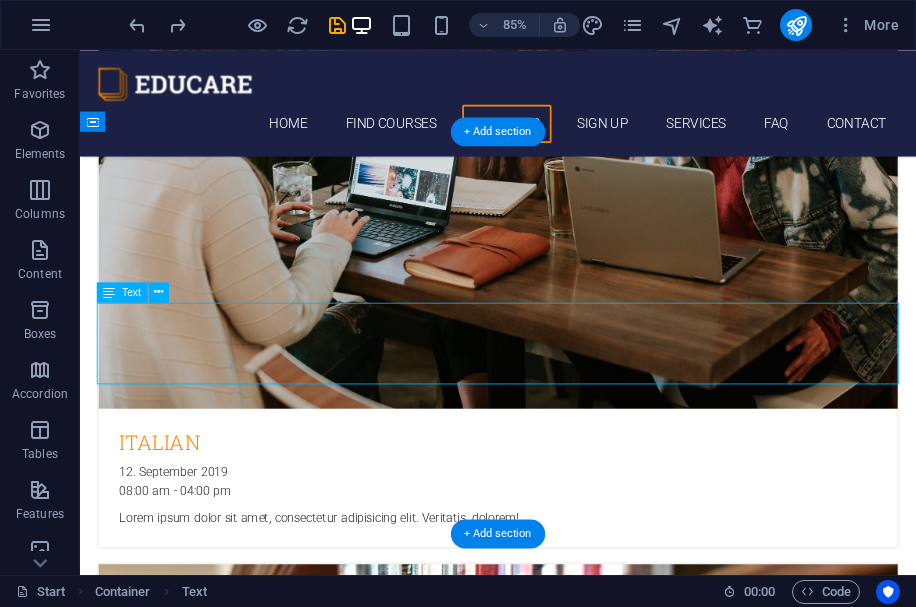 click on "Lorem ipsum dolor sit amet, consetetur sadipscing elitr, sed diam nonumy eirmod tempor invidunt ut labore et dolore magna aliquyam erat, sed diam voluptua. At vero eos et accusam et justo duo dolores et ea rebum. Stet clita kasd gubergren, no sea takimata sanctus est Lorem ipsum dolor sit amet. Lorem ipsum dolor sit amet, consetetur sadipscing elitr, sed diam nonumy eirmod tempor invidunt ut labore et dolore magna aliquyam erat, sed diam voluptua. At vero eos et accusam et justo duo dolores." at bounding box center (572, 4966) 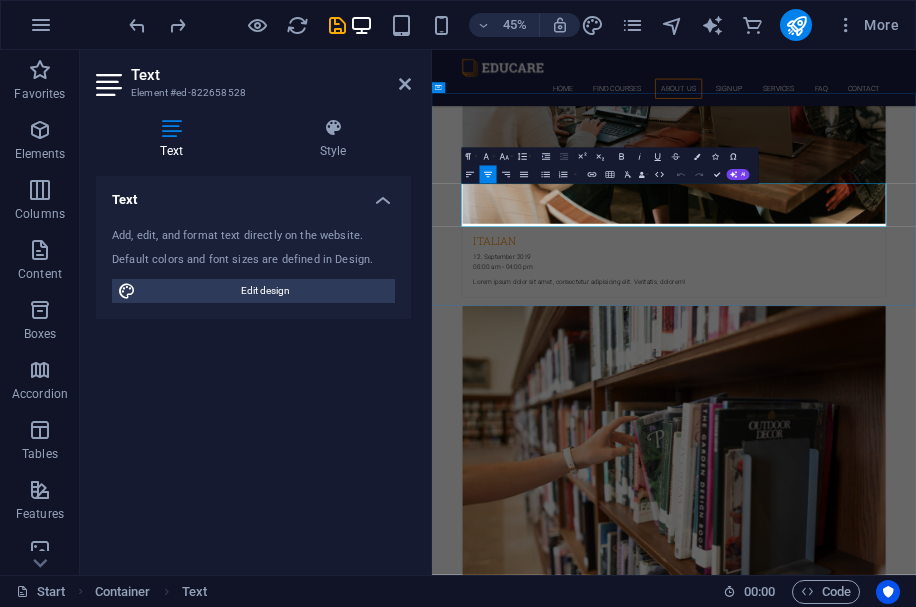 drag, startPoint x: 507, startPoint y: 365, endPoint x: 1394, endPoint y: 437, distance: 889.9174 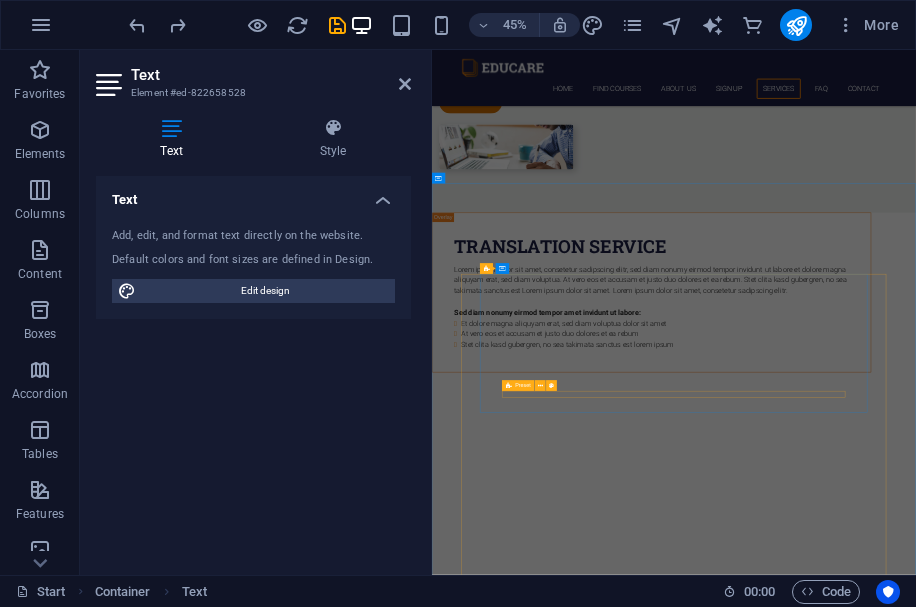 scroll, scrollTop: 6513, scrollLeft: 0, axis: vertical 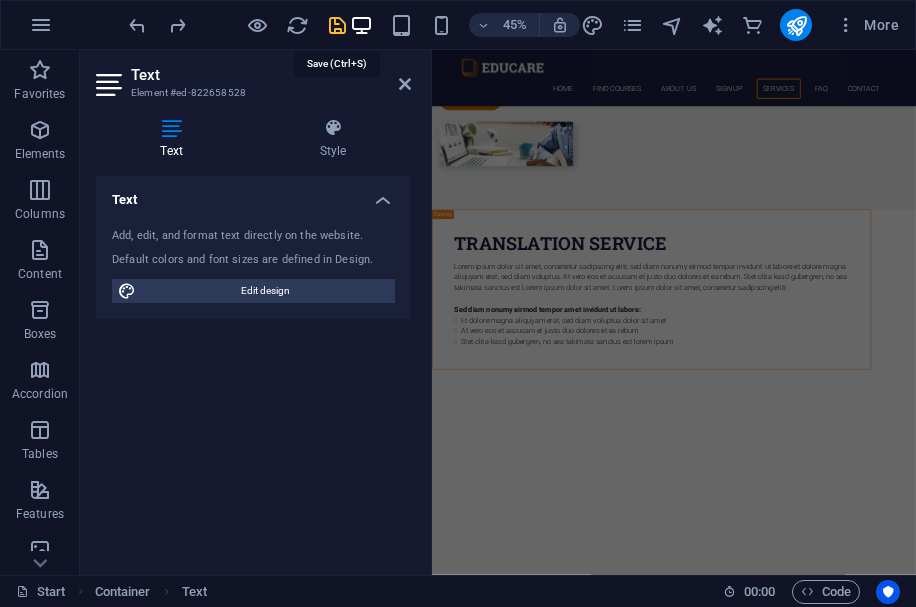 click at bounding box center (337, 25) 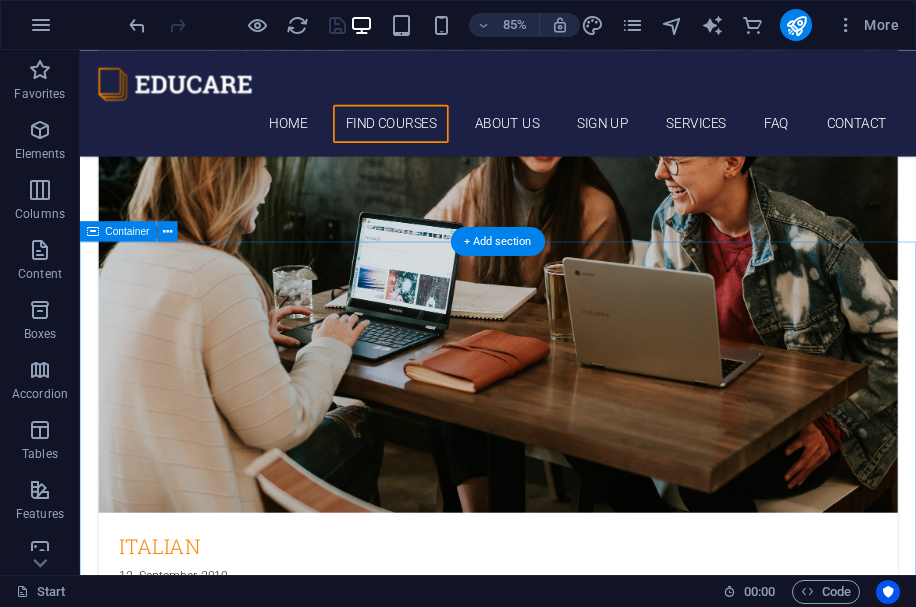 scroll, scrollTop: 3388, scrollLeft: 0, axis: vertical 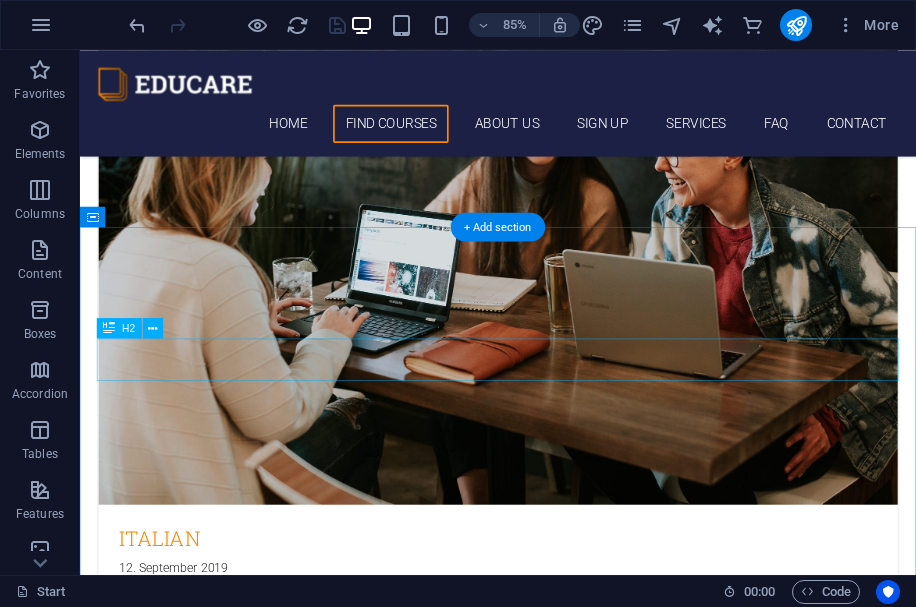click on "About  edupediabd.com" at bounding box center (572, 4985) 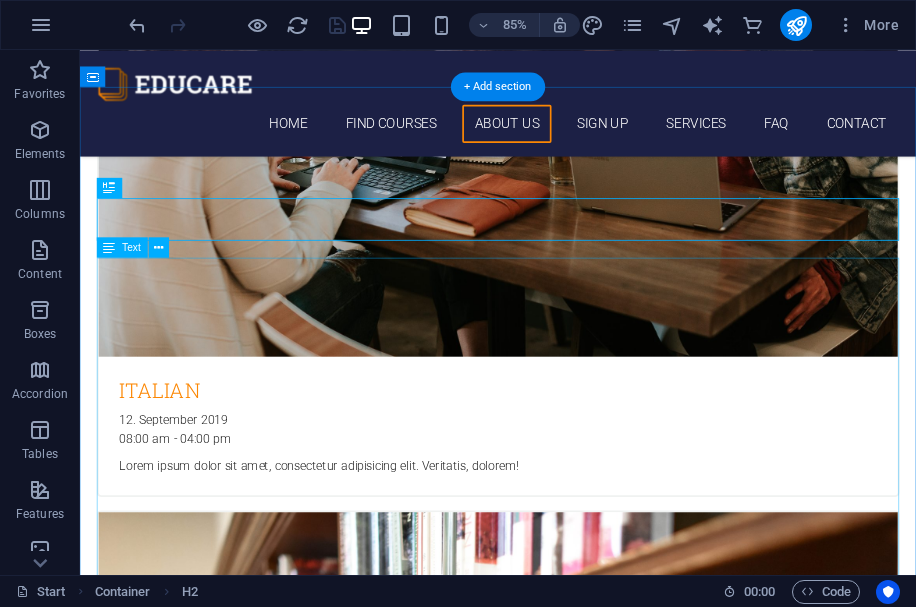 scroll, scrollTop: 3563, scrollLeft: 0, axis: vertical 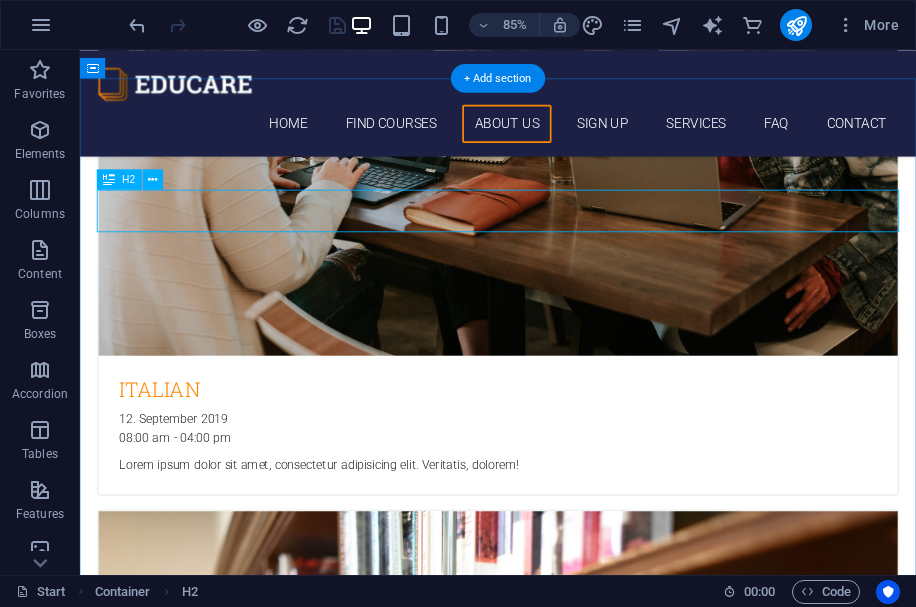 click on "About  edupediabd.com" at bounding box center [572, 4810] 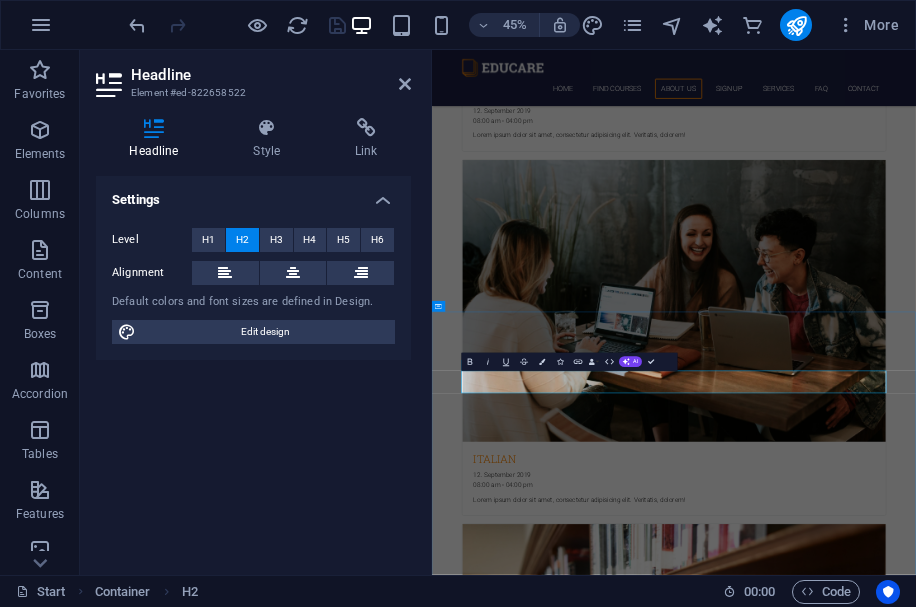 click on "About  edupediabd.com" at bounding box center [970, 5323] 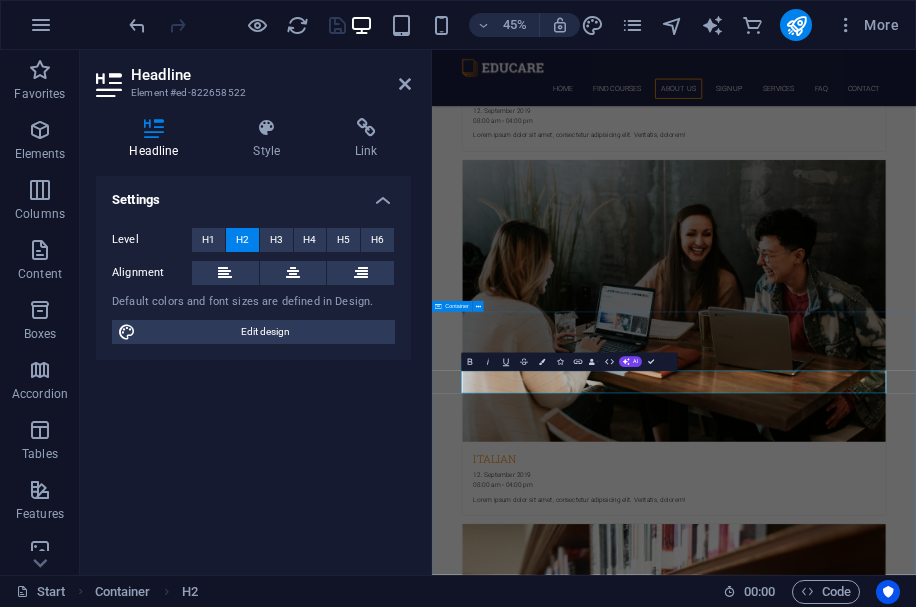 scroll, scrollTop: 3443, scrollLeft: 0, axis: vertical 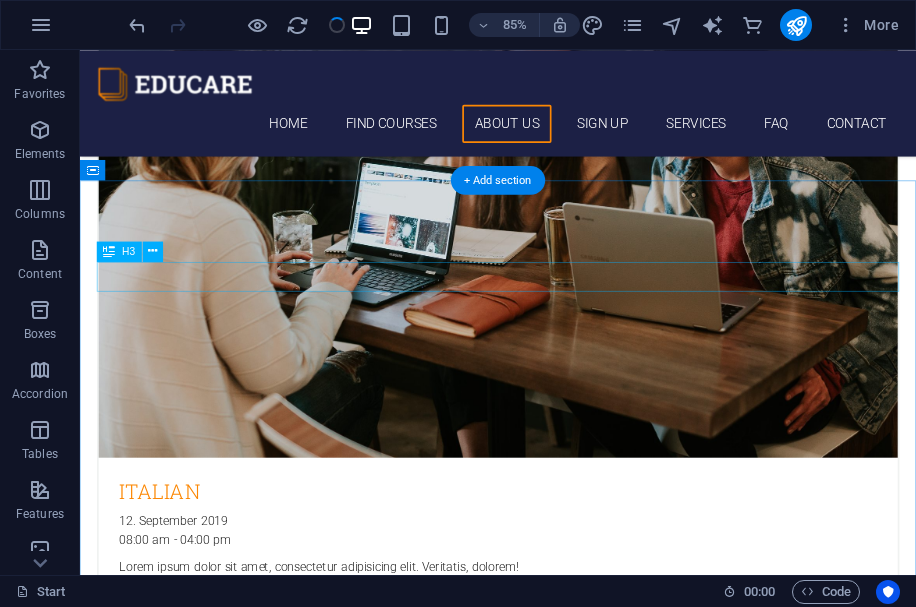 click on "Language School" at bounding box center [572, 4887] 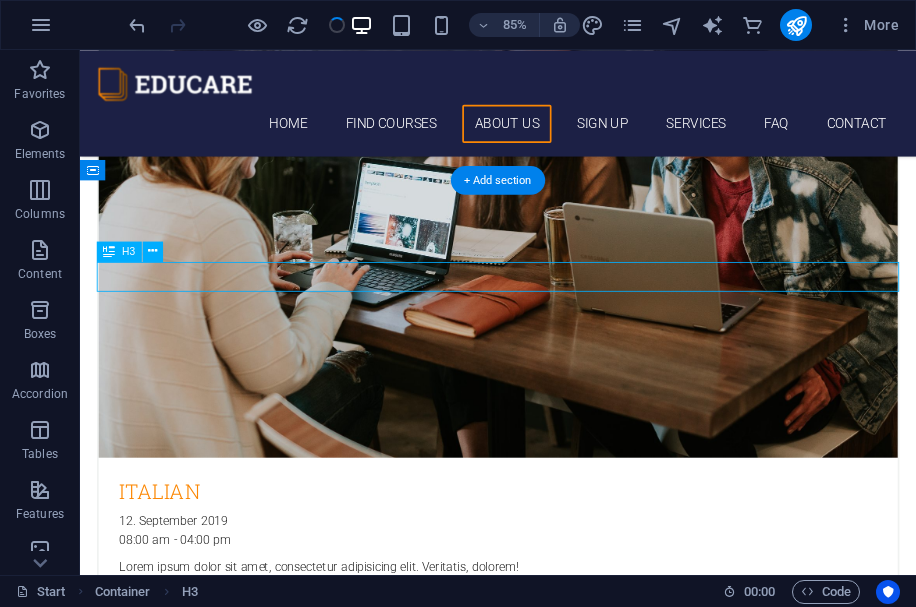 click on "Language School" at bounding box center (572, 4887) 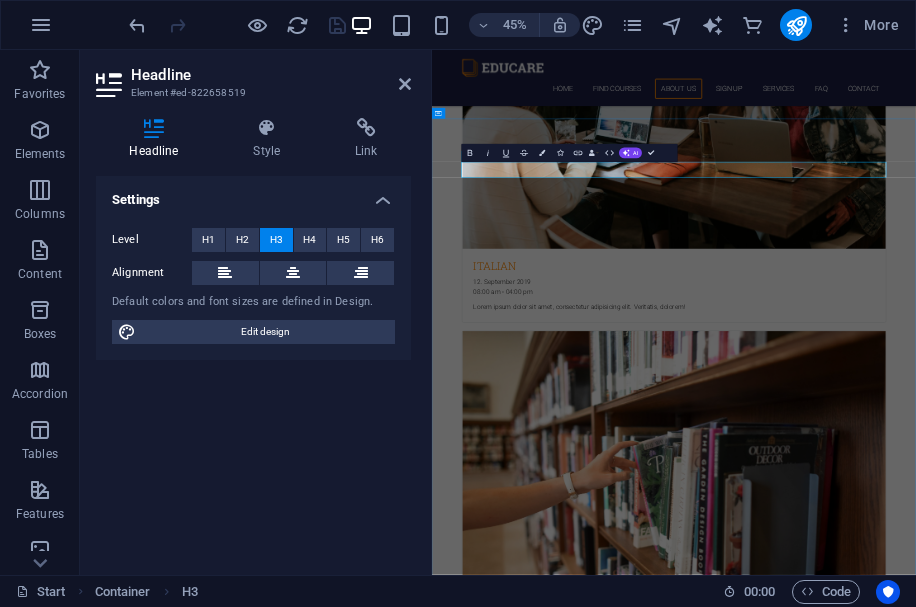 type 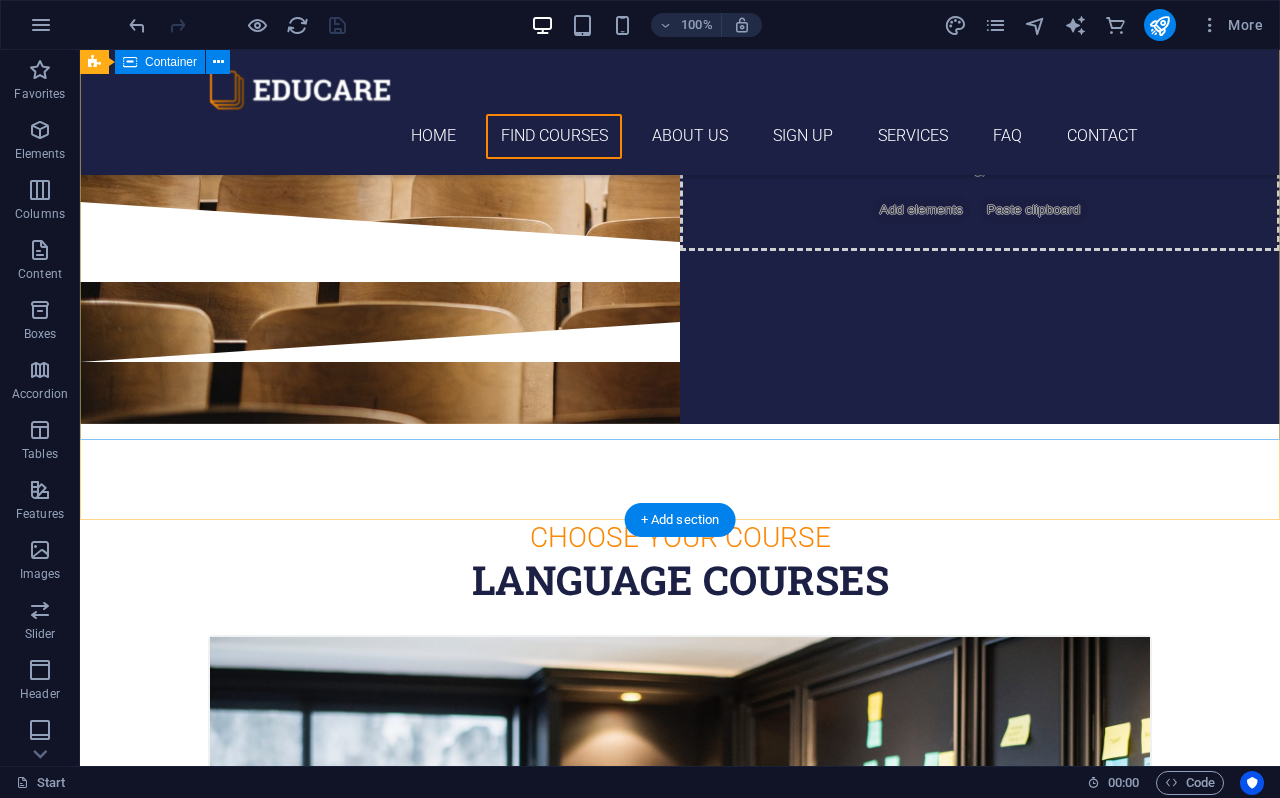 scroll, scrollTop: 0, scrollLeft: 0, axis: both 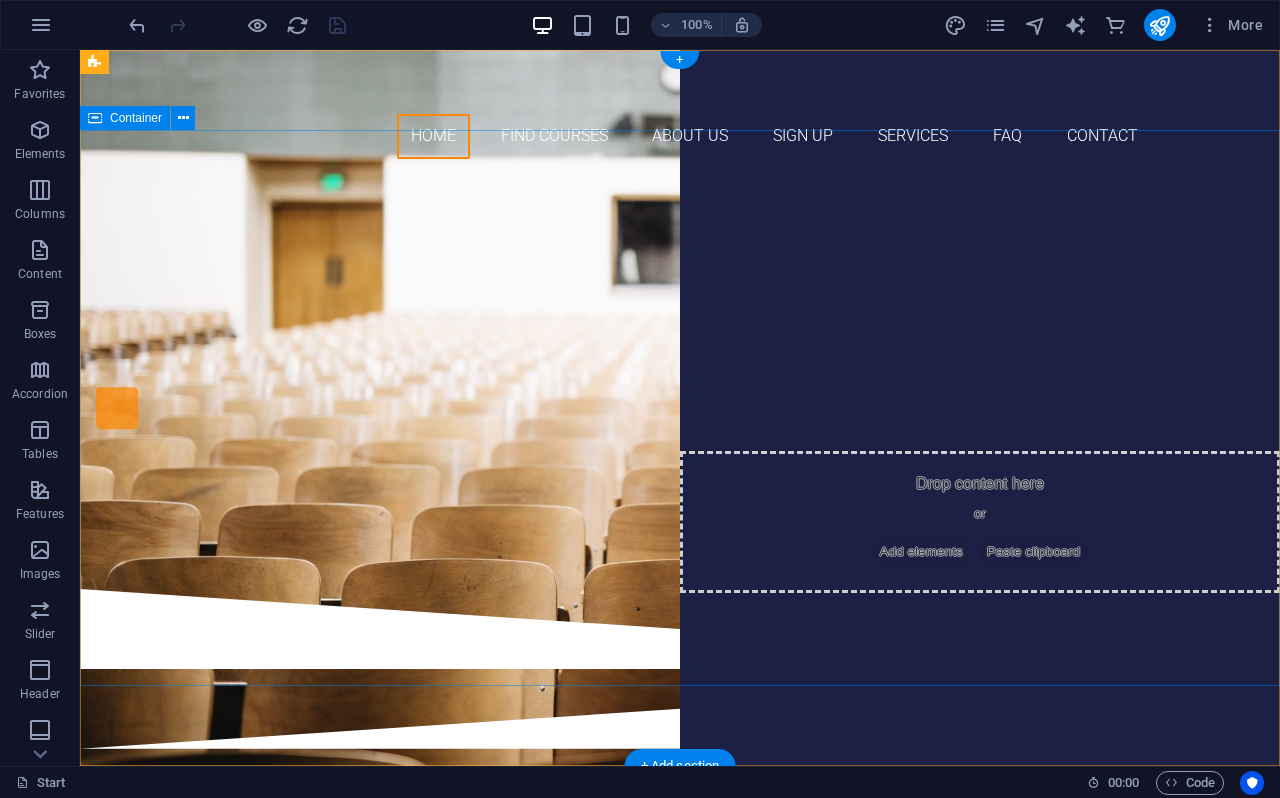 click on "Are you ready to learn new languages? Join our Language School Our Courses Sign up now" at bounding box center (680, 382) 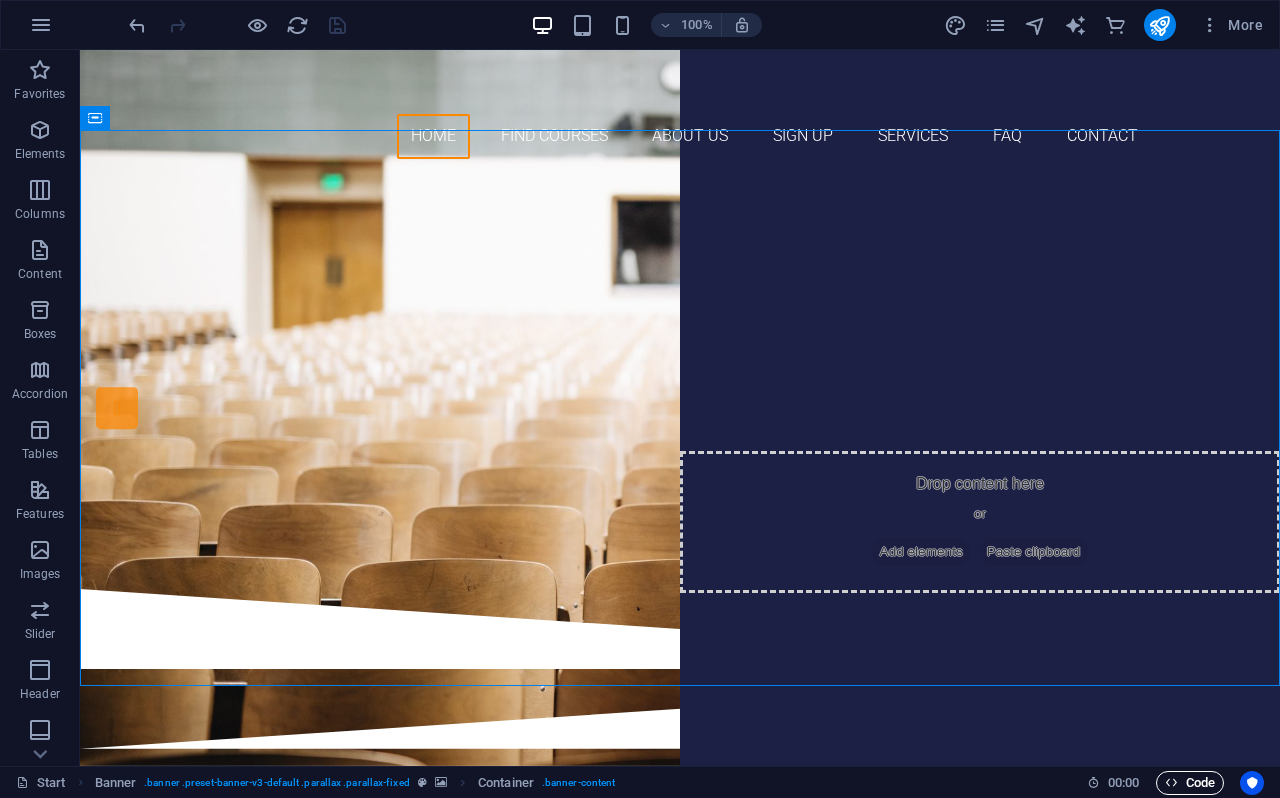 click on "Code" at bounding box center (1190, 783) 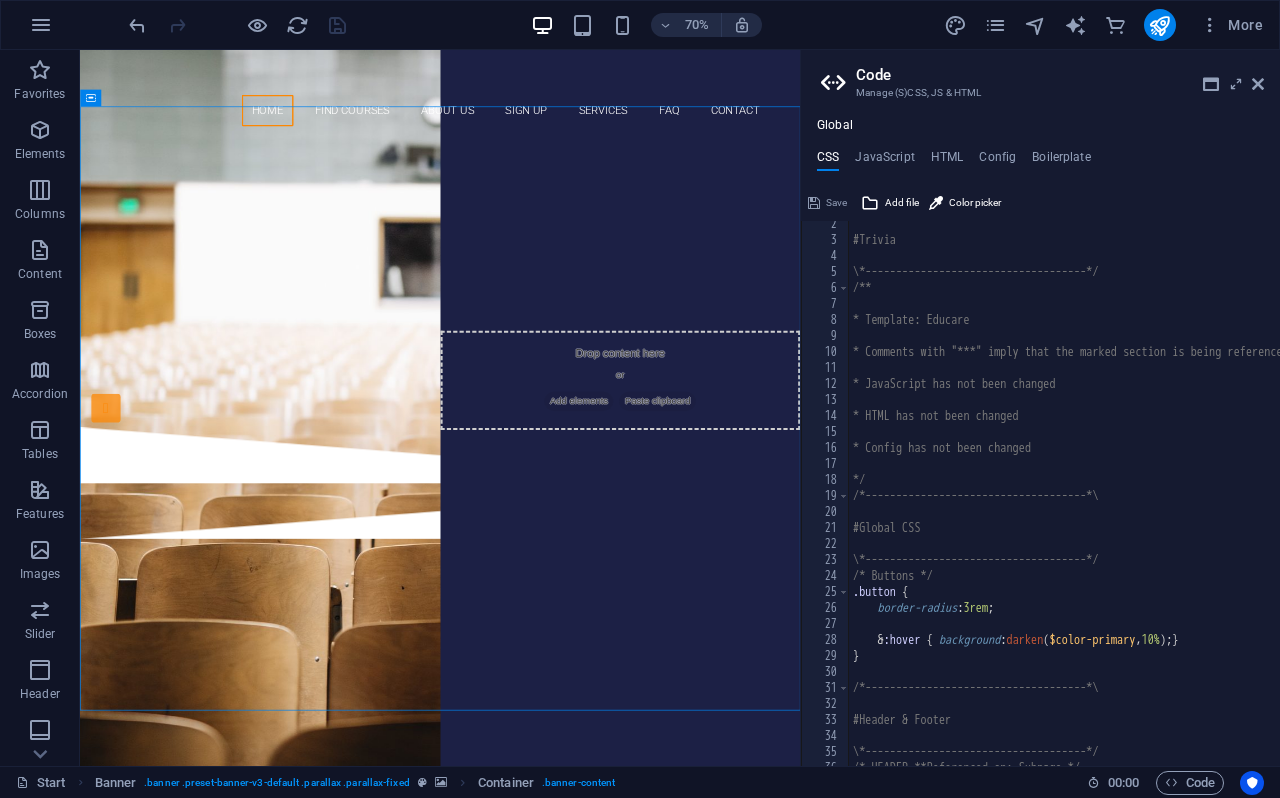 scroll, scrollTop: 70, scrollLeft: 0, axis: vertical 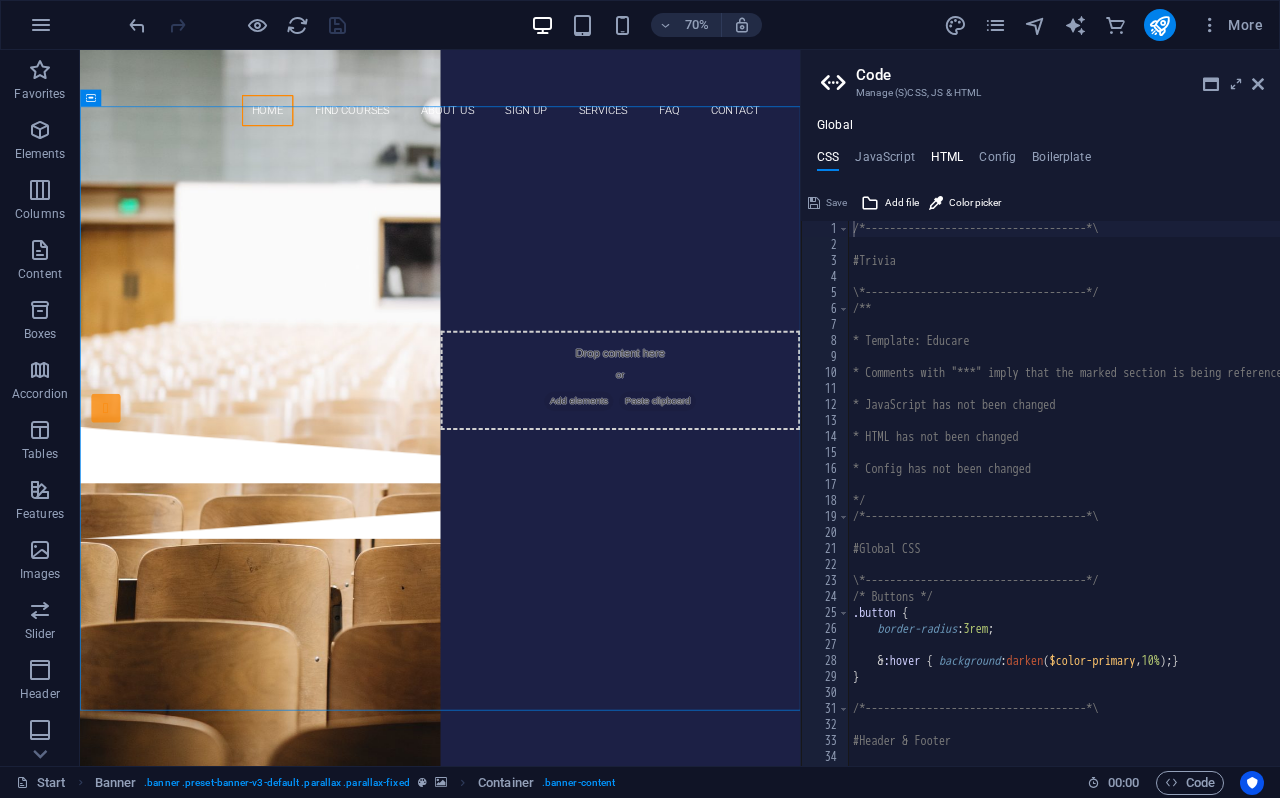 click on "HTML" at bounding box center (947, 161) 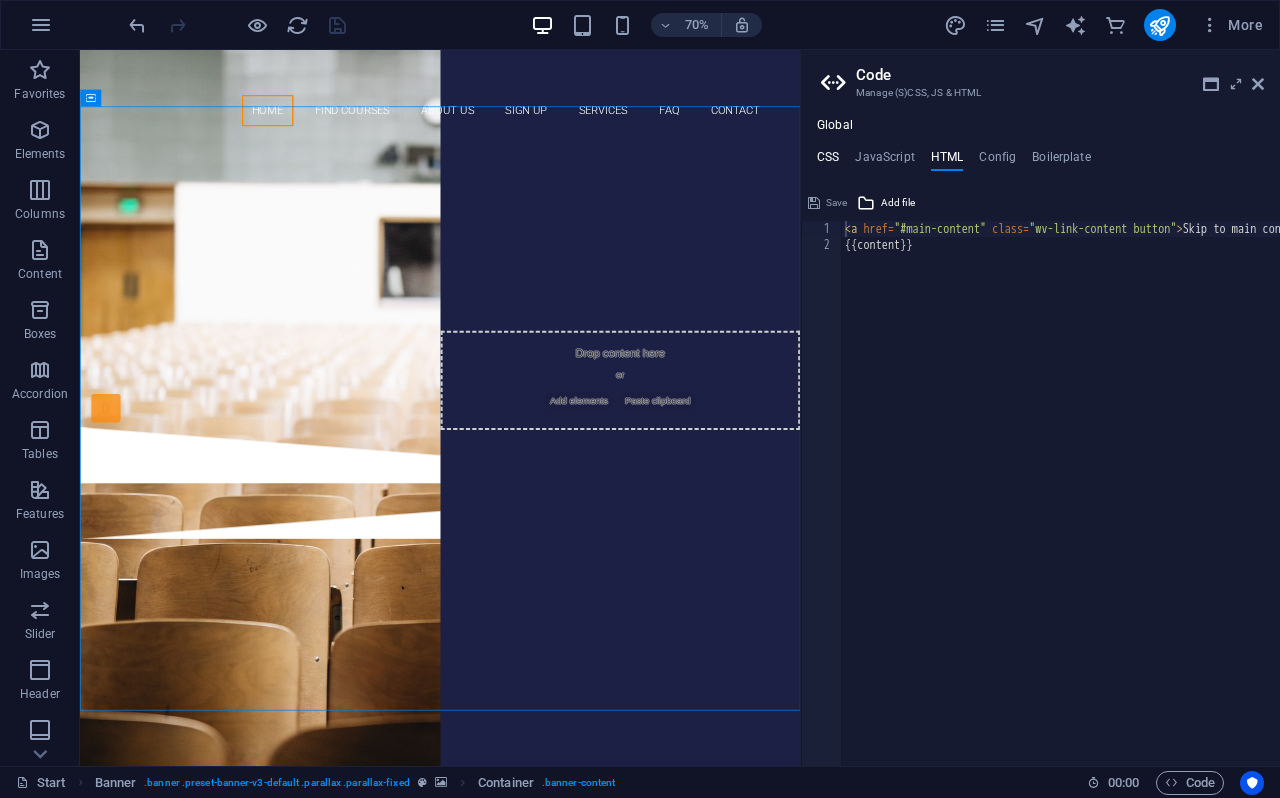click on "CSS" at bounding box center (828, 161) 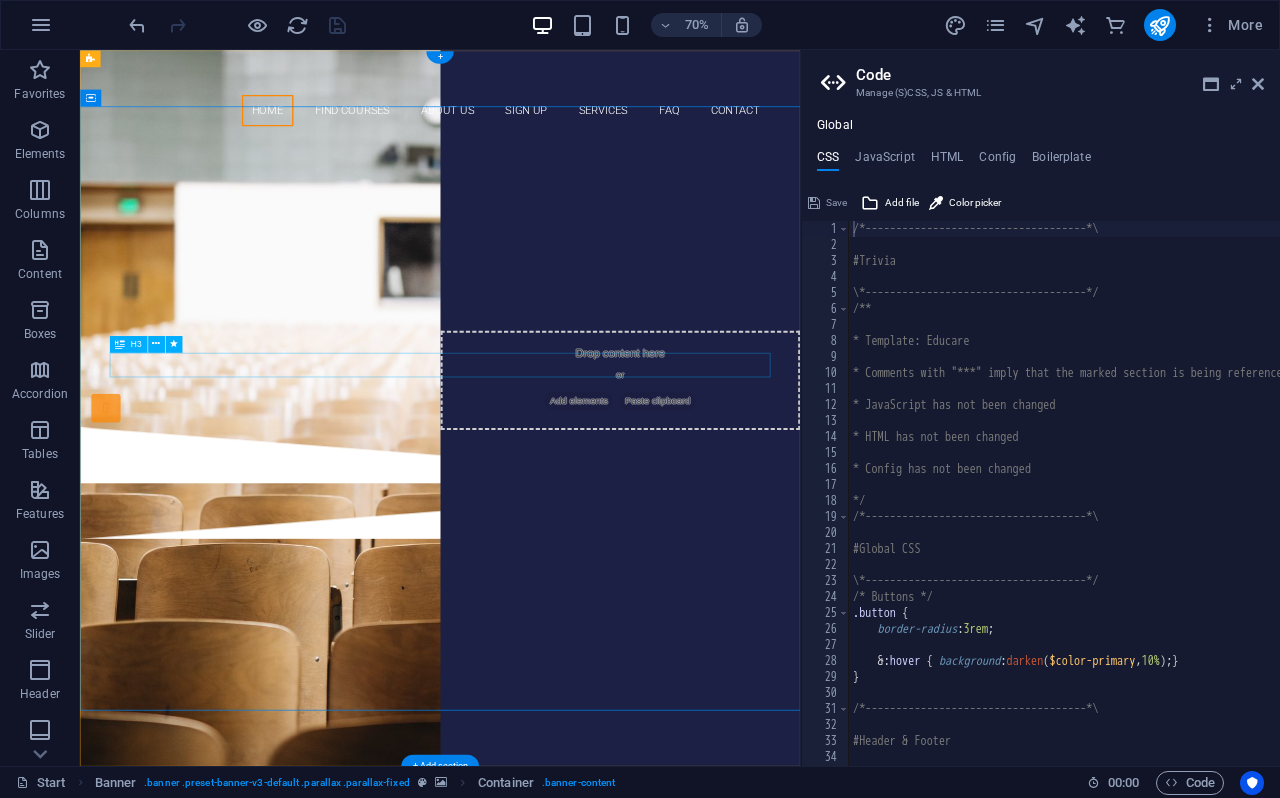 click on "Are you ready to learn new languages?" at bounding box center [595, 288] 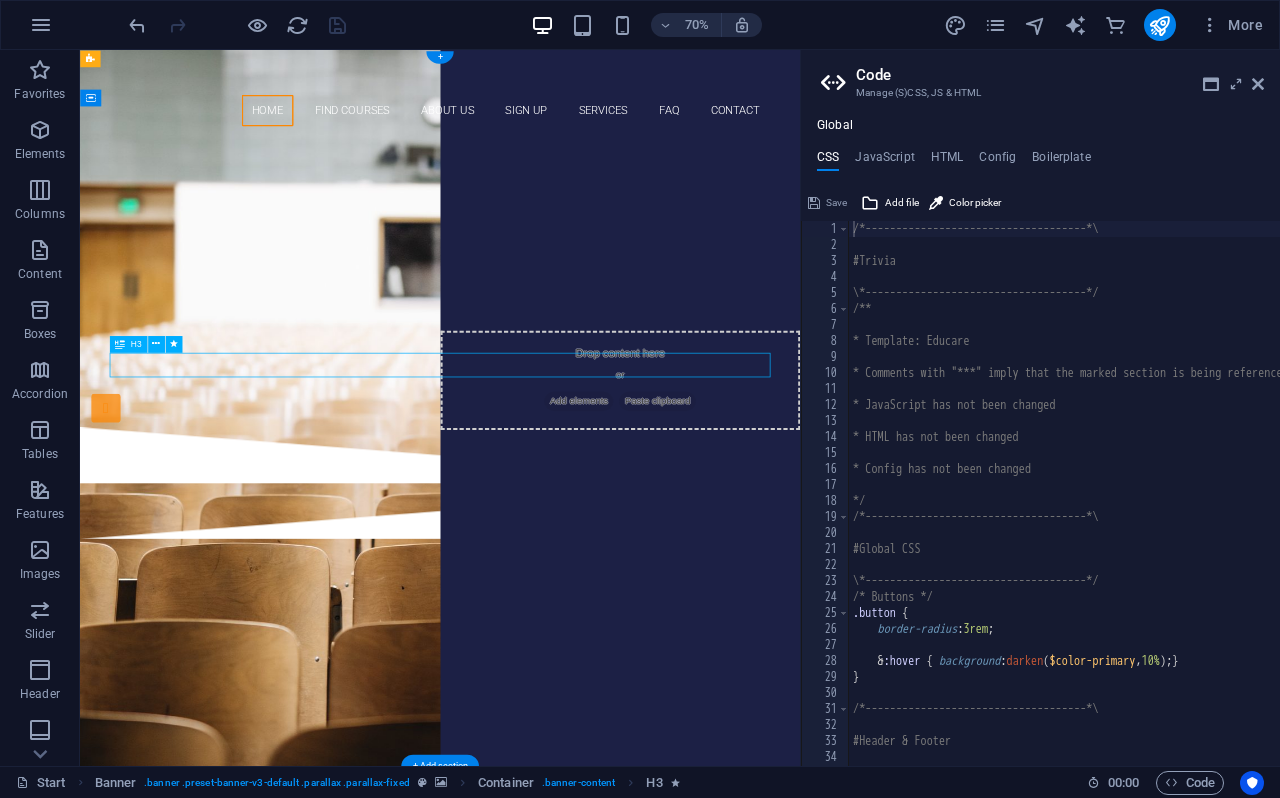 click on "Are you ready to learn new languages?" at bounding box center (595, 288) 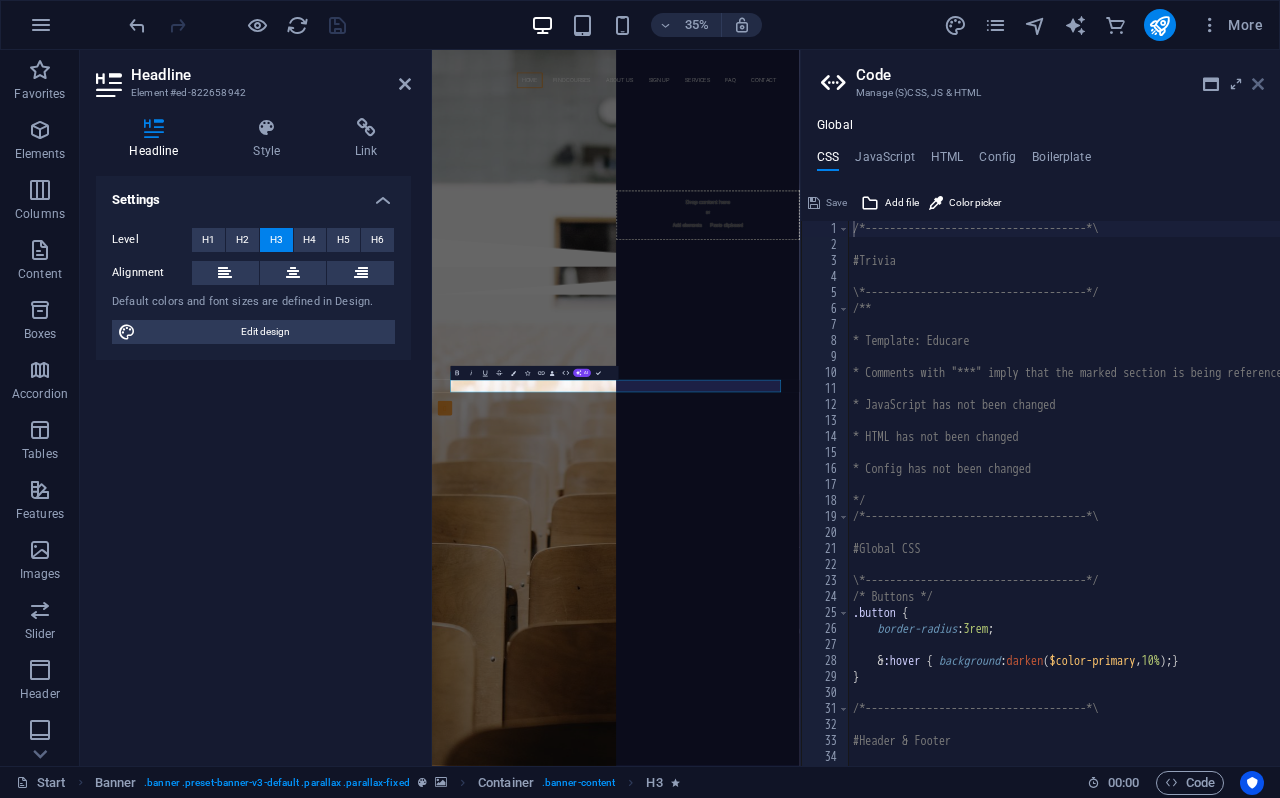 click at bounding box center [1258, 84] 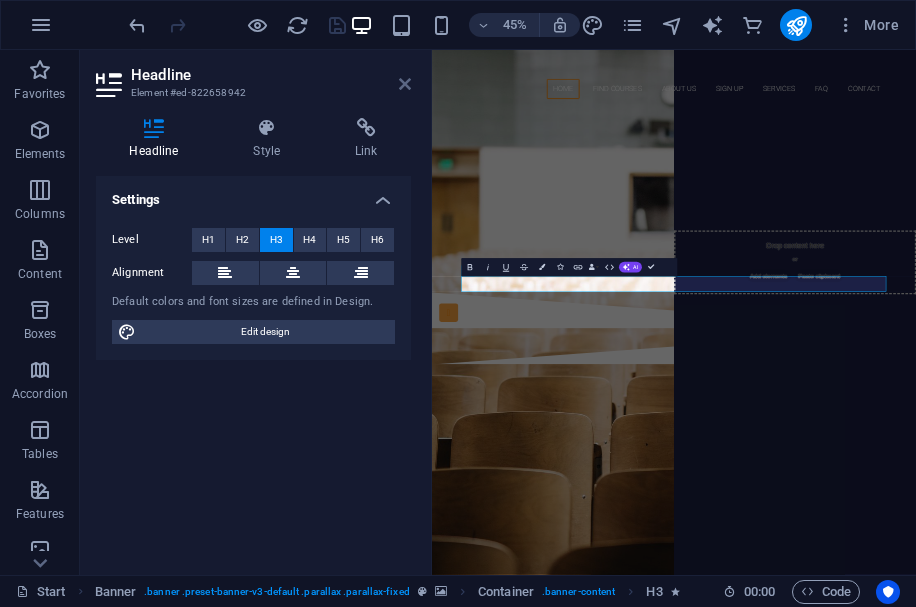 click at bounding box center [405, 84] 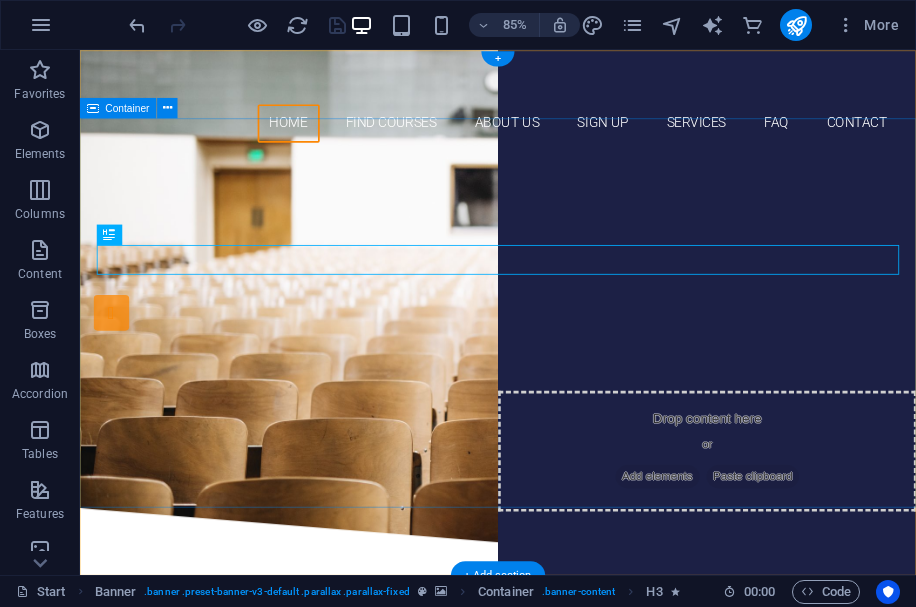 click on "Are you ready to learn new languages? Join our Language School Our Courses Sign up now" at bounding box center (572, 382) 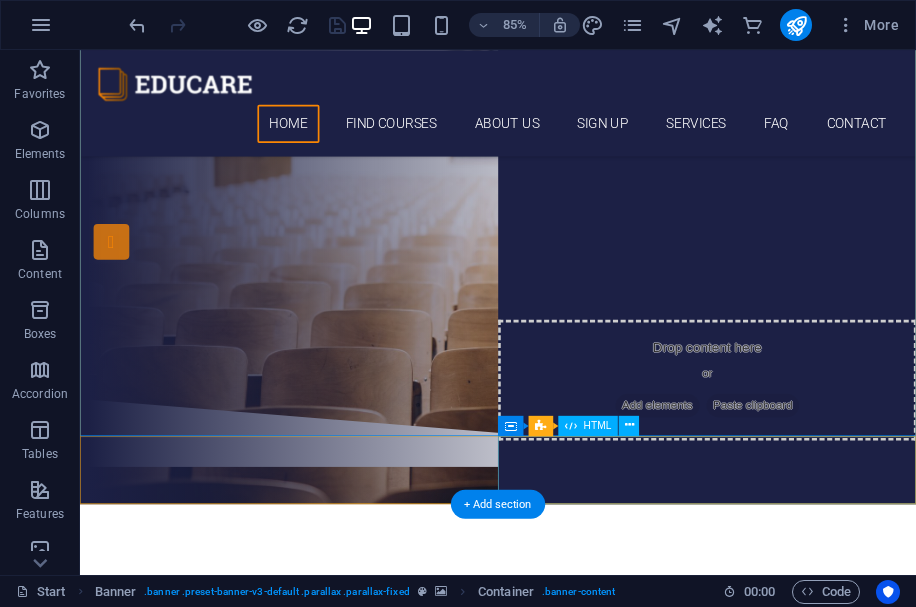 scroll, scrollTop: 82, scrollLeft: 0, axis: vertical 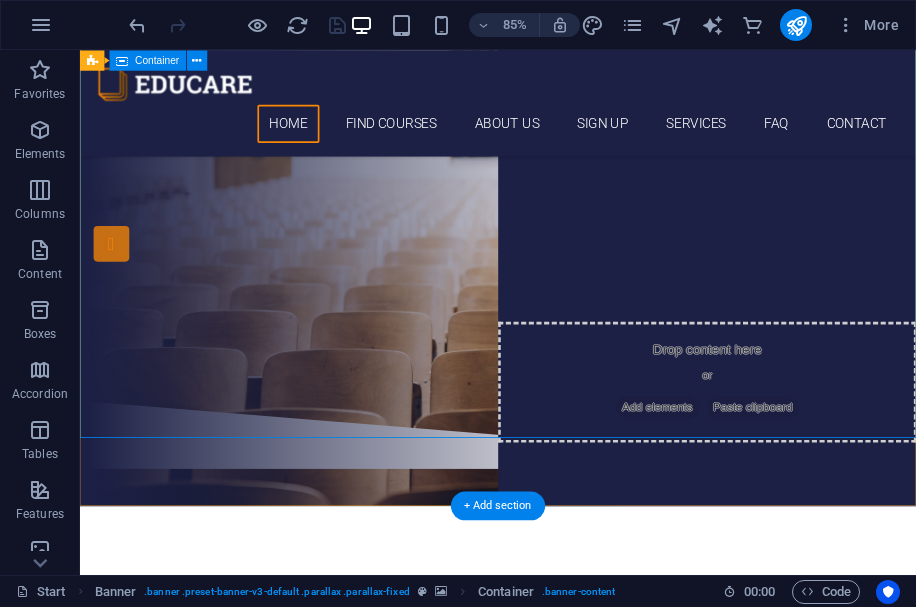 click on "Are you ready to learn new languages? Join our Language School Our Courses Sign up now" at bounding box center [572, 215] 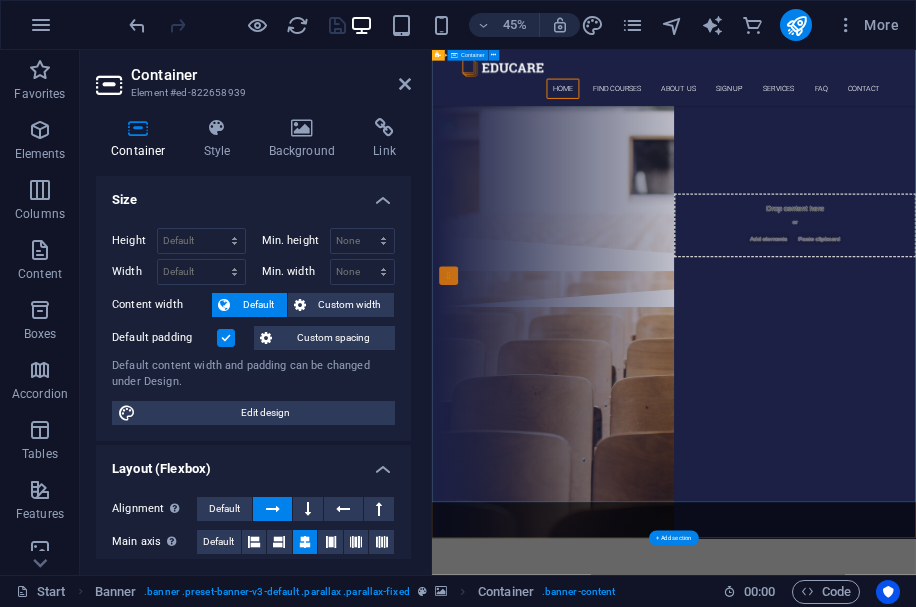 click on "Are you ready to learn new languages? Join our Language School Our Courses Sign up now" at bounding box center (970, 215) 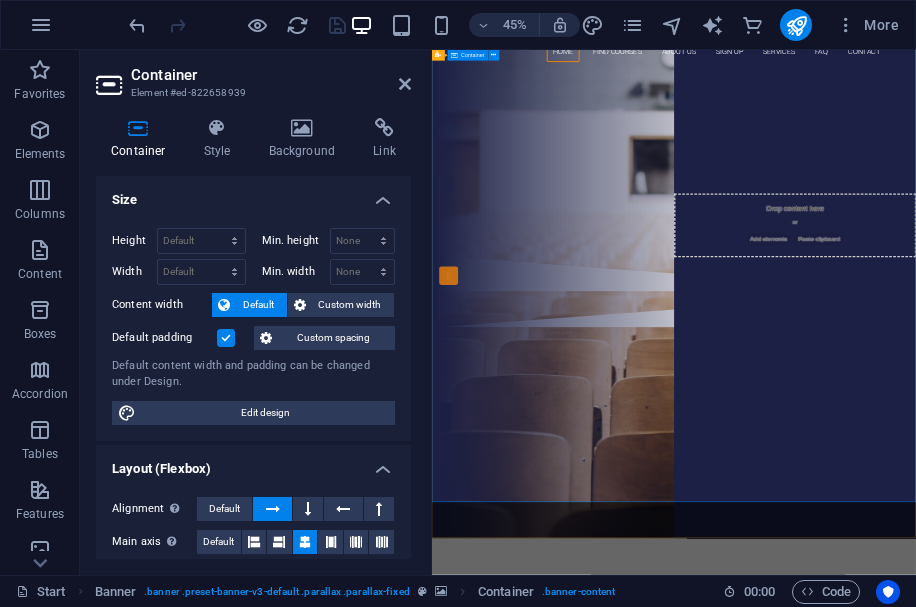 scroll, scrollTop: 0, scrollLeft: 0, axis: both 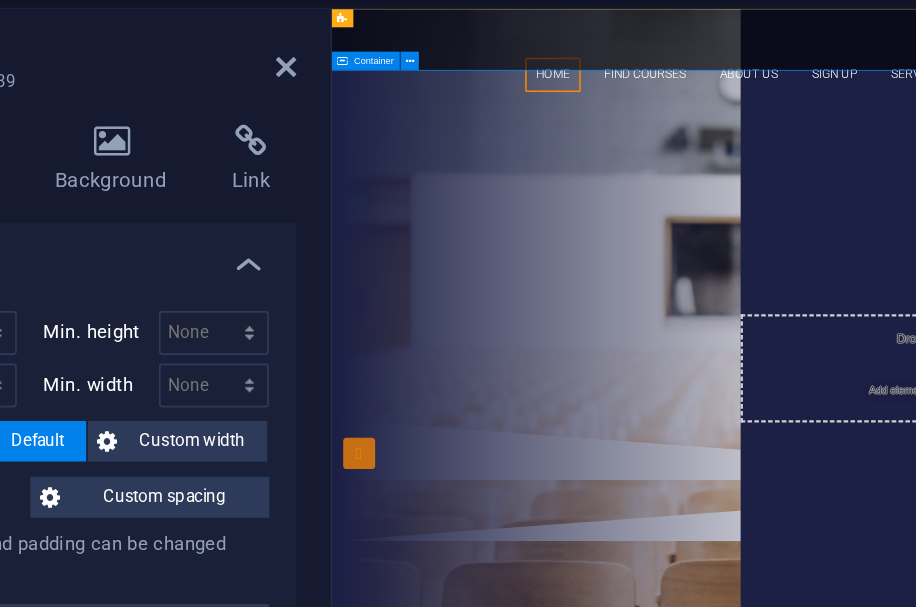 click on "Are you ready to learn new languages? Join our Language School Our Courses Sign up now" at bounding box center (869, 341) 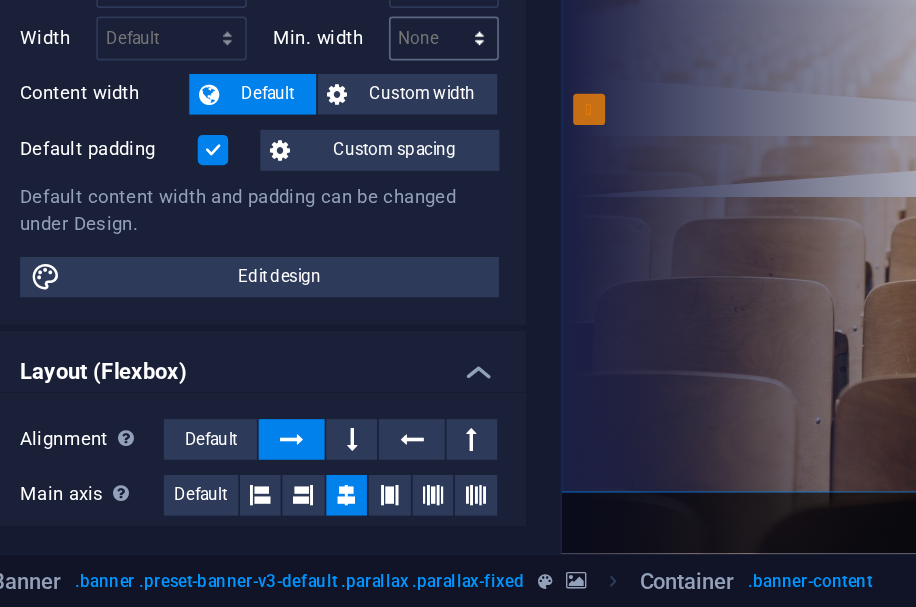 scroll, scrollTop: 0, scrollLeft: 0, axis: both 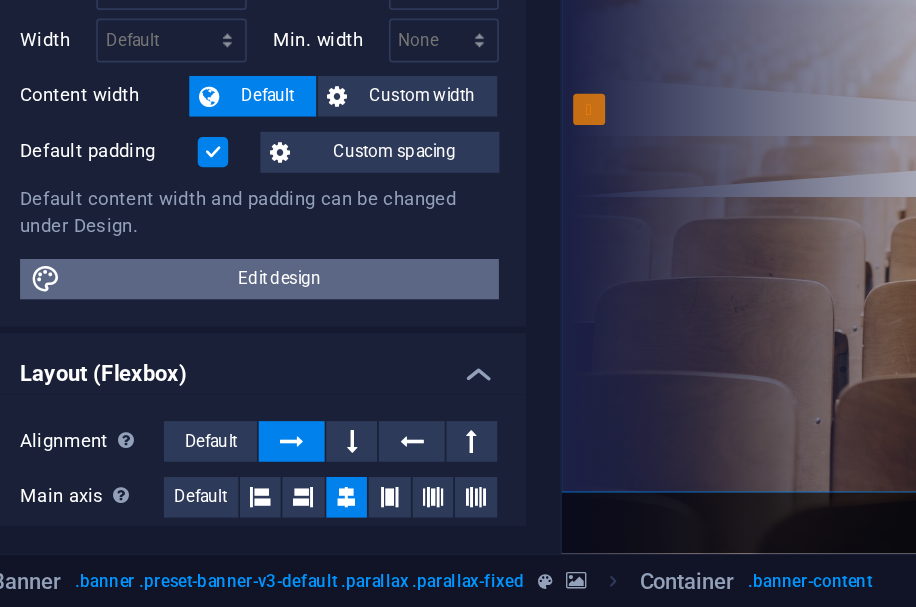 click on "Edit design" at bounding box center (265, 413) 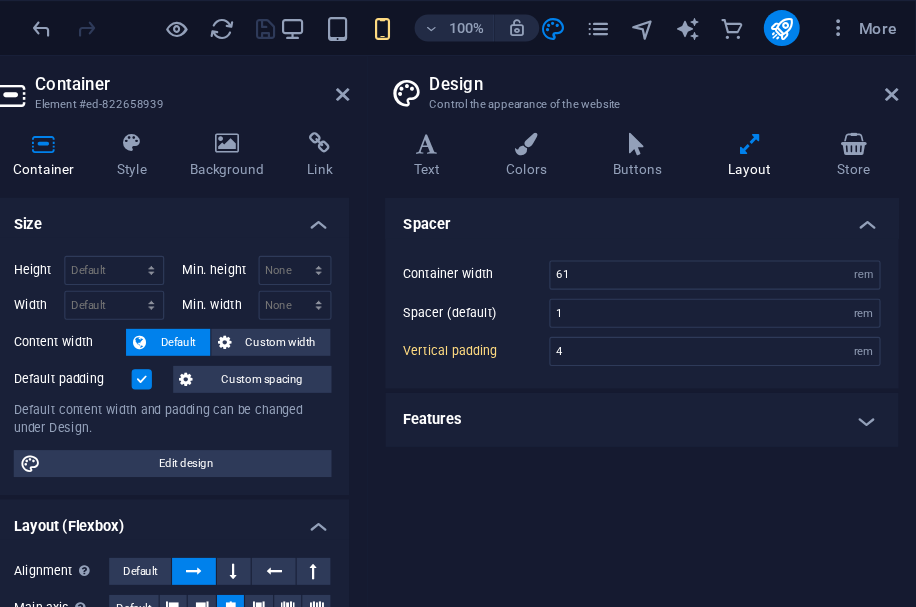 scroll, scrollTop: 0, scrollLeft: 0, axis: both 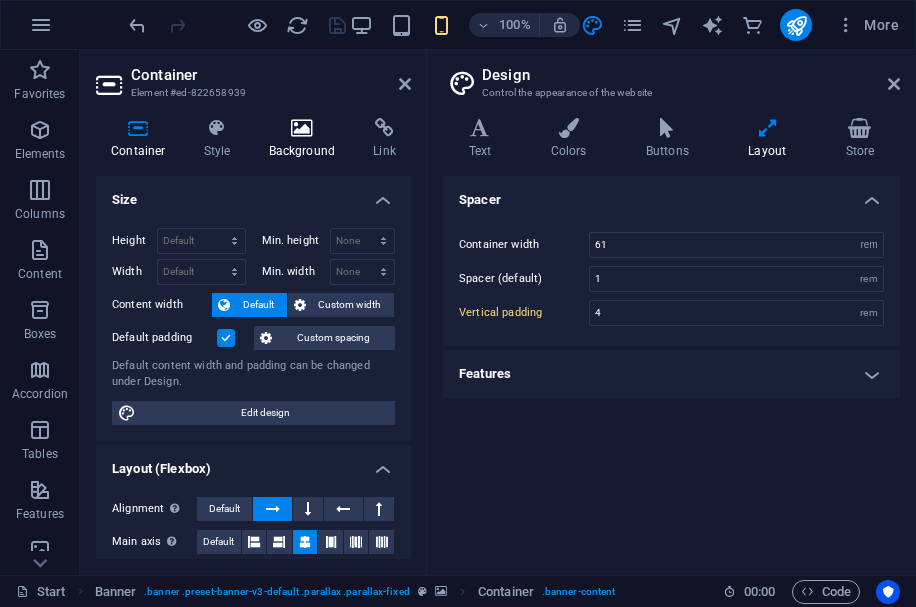 click at bounding box center (302, 128) 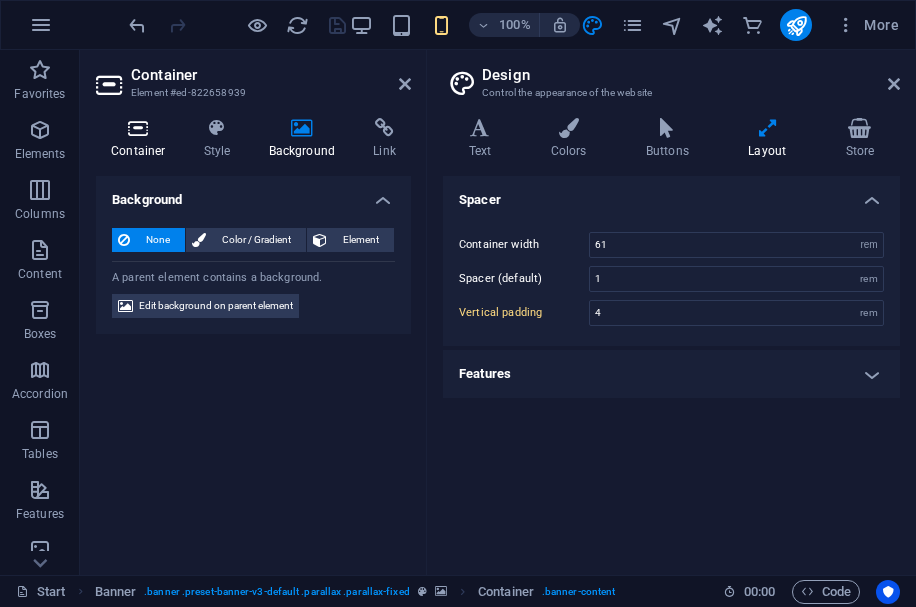 click at bounding box center (138, 128) 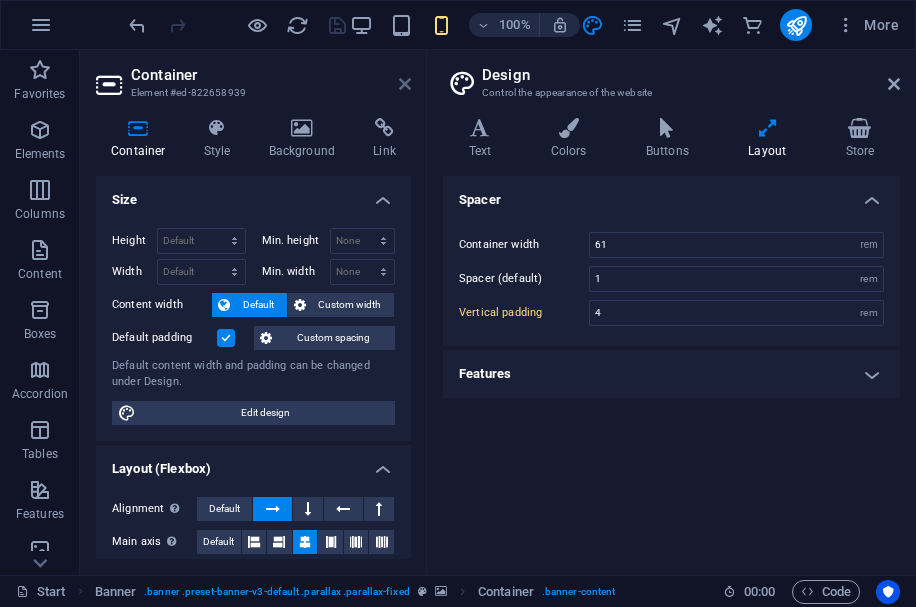click at bounding box center (405, 84) 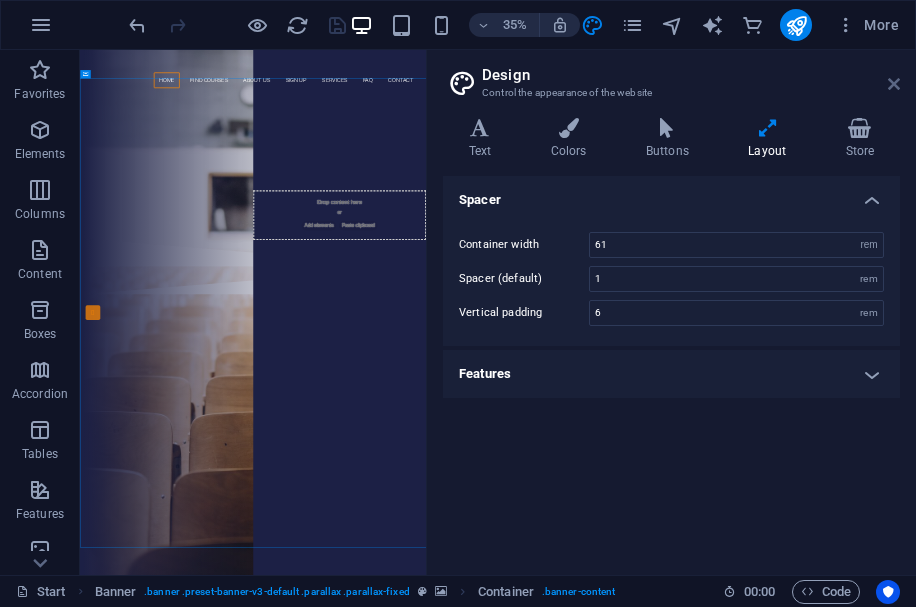 click at bounding box center (894, 84) 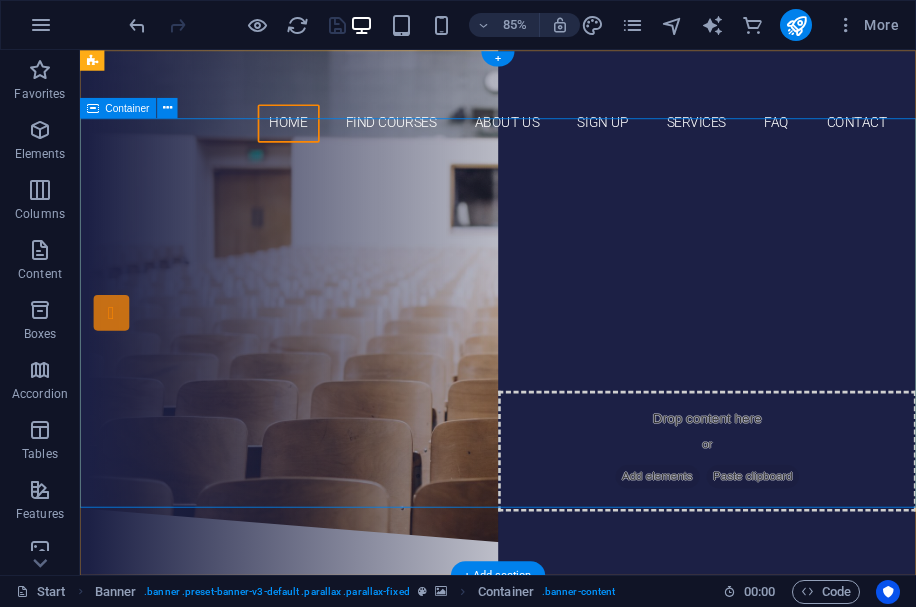 click on "Are you ready to learn new languages? Join our Language School Our Courses Sign up now" at bounding box center (572, 382) 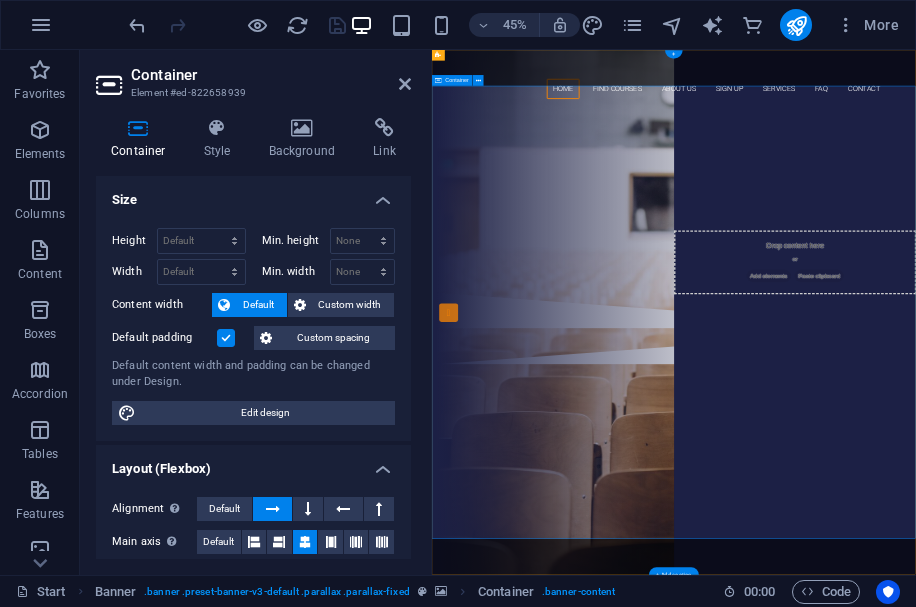 click on "Are you ready to learn new languages? Join our Language School Our Courses Sign up now" at bounding box center (970, 382) 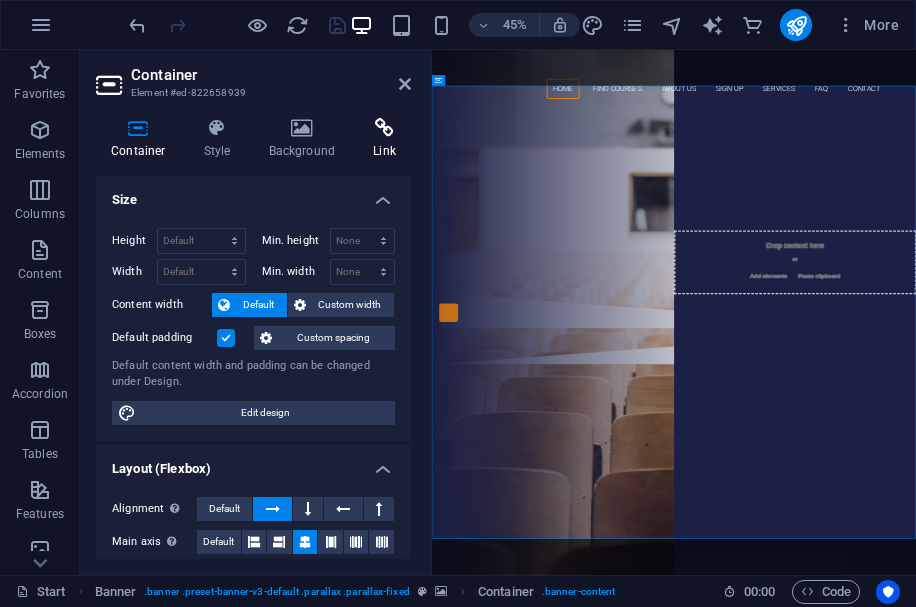 click at bounding box center (384, 128) 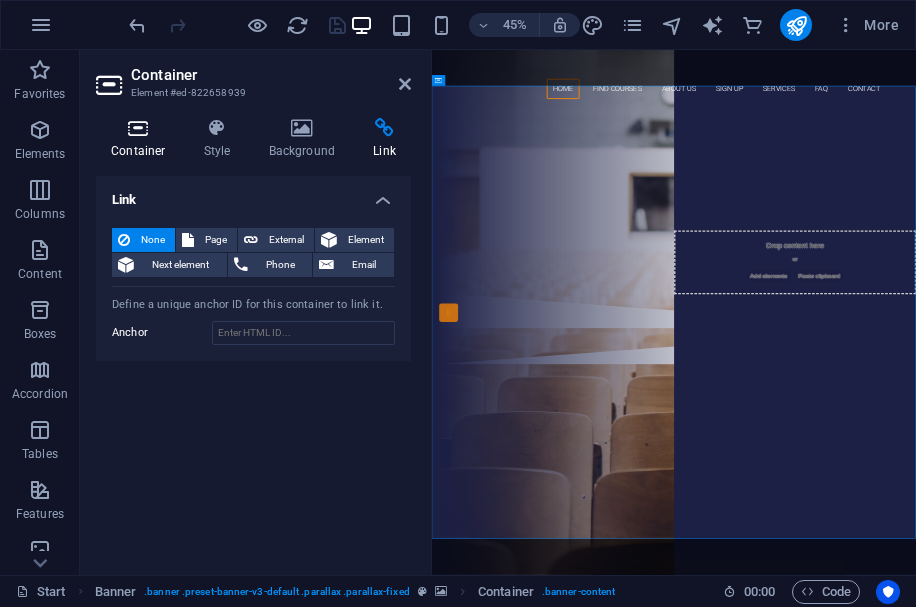 click on "Container" at bounding box center [142, 139] 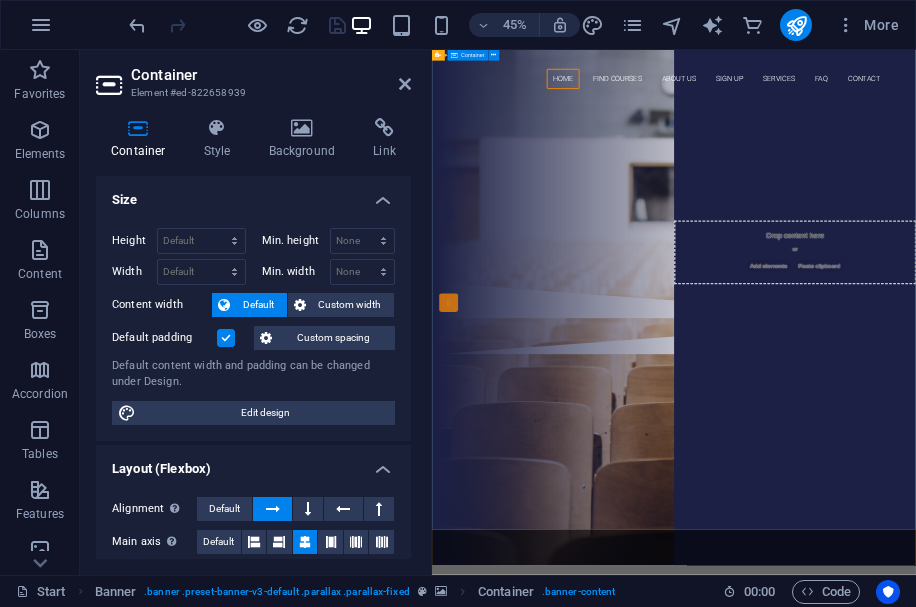 scroll, scrollTop: 0, scrollLeft: 0, axis: both 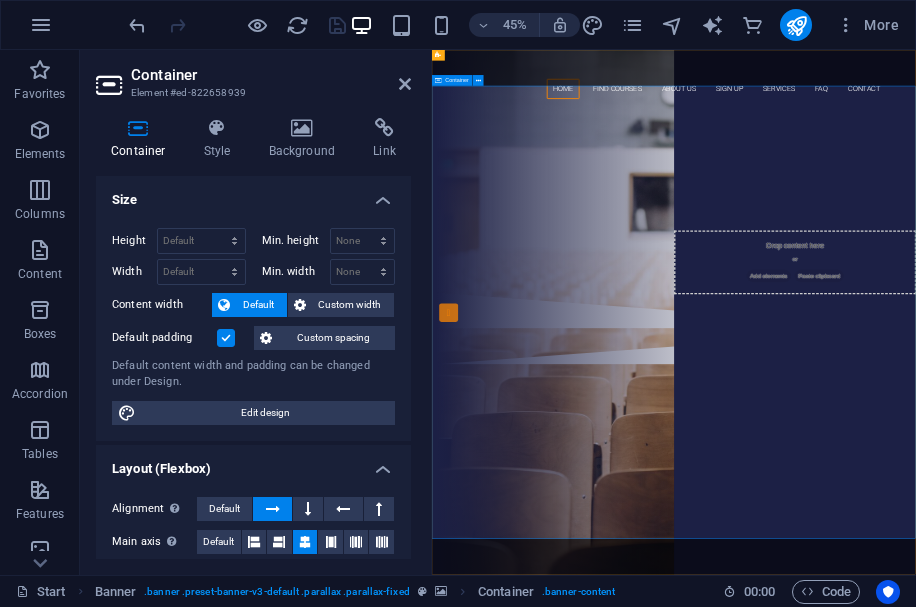 click on "Are you ready to learn new languages? Join our Language School Our Courses Sign up now" at bounding box center (970, 382) 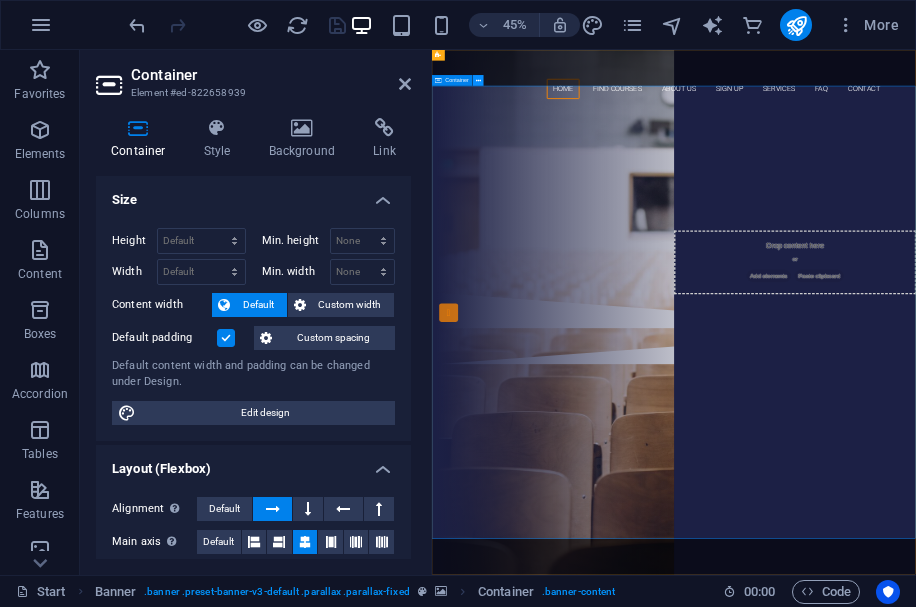 click at bounding box center (478, 80) 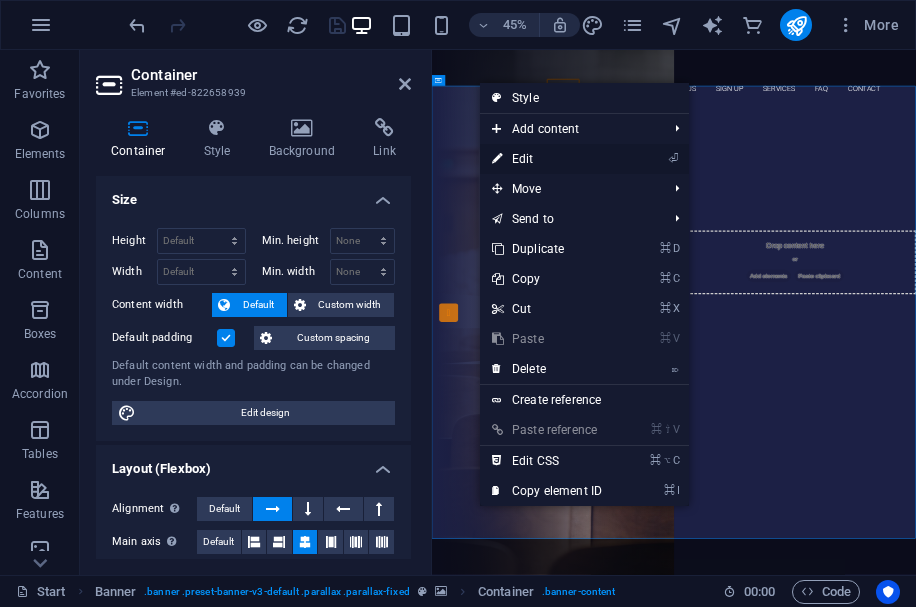 click on "⏎  Edit" at bounding box center [547, 159] 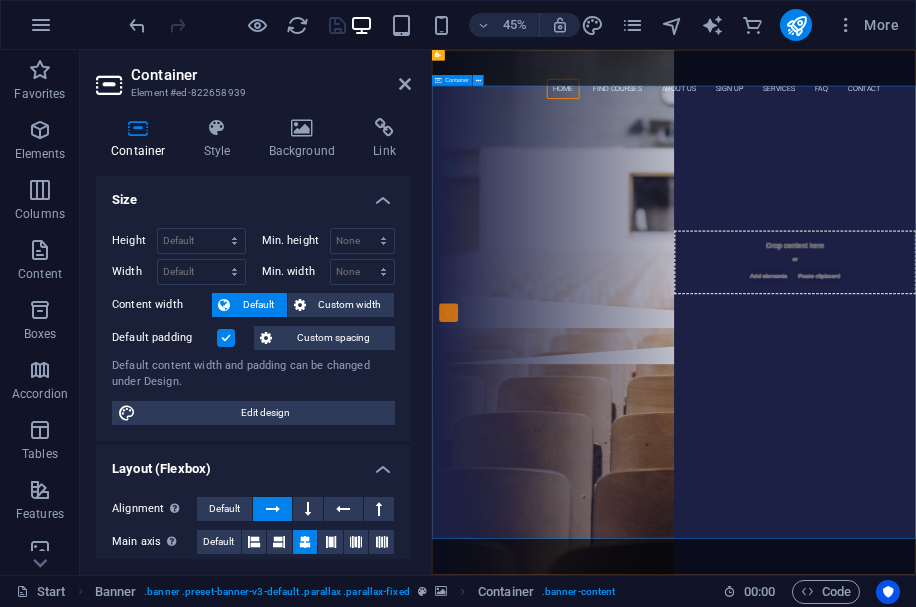 click at bounding box center (478, 80) 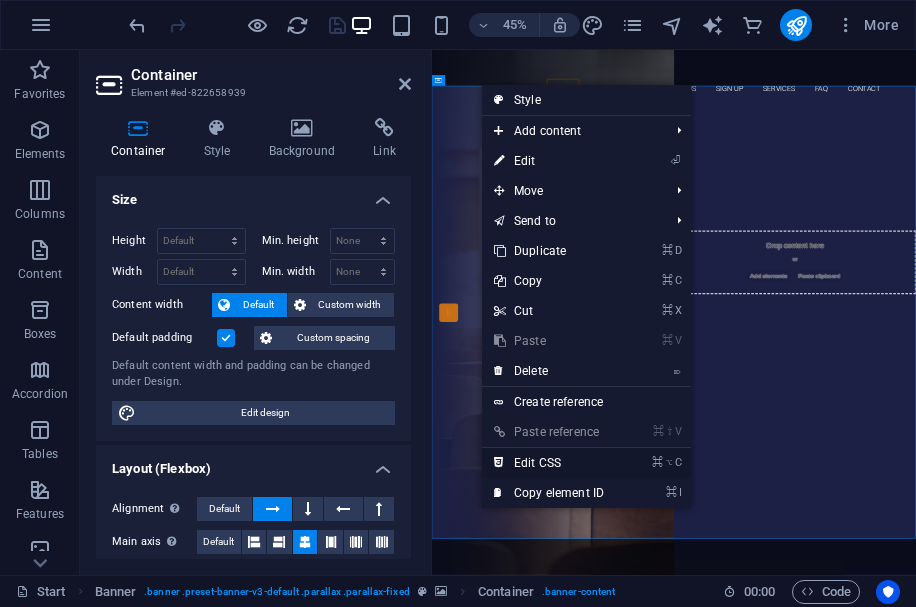 click on "⌘ ⌥ C  Edit CSS" at bounding box center [549, 463] 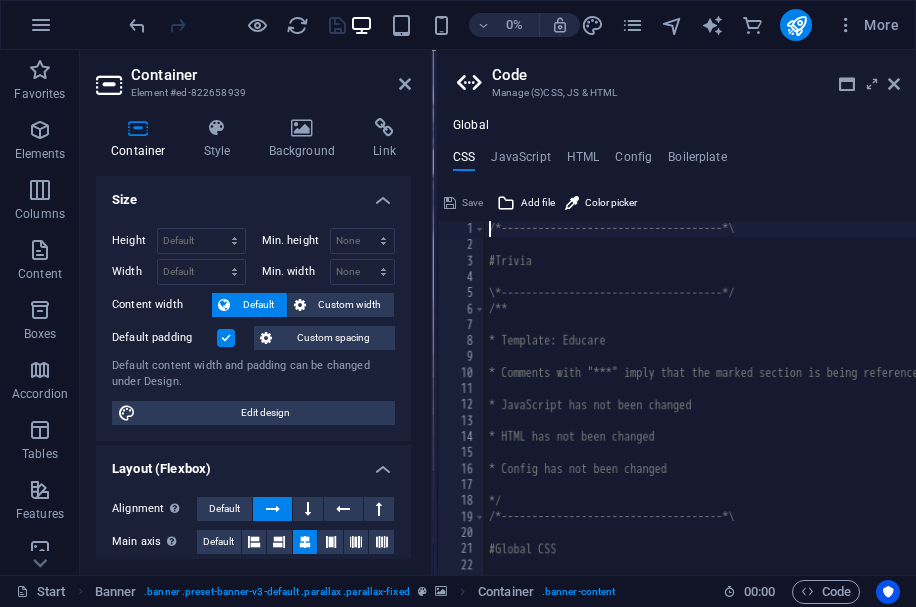 type on "@include button-column(" 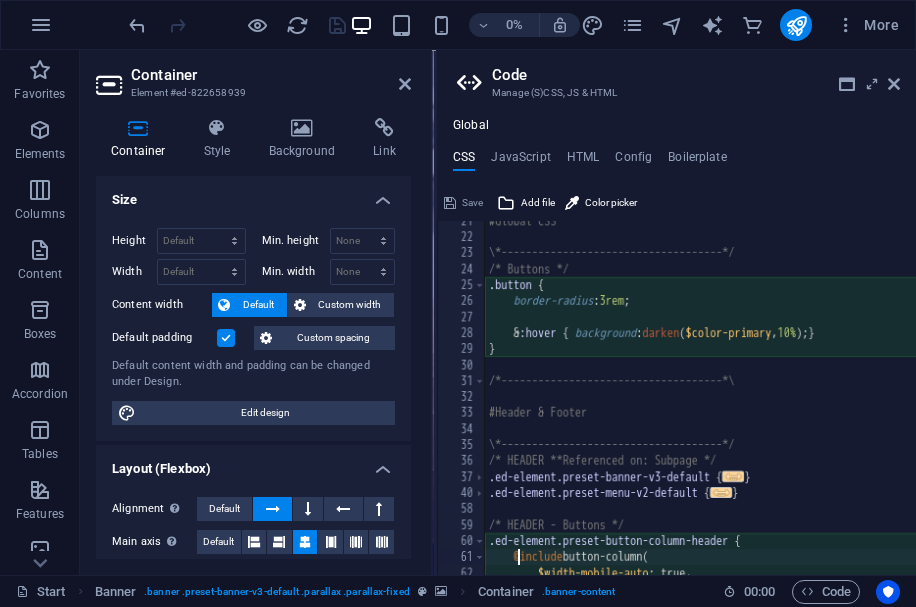 scroll, scrollTop: 381, scrollLeft: 0, axis: vertical 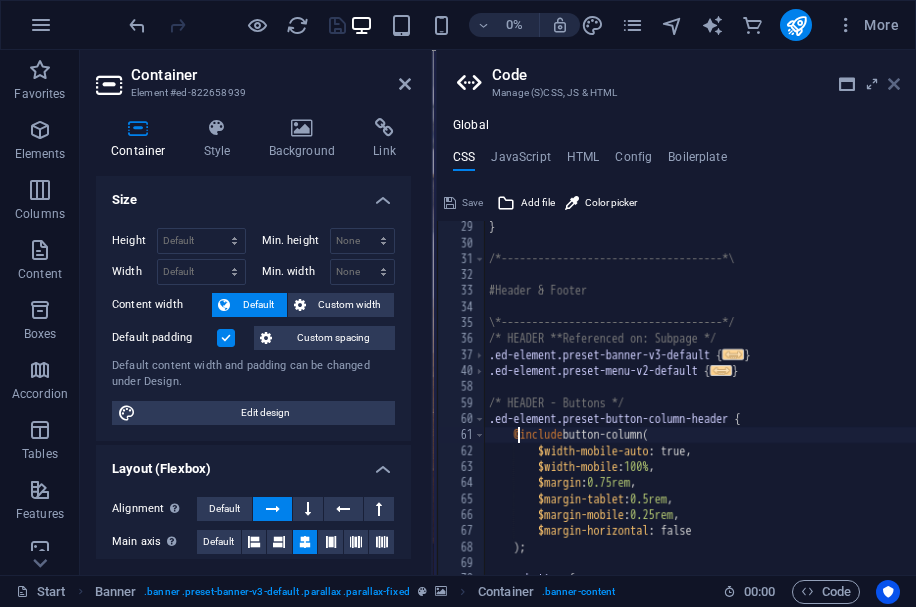 click at bounding box center [894, 84] 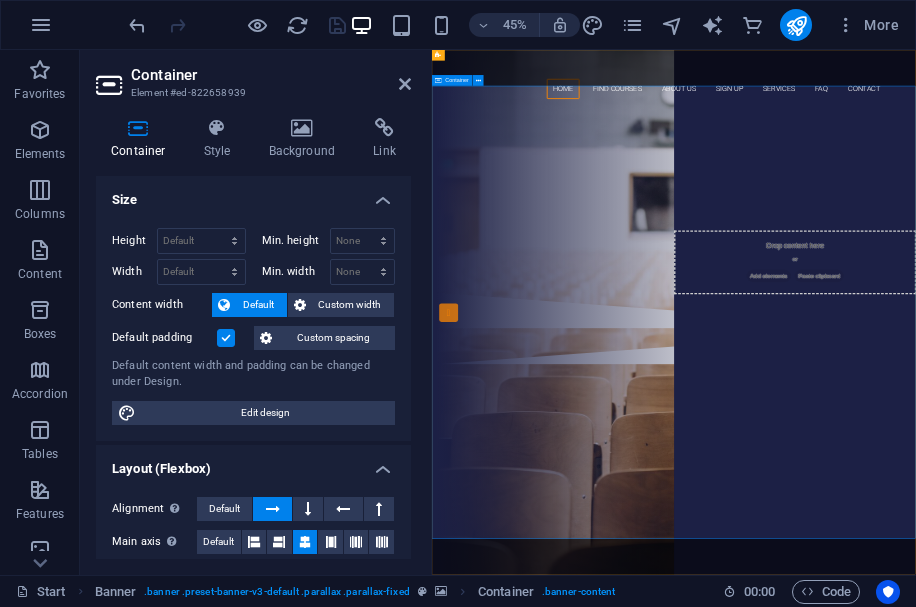 click on "Are you ready to learn new languages? Join our Language School Our Courses Sign up now" at bounding box center (970, 382) 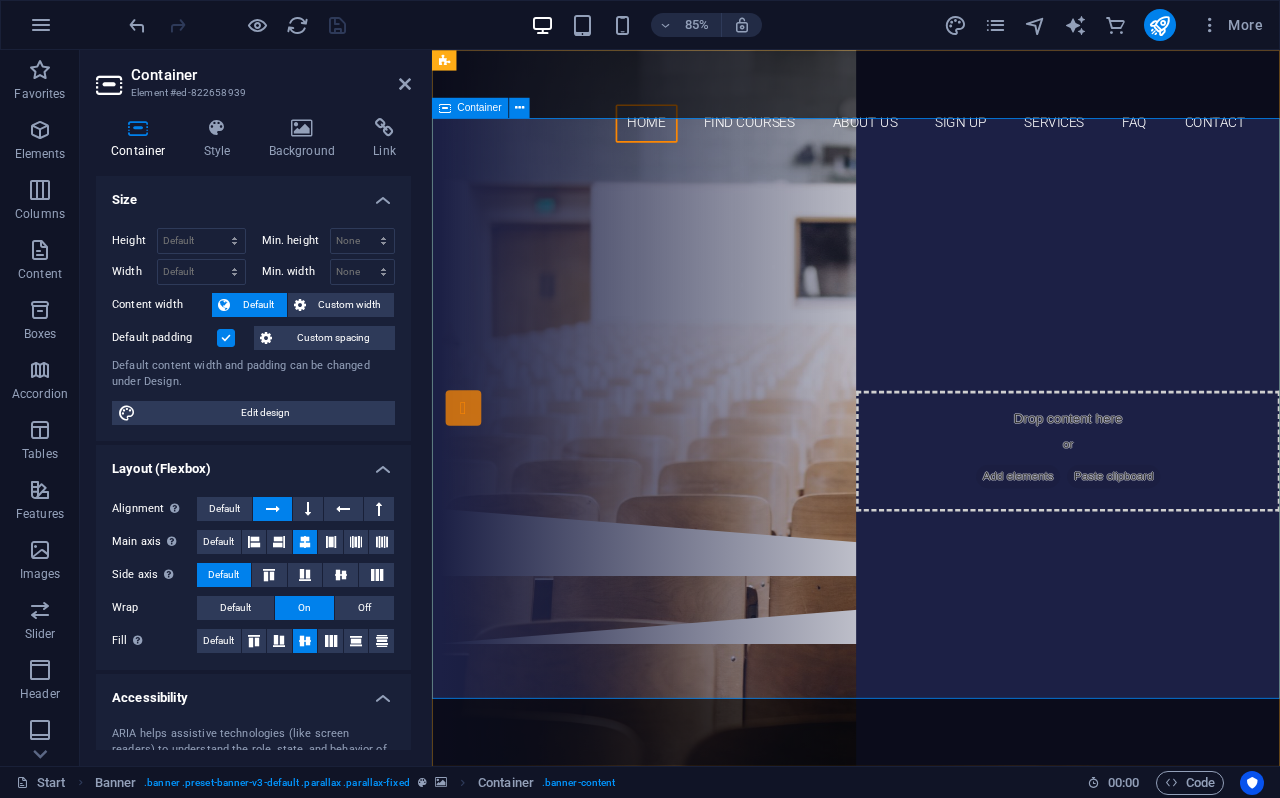 click on "Are you ready to learn new languages? Join our Language School Our Courses Sign up now" at bounding box center (931, 382) 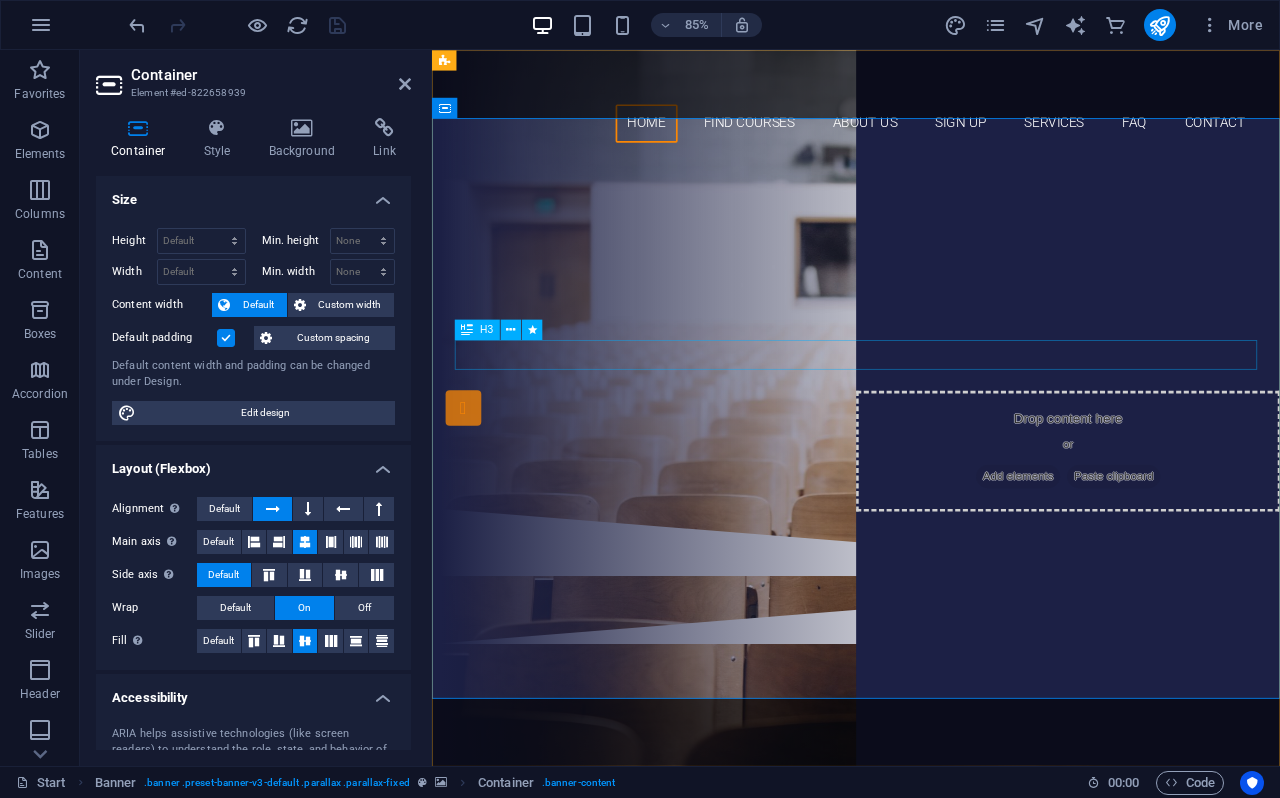 click on "Are you ready to learn new languages?" at bounding box center [931, 288] 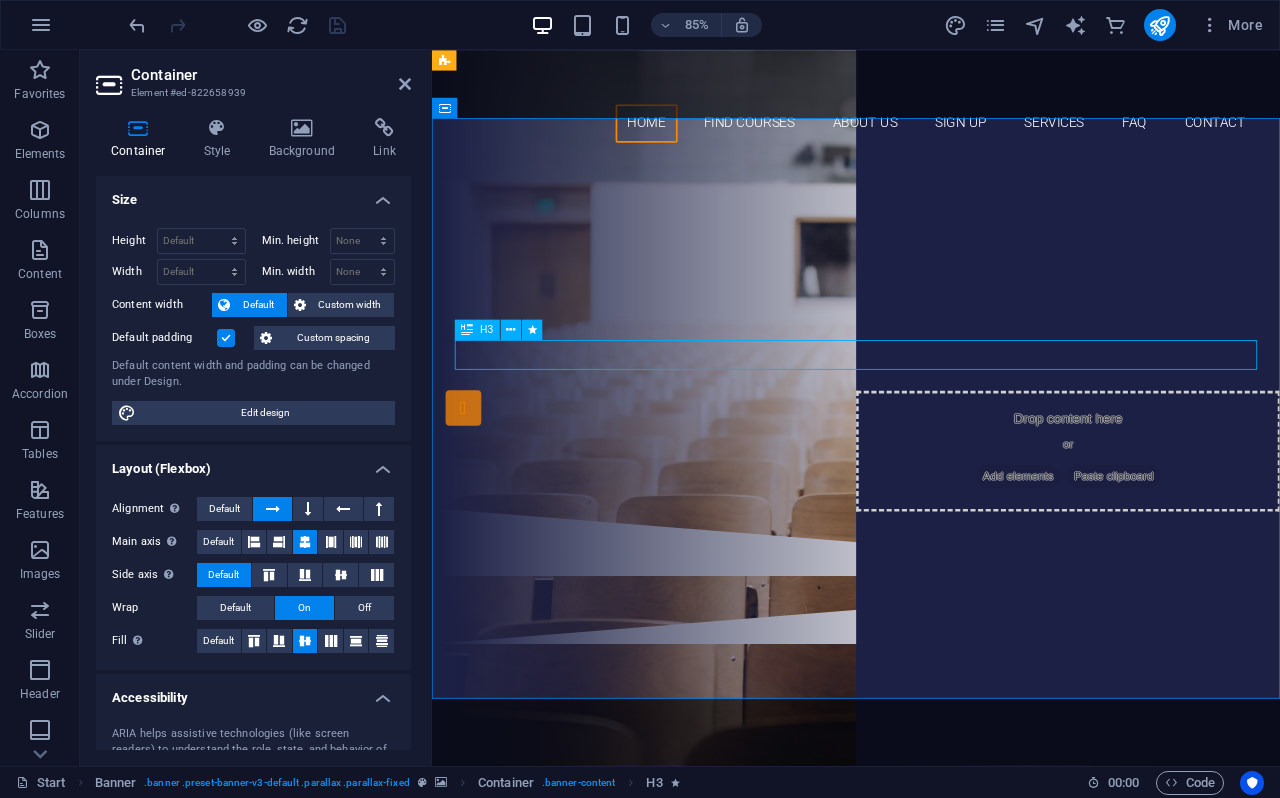 click on "Are you ready to learn new languages?" at bounding box center [931, 288] 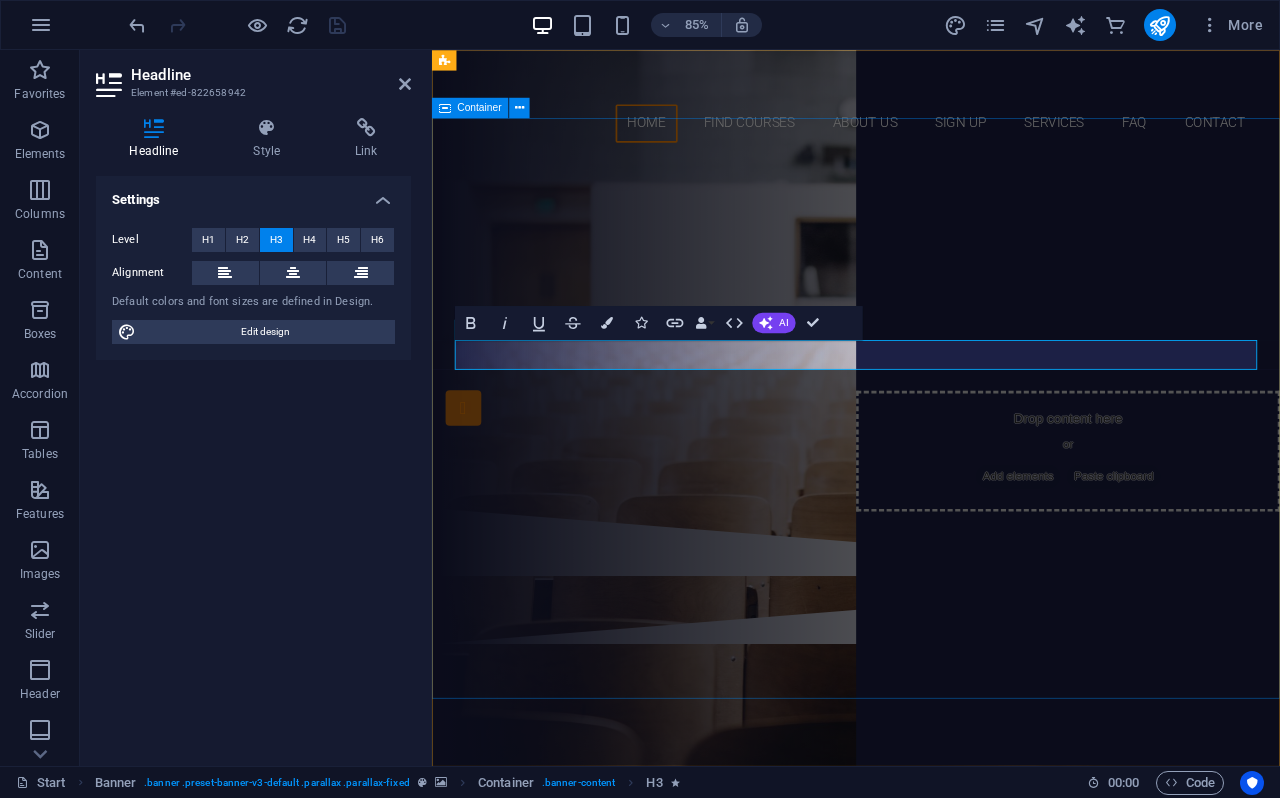 click on "Are you ready to learn new languages? Join our Language School Our Courses Sign up now" at bounding box center (931, 382) 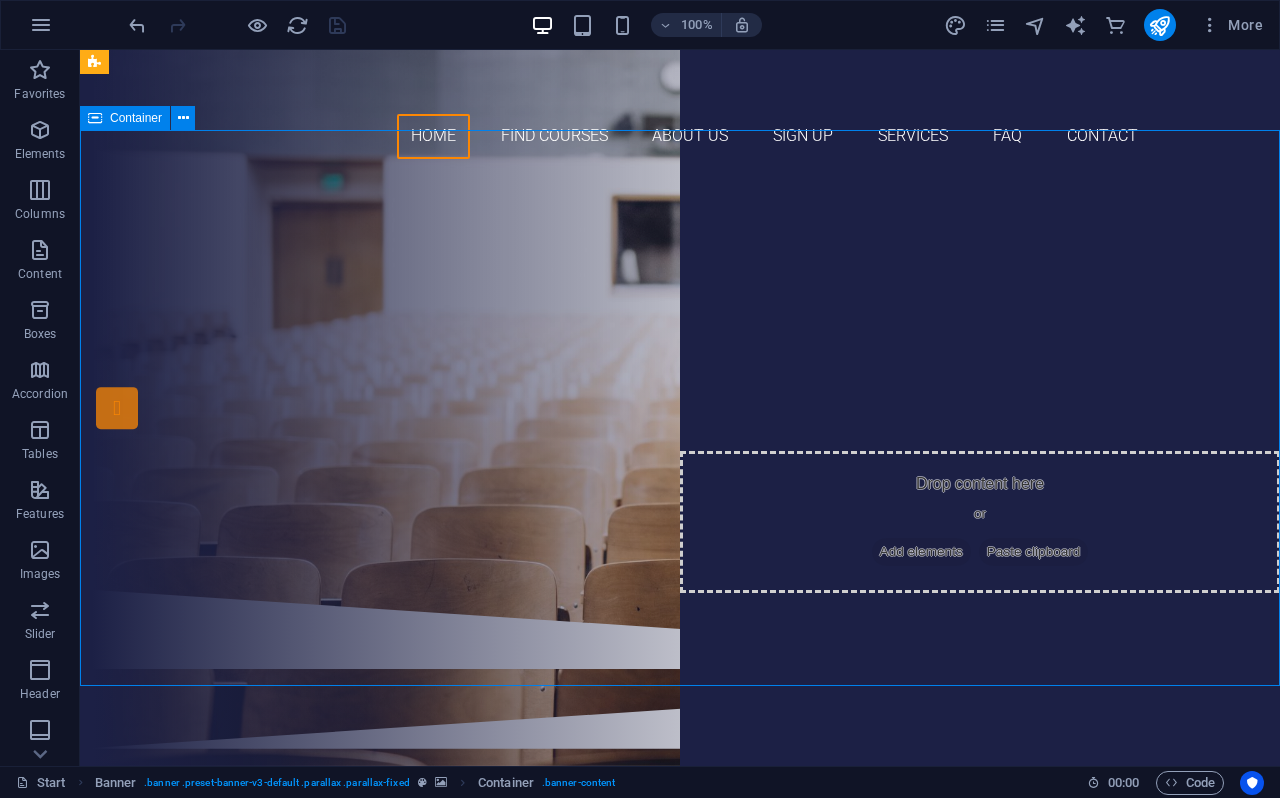 click on "Are you ready to learn new languages? Join our Language School Our Courses Sign up now" at bounding box center [680, 382] 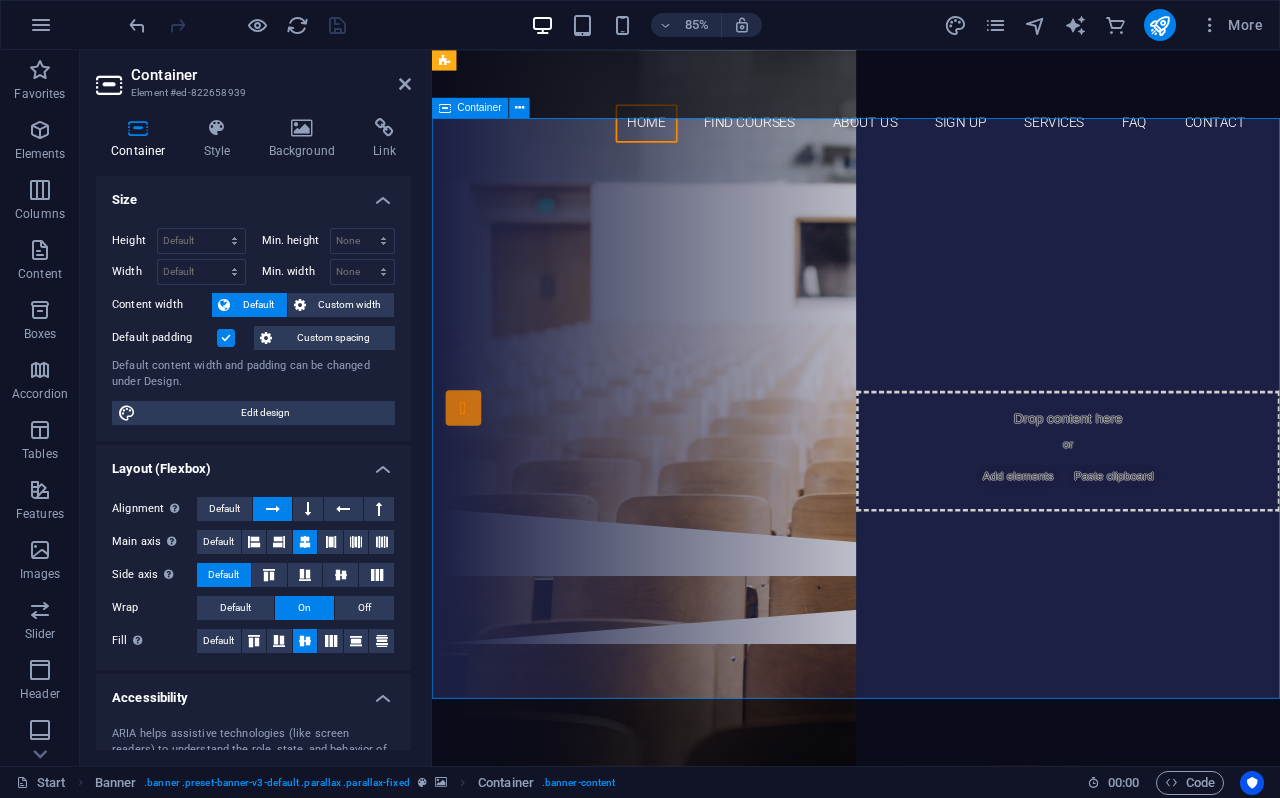 click on "Are you ready to learn new languages? Join our Language School Our Courses Sign up now" at bounding box center (931, 382) 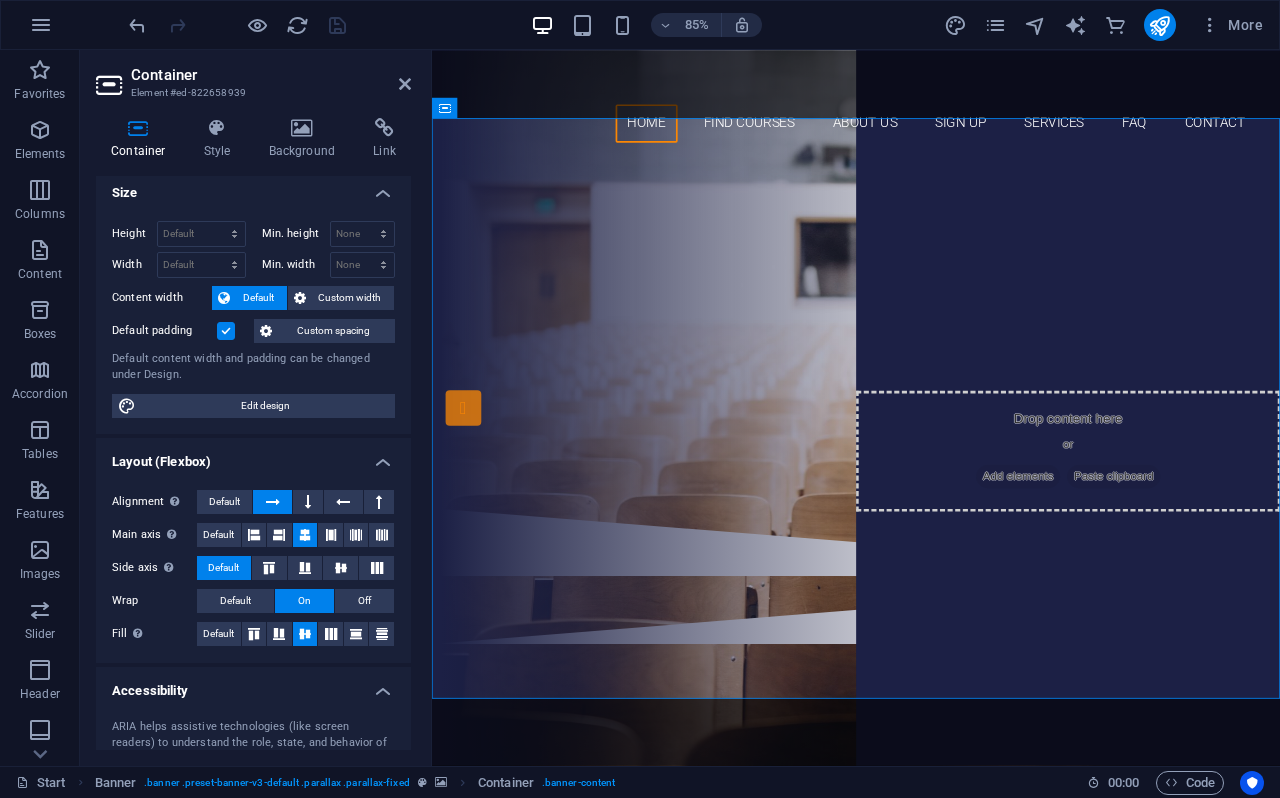 scroll, scrollTop: 0, scrollLeft: 0, axis: both 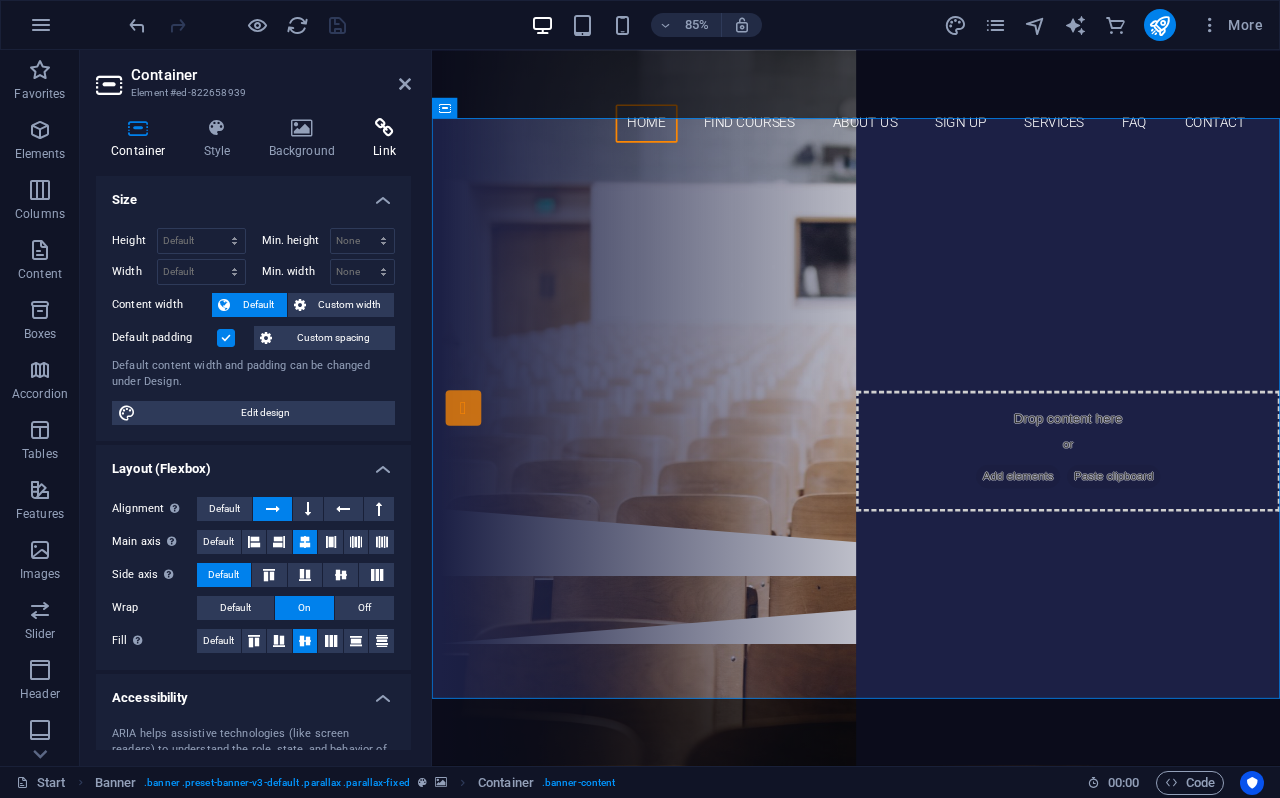 click at bounding box center [384, 128] 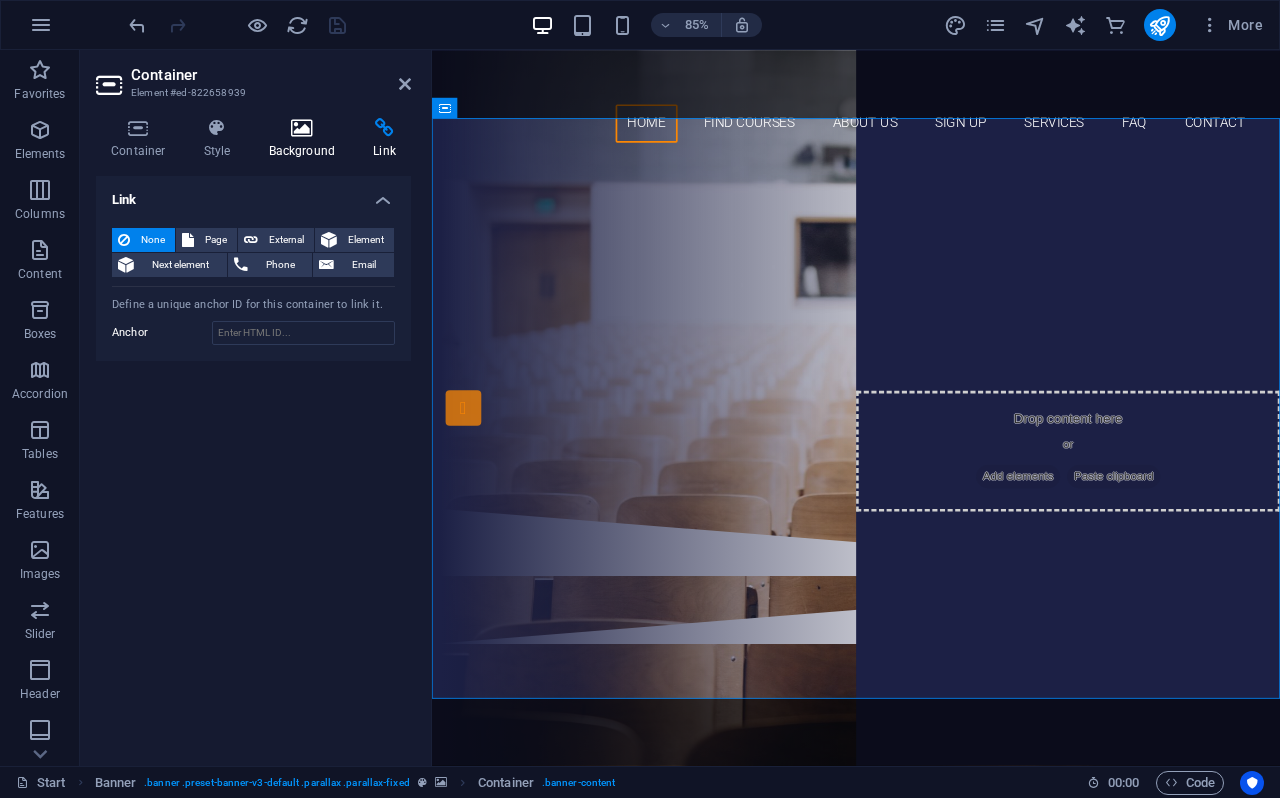 click at bounding box center (302, 128) 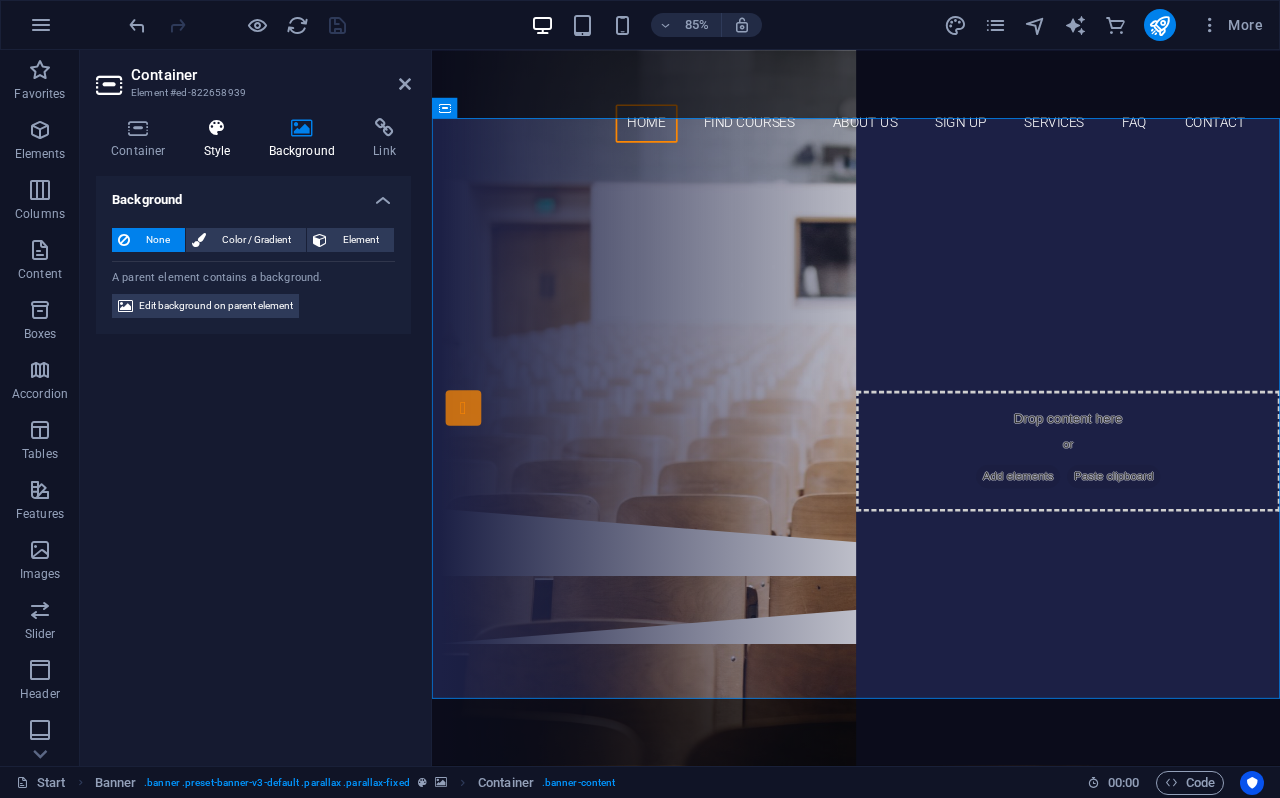 click on "Style" at bounding box center (221, 139) 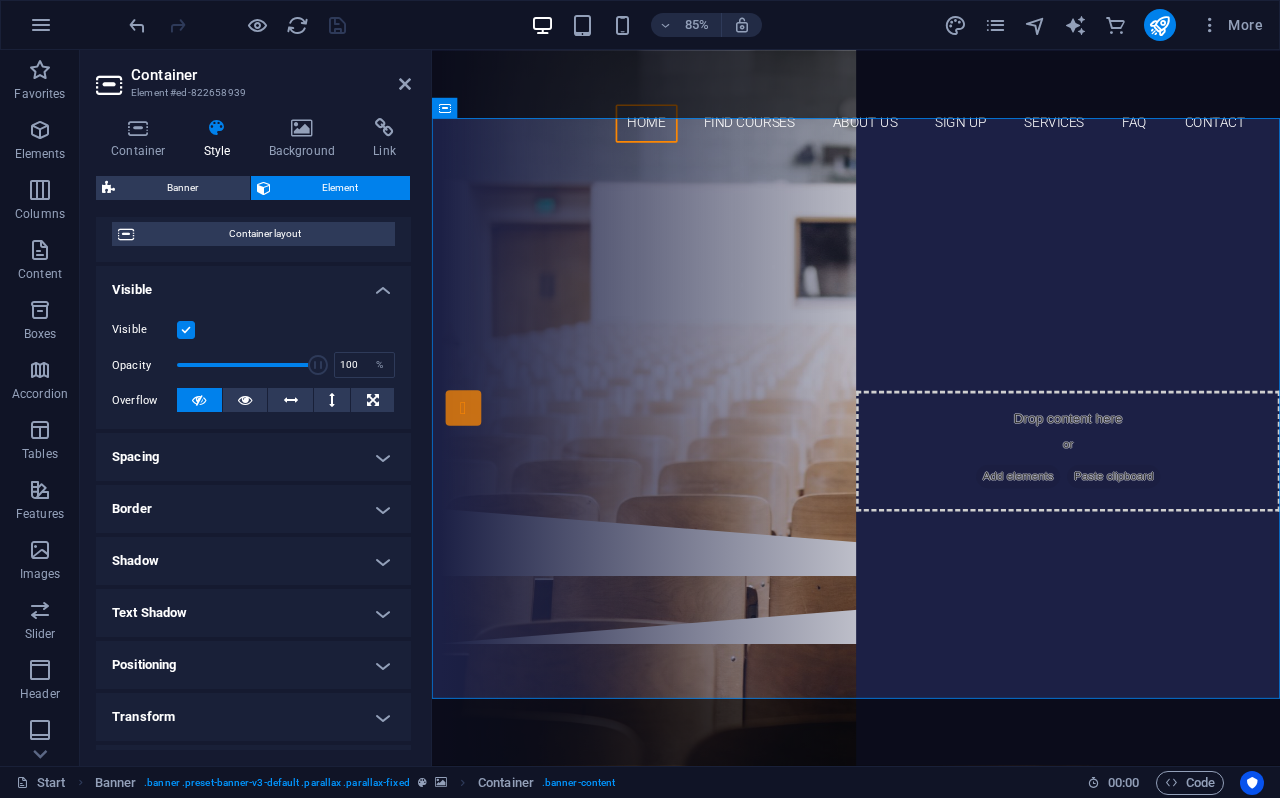 scroll, scrollTop: 0, scrollLeft: 0, axis: both 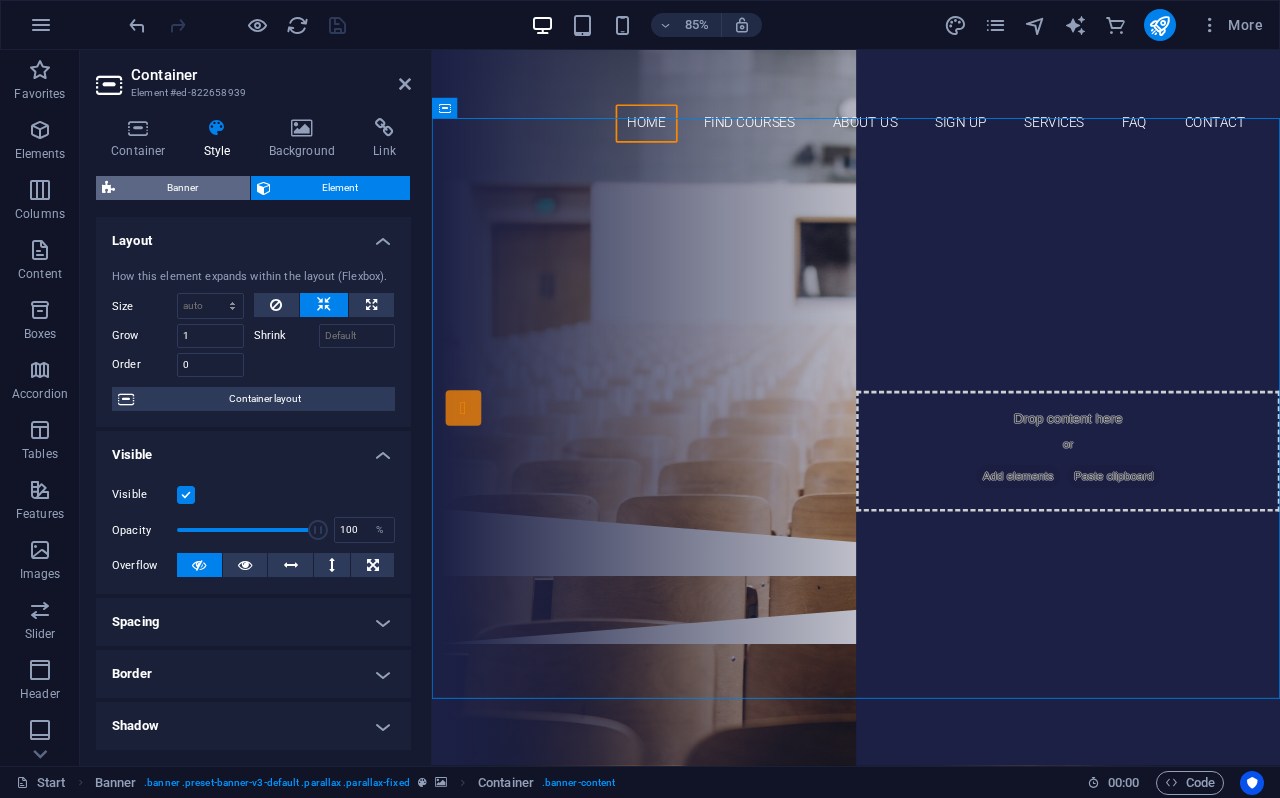 click on "Banner" at bounding box center (182, 188) 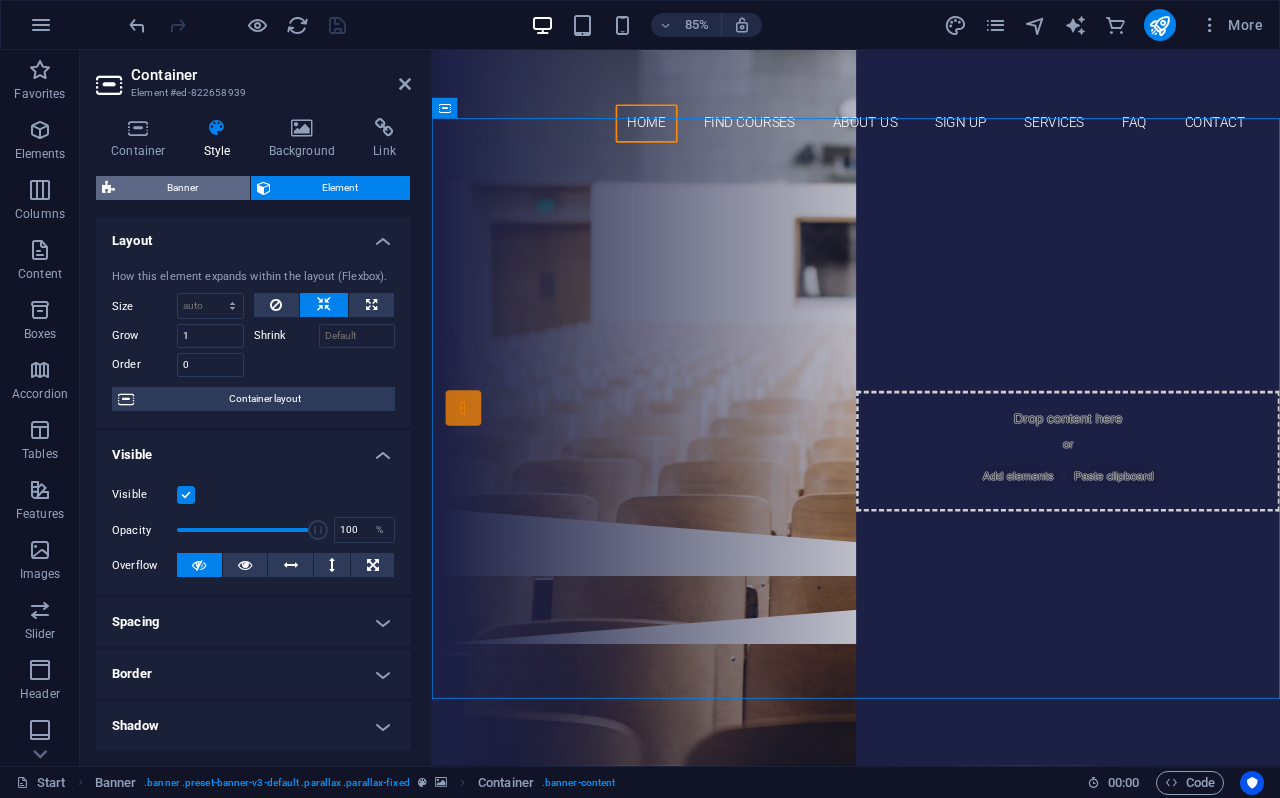 select on "vh" 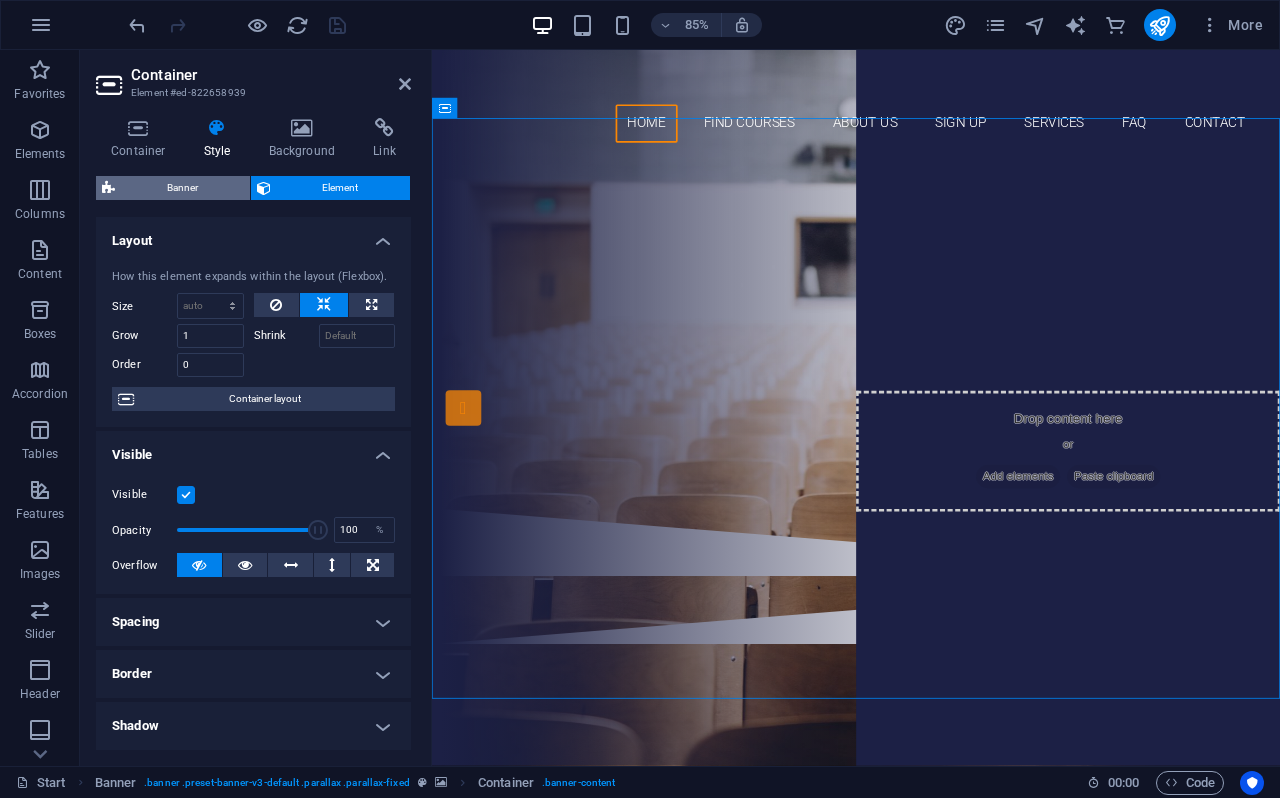 select on "header" 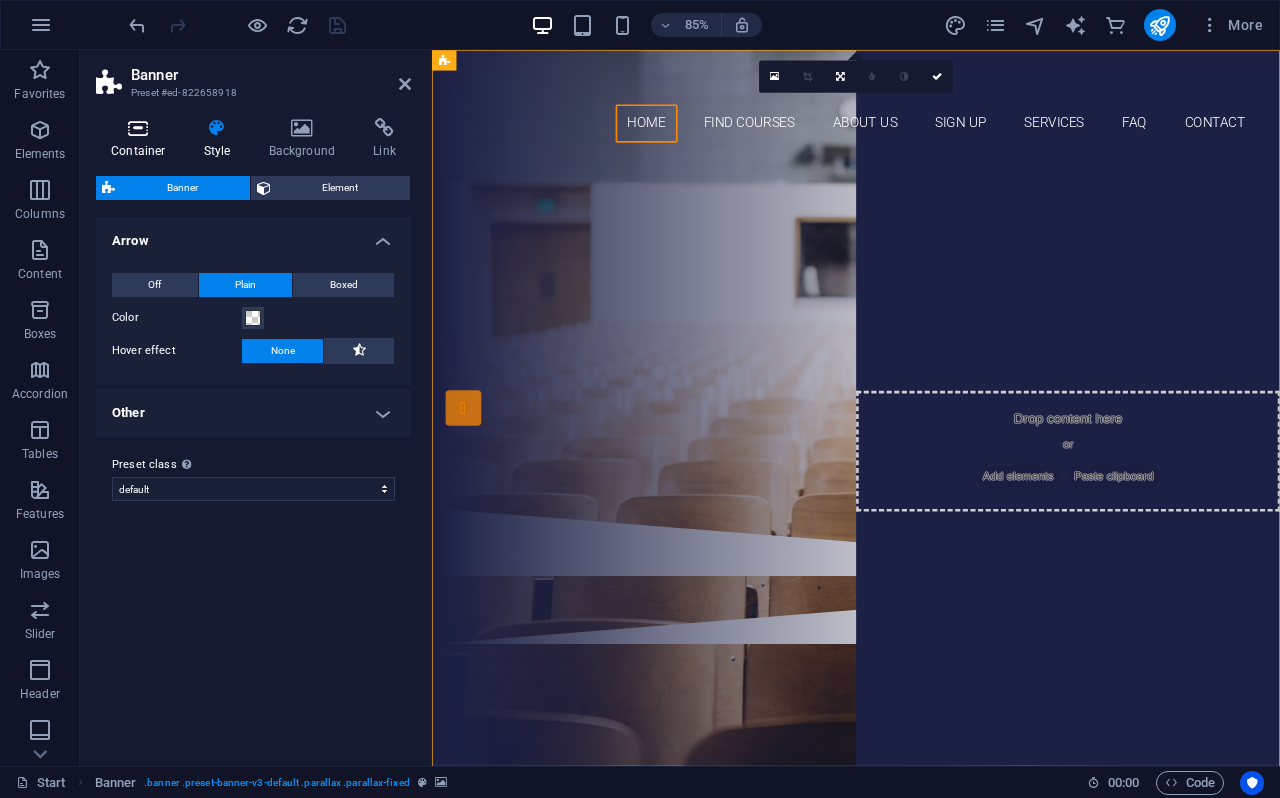 click on "Container" at bounding box center (142, 139) 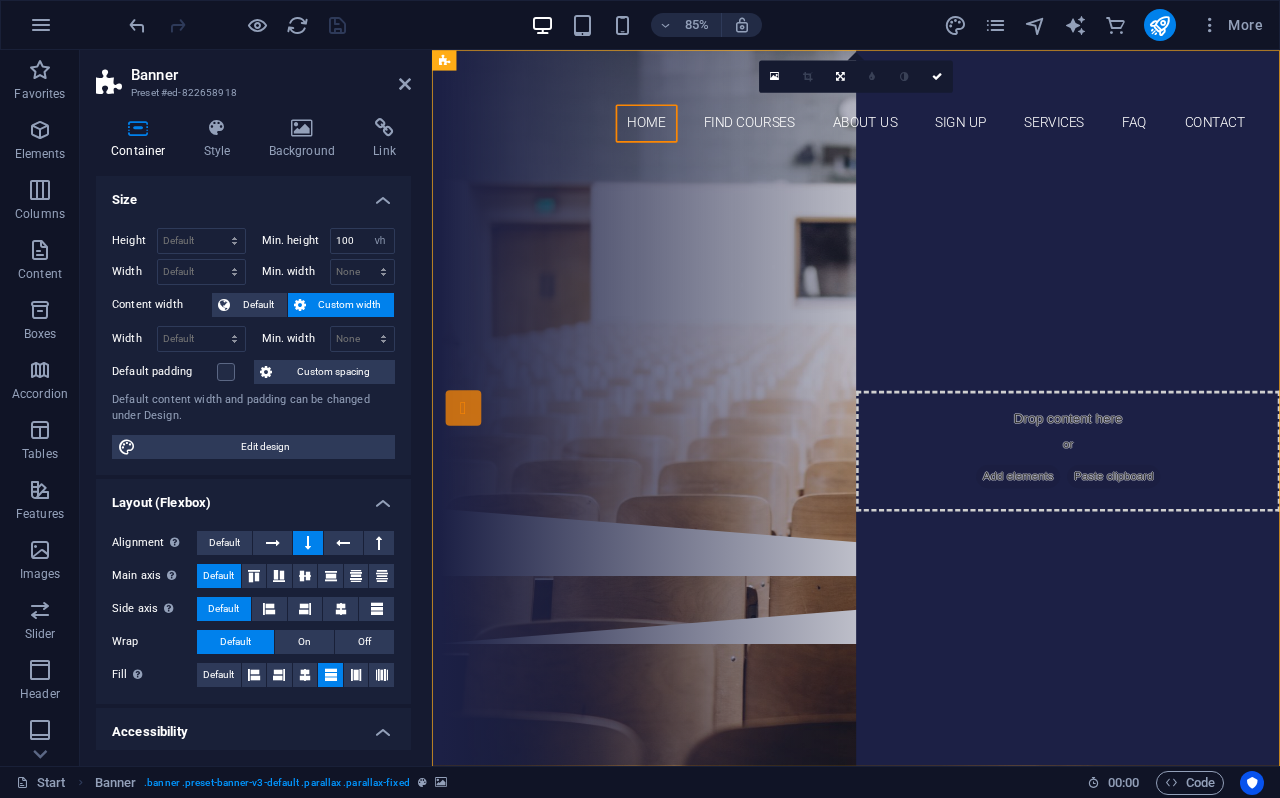 click at bounding box center [300, 305] 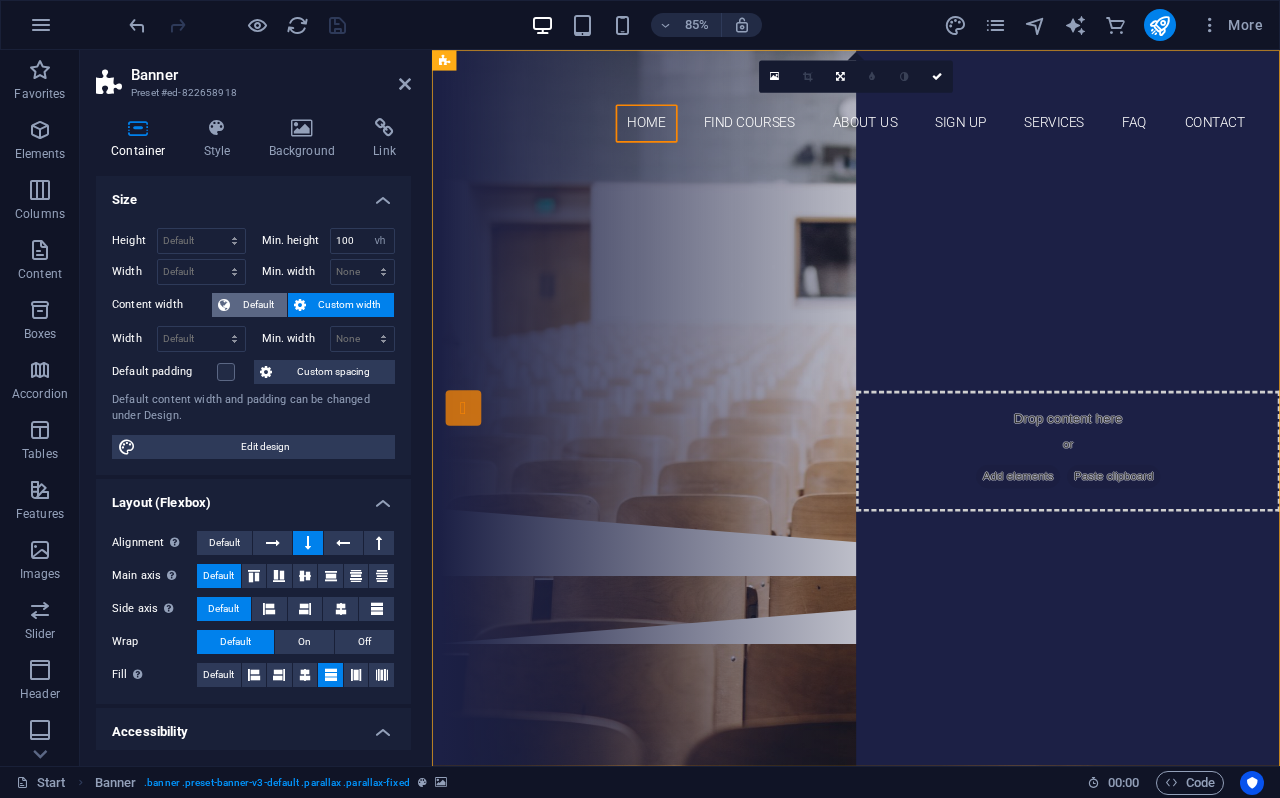 click on "Default" at bounding box center (258, 305) 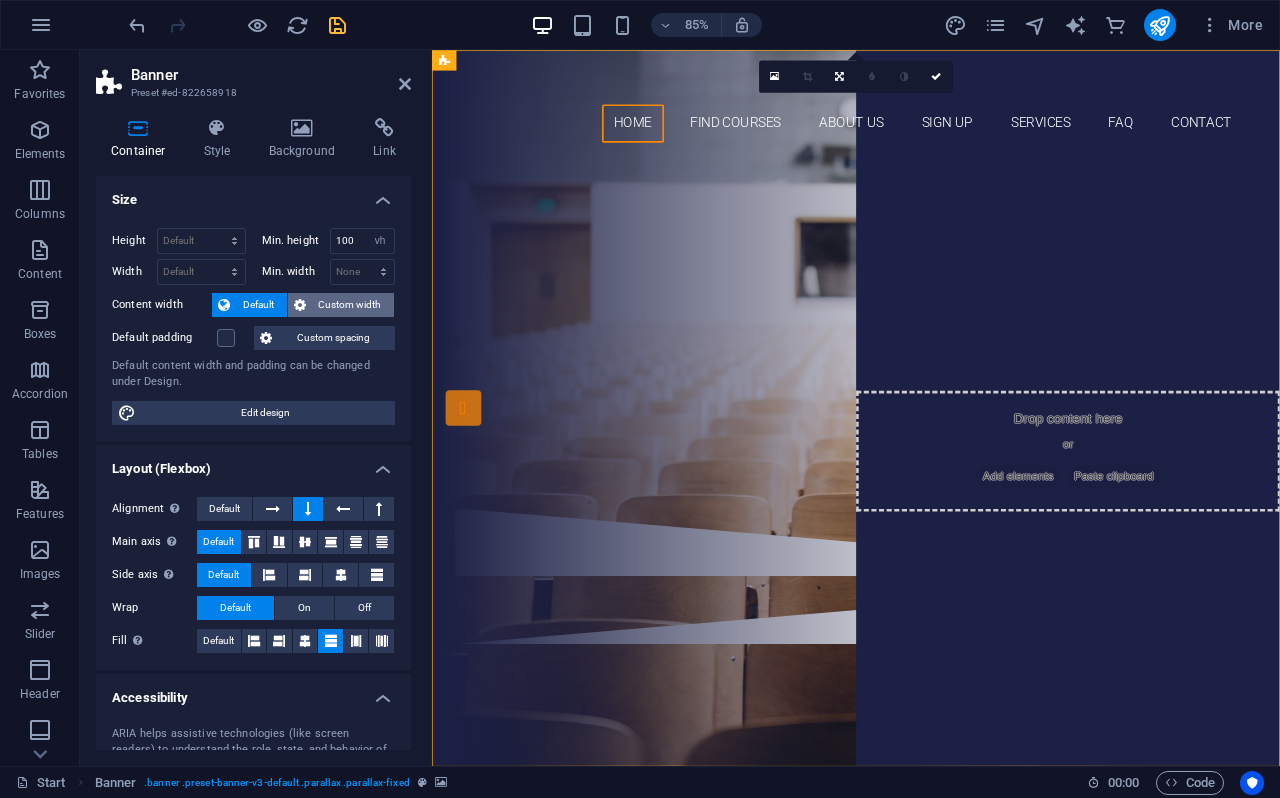 click on "Custom width" at bounding box center (350, 305) 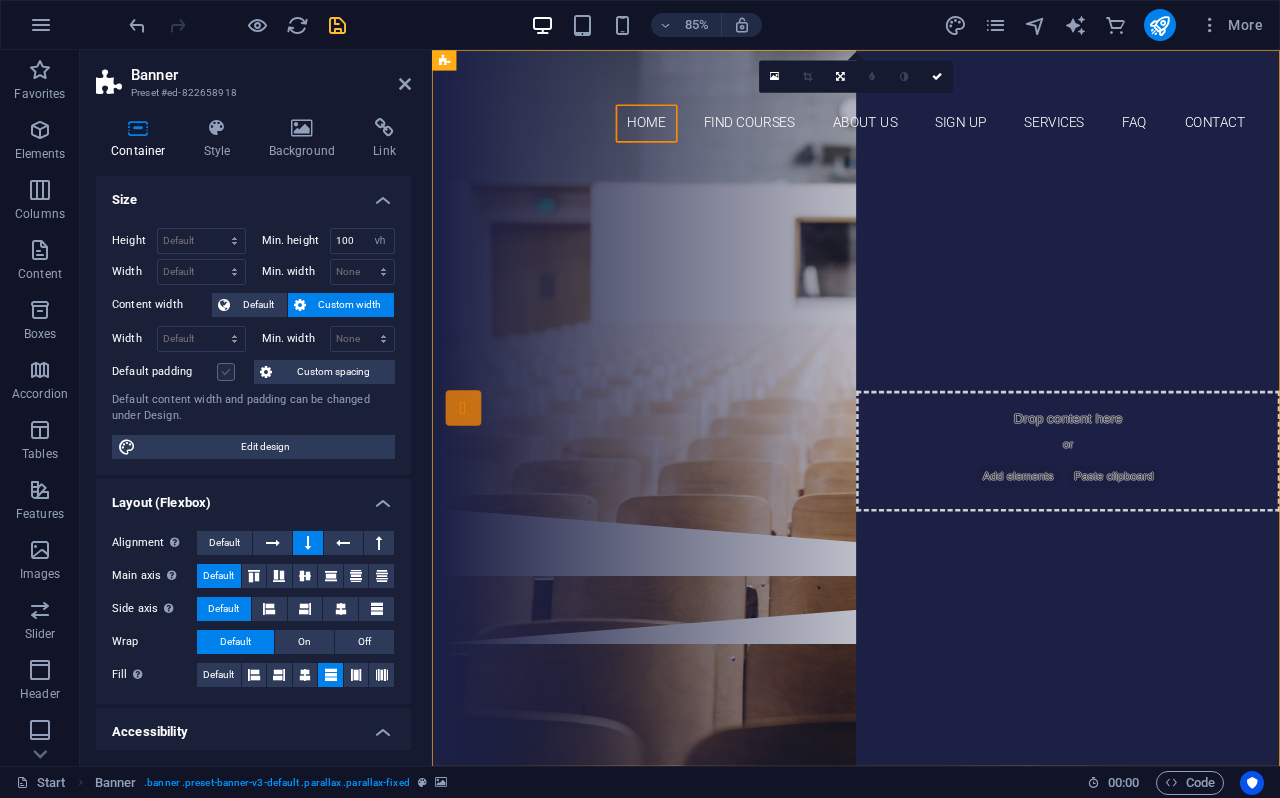 click at bounding box center (226, 372) 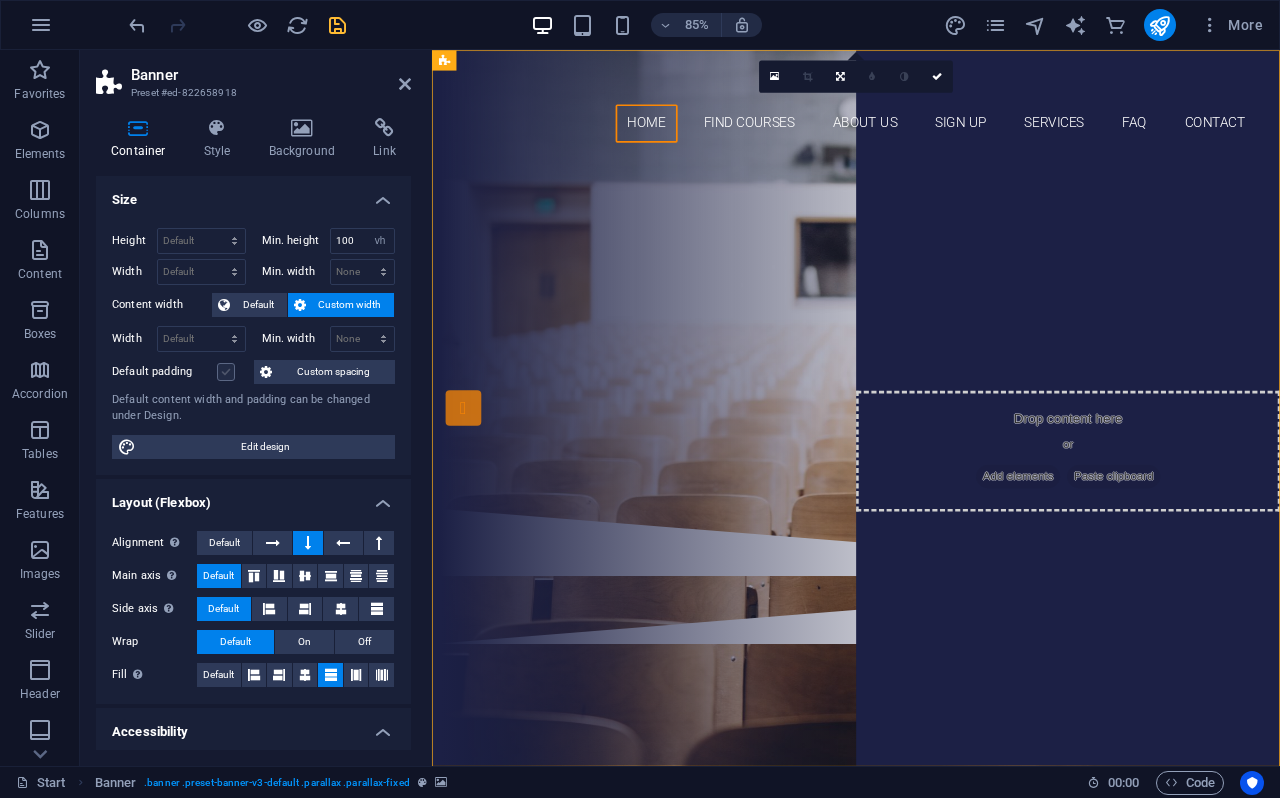 click on "Default padding" at bounding box center (0, 0) 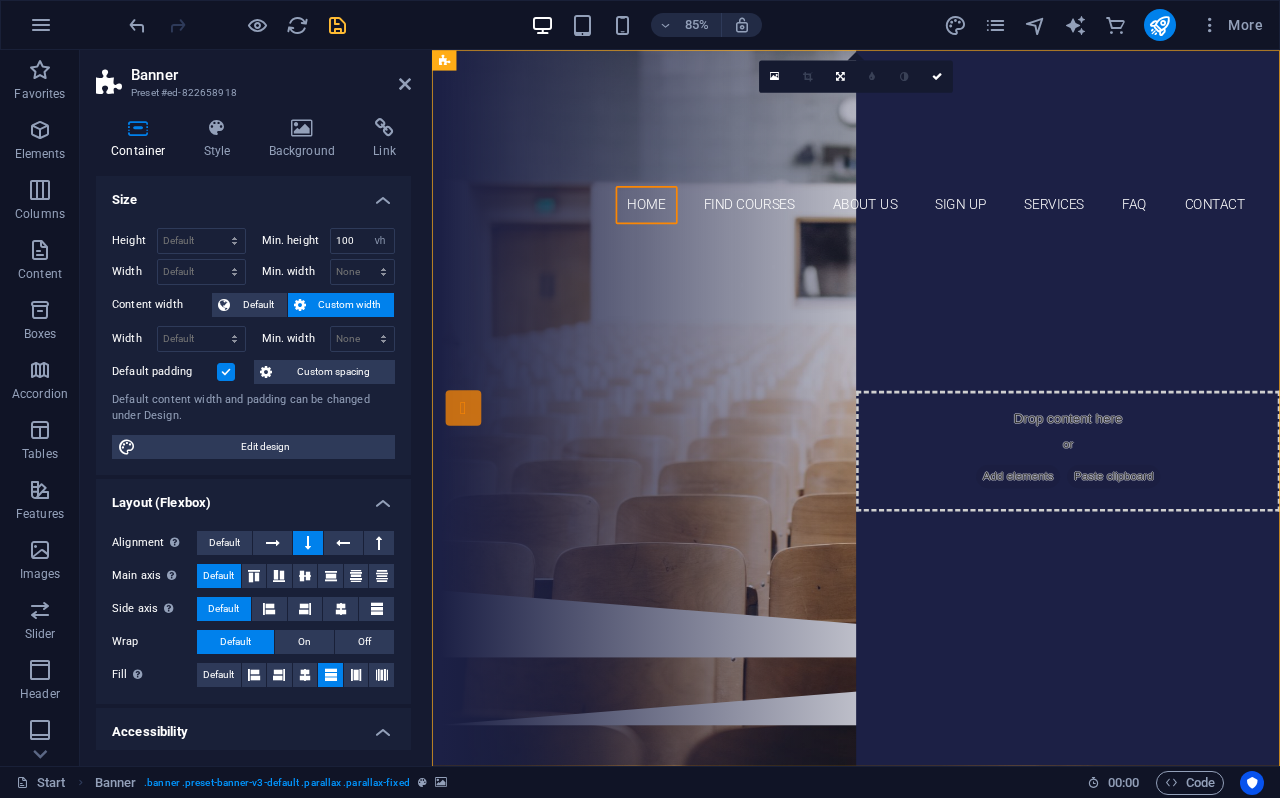 click at bounding box center [226, 372] 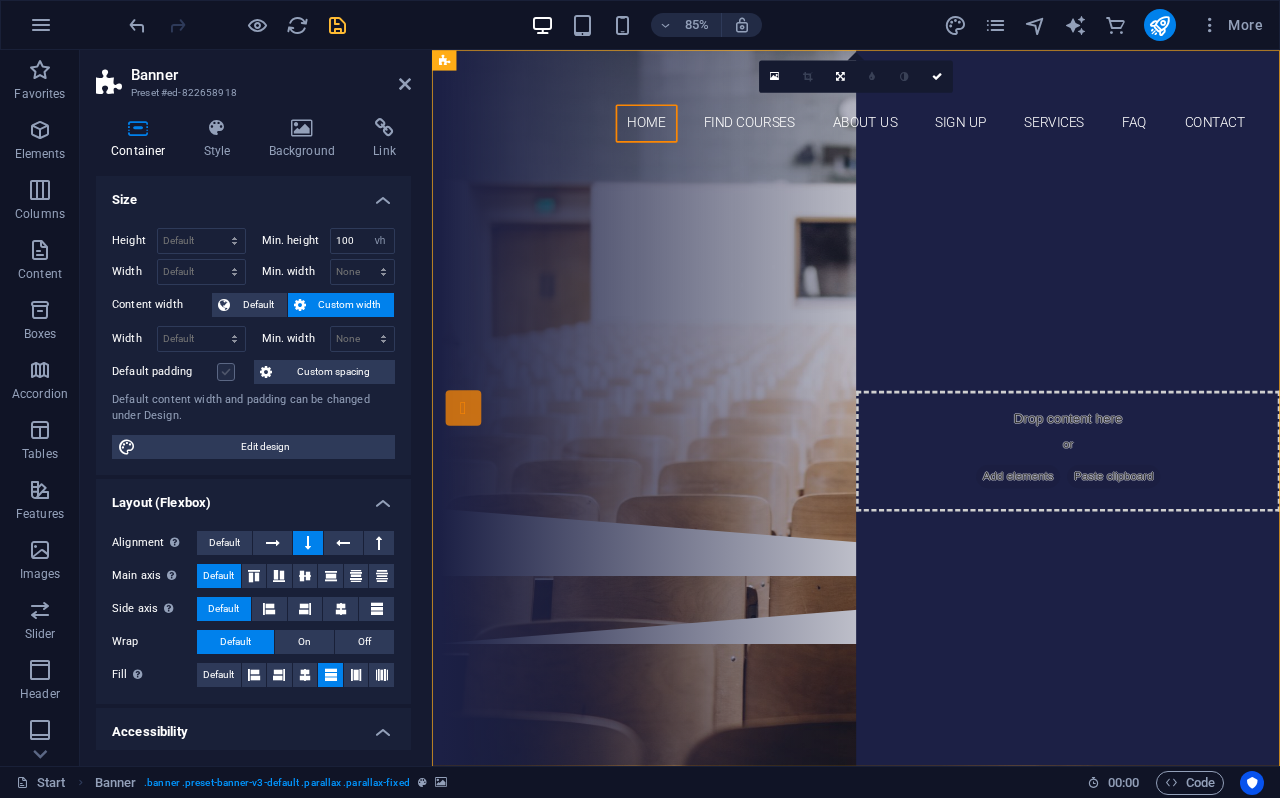 click at bounding box center [226, 372] 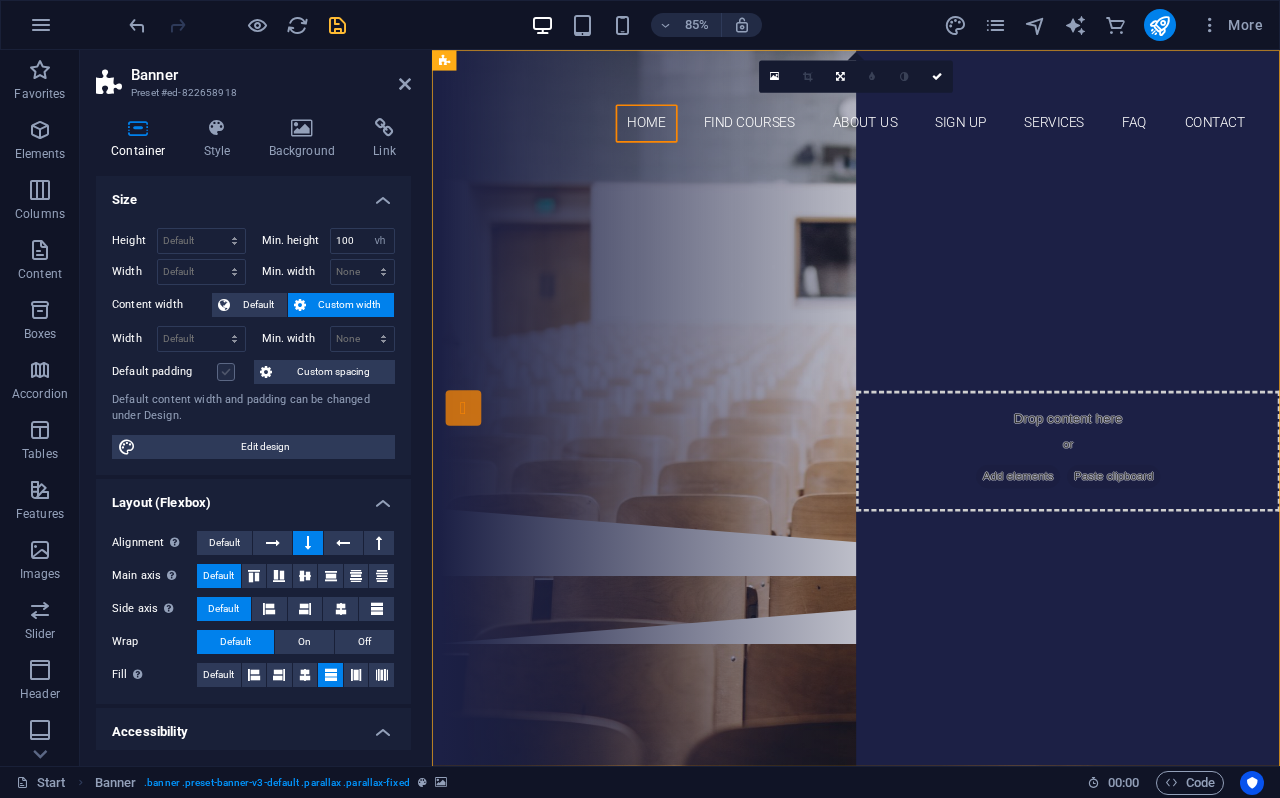 click on "Default padding" at bounding box center [0, 0] 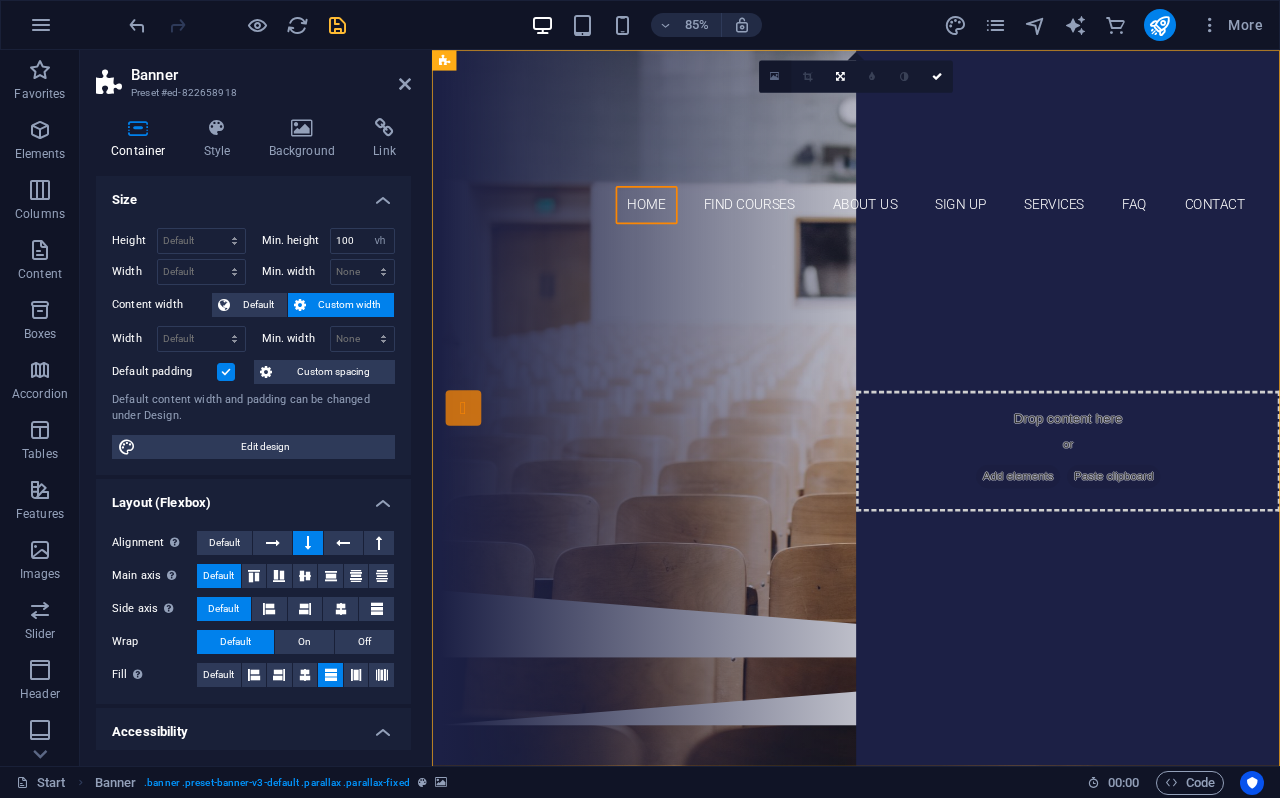 click at bounding box center [775, 76] 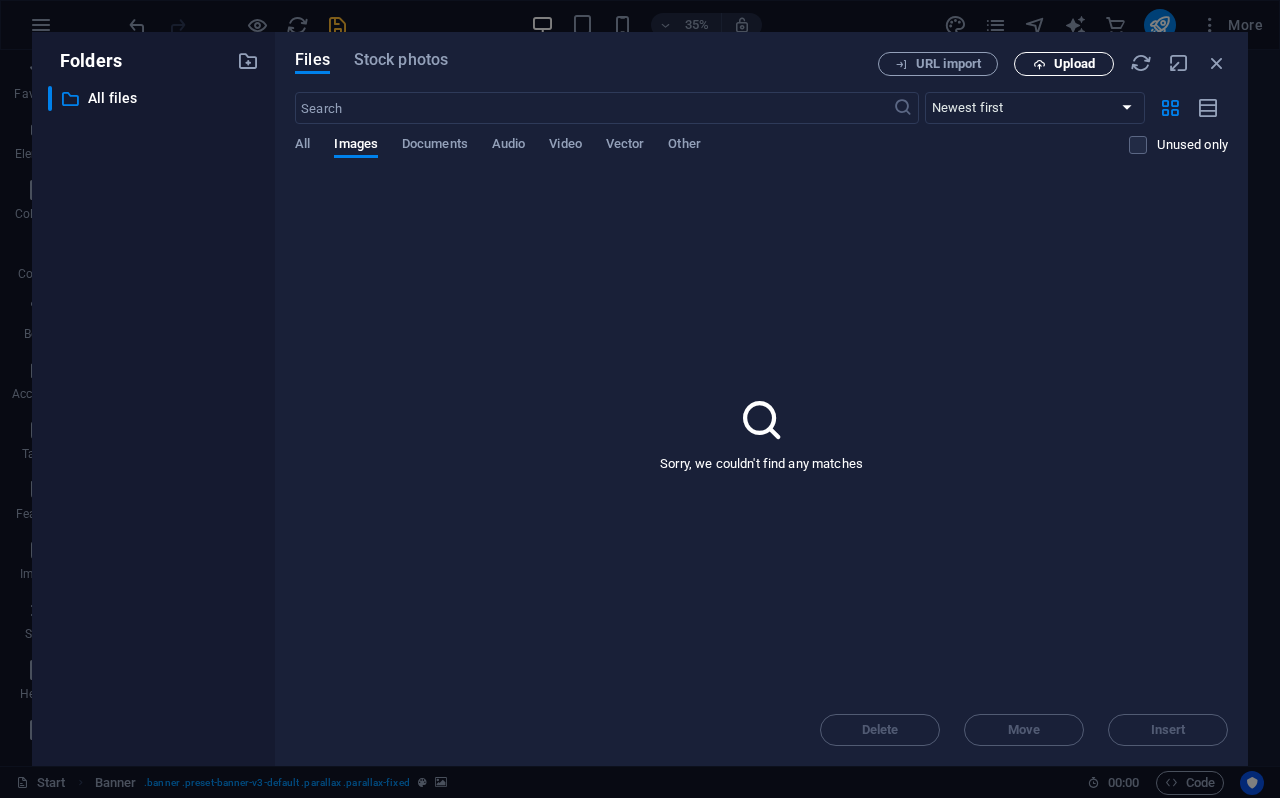 click on "Upload" at bounding box center (1074, 64) 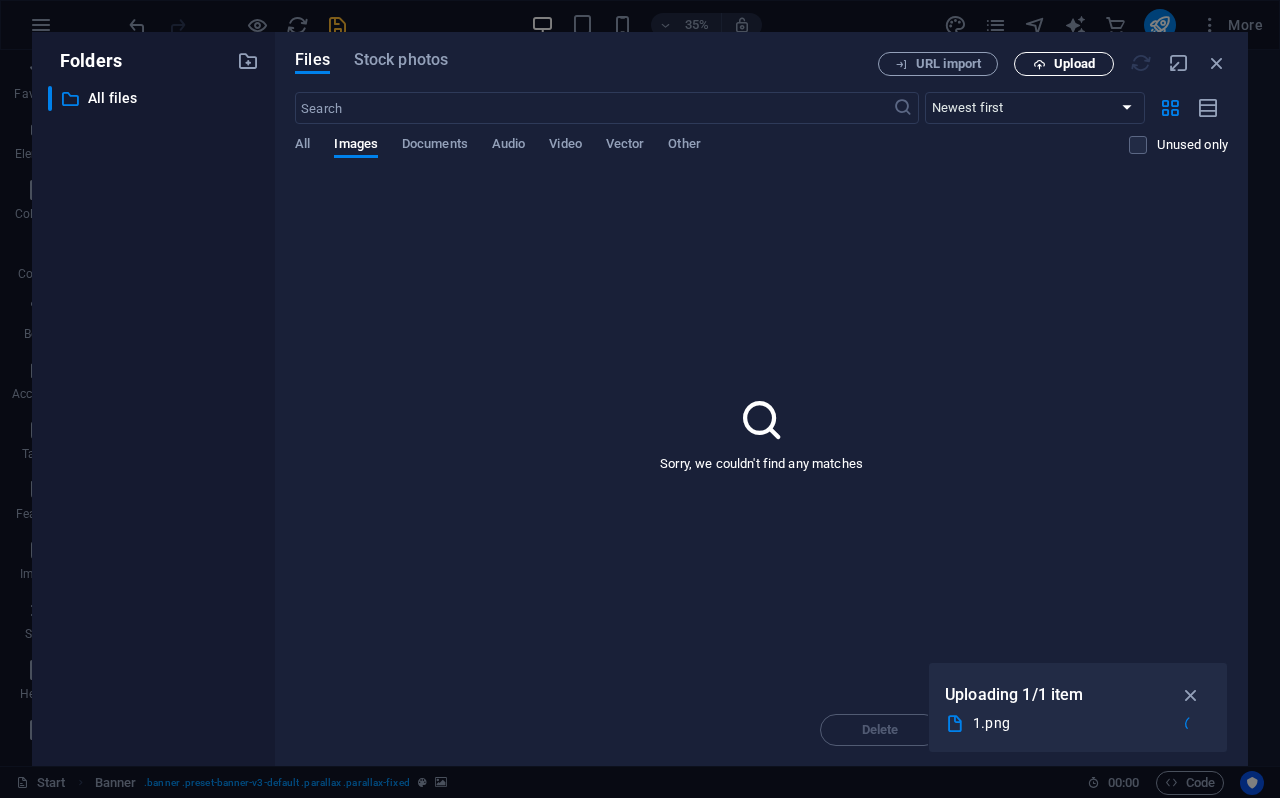click on "Upload" at bounding box center (1074, 64) 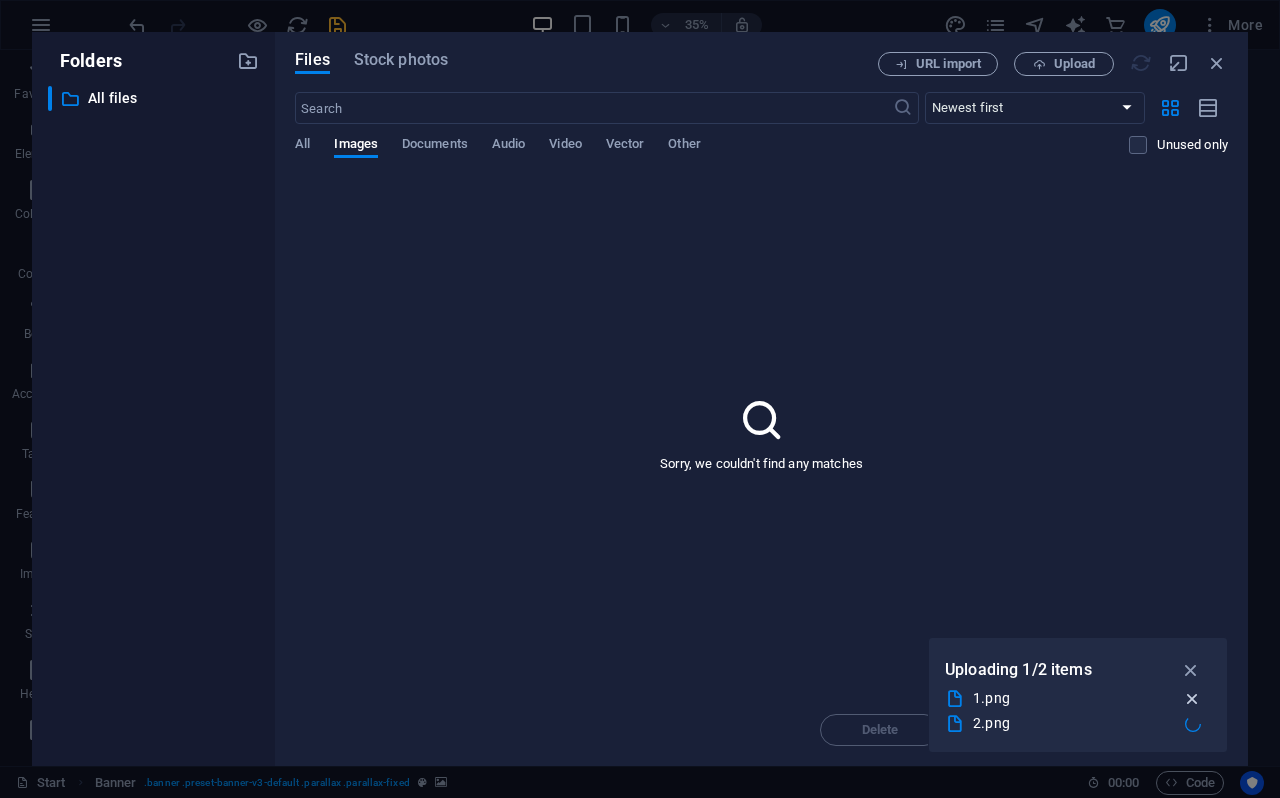click at bounding box center (1192, 699) 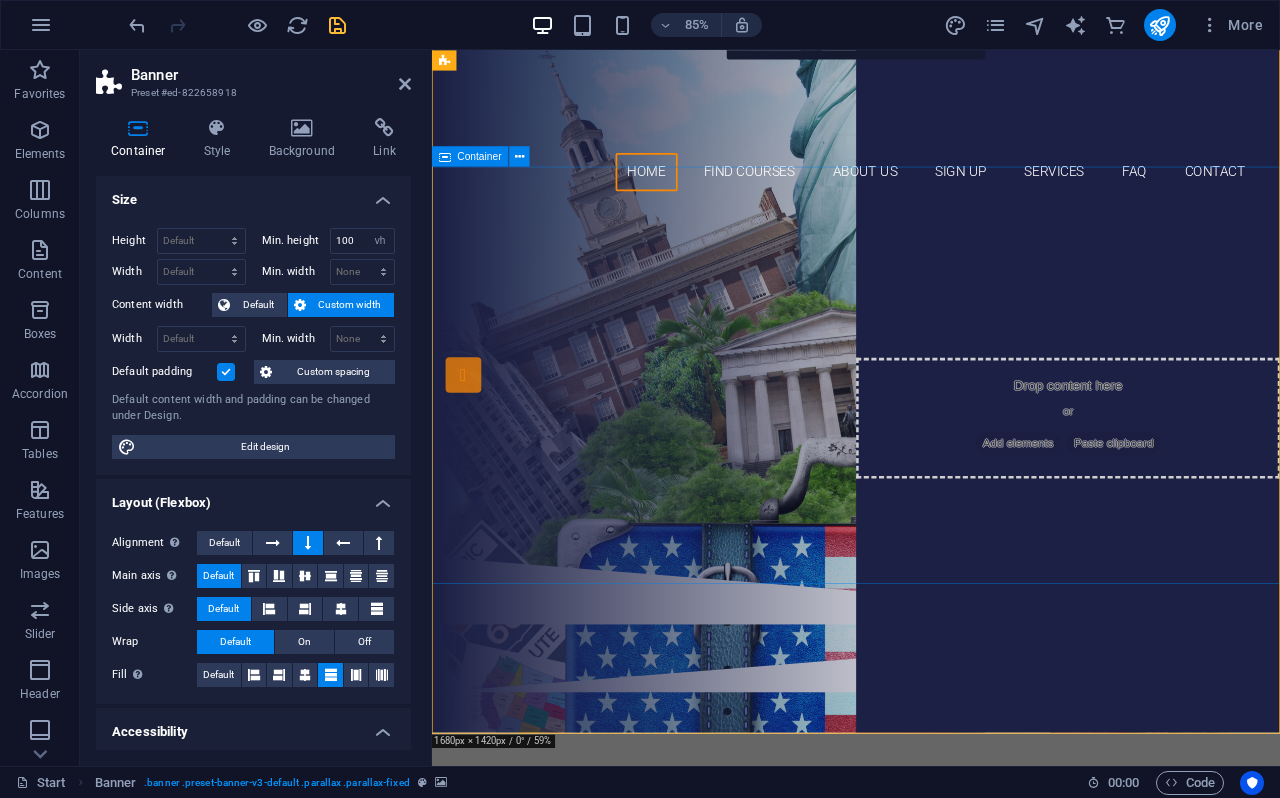 scroll, scrollTop: 6, scrollLeft: 0, axis: vertical 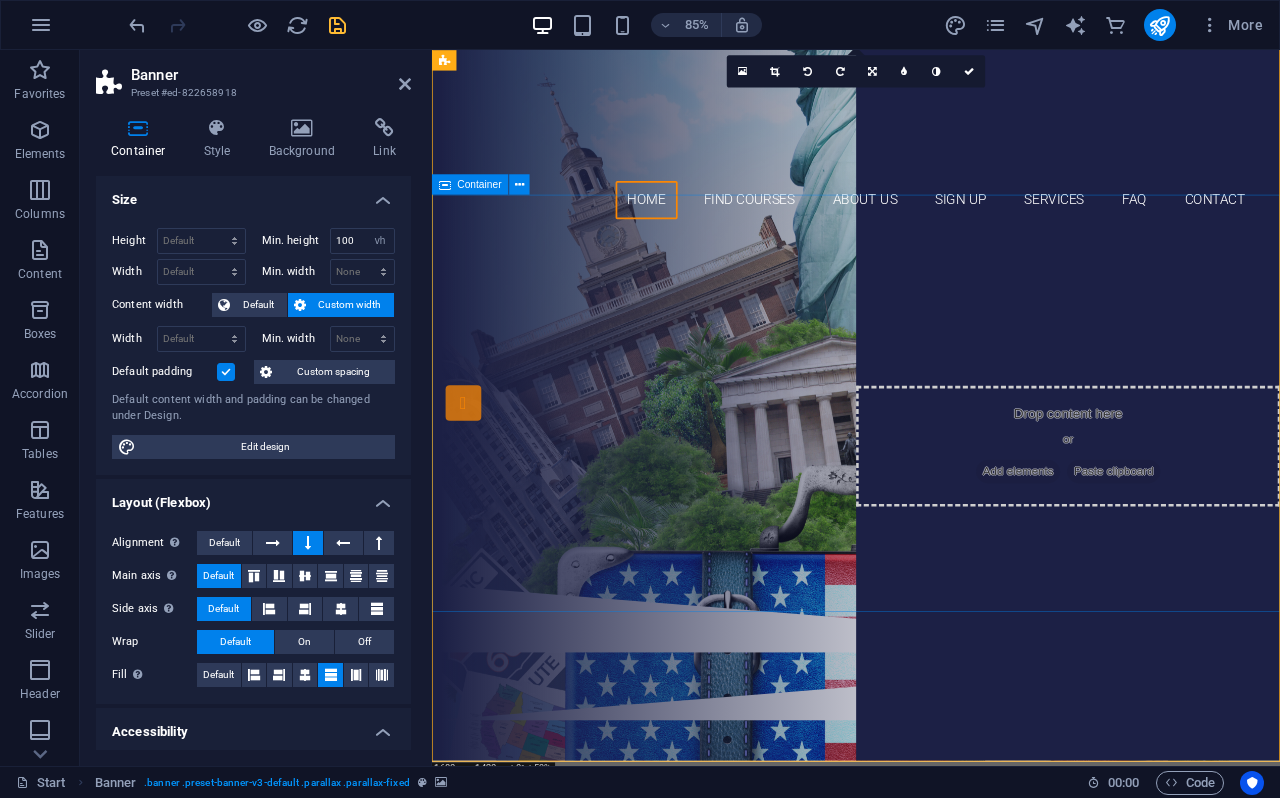 click on "Are you ready to learn new languages? Join our Language School Our Courses Sign up now" at bounding box center [931, 472] 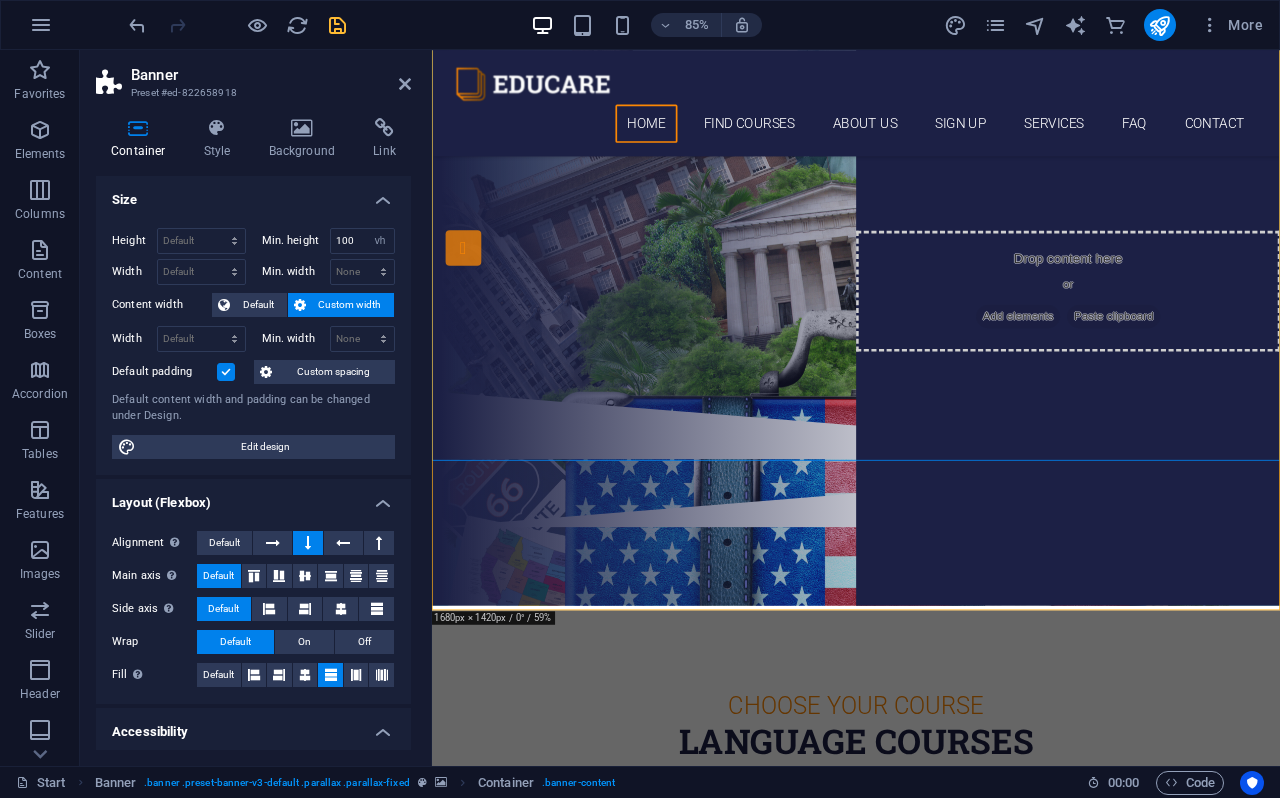 scroll, scrollTop: 195, scrollLeft: 0, axis: vertical 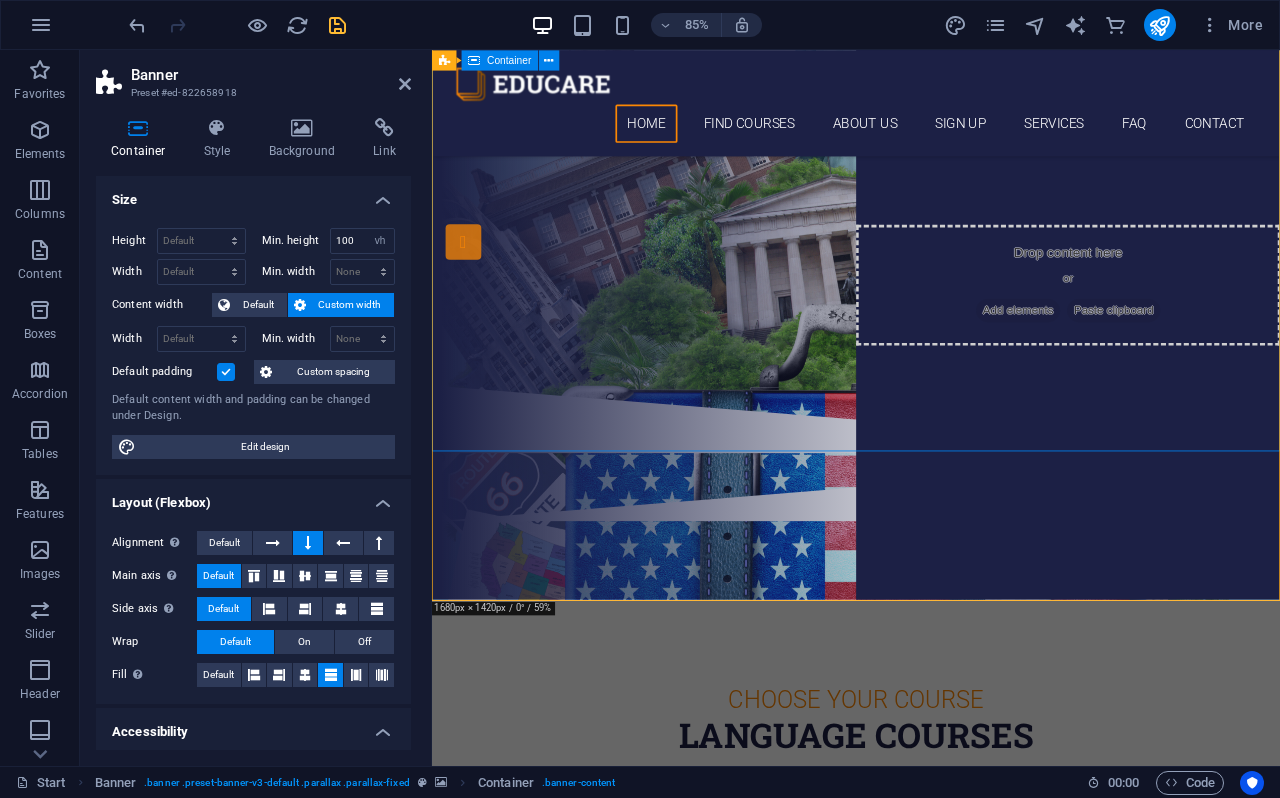 click on "Are you ready to learn new languages? Join our Language School Our Courses Sign up now" at bounding box center [931, 198] 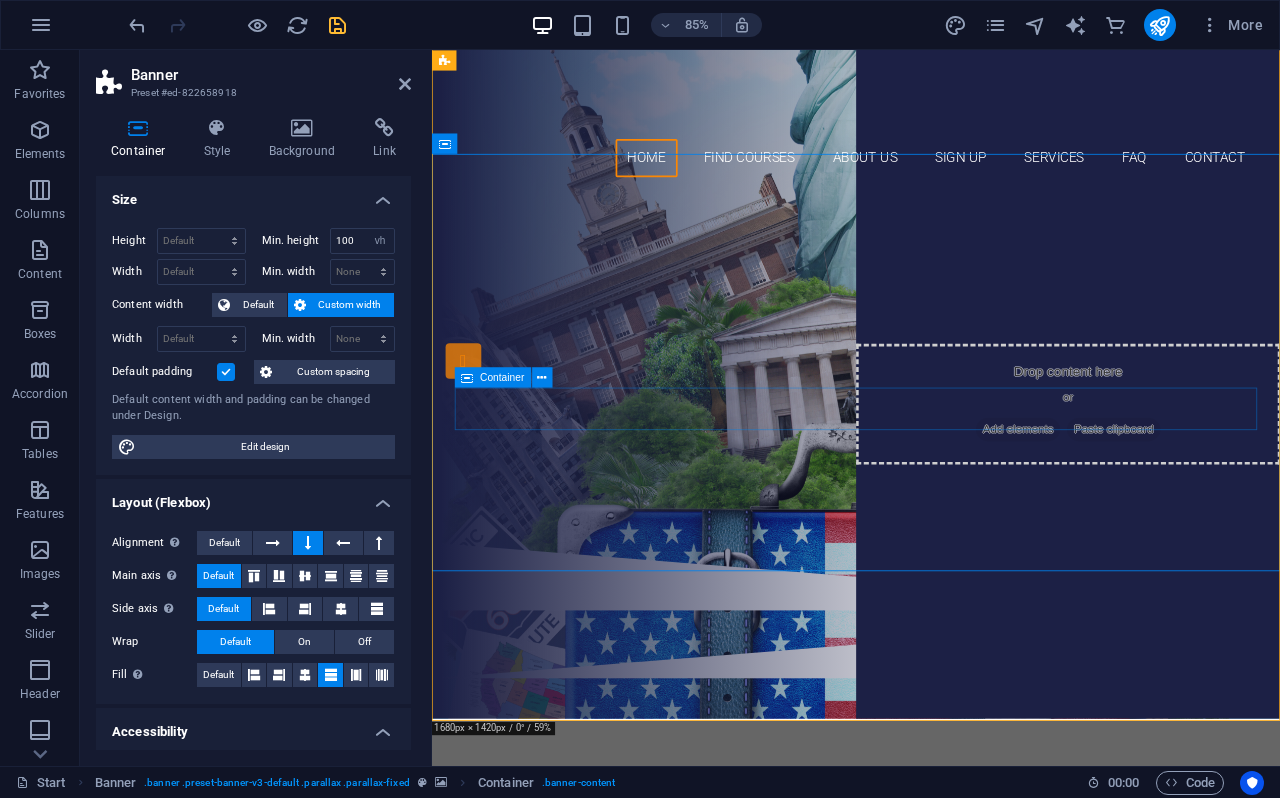 scroll, scrollTop: 60, scrollLeft: 0, axis: vertical 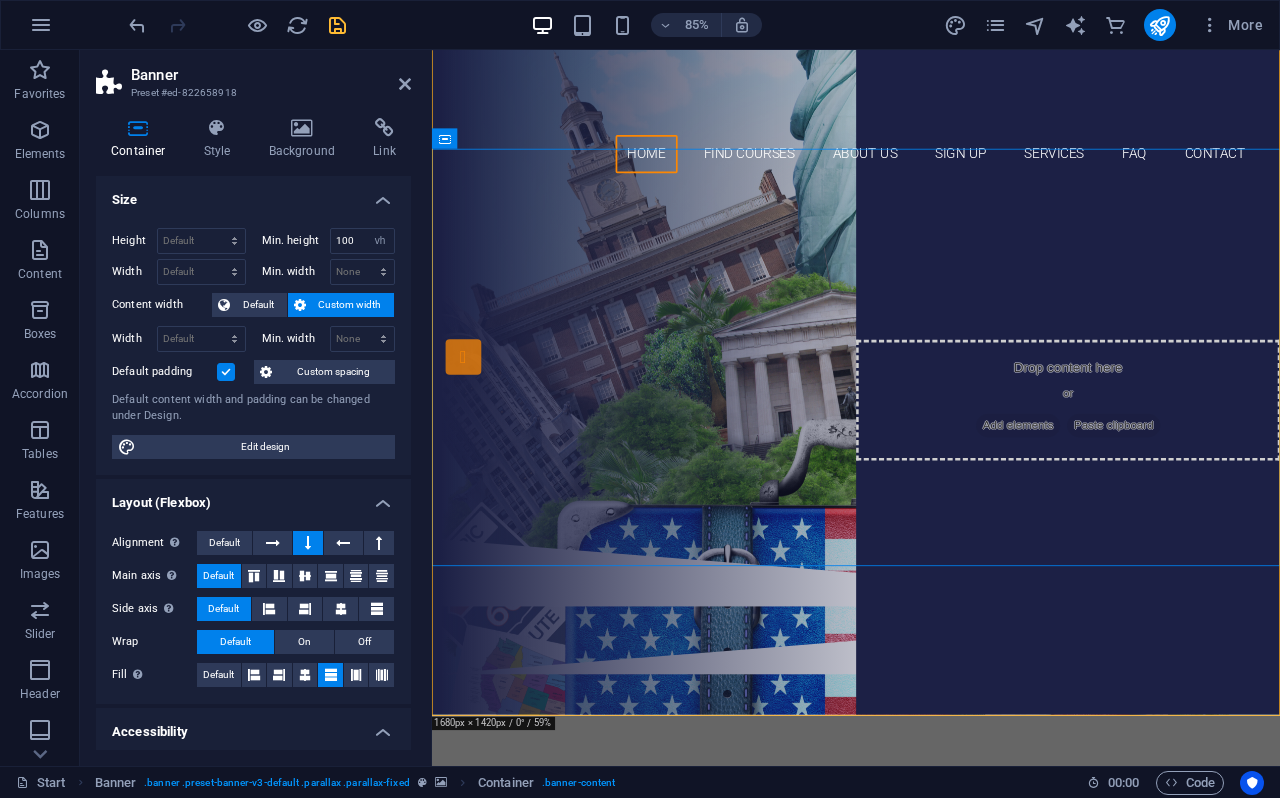 click at bounding box center [226, 372] 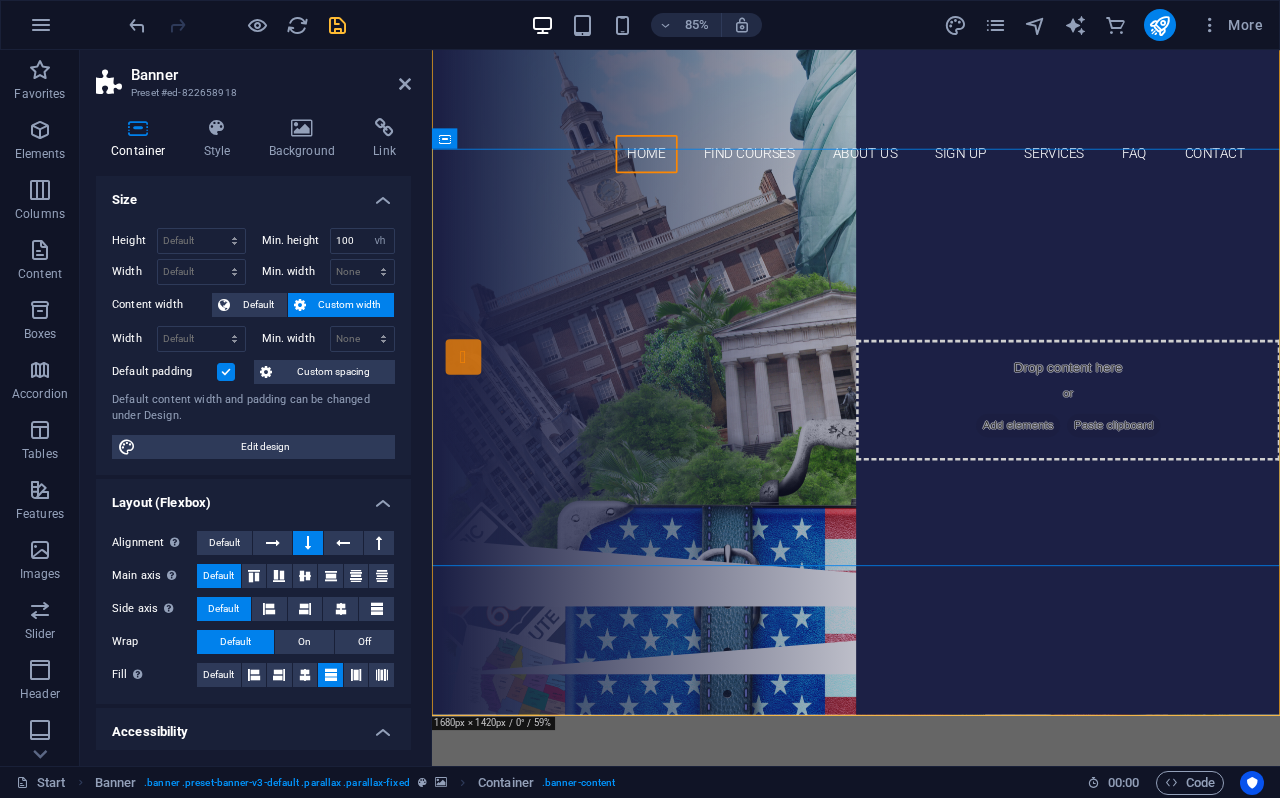 click on "Default padding" at bounding box center [0, 0] 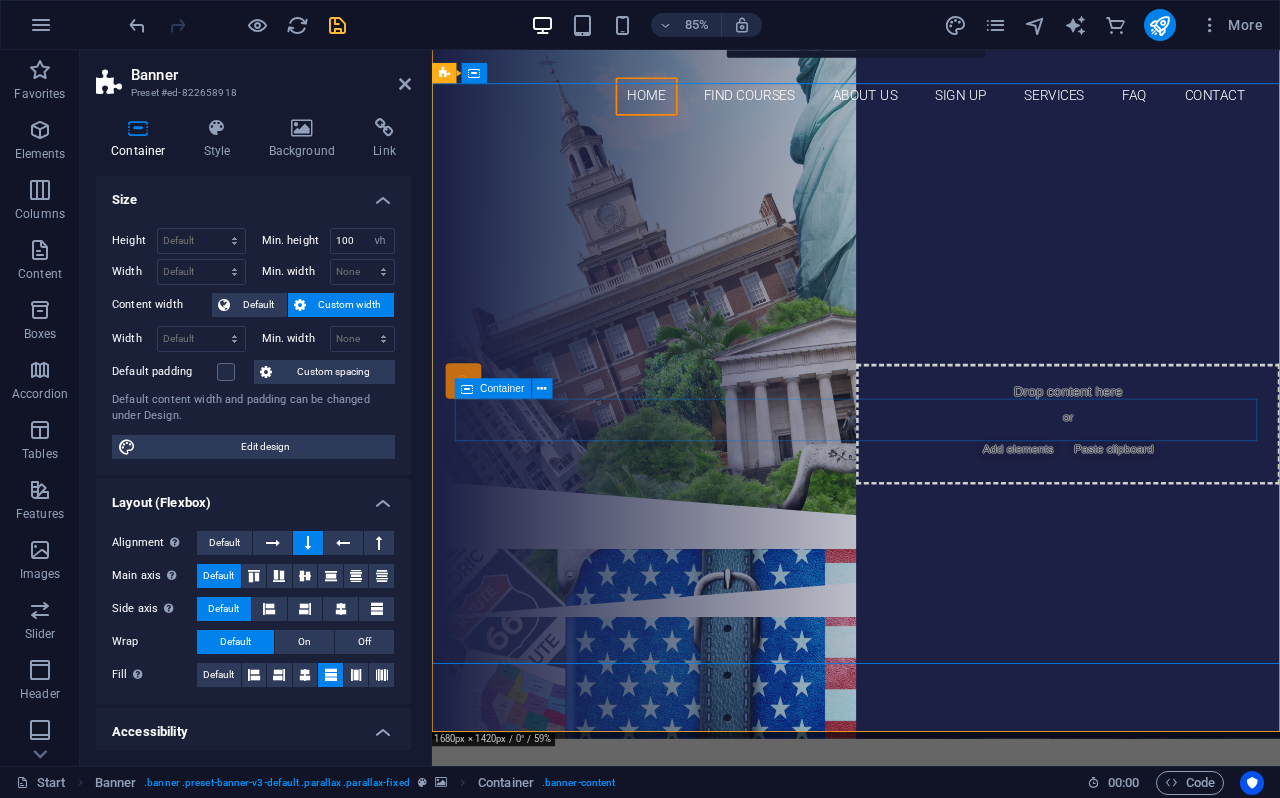 scroll, scrollTop: 27, scrollLeft: 0, axis: vertical 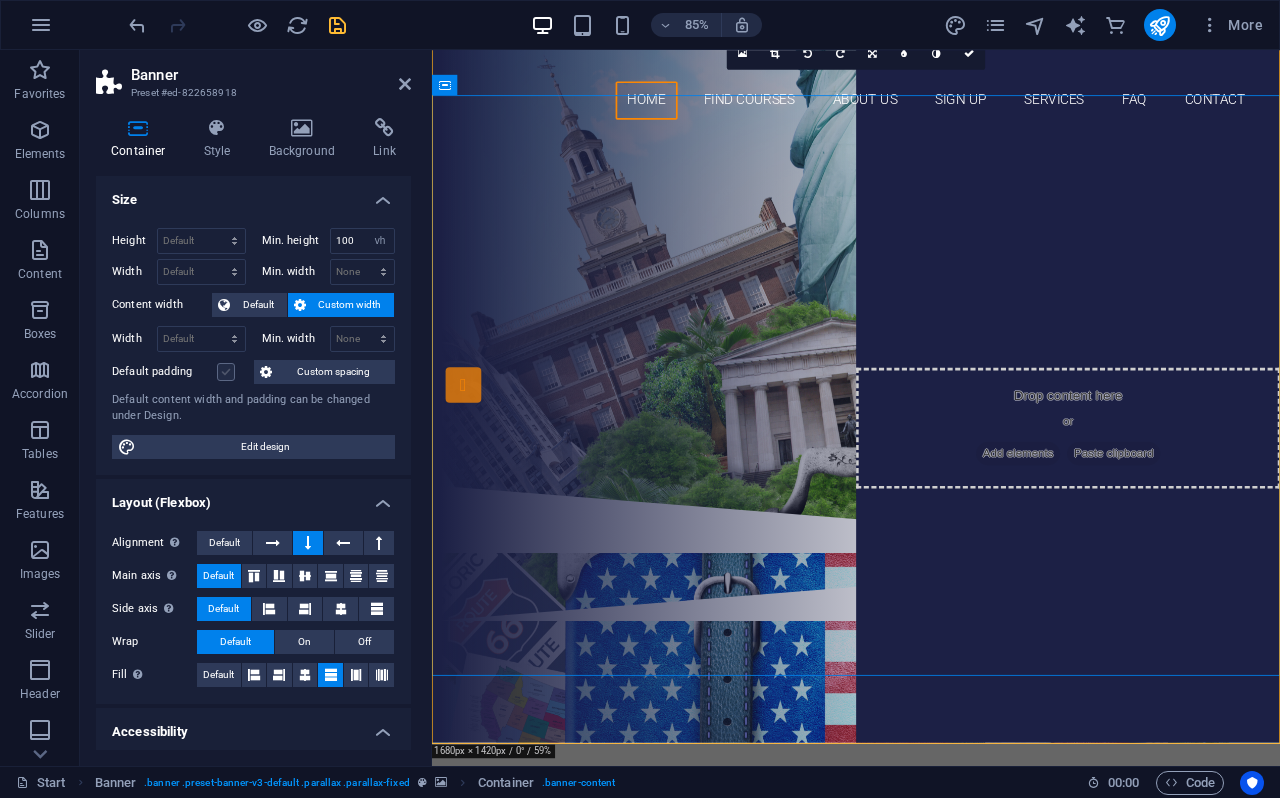 click at bounding box center (226, 372) 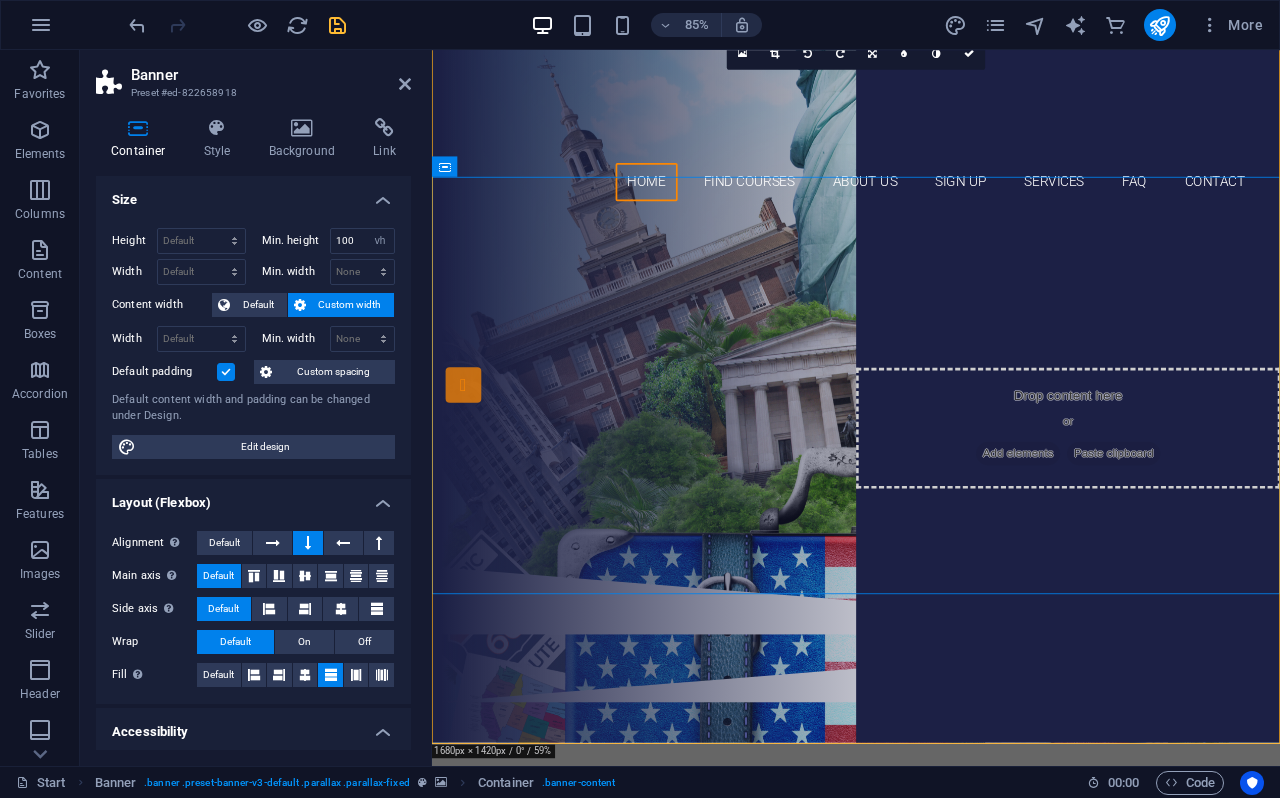 click at bounding box center (226, 372) 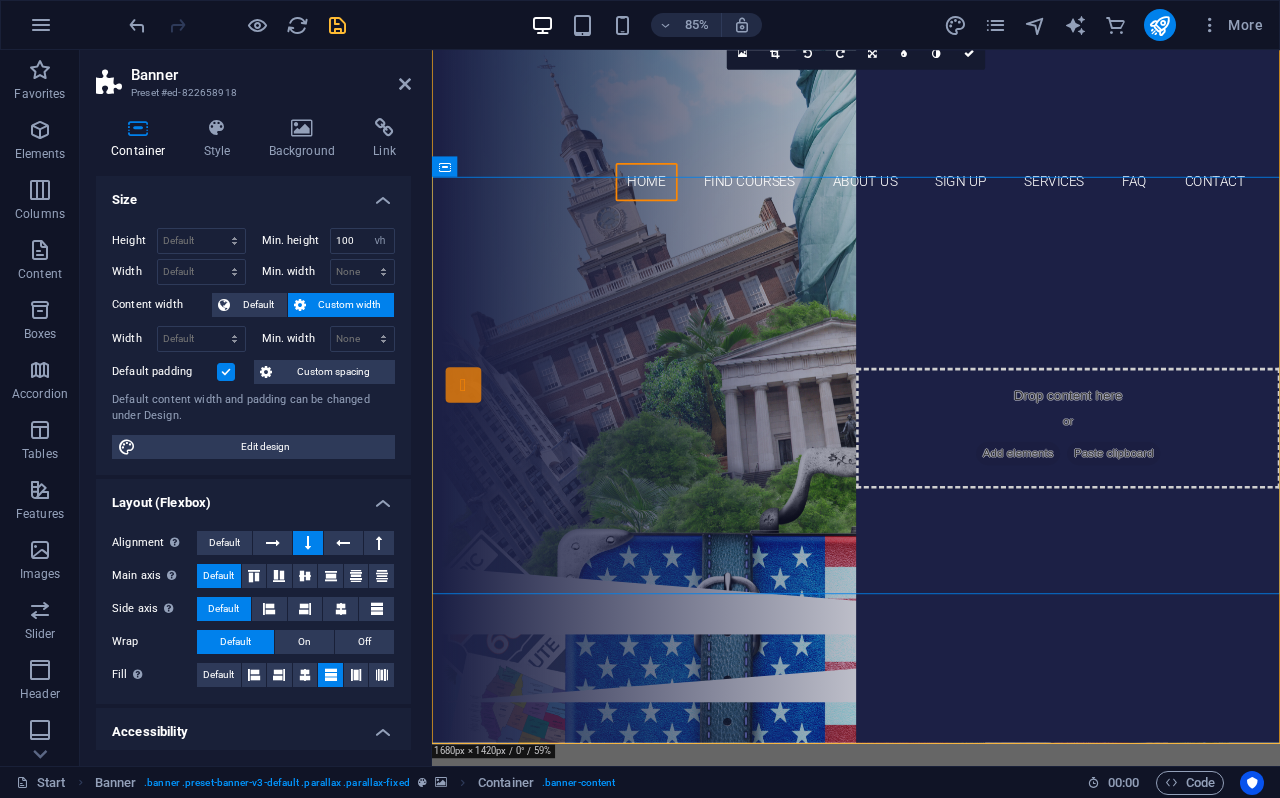 click on "Default padding" at bounding box center (0, 0) 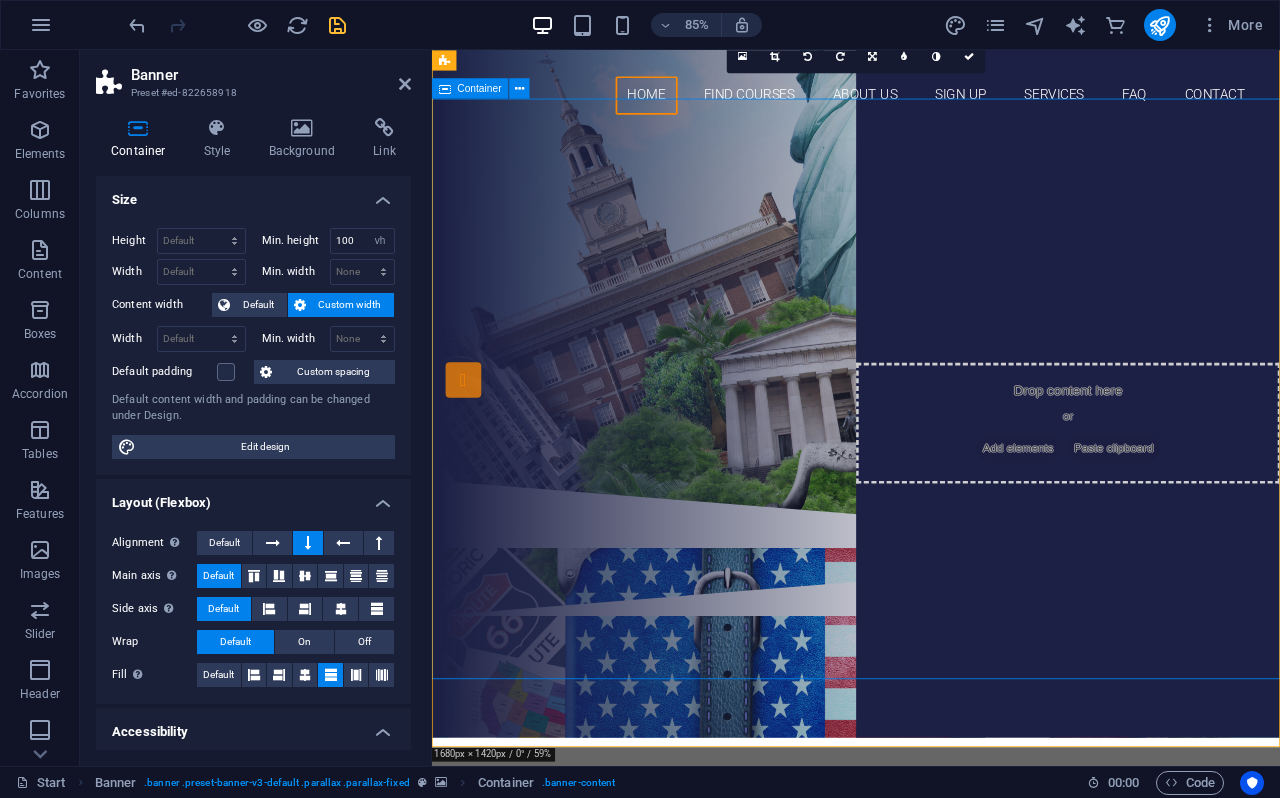 scroll, scrollTop: 0, scrollLeft: 0, axis: both 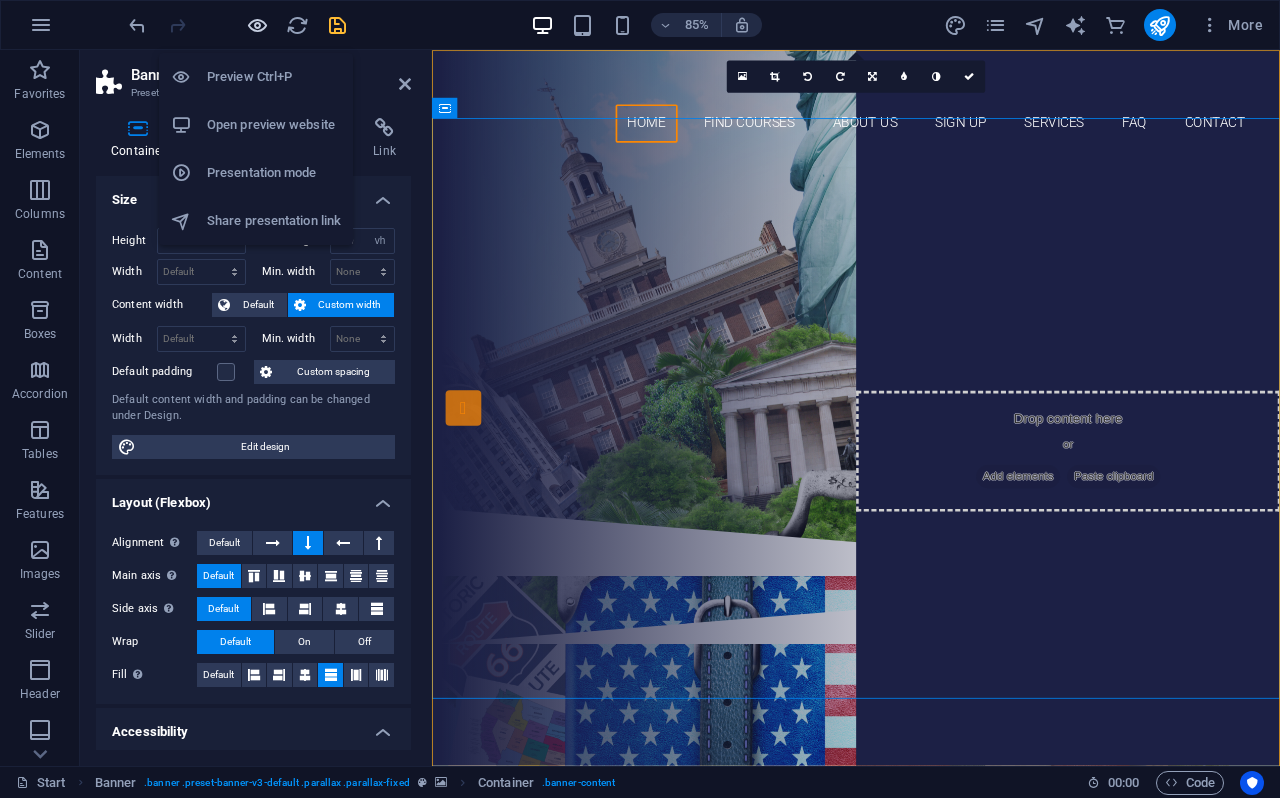 click at bounding box center [257, 25] 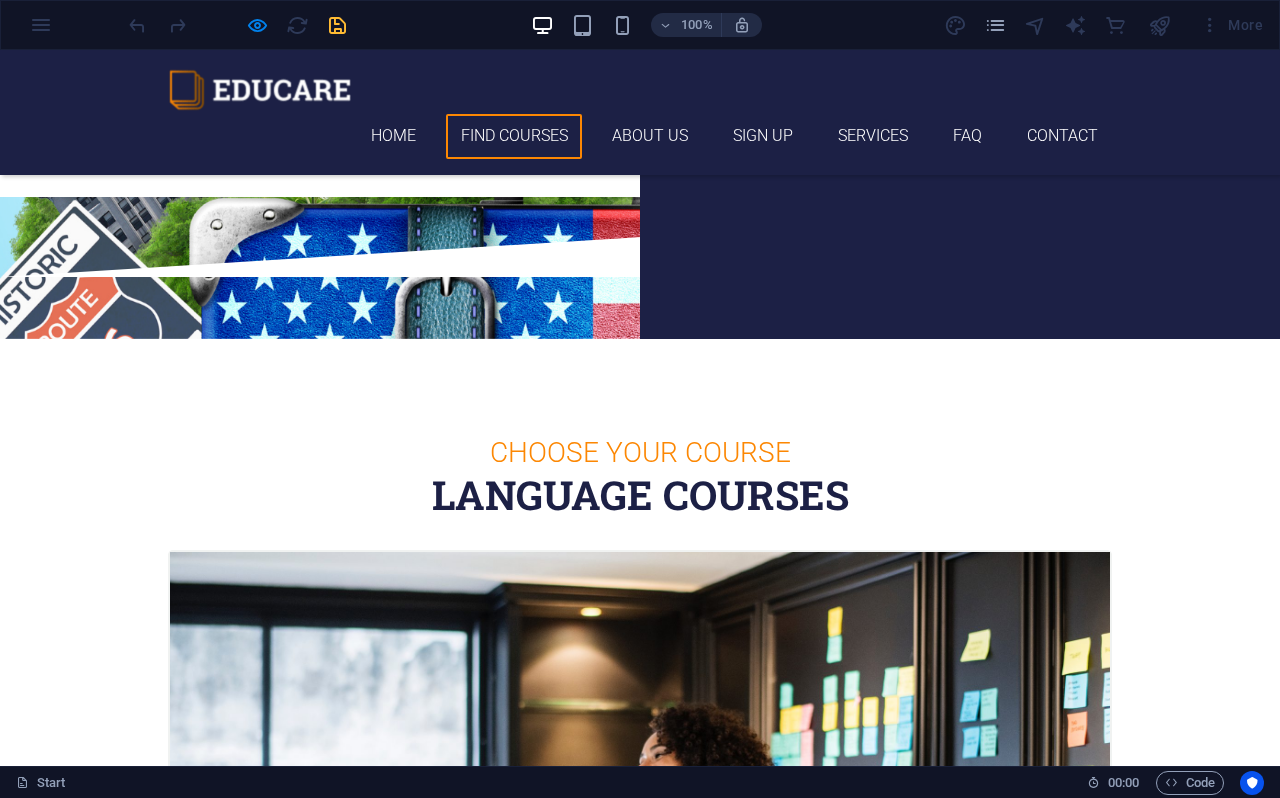 scroll, scrollTop: 0, scrollLeft: 0, axis: both 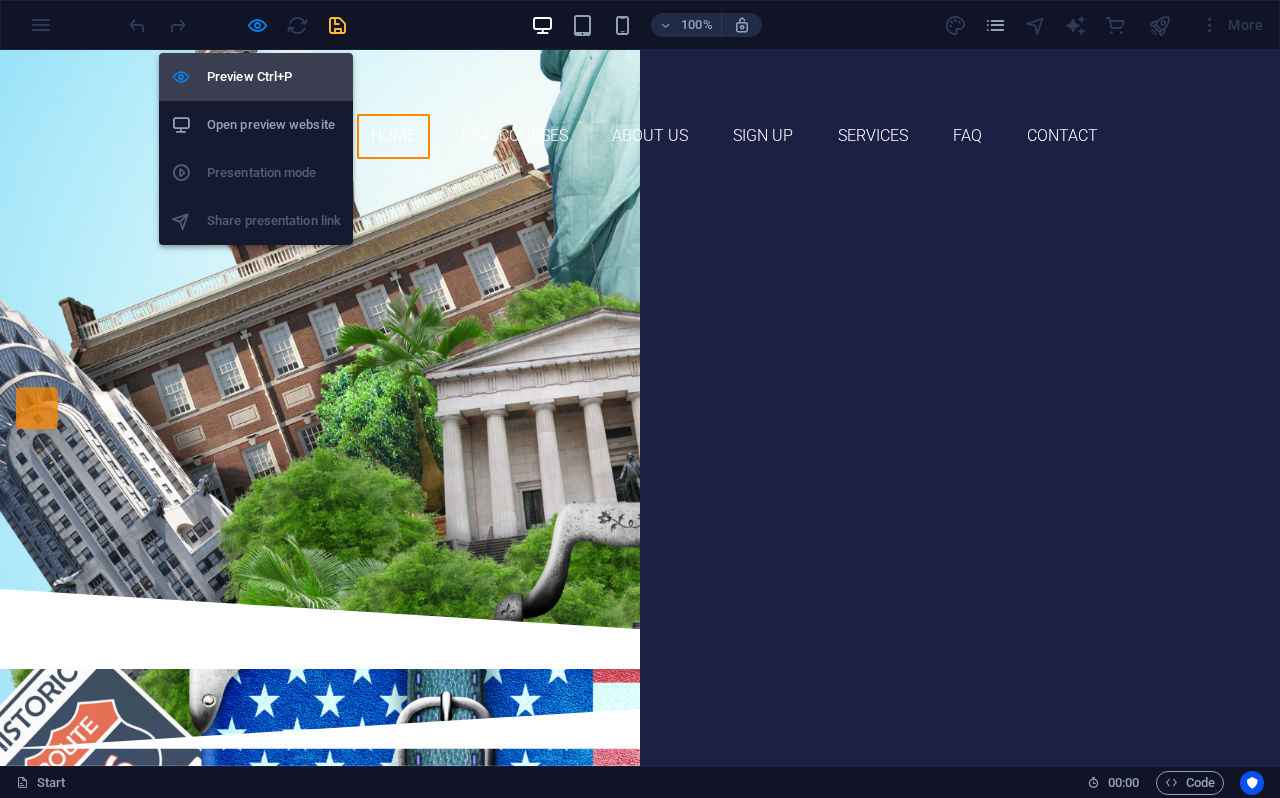 click on "Preview Ctrl+P" at bounding box center [274, 77] 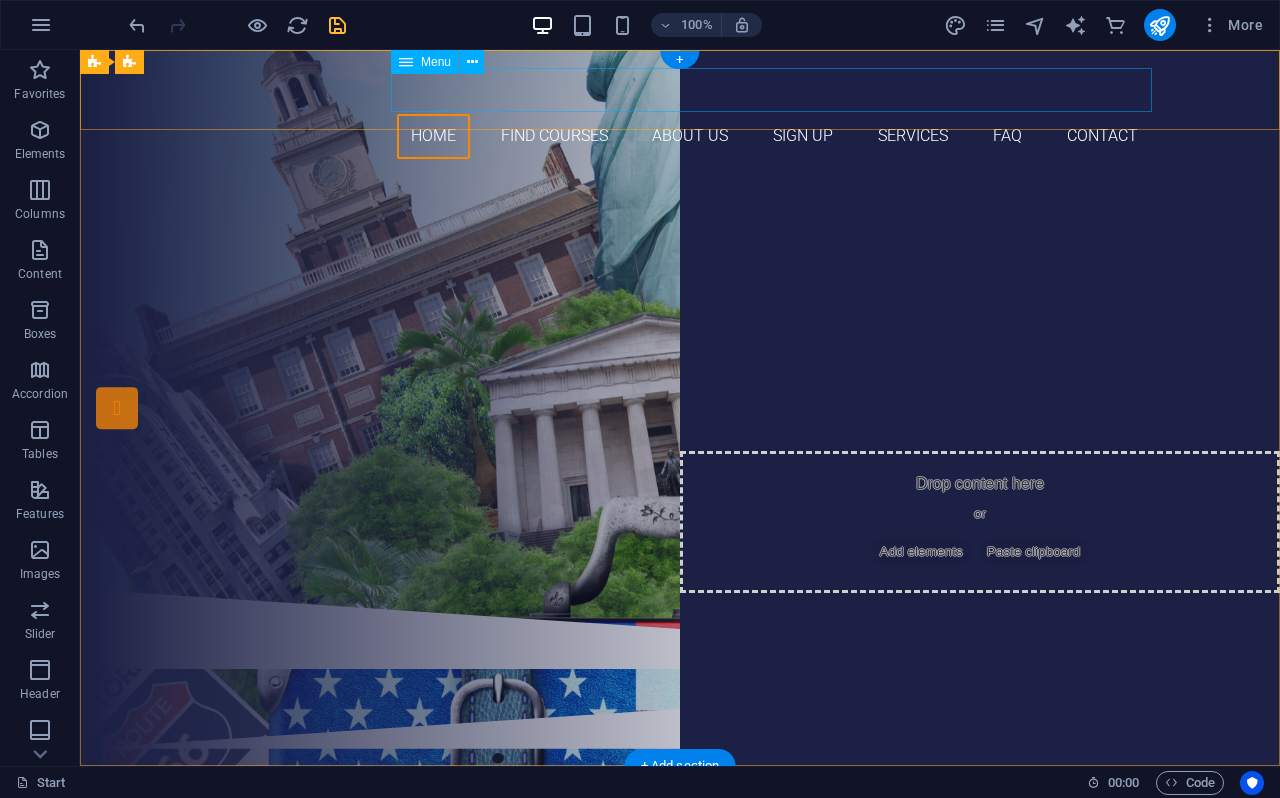 click on "Home Find Courses About Us Sign up Services FAQ Contact" at bounding box center (680, 136) 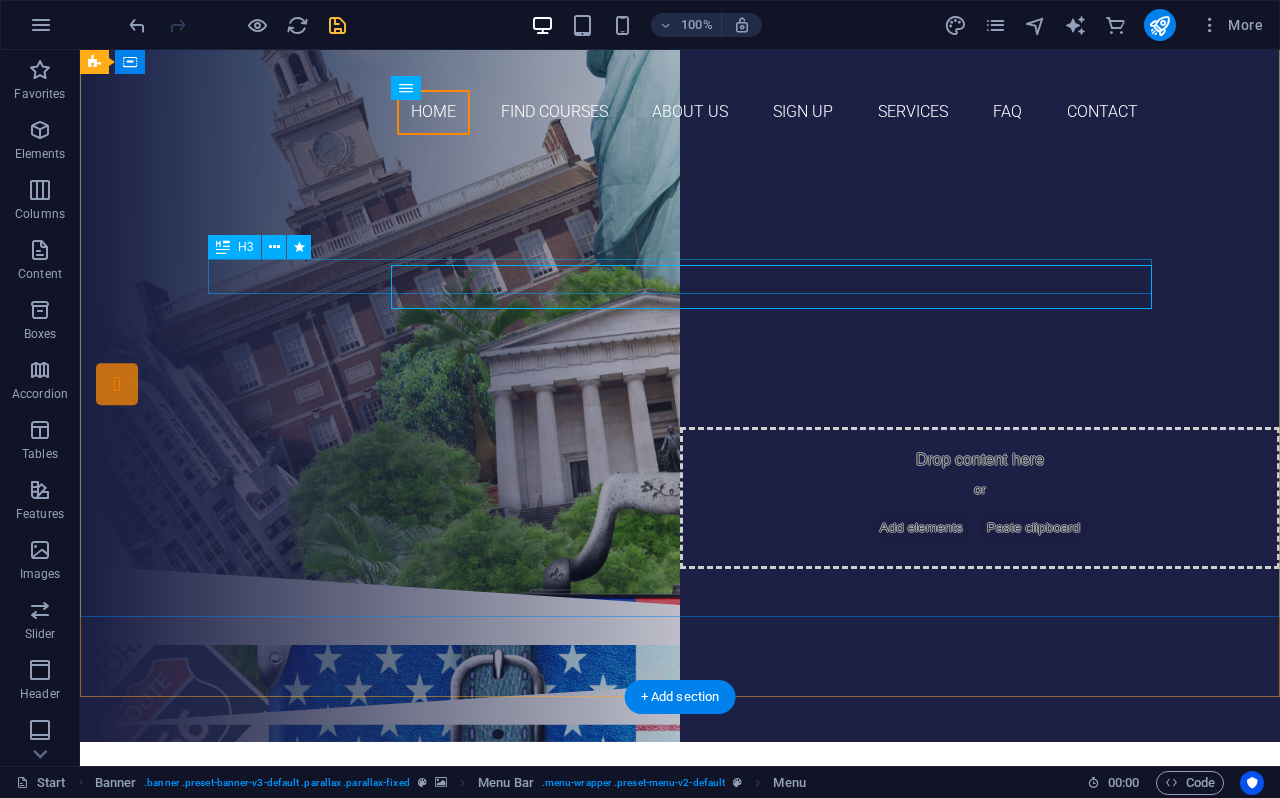 scroll, scrollTop: 0, scrollLeft: 0, axis: both 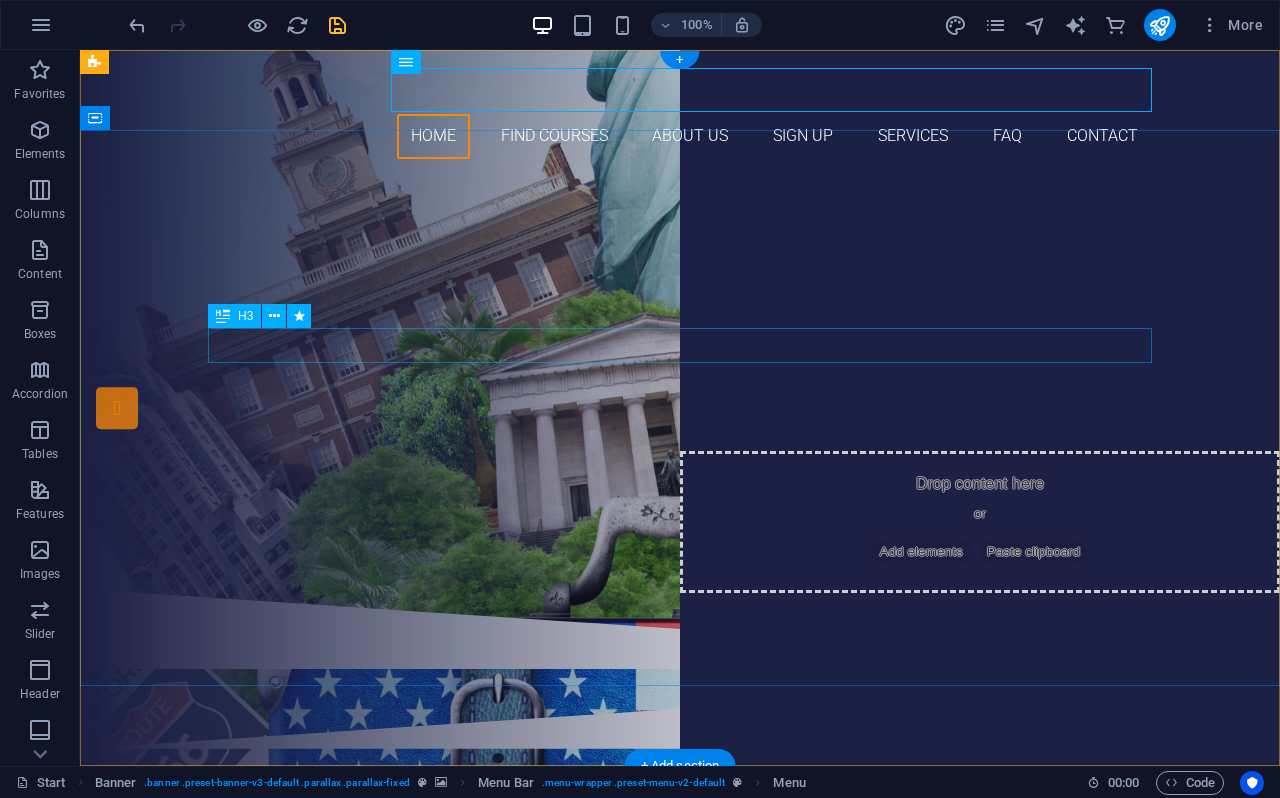 click on "Are you ready to learn new languages?" at bounding box center [680, 288] 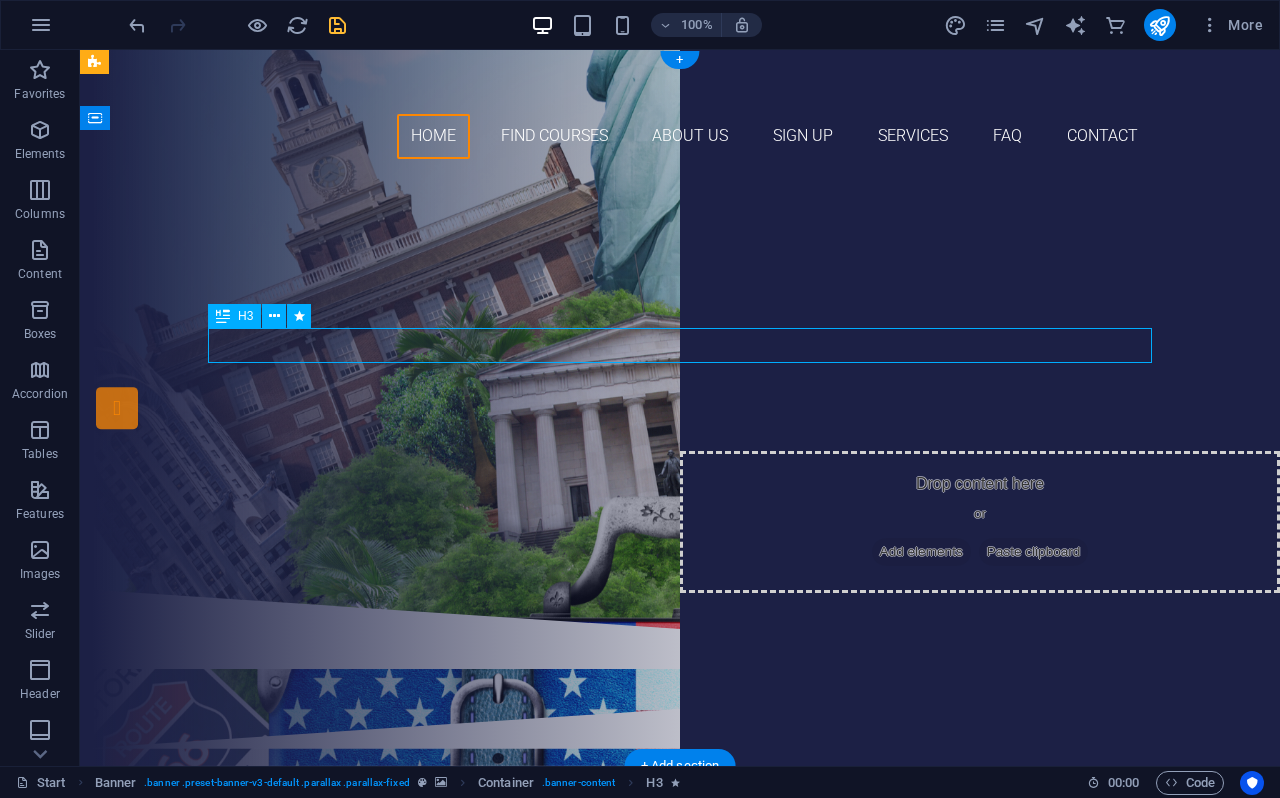 click on "Are you ready to learn new languages?" at bounding box center (680, 288) 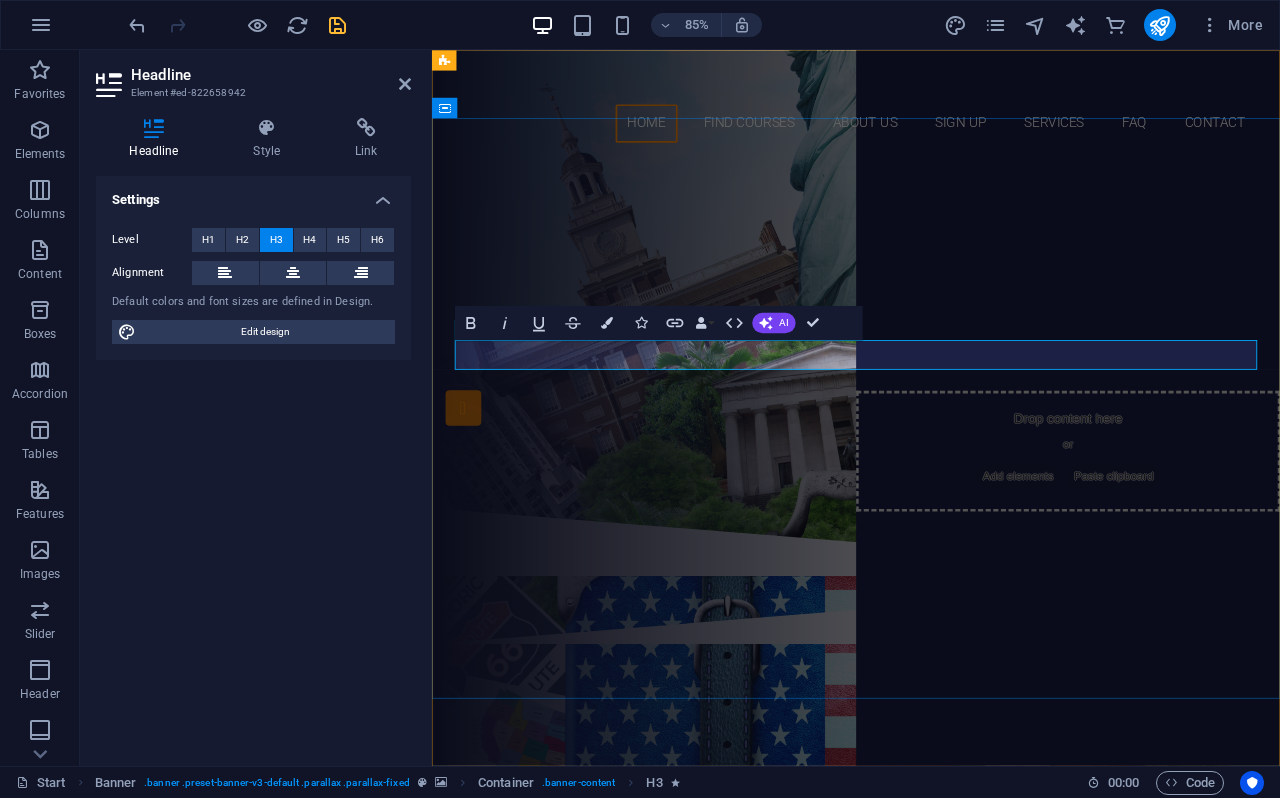 click on "Are you ready to learn new languages?" at bounding box center [931, 288] 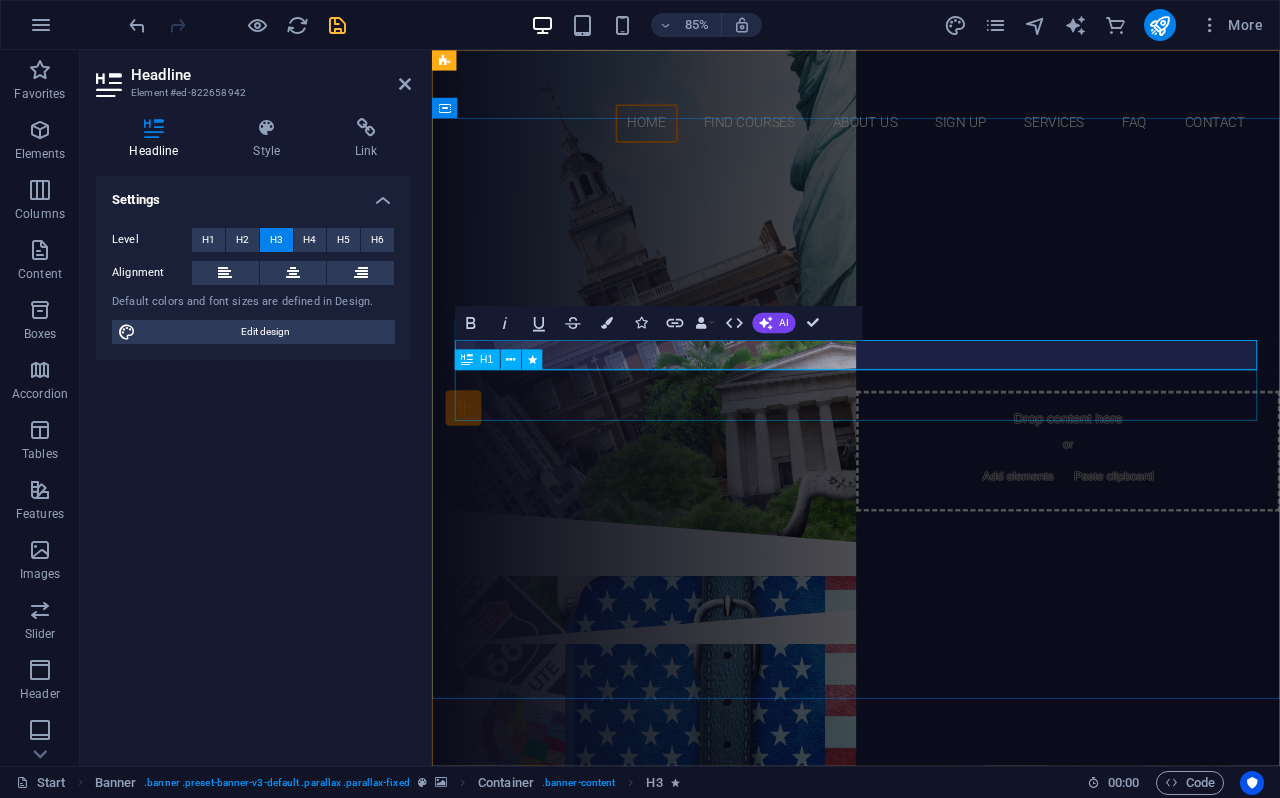 click on "Join our Language School" at bounding box center [931, 336] 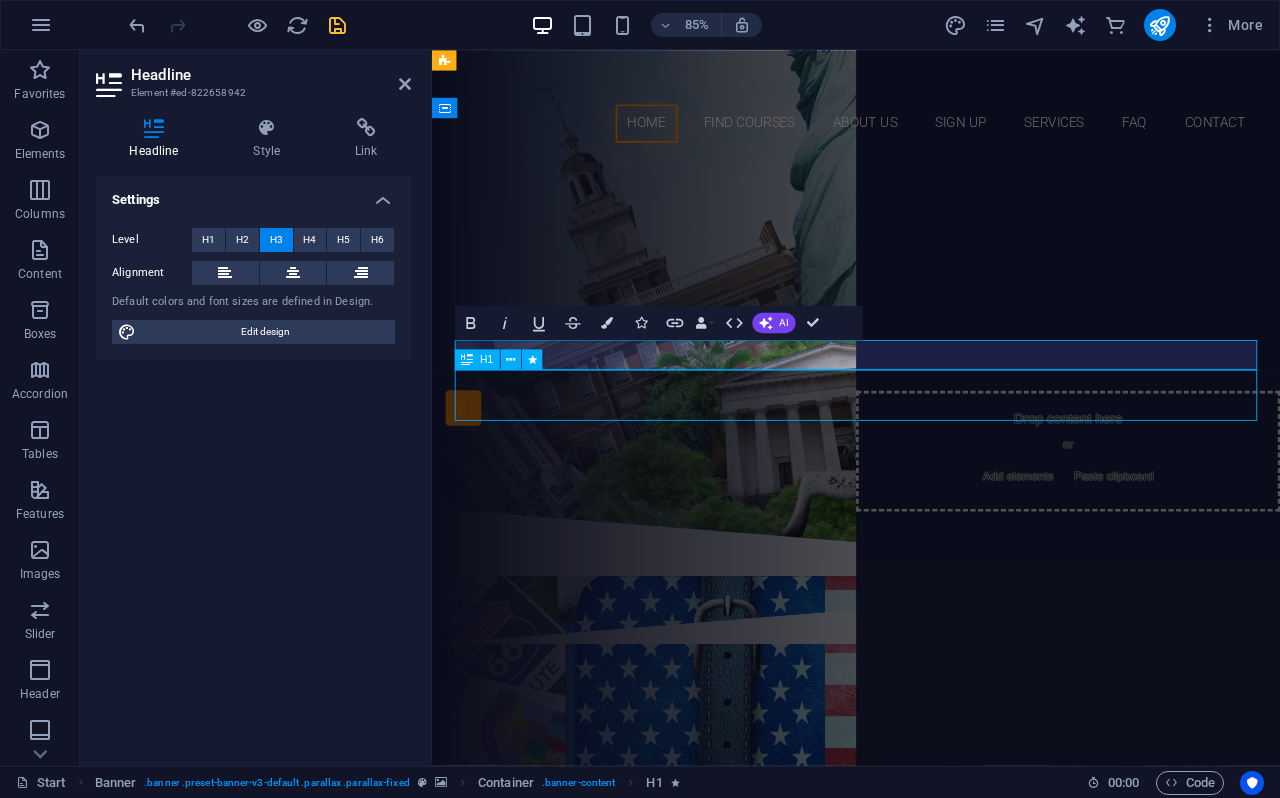 click on "Join our Language School" at bounding box center [931, 336] 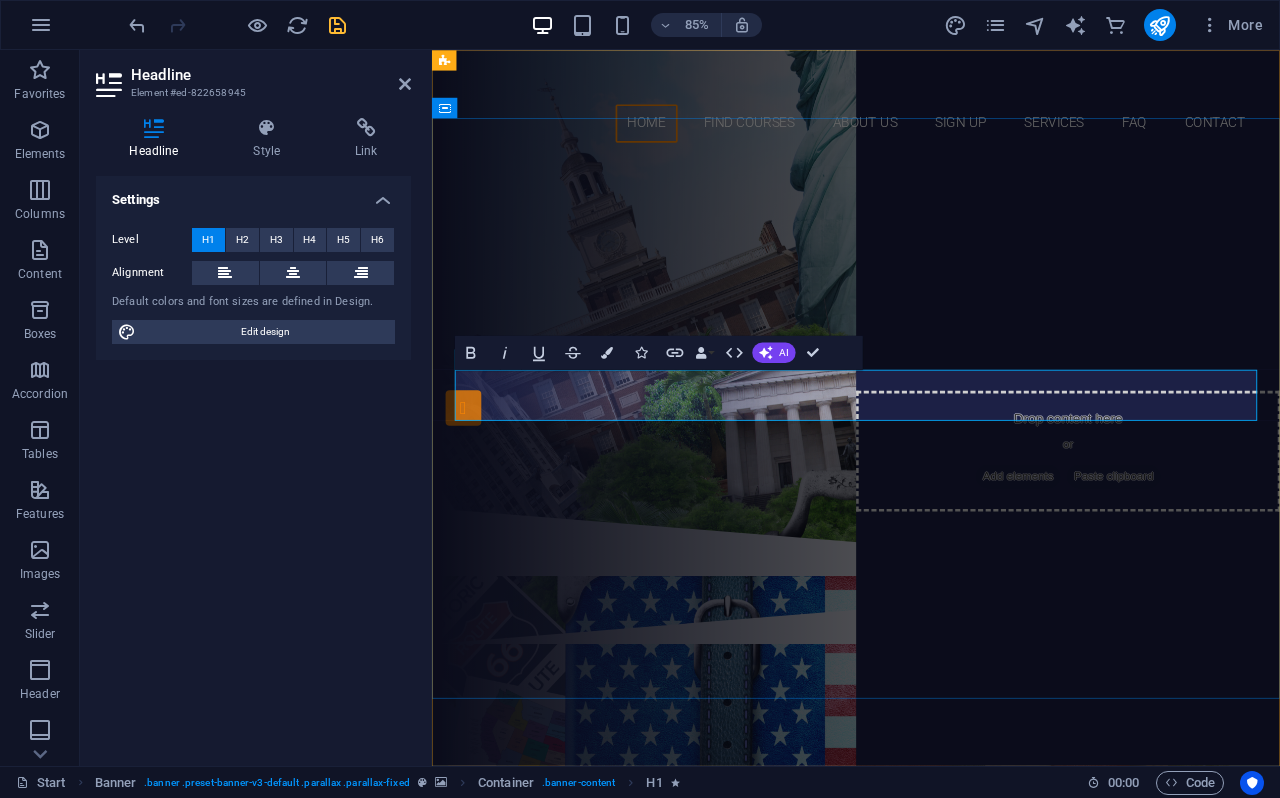 click on "Join our Language School" at bounding box center [931, 335] 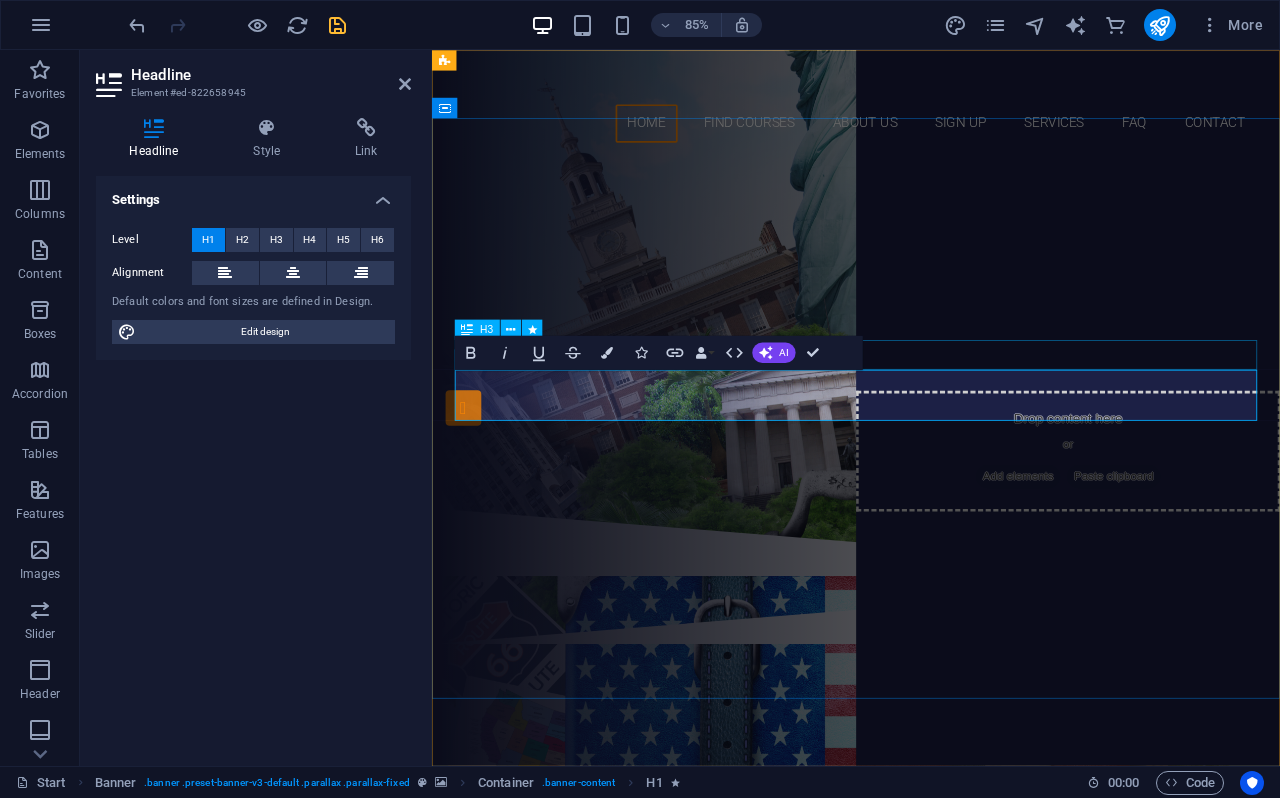 drag, startPoint x: 1297, startPoint y: 454, endPoint x: 1034, endPoint y: 417, distance: 265.5899 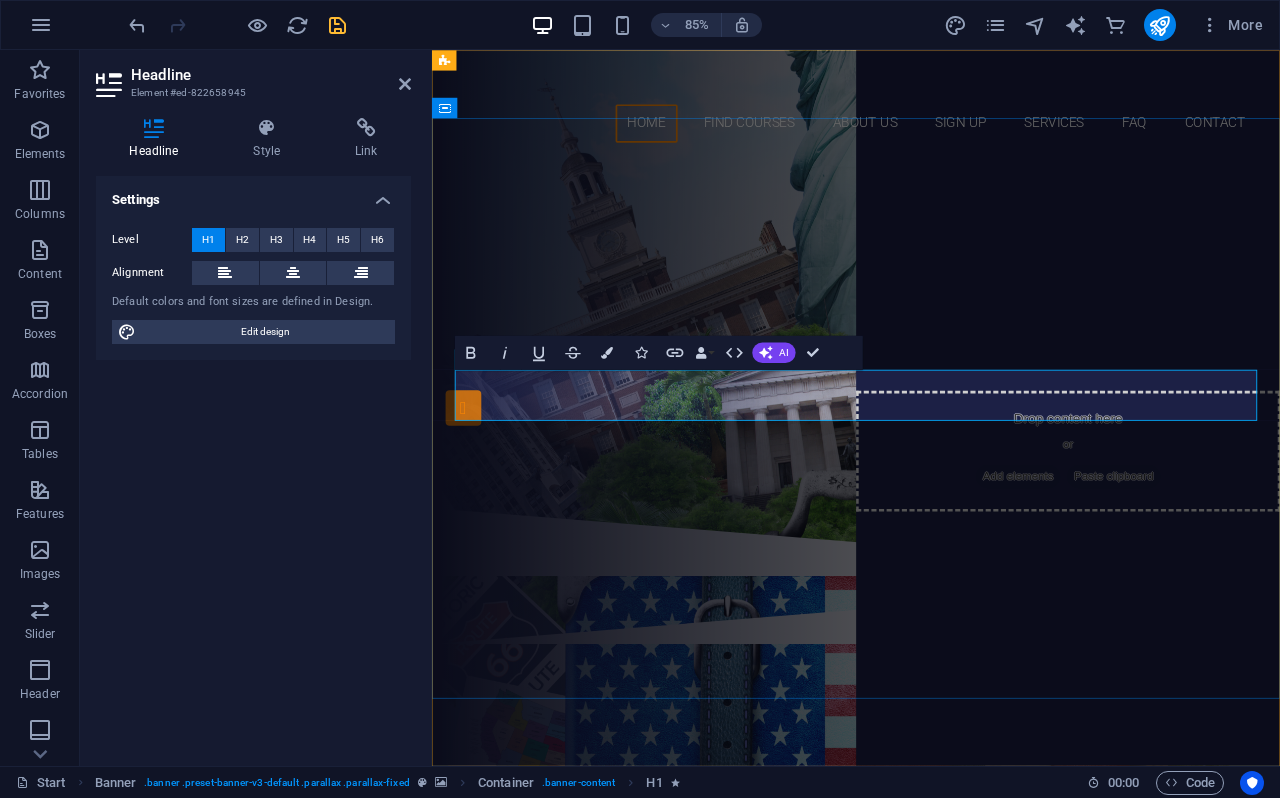 click on "Join our Language School" at bounding box center (931, 336) 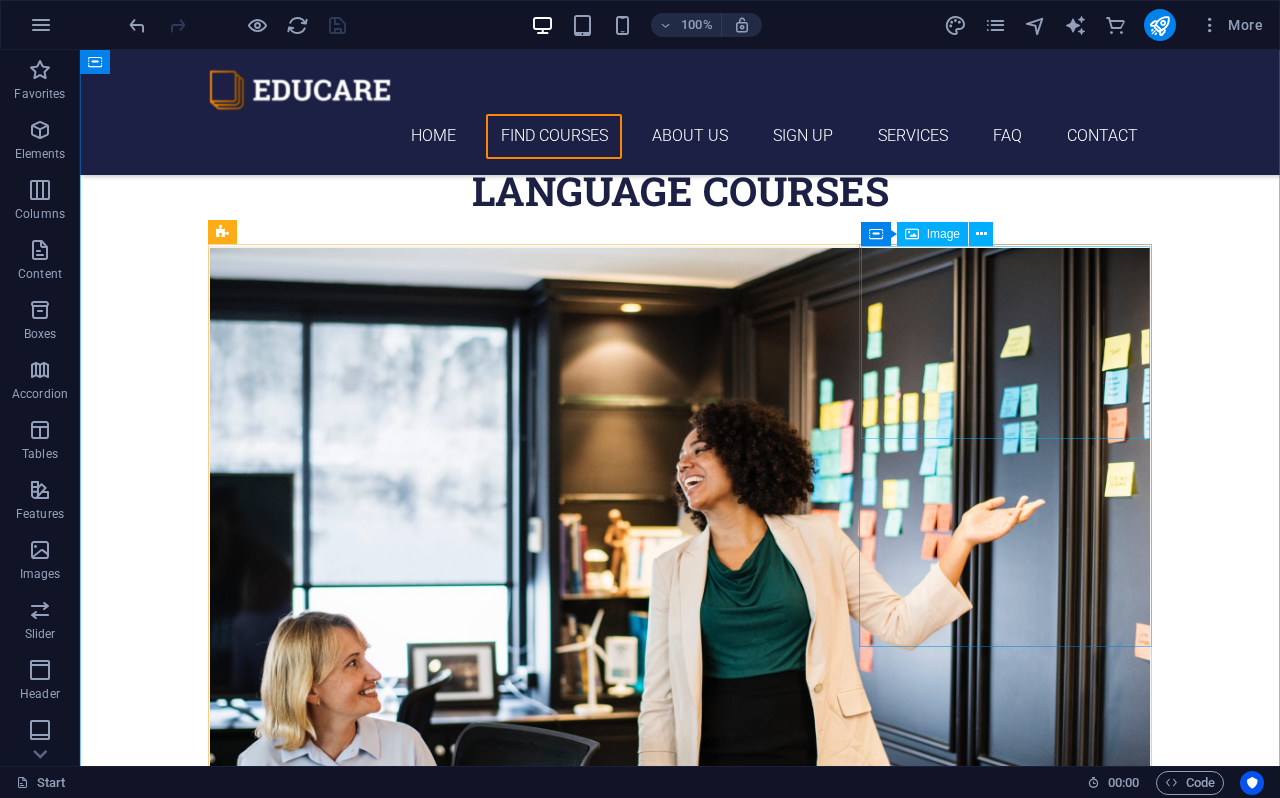 scroll, scrollTop: 725, scrollLeft: 0, axis: vertical 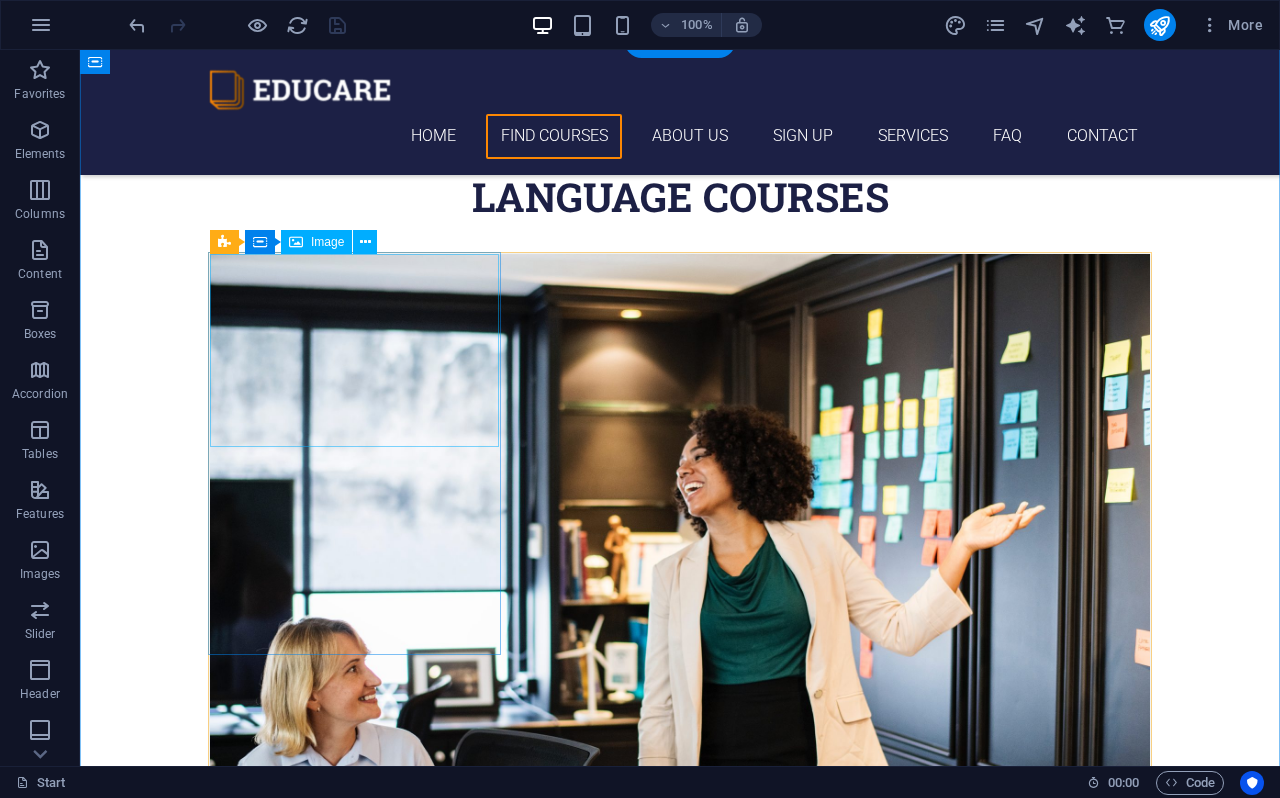 click at bounding box center (680, 567) 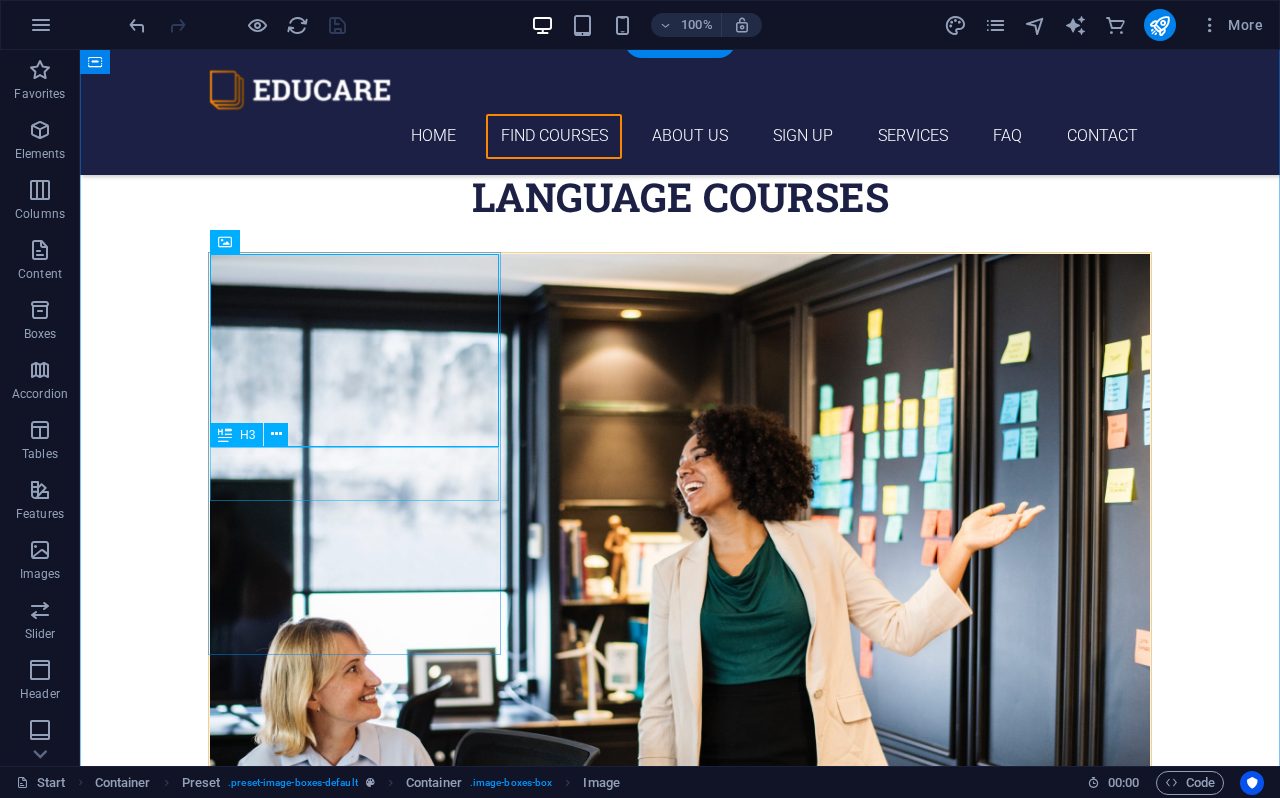 click on "Spanish" at bounding box center (680, 908) 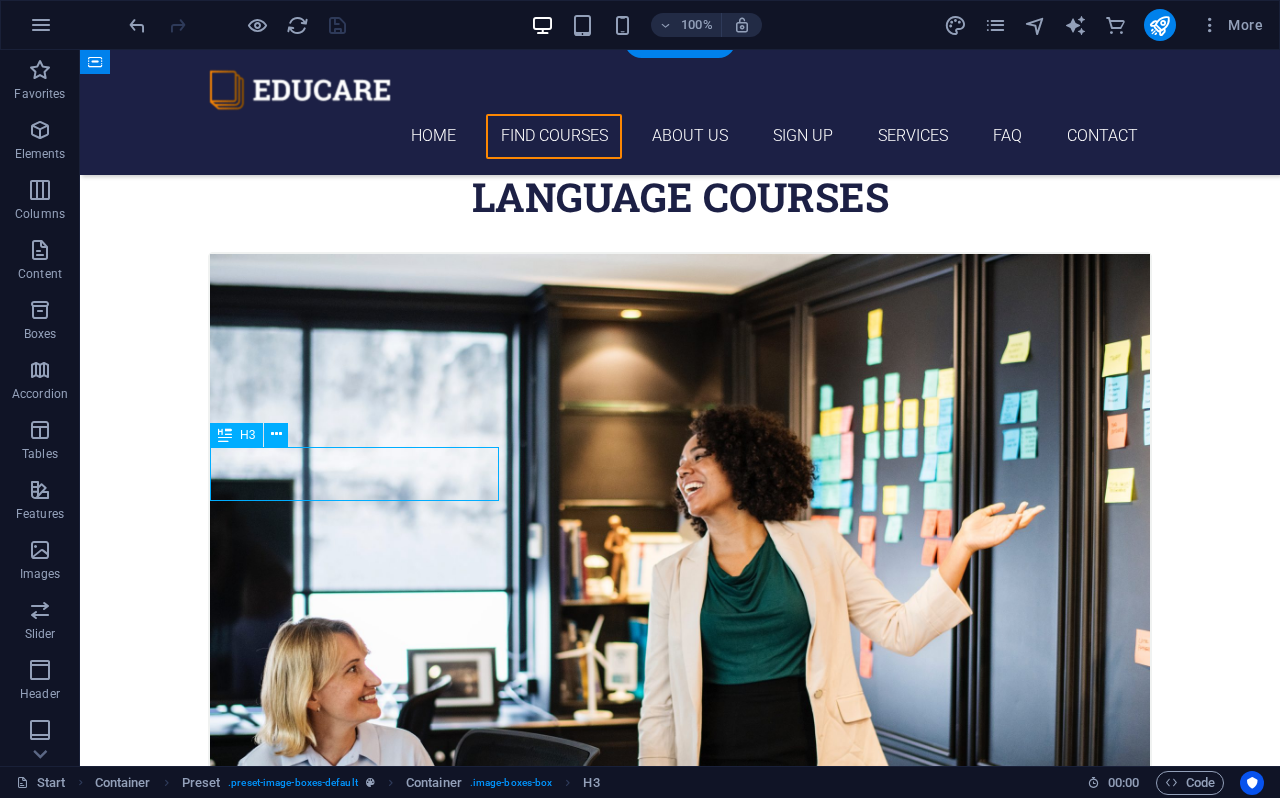click on "Spanish" at bounding box center (680, 908) 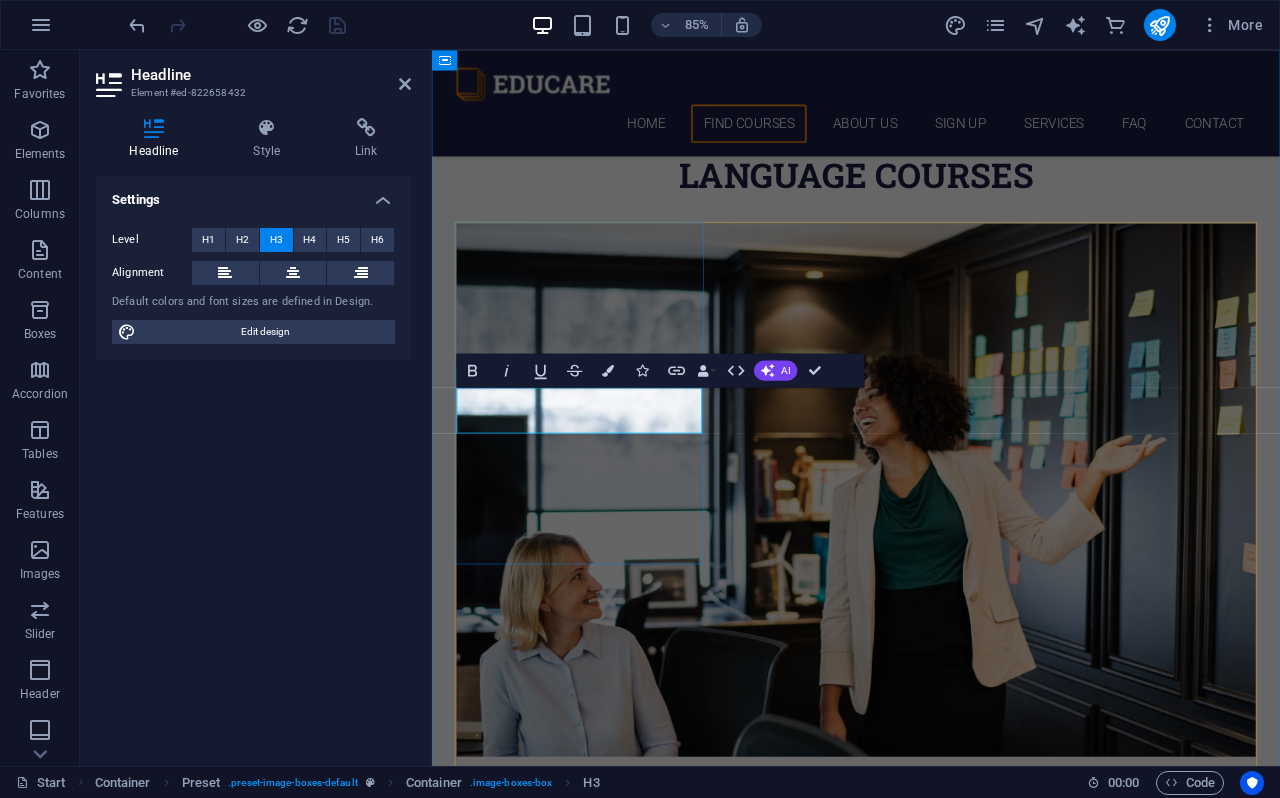 type 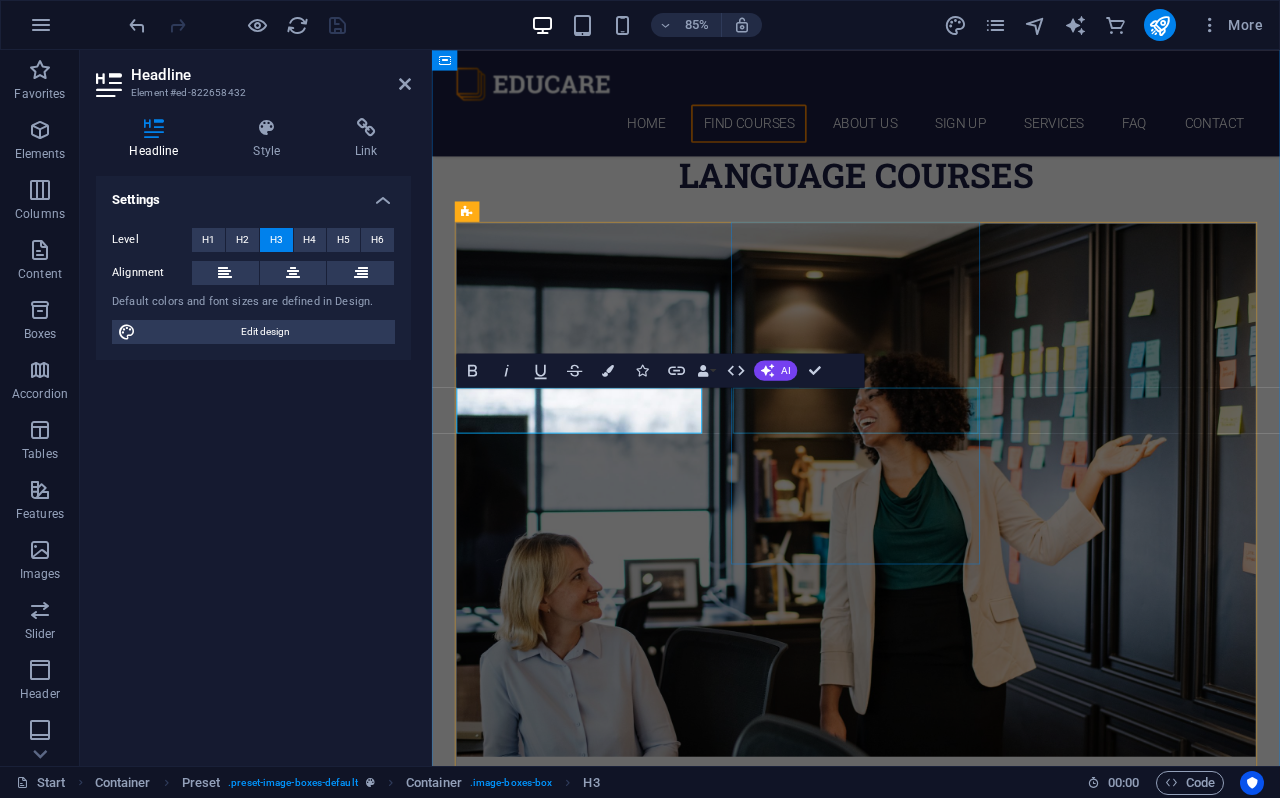 click on "Swedish" at bounding box center (931, 1718) 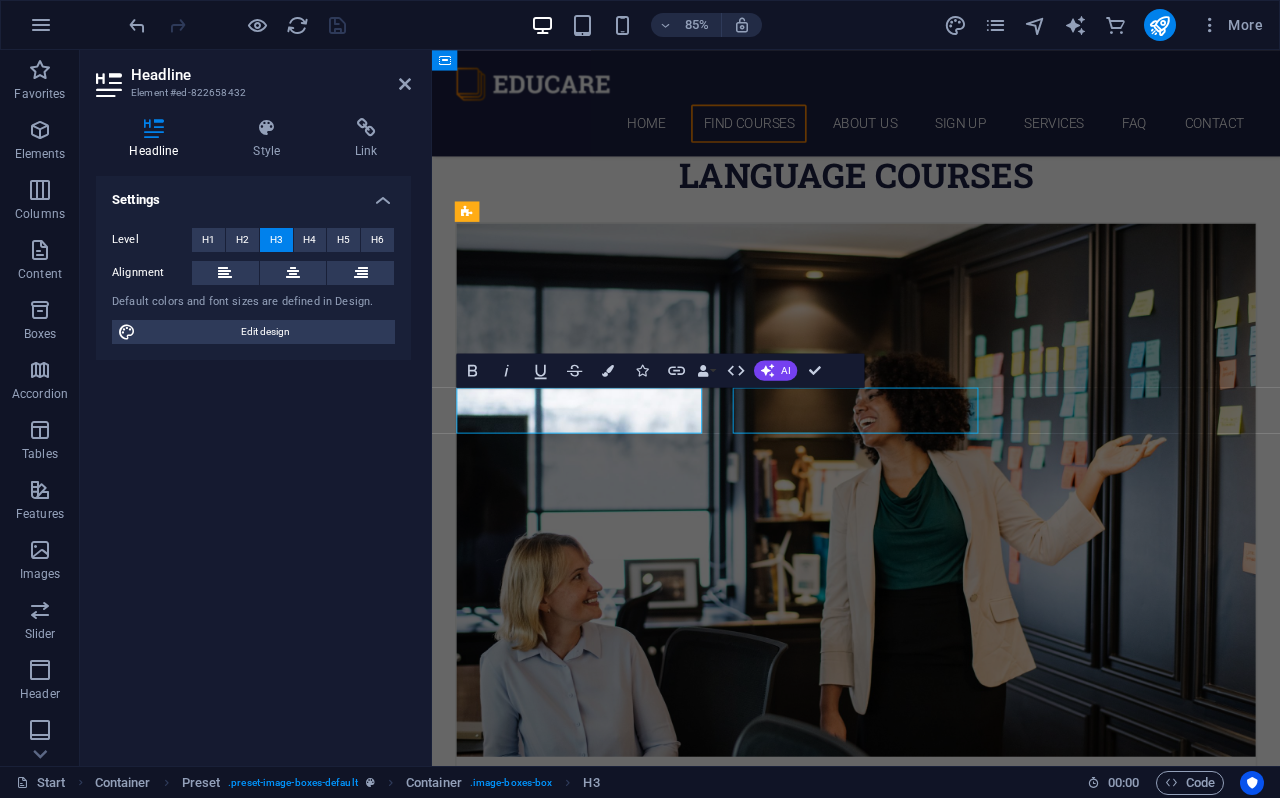 click on "Swedish" at bounding box center (931, 1718) 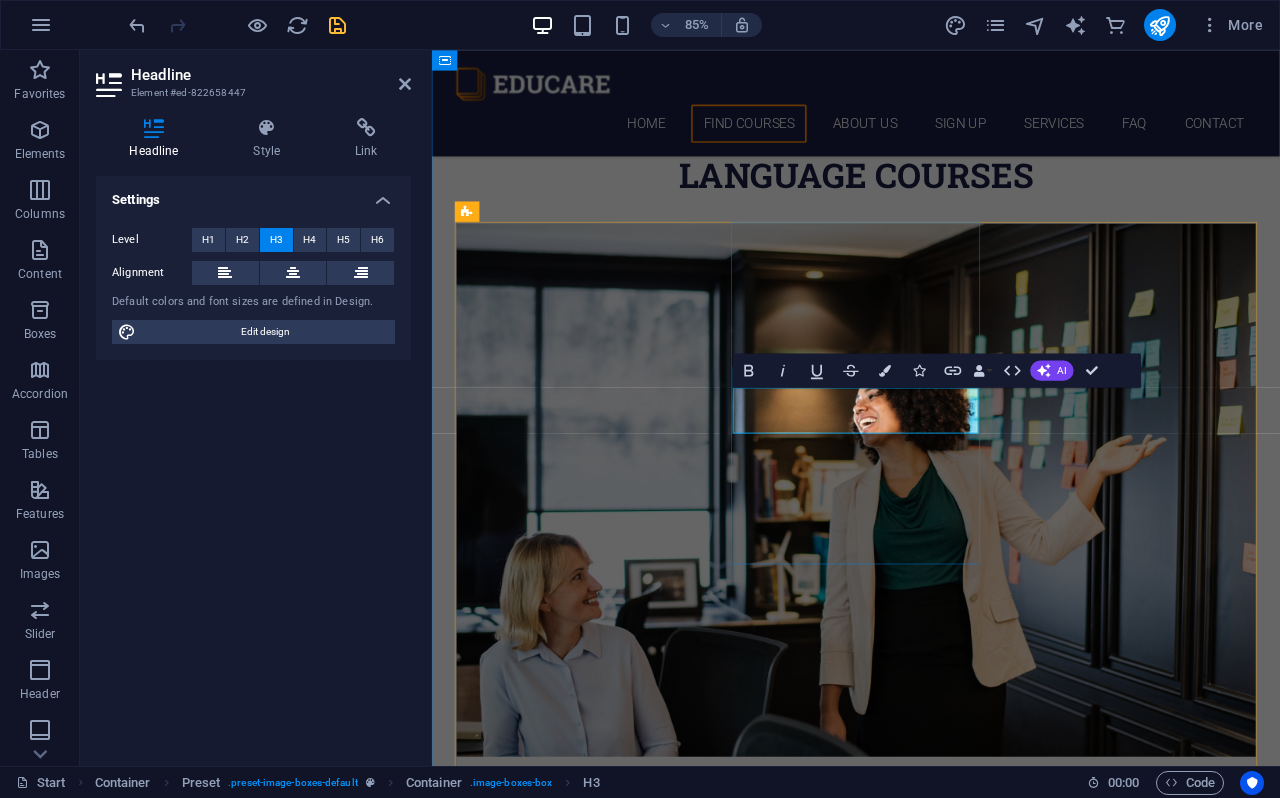 type 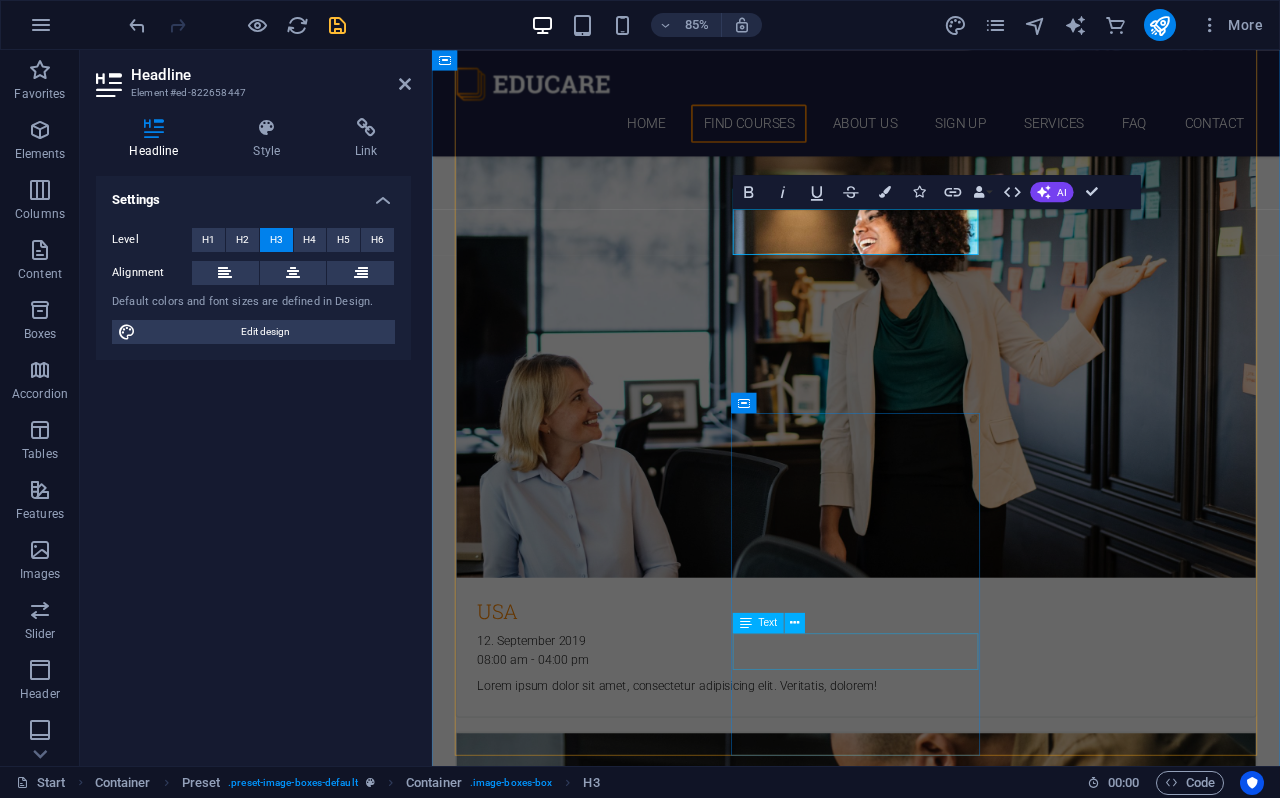 scroll, scrollTop: 1102, scrollLeft: 0, axis: vertical 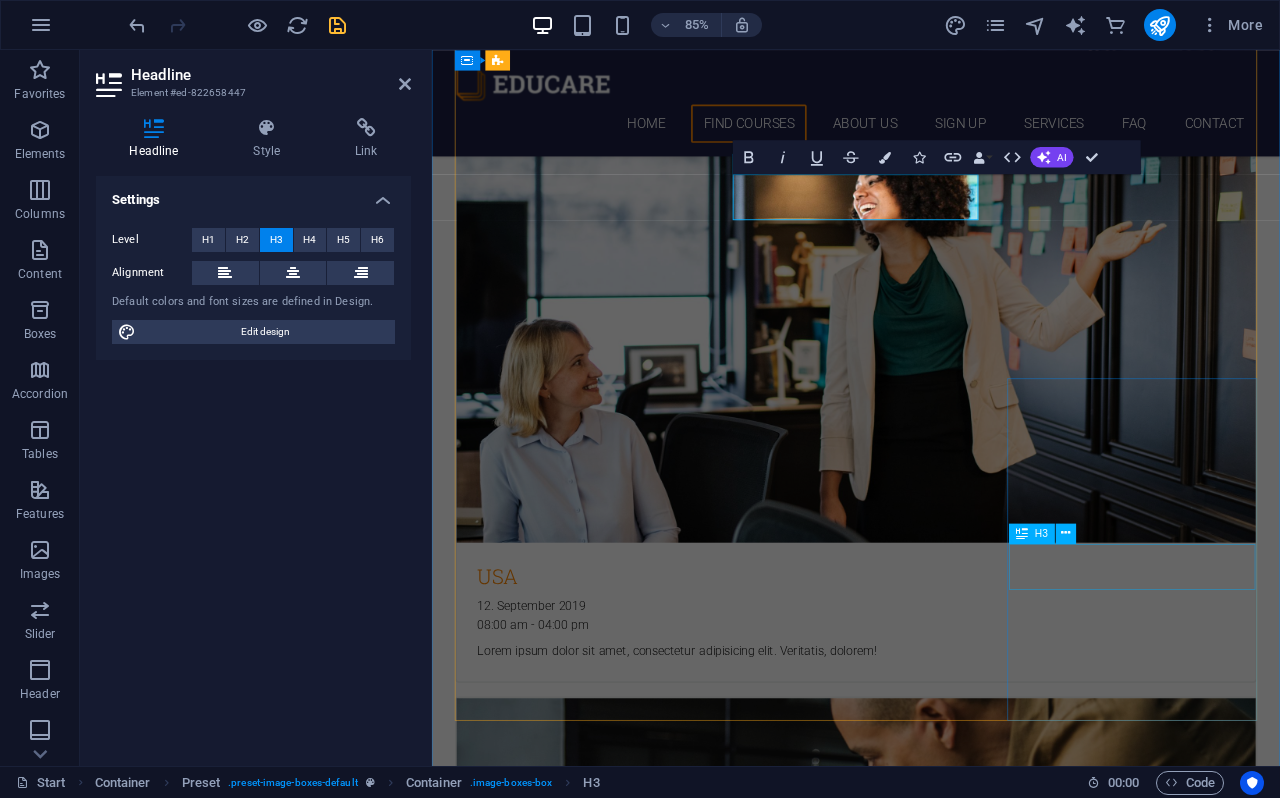 click on "Danish" at bounding box center [931, 4761] 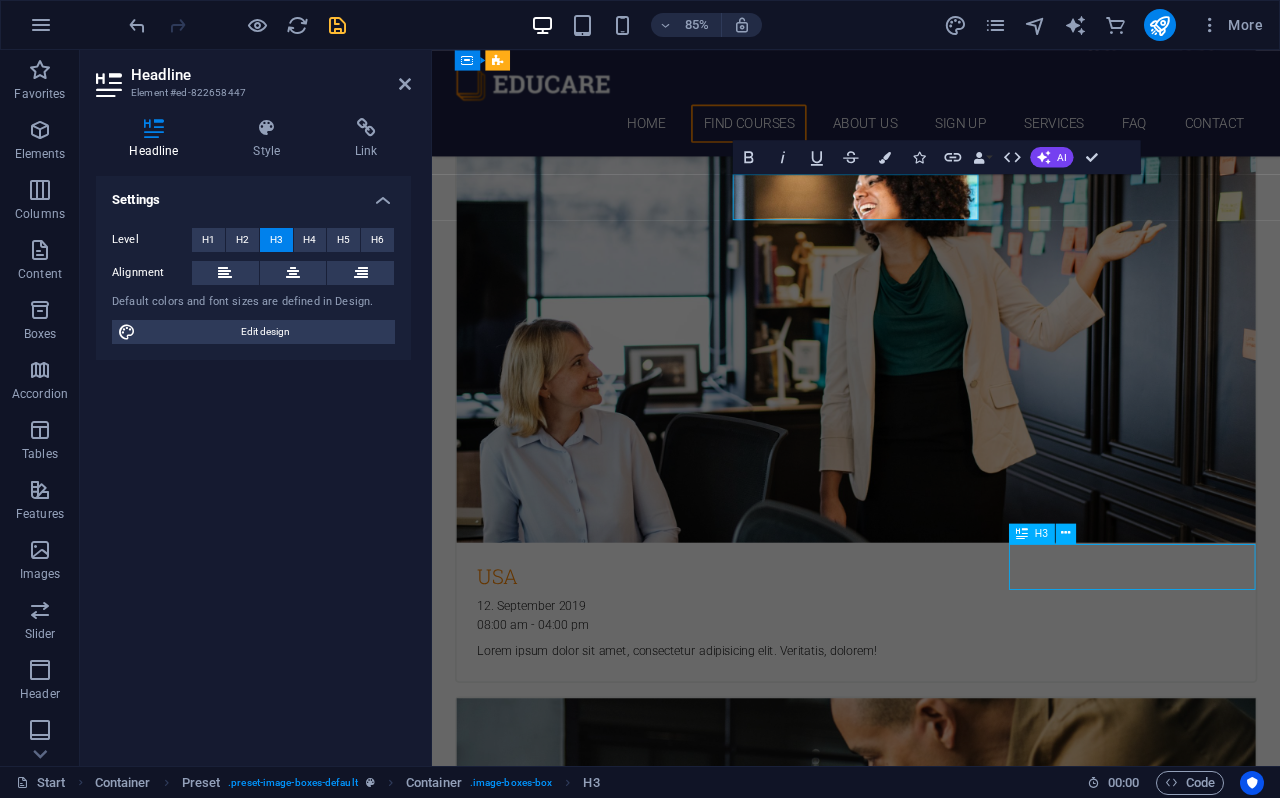 click on "Danish  12. September 2019  08:00 am - 04:00 pm Lorem ipsum dolor sit amet, consectetur adipisicing elit. Veritatis, dolorem!" at bounding box center (931, 4474) 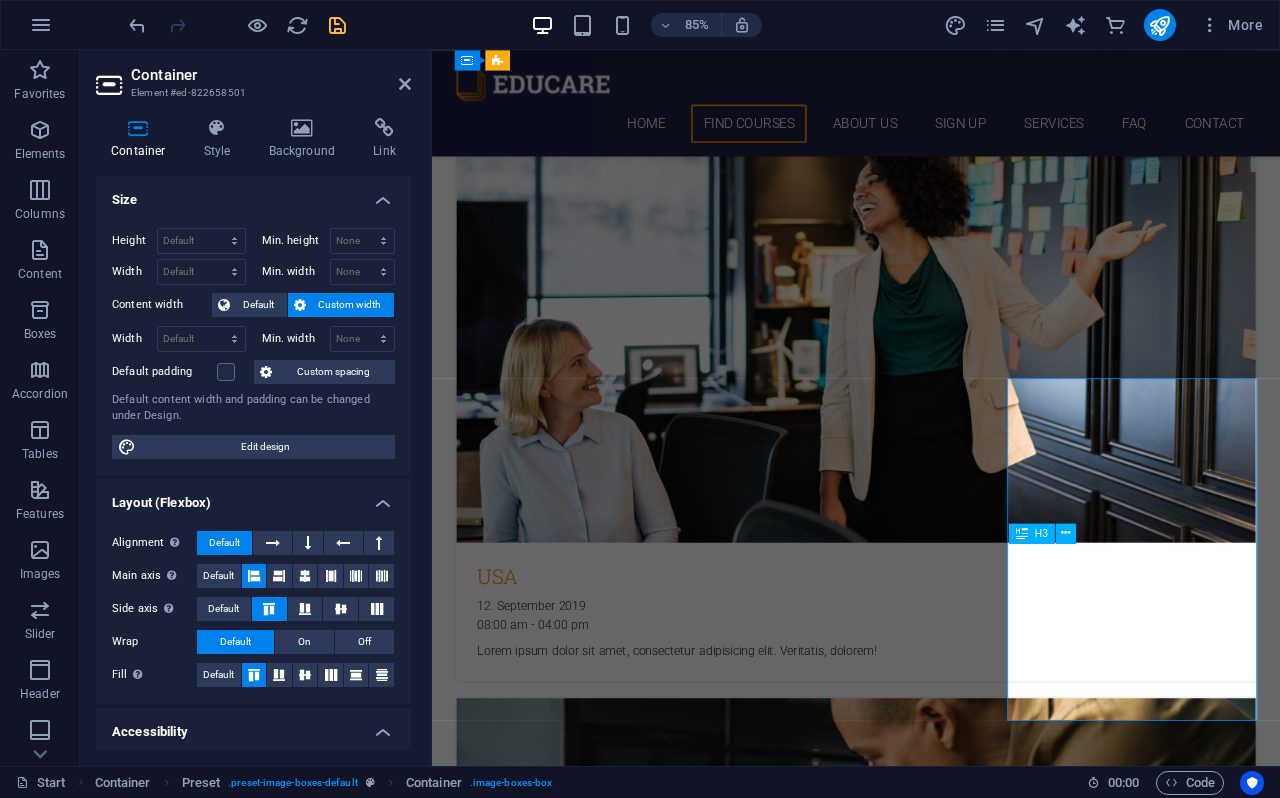 click on "Danish" at bounding box center (931, 4761) 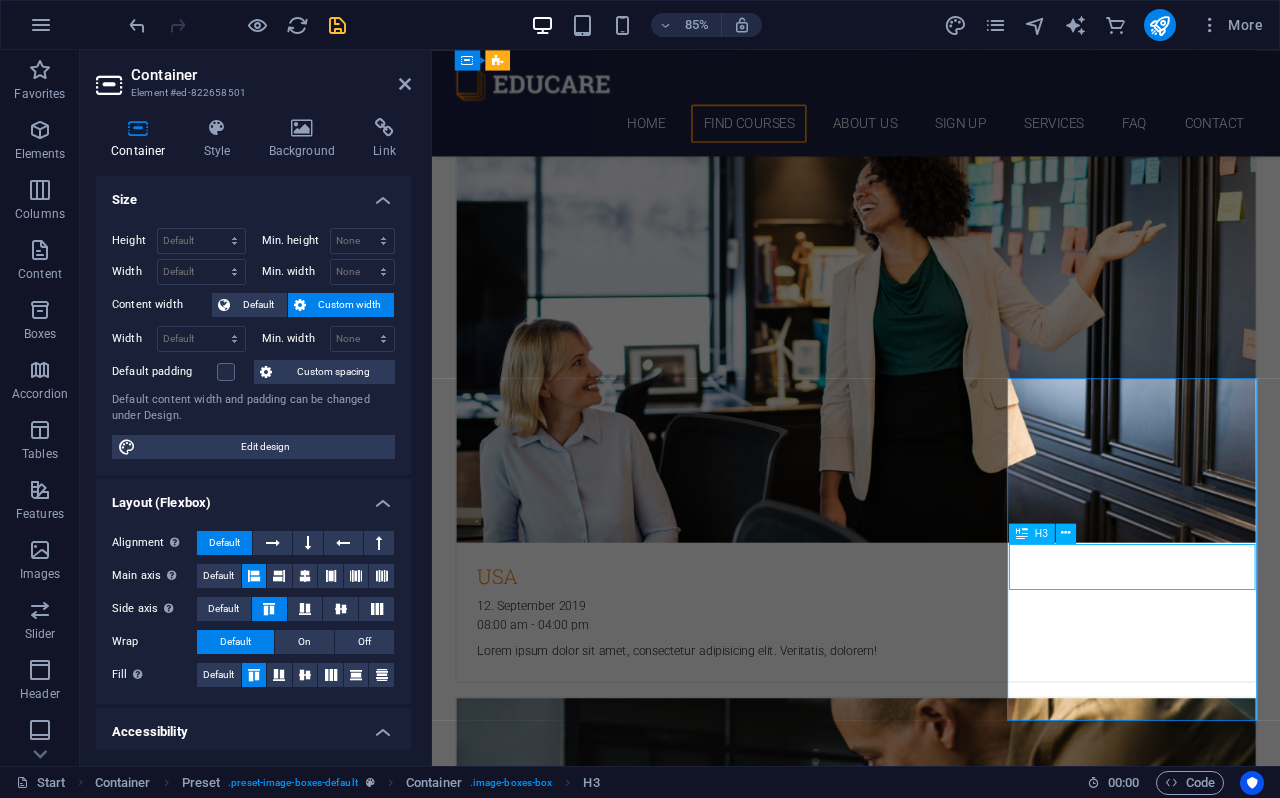 click on "Danish" at bounding box center [931, 4761] 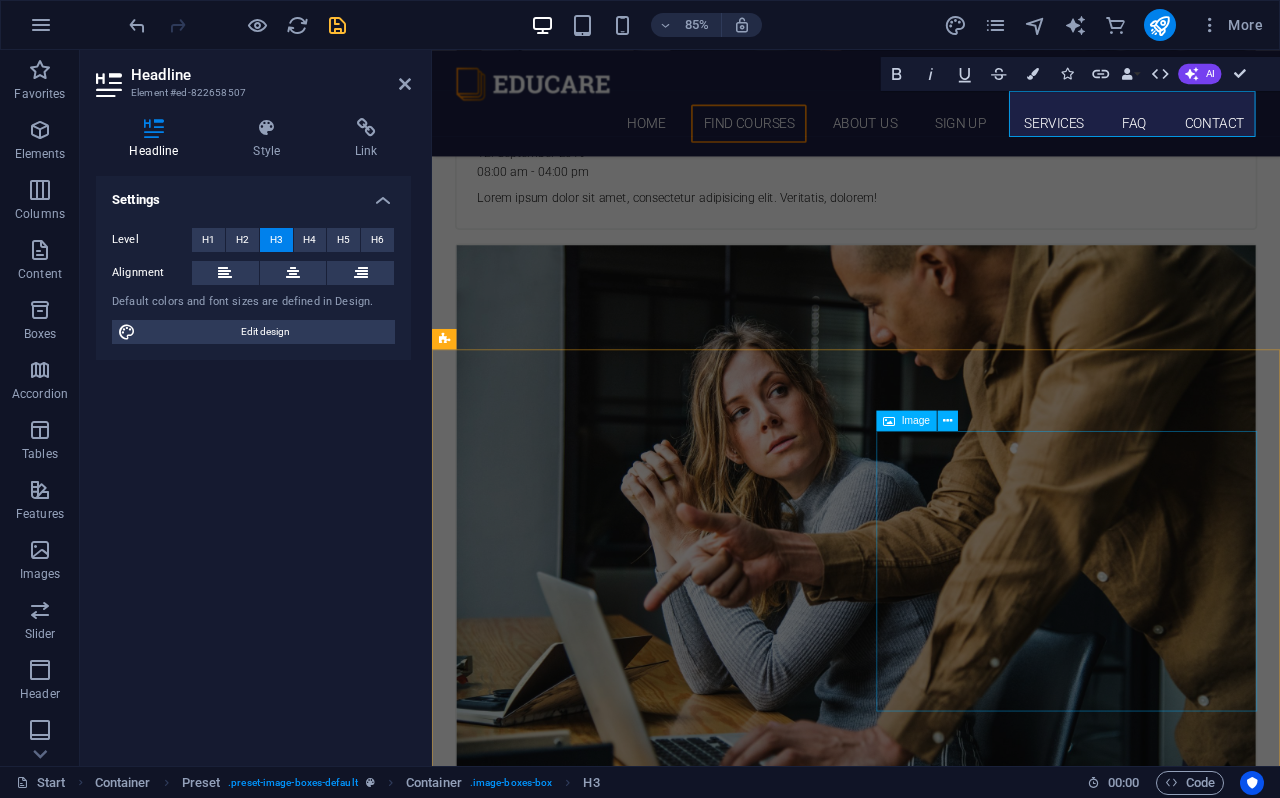 scroll, scrollTop: 1637, scrollLeft: 0, axis: vertical 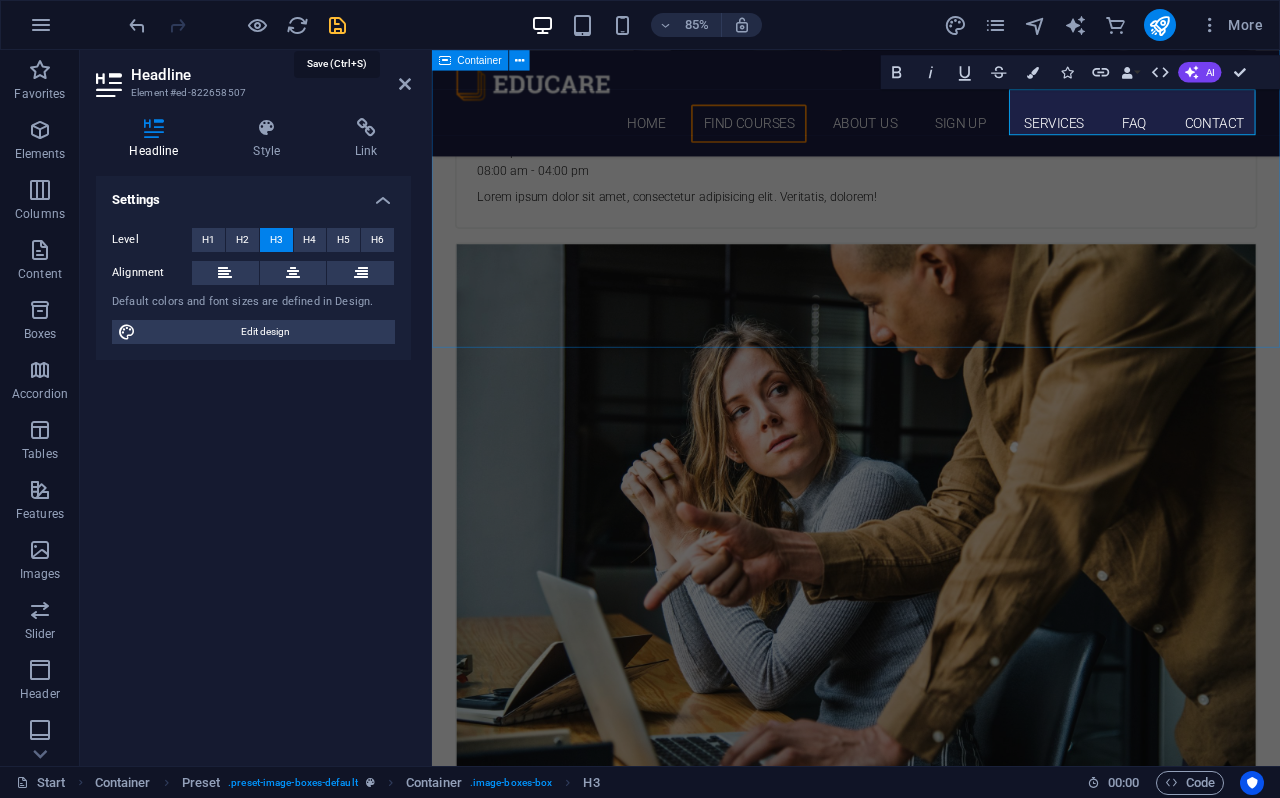 click at bounding box center [337, 25] 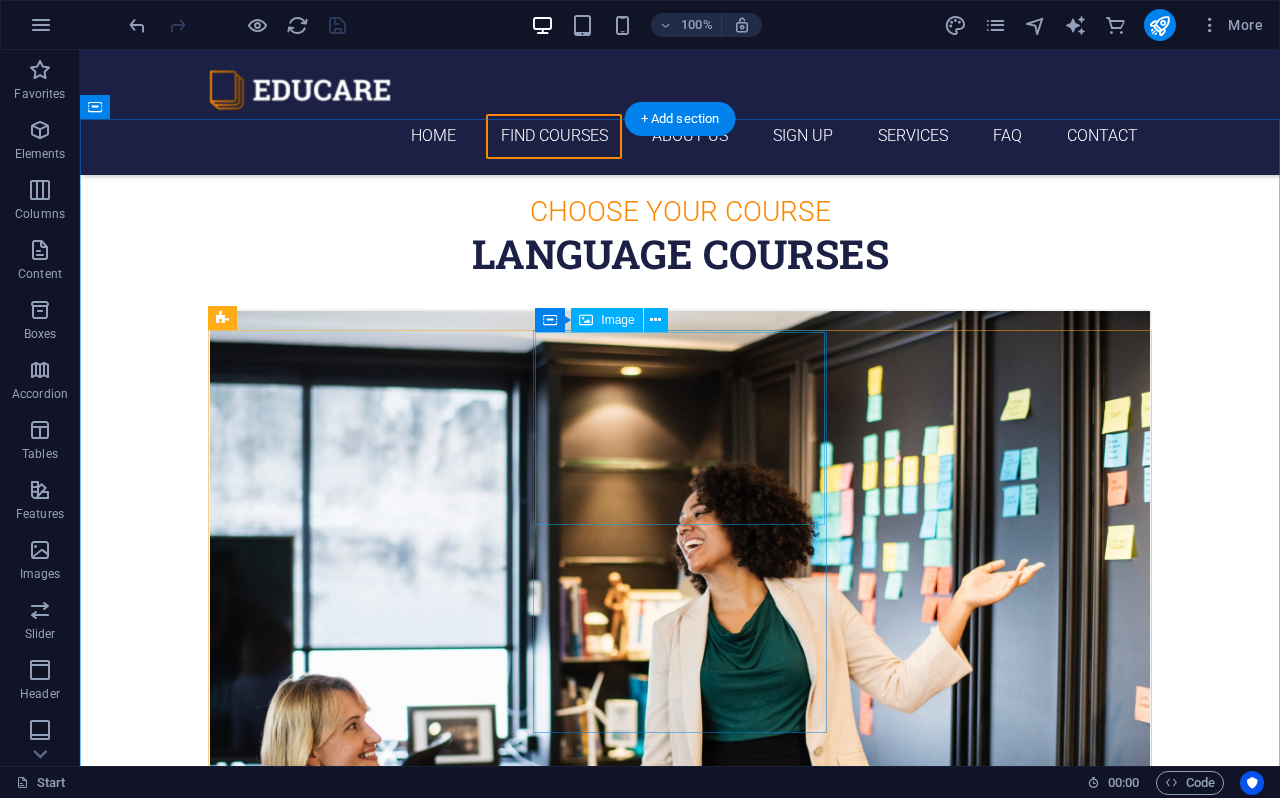 scroll, scrollTop: 679, scrollLeft: 0, axis: vertical 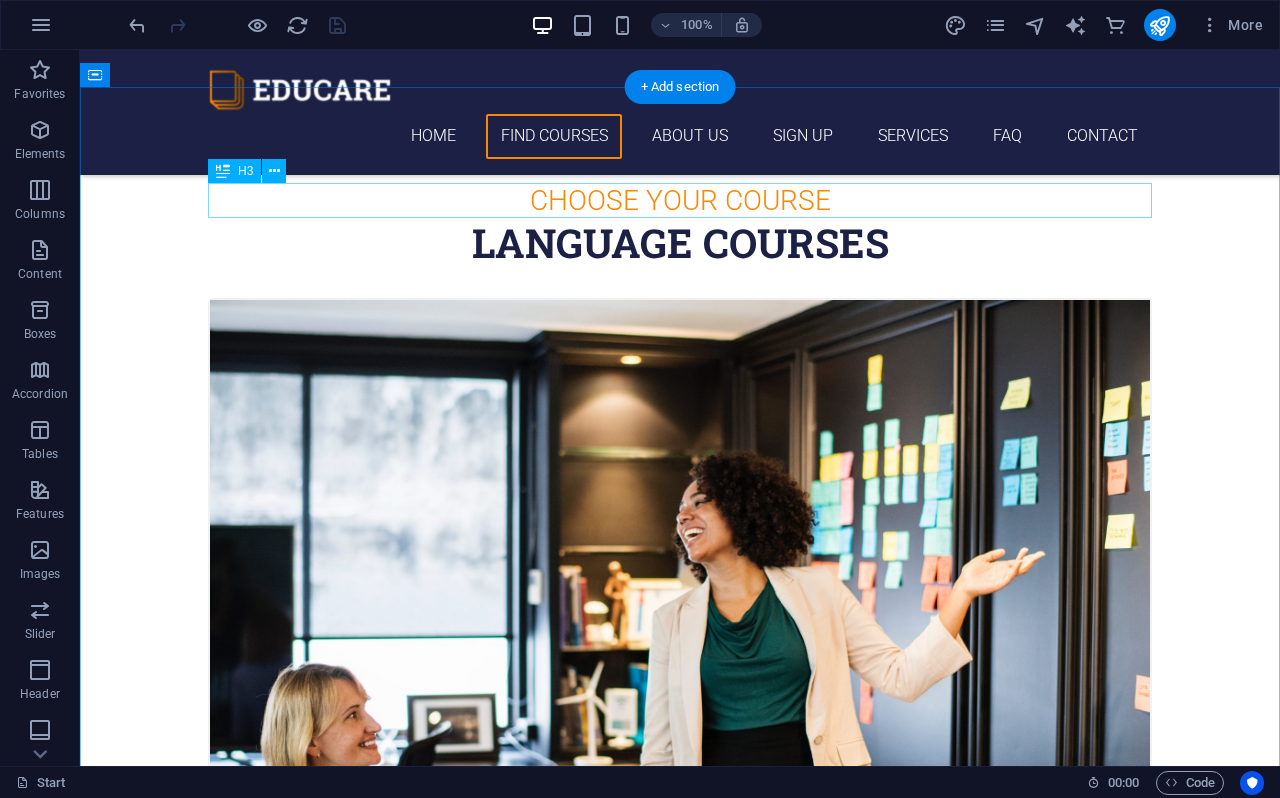 click on "Choose Your Course" at bounding box center [680, 200] 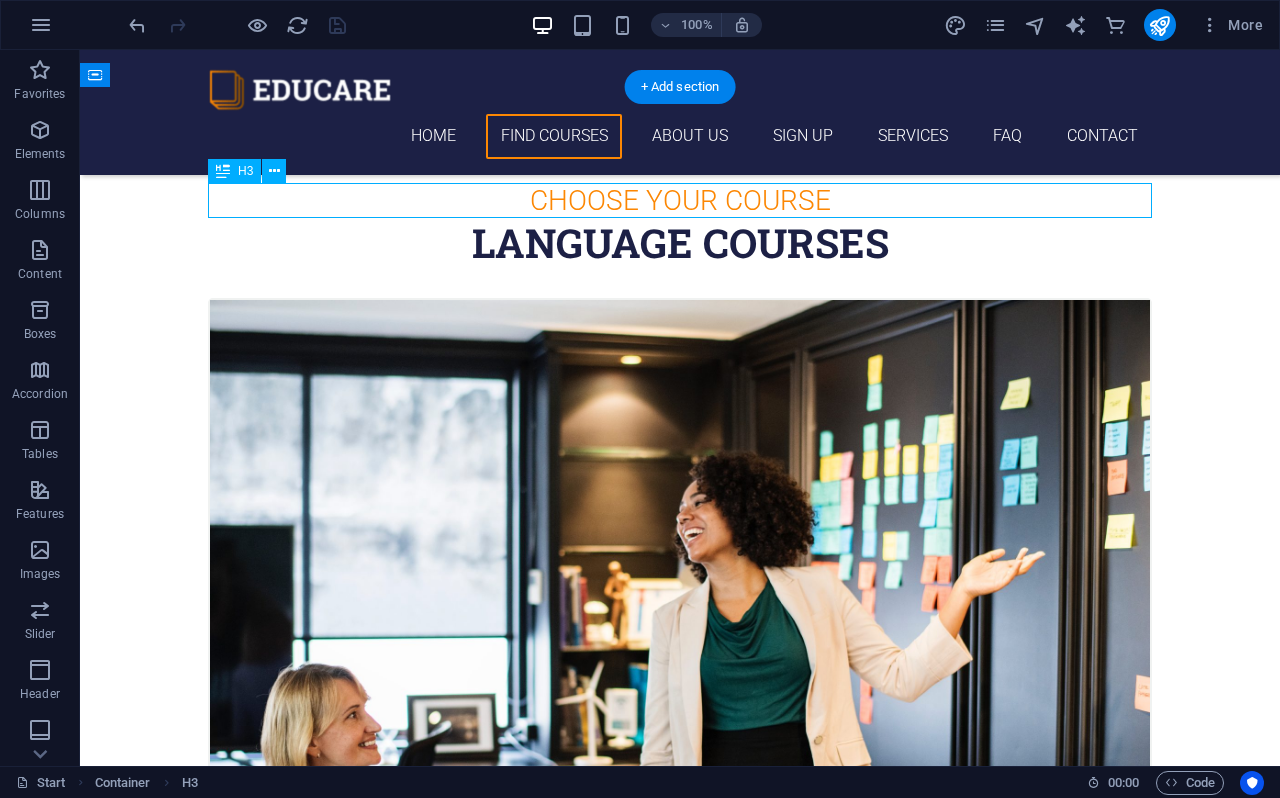 click on "Choose Your Course" at bounding box center (680, 200) 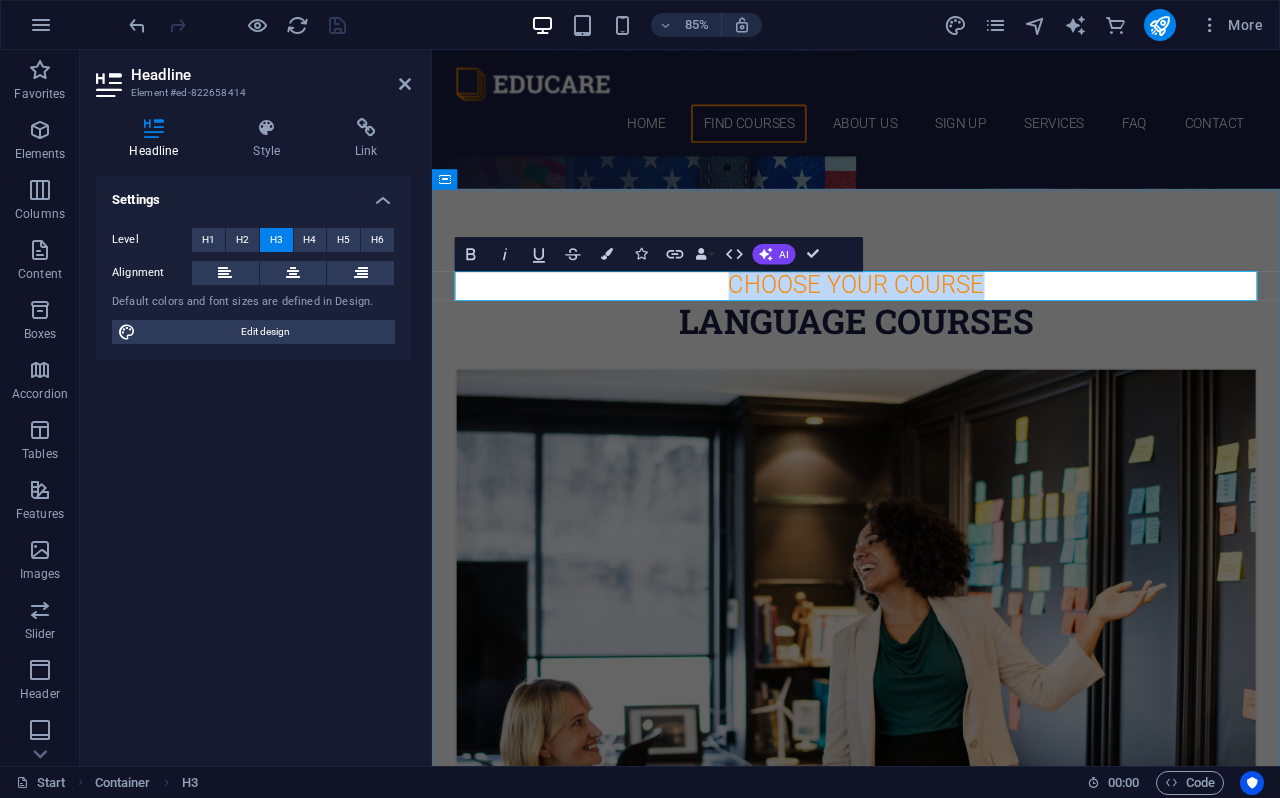 click on "Choose Your Course" at bounding box center (931, 326) 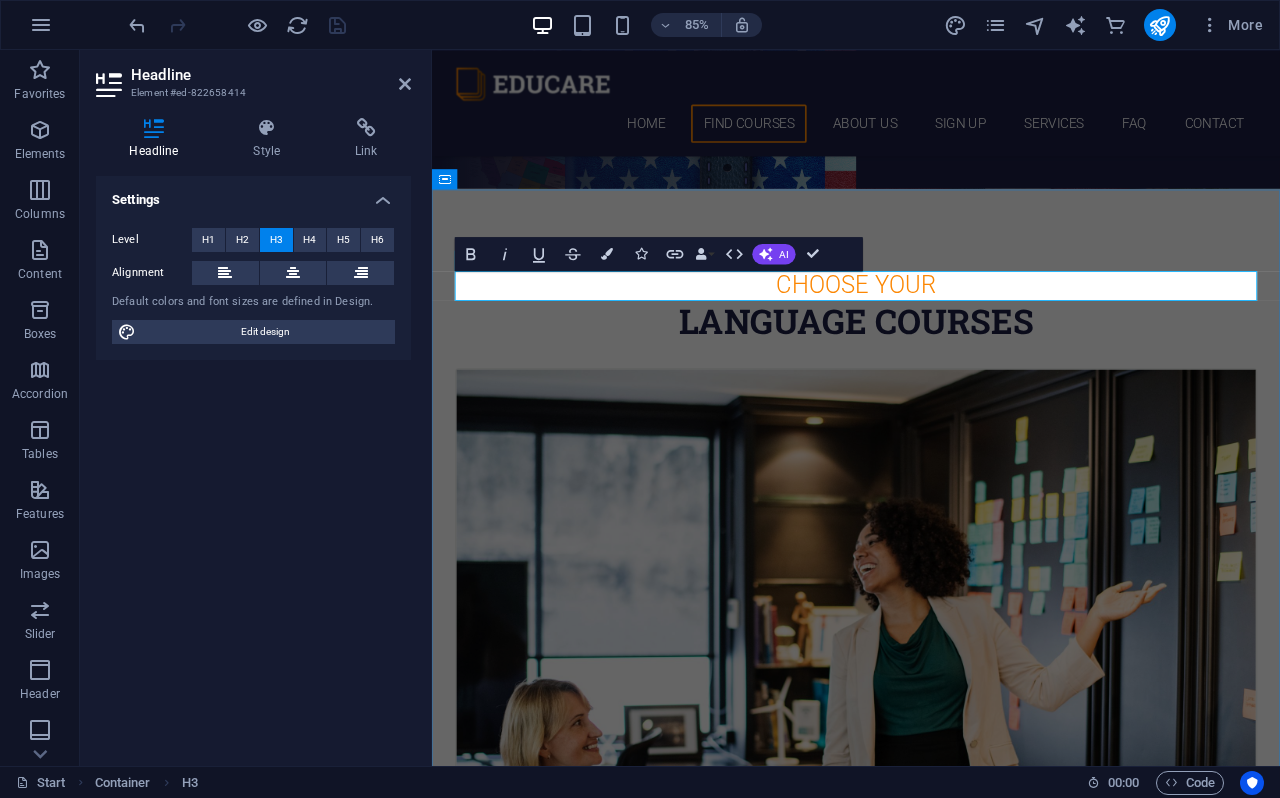 type 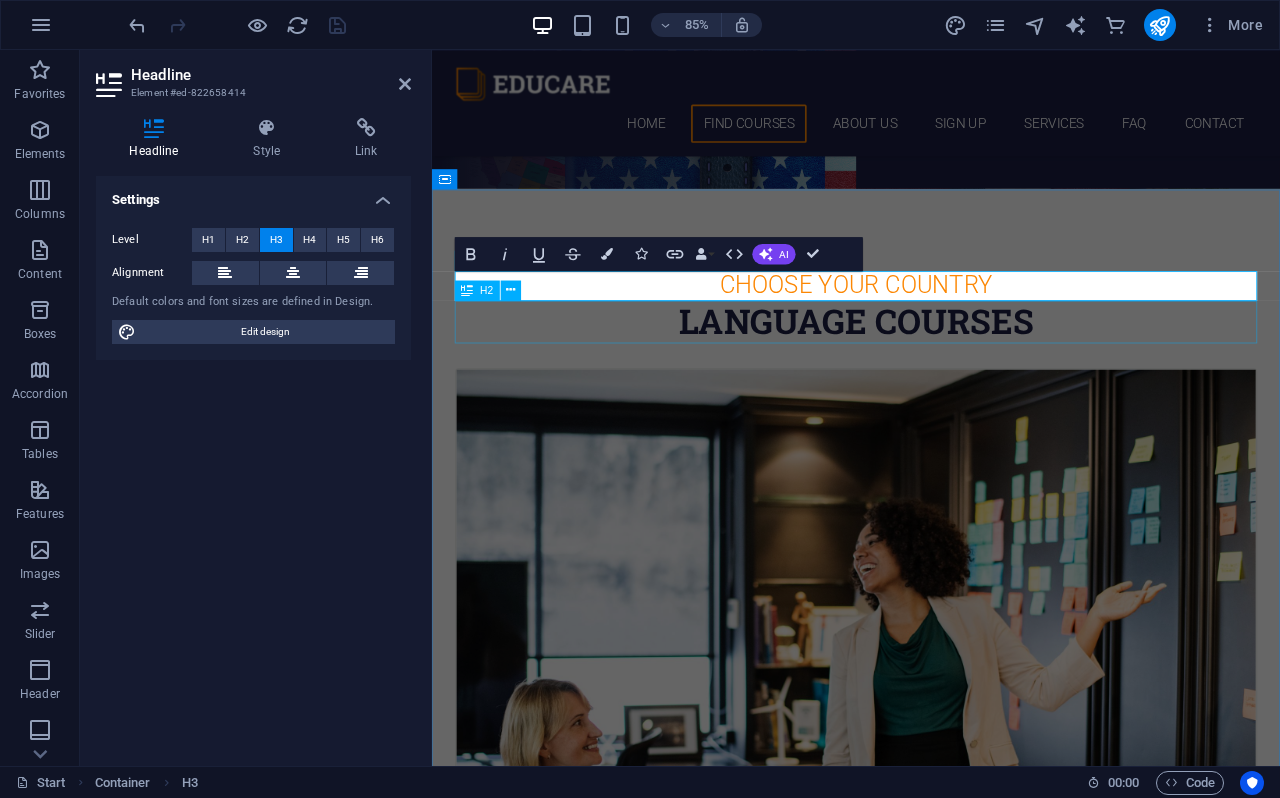 click on "Language Courses" at bounding box center (931, 369) 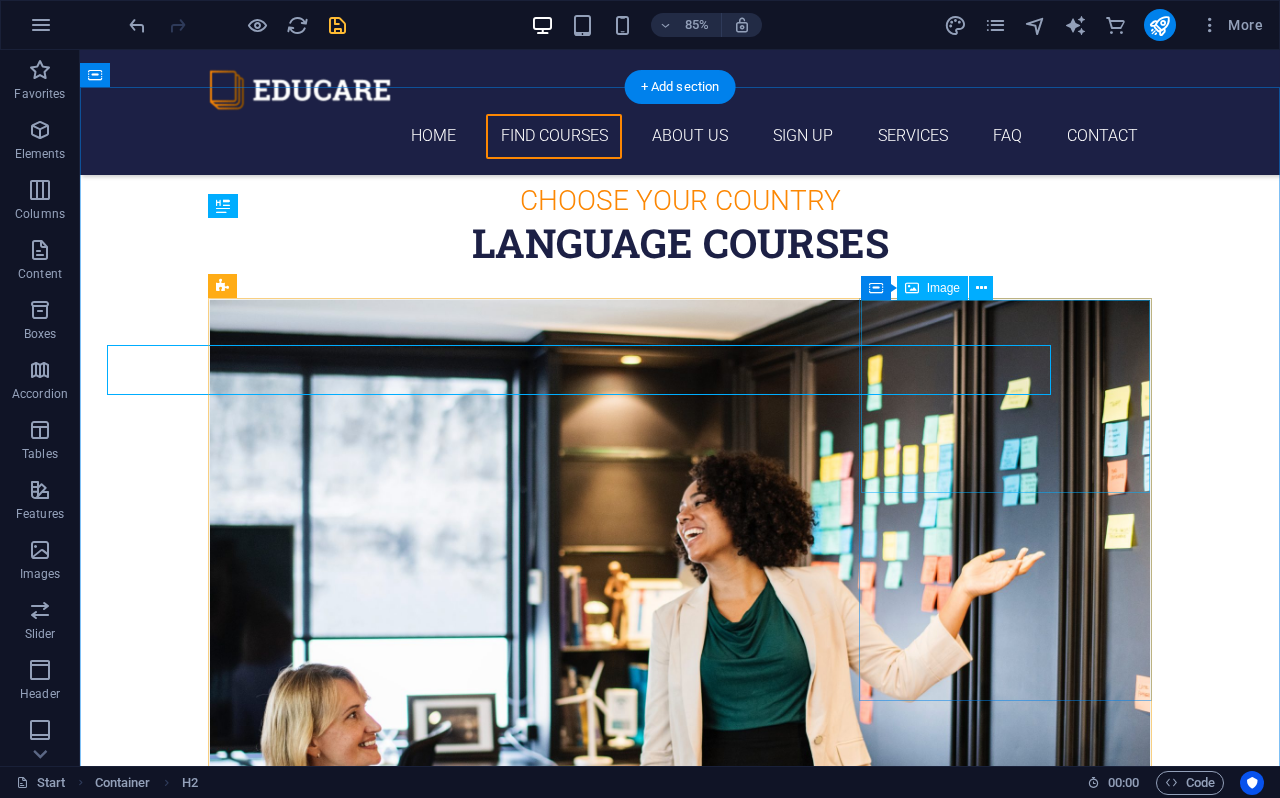 click on "Choose Your COUNTRY Language Courses USA  12. September 2019  08:00 am - 04:00 pm Lorem ipsum dolor sit amet, consectetur adipisicing elit. Veritatis, dolorem! UK  12. September 2019  08:00 am - 04:00 pm Lorem ipsum dolor sit amet, consectetur adipisicing elit. Veritatis, dolorem! German  12. September 2019  08:00 am - 04:00 pm Lorem ipsum dolor sit amet, consectetur adipisicing elit. Veritatis, dolorem! Italian  12. September 2019  08:00 am - 04:00 pm Lorem ipsum dolor sit amet, consectetur adipisicing elit. Veritatis, dolorem! French  12. September 2019  08:00 am - 04:00 pm Lorem ipsum dolor sit amet, consectetur adipisicing elit. Veritatis, dolorem! Danish  12. September 2019  08:00 am - 04:00 pm Lorem ipsum dolor sit amet, consectetur adipisicing elit. Veritatis, dolorem!" at bounding box center (680, 2689) 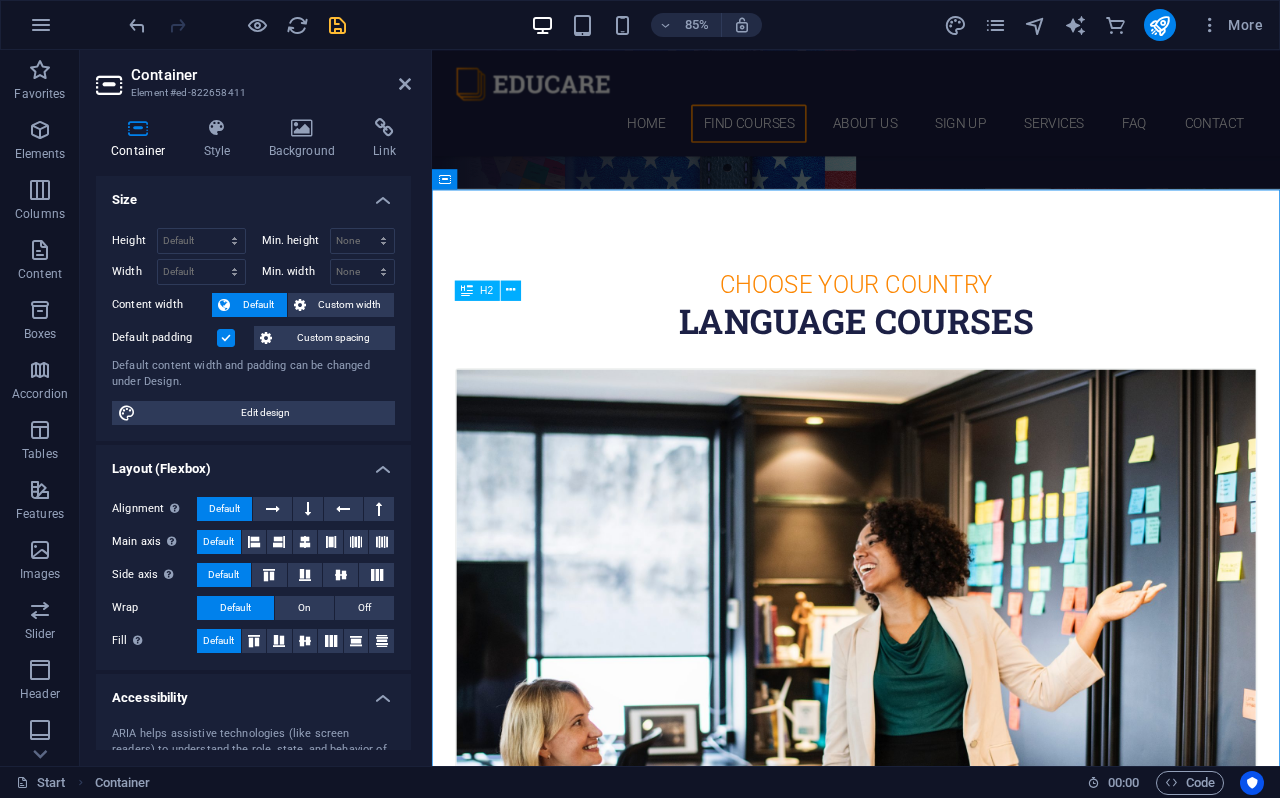 click on "Language Courses" at bounding box center (931, 369) 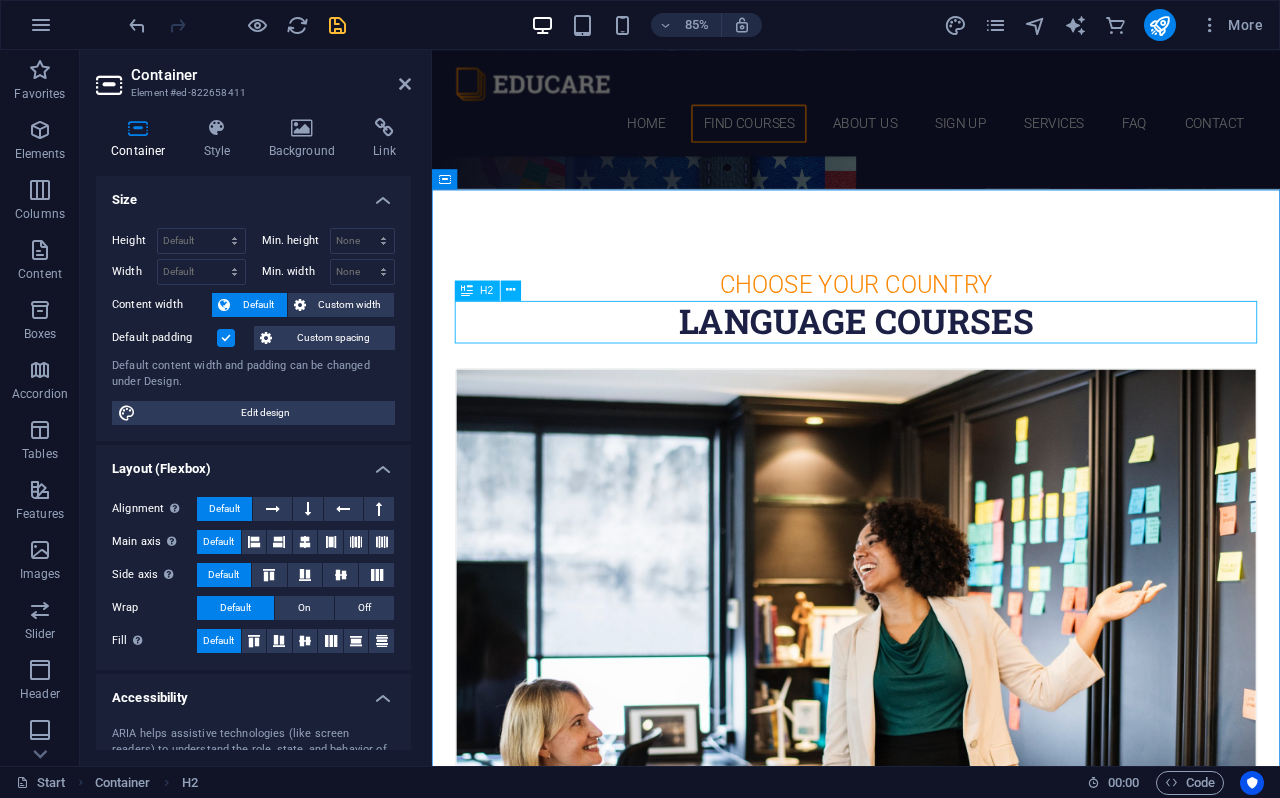 click on "Language Courses" at bounding box center [931, 369] 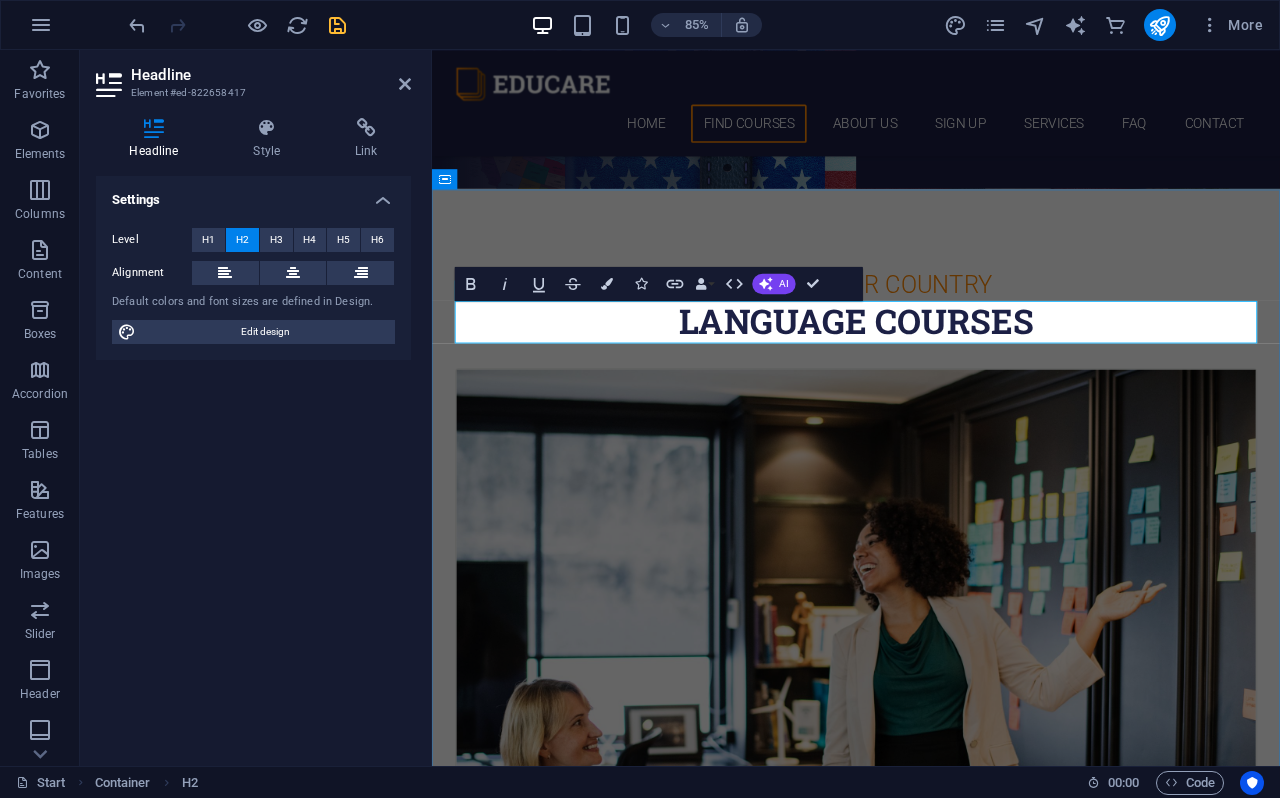 click on "Language Courses" at bounding box center (931, 369) 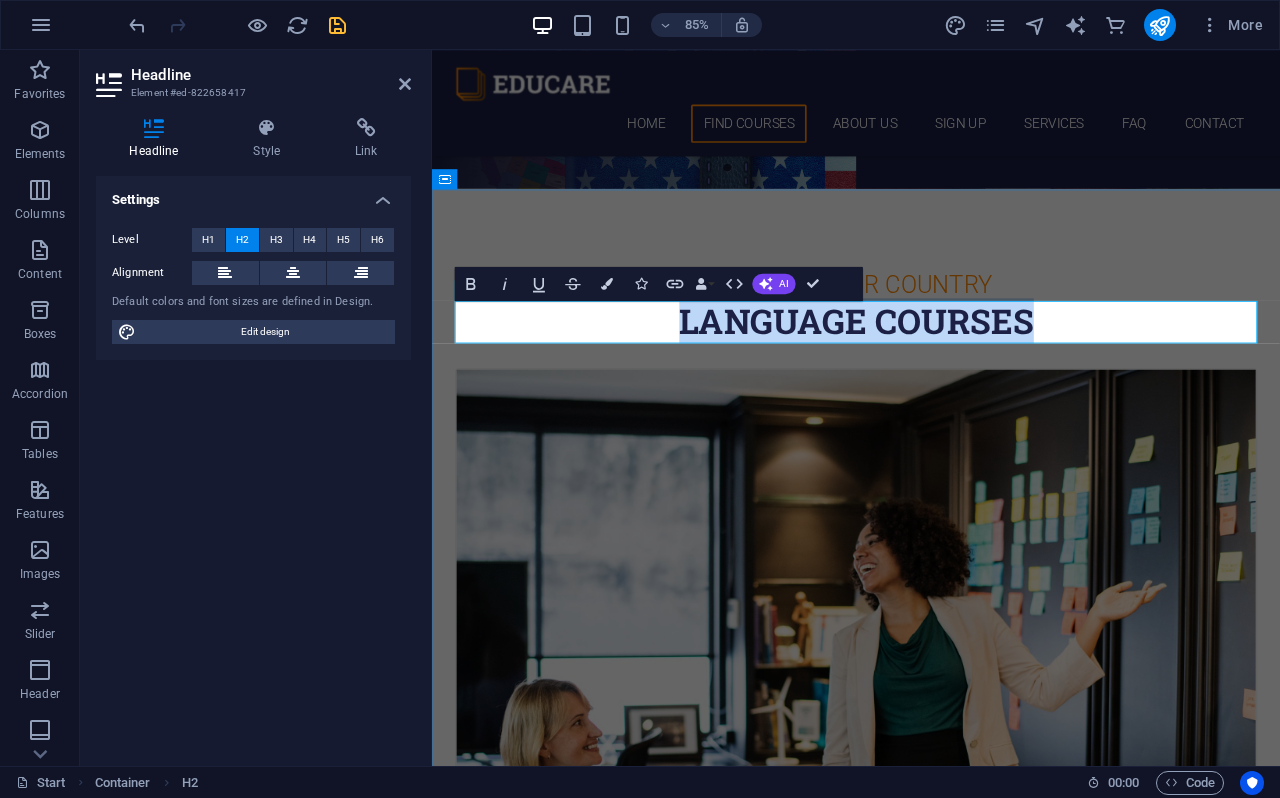 drag, startPoint x: 1154, startPoint y: 370, endPoint x: 725, endPoint y: 371, distance: 429.00116 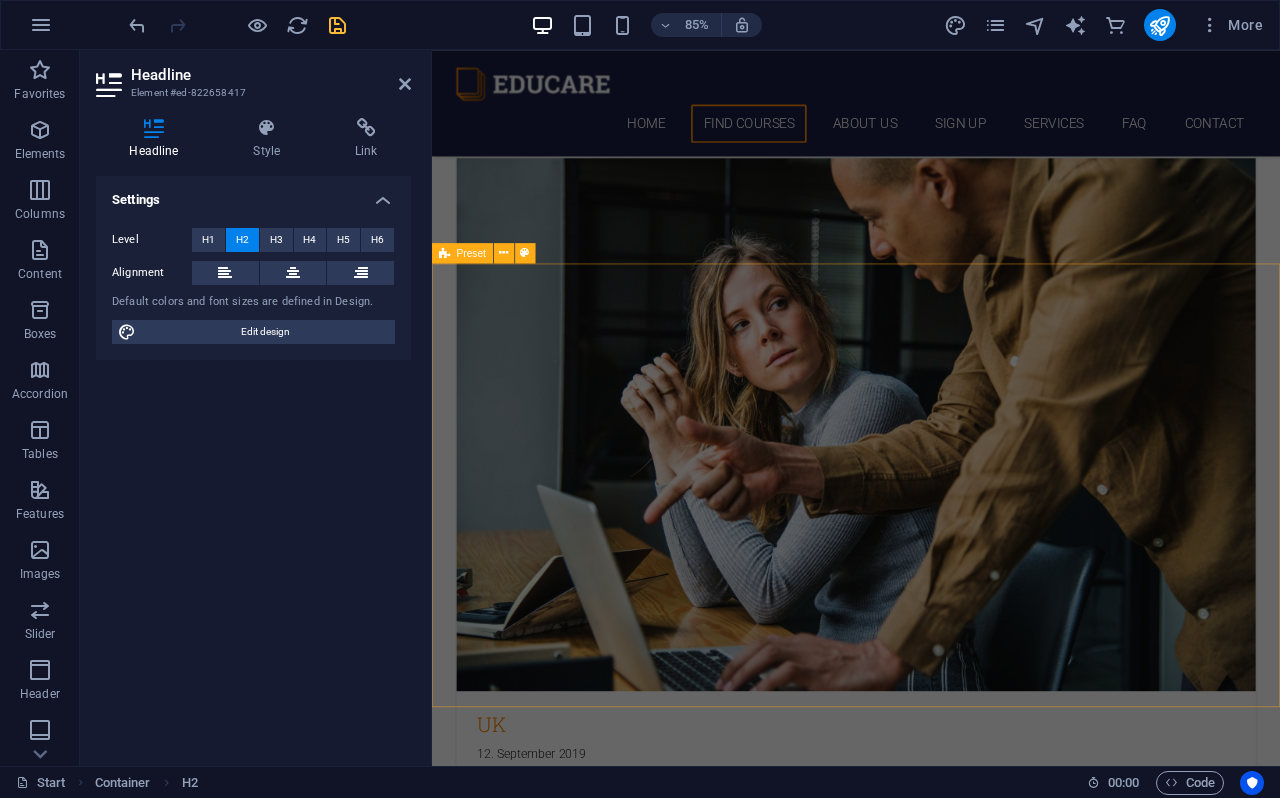 scroll, scrollTop: 1741, scrollLeft: 0, axis: vertical 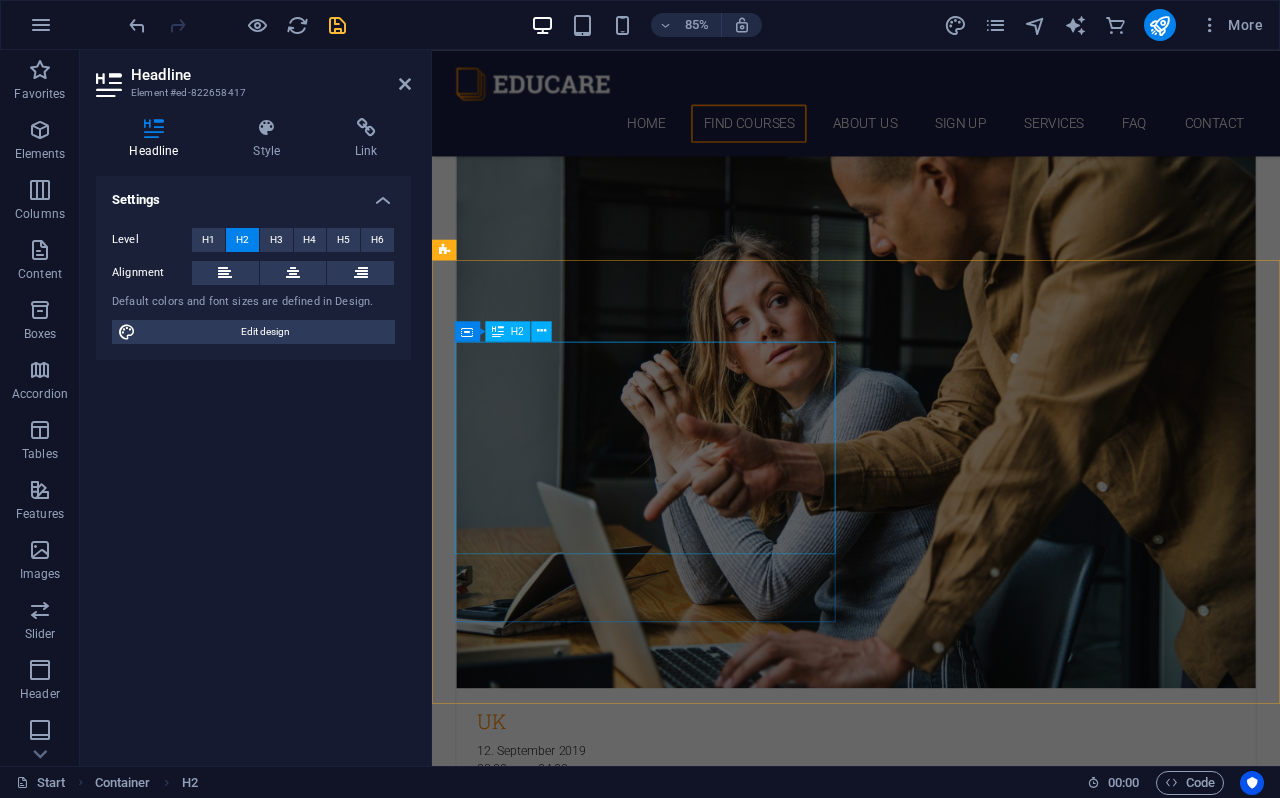 click on "Overcome the Language Barrier with Multilingual Translation Services" at bounding box center (920, 4502) 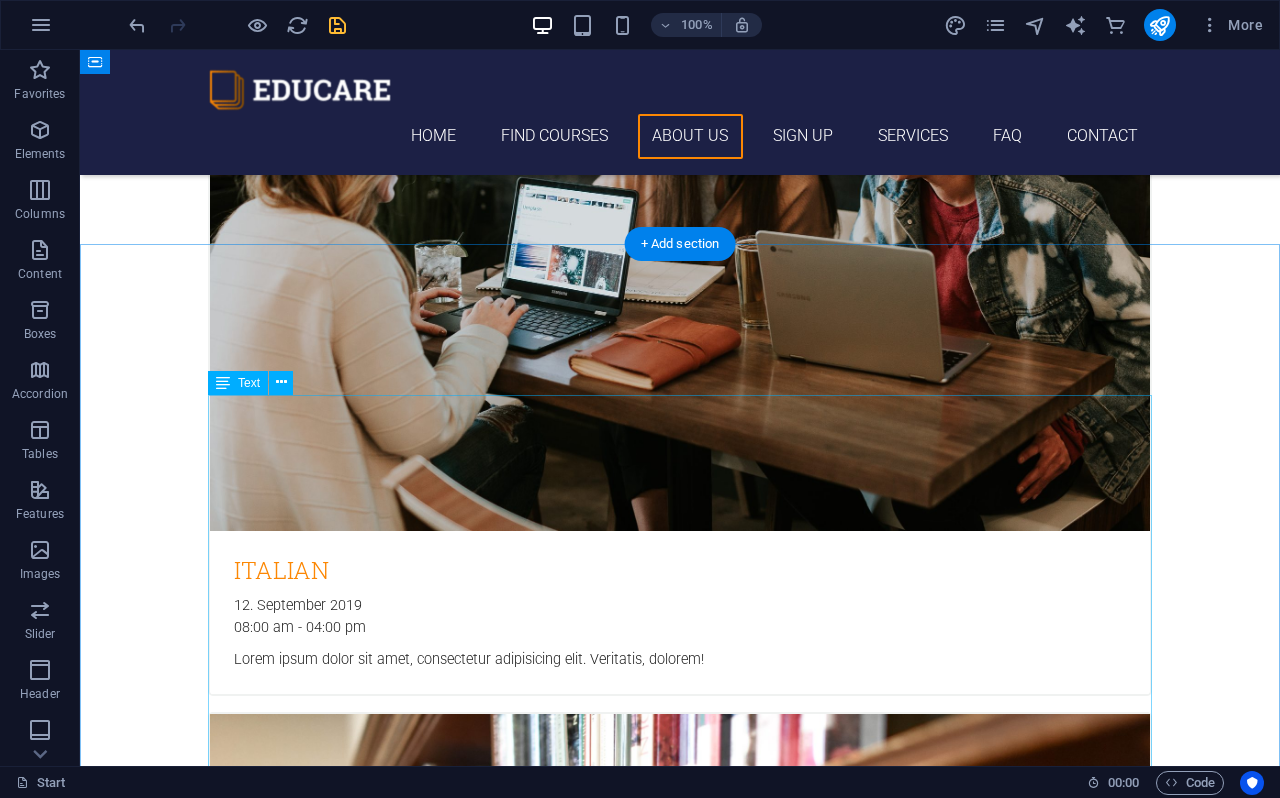 scroll, scrollTop: 3498, scrollLeft: 0, axis: vertical 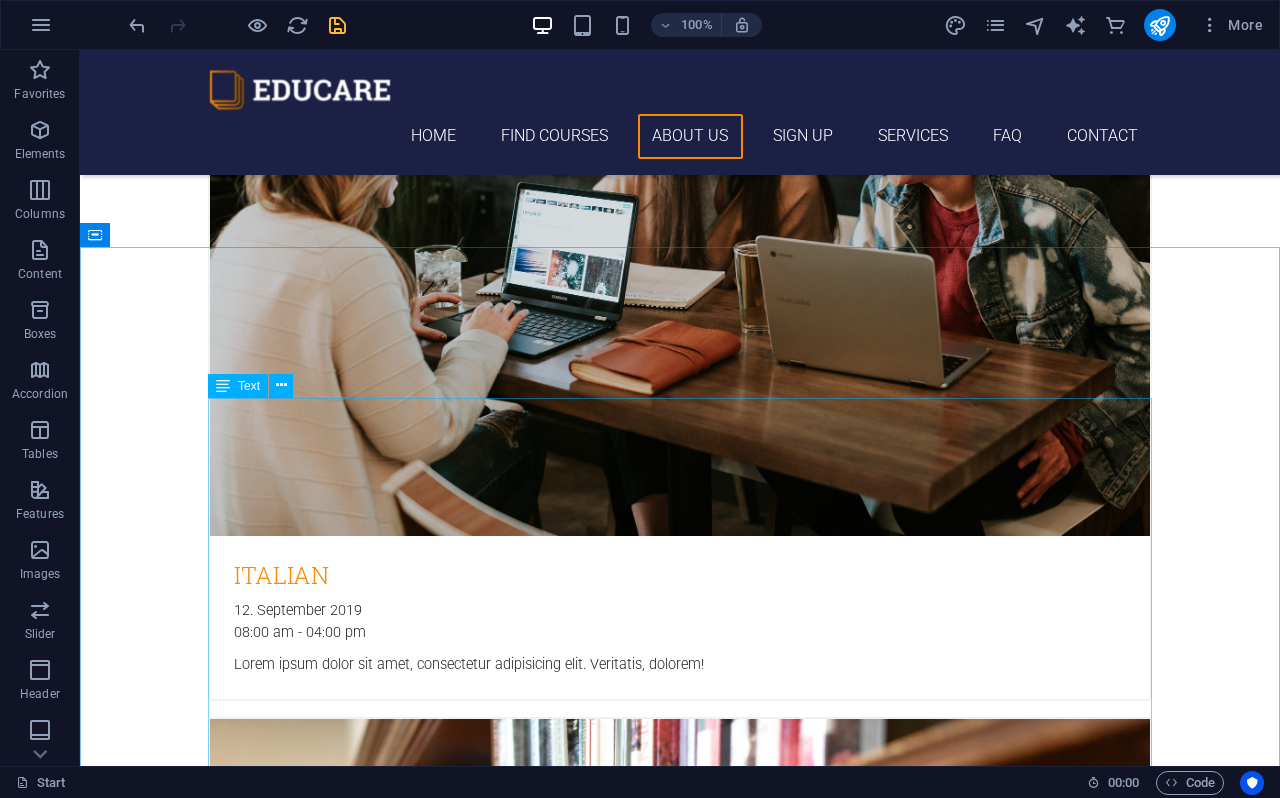 click on "Text" at bounding box center [249, 386] 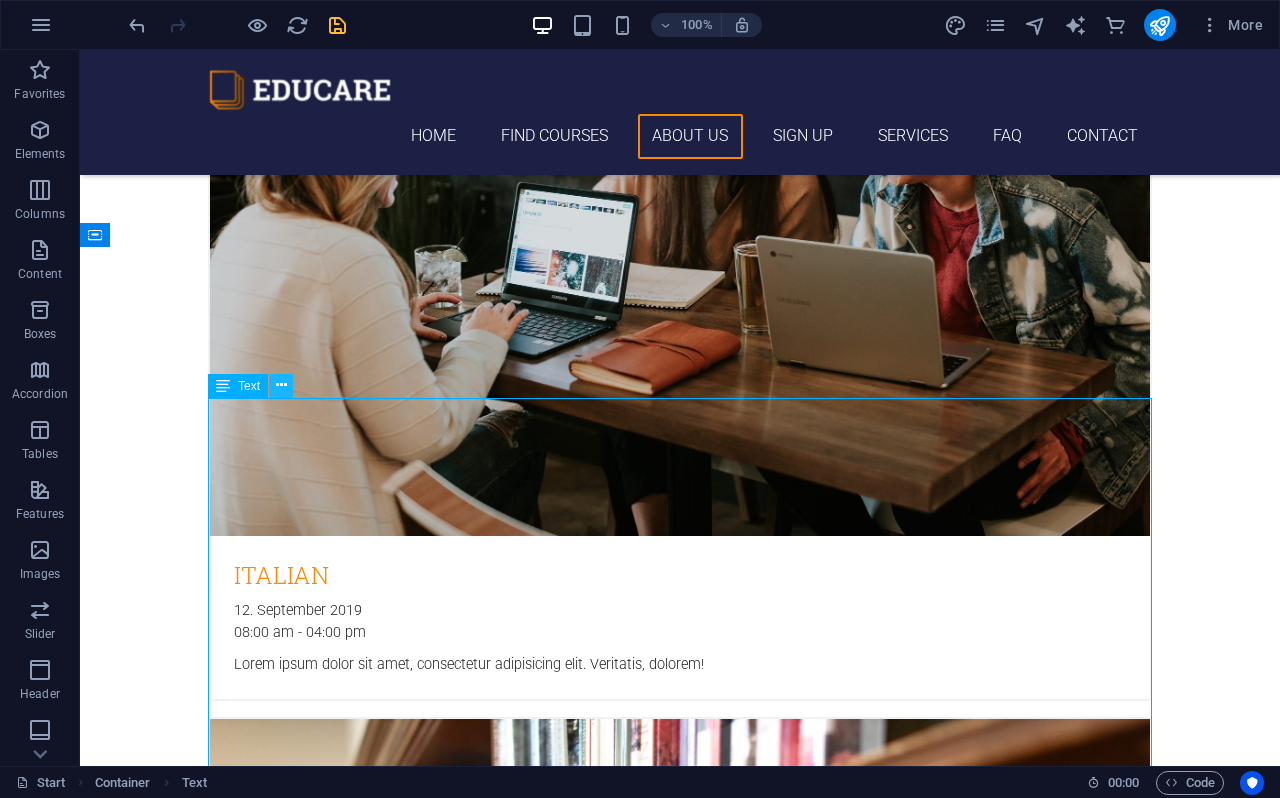 click at bounding box center (281, 385) 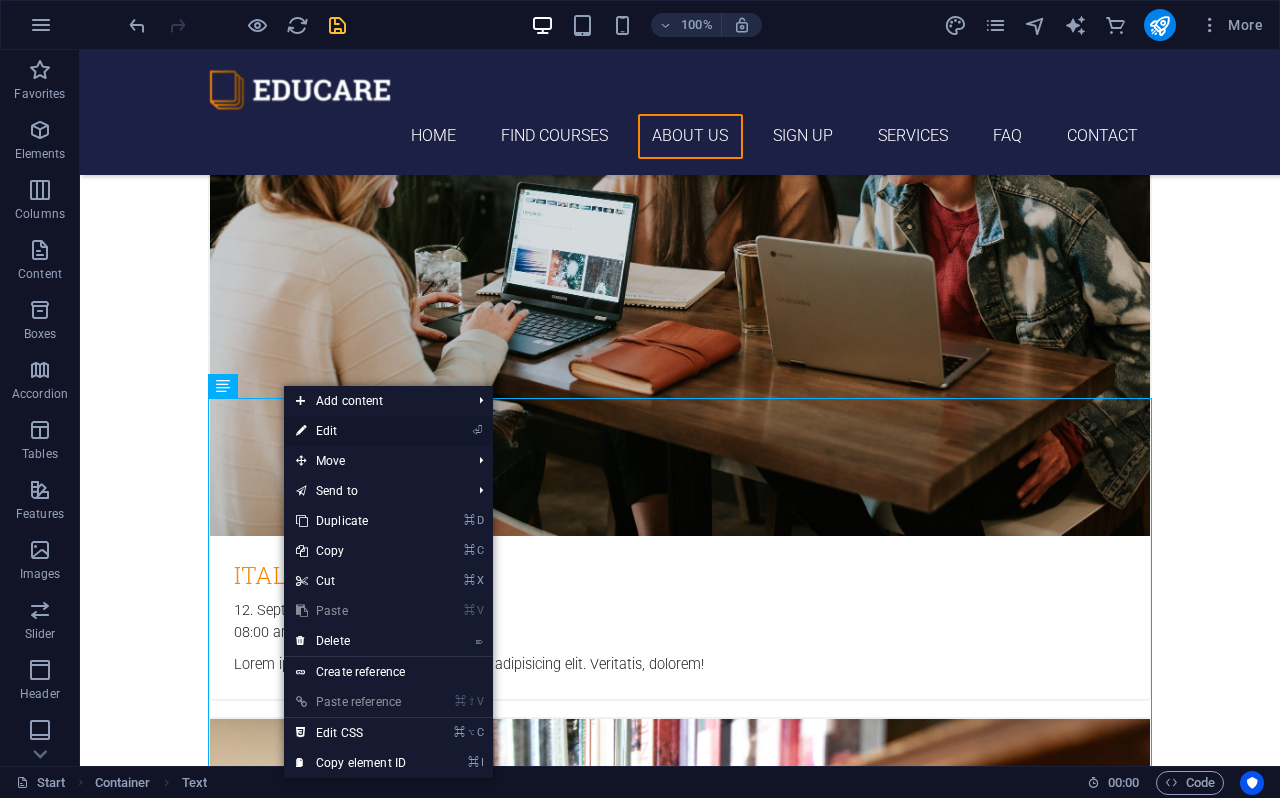 click on "⏎  Edit" at bounding box center [351, 431] 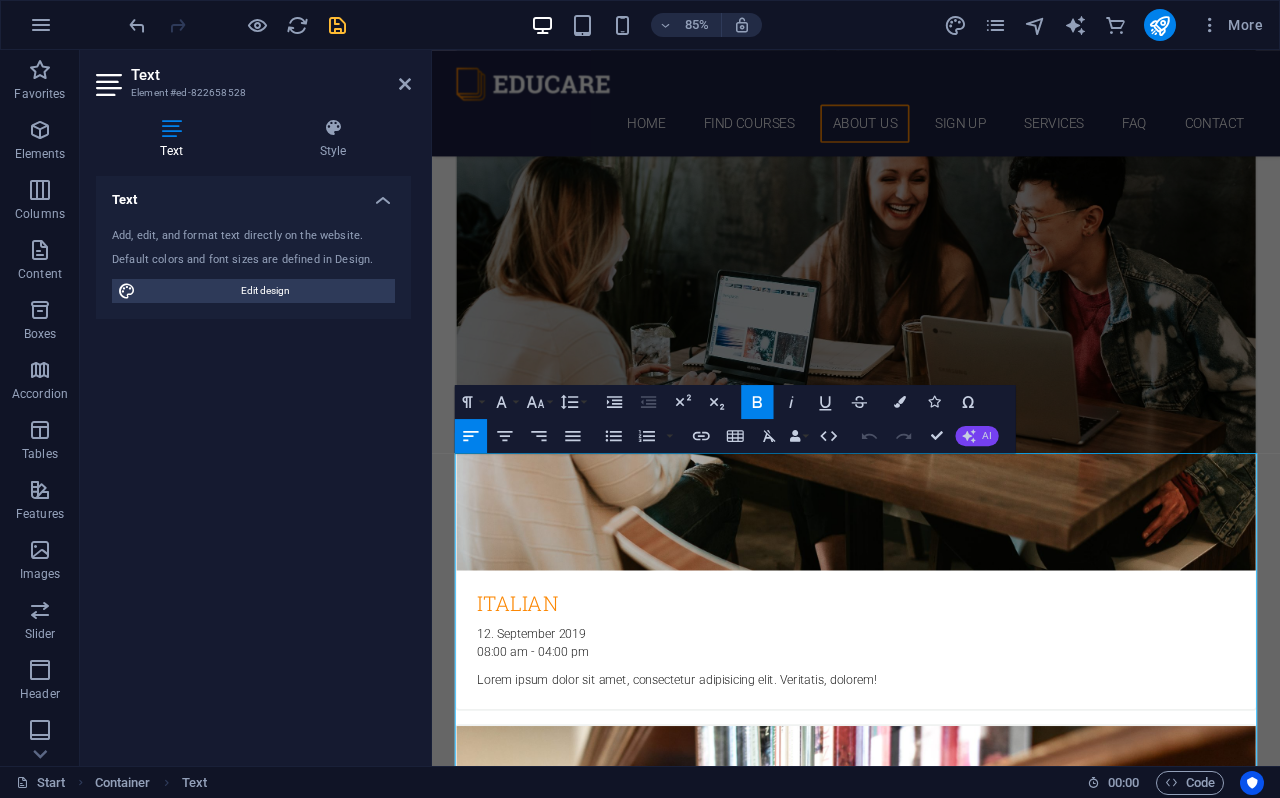 click on "AI" at bounding box center [976, 436] 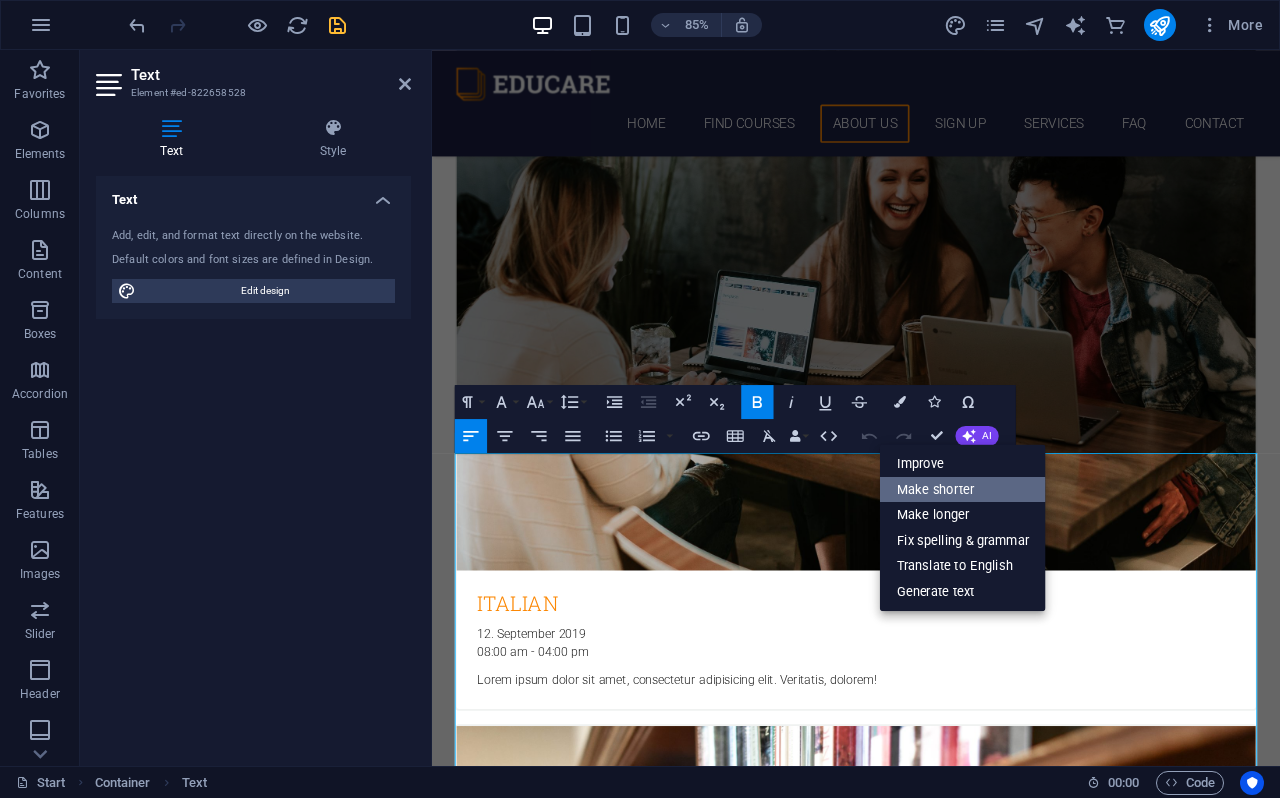 click on "Make shorter" at bounding box center (963, 489) 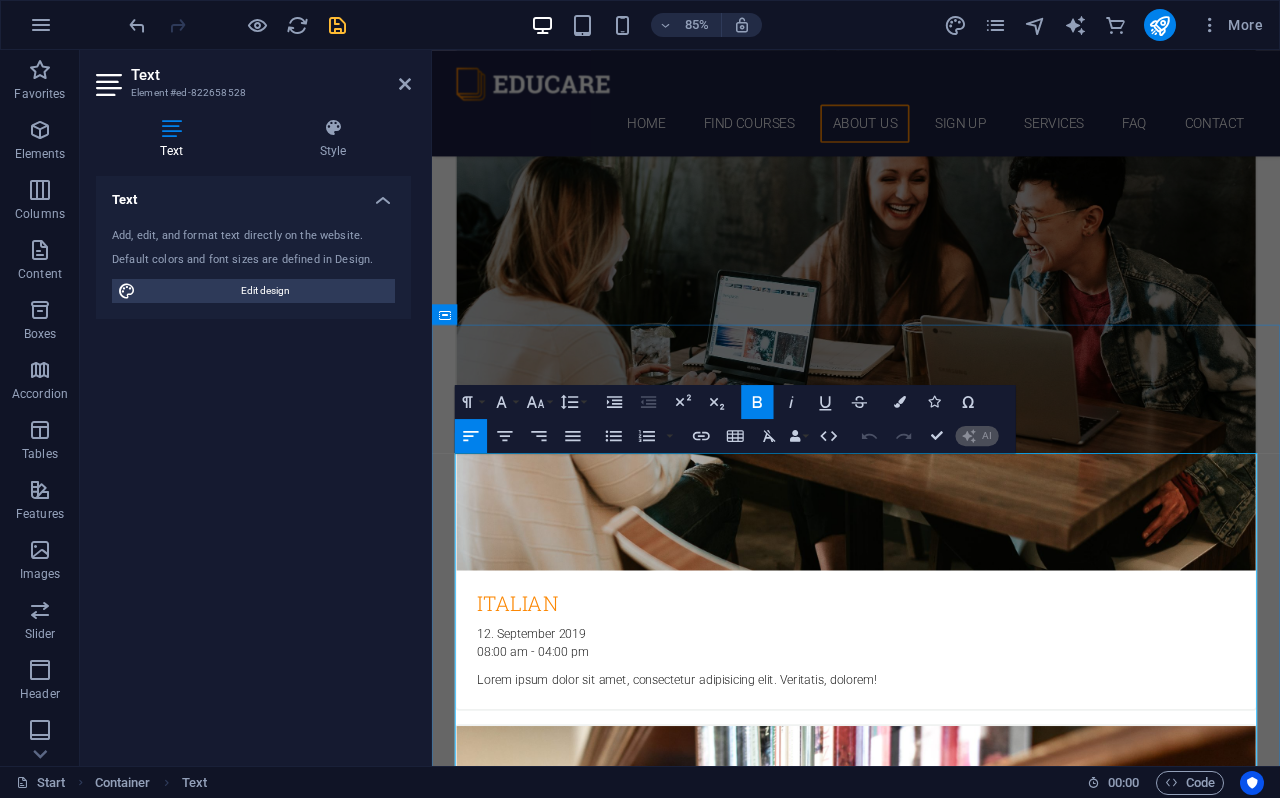 type 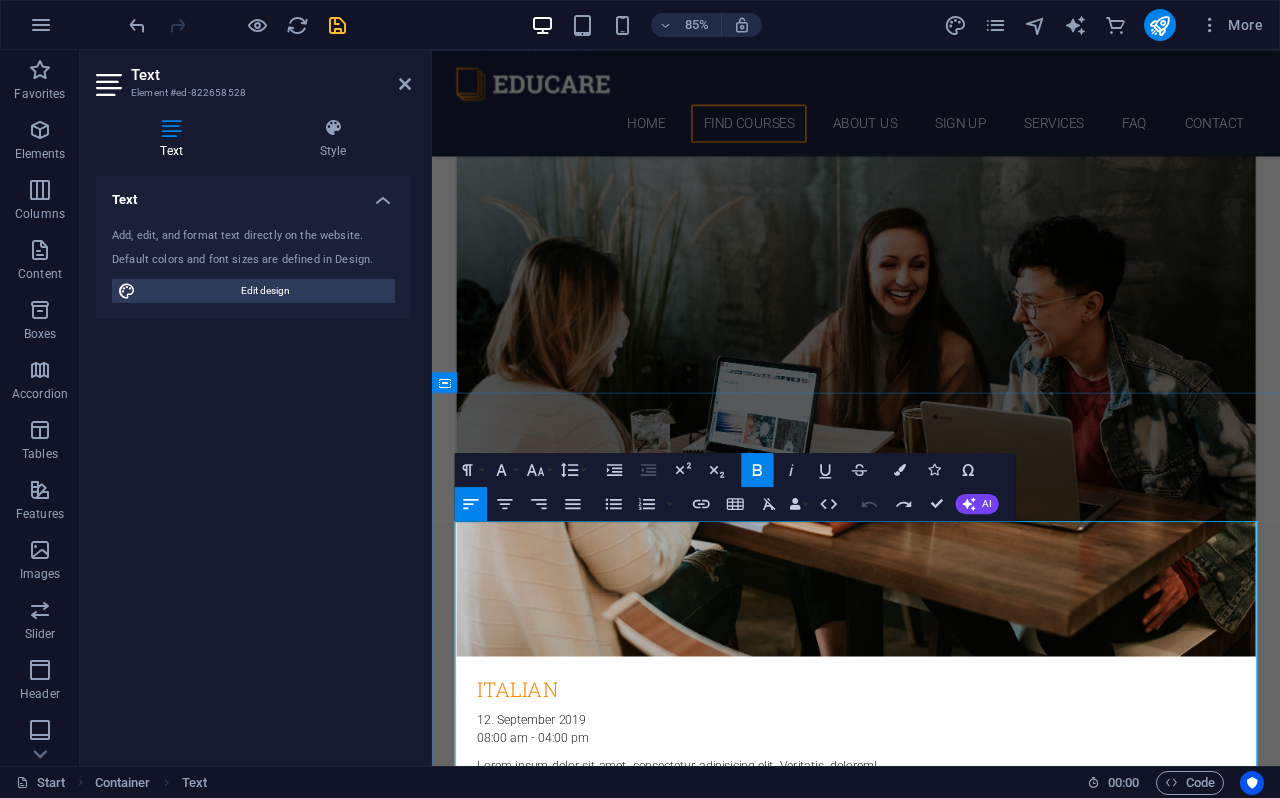 scroll, scrollTop: 3387, scrollLeft: 0, axis: vertical 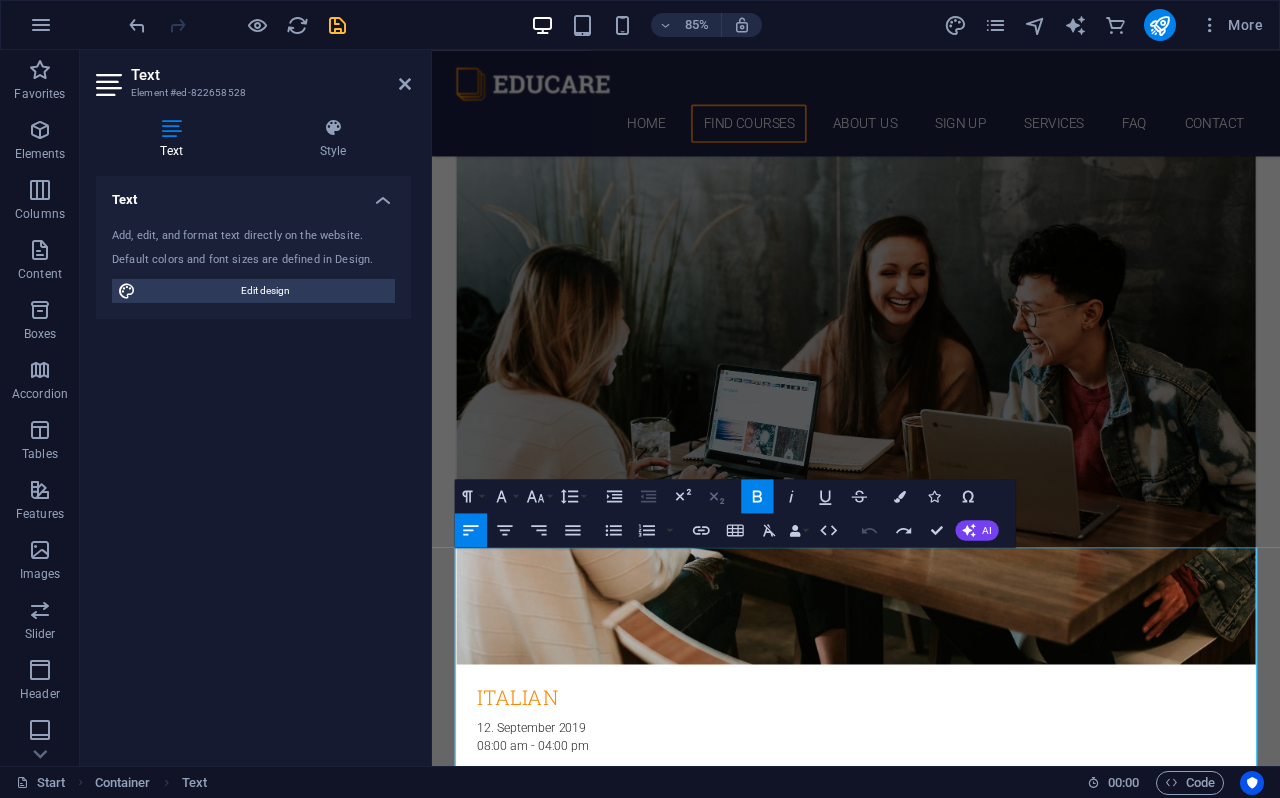 click 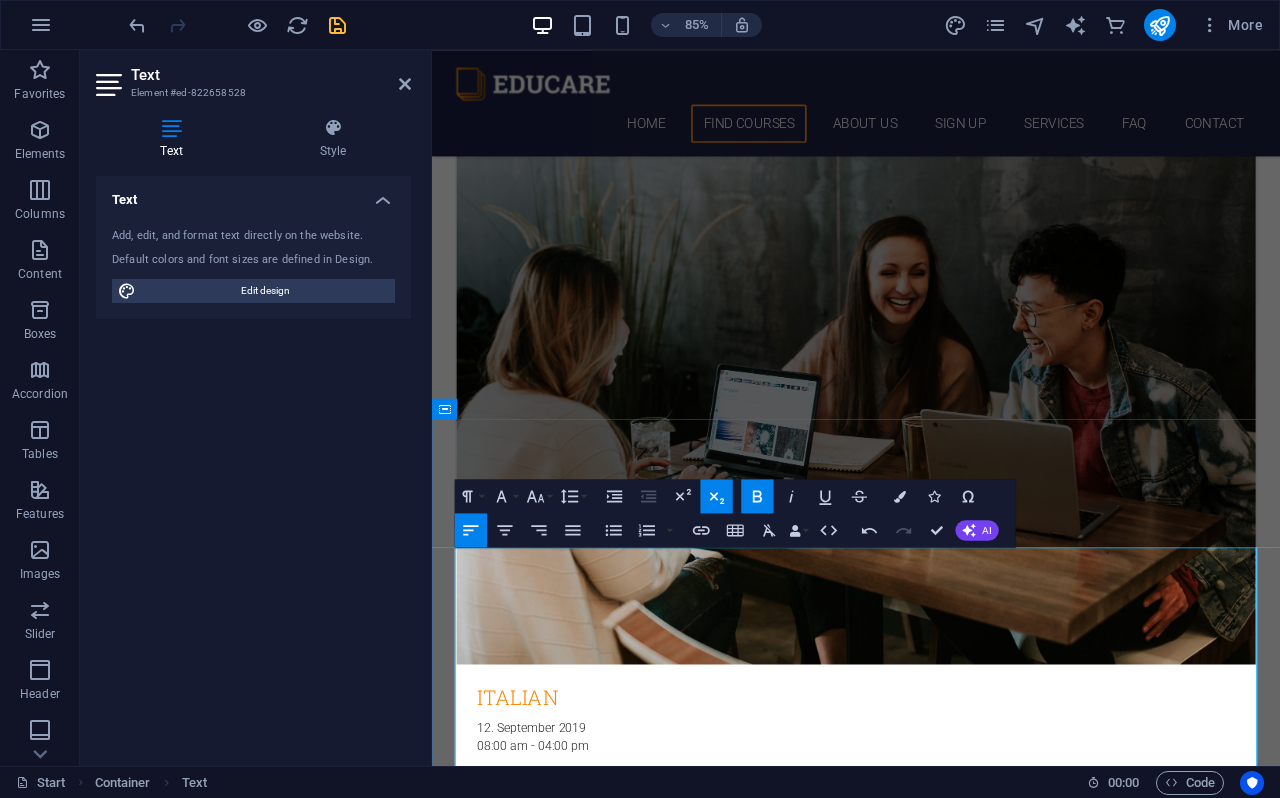 click on "​ 🏢 About Us — Edupedia Consultancy" at bounding box center (931, 5307) 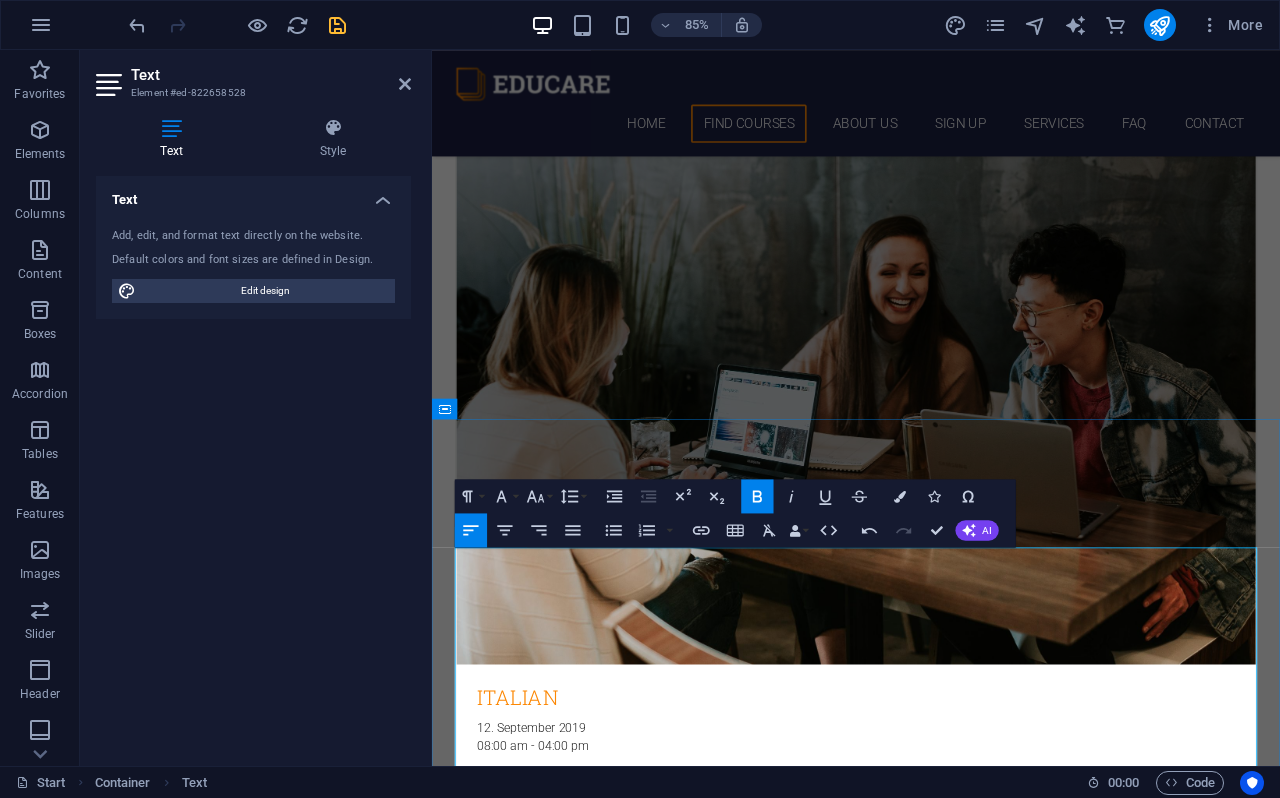 click on "​ 🏢 About Us — Edupedia Consultancy" at bounding box center [931, 5307] 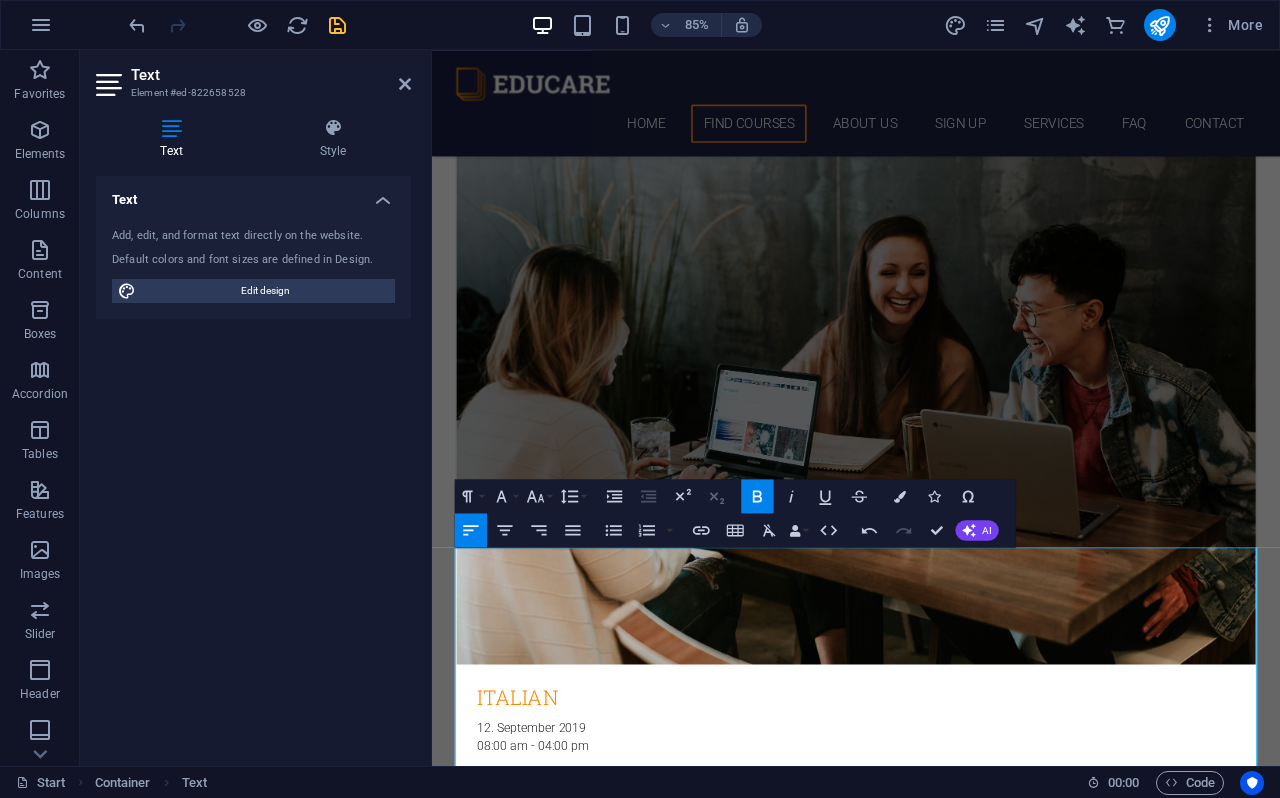 click 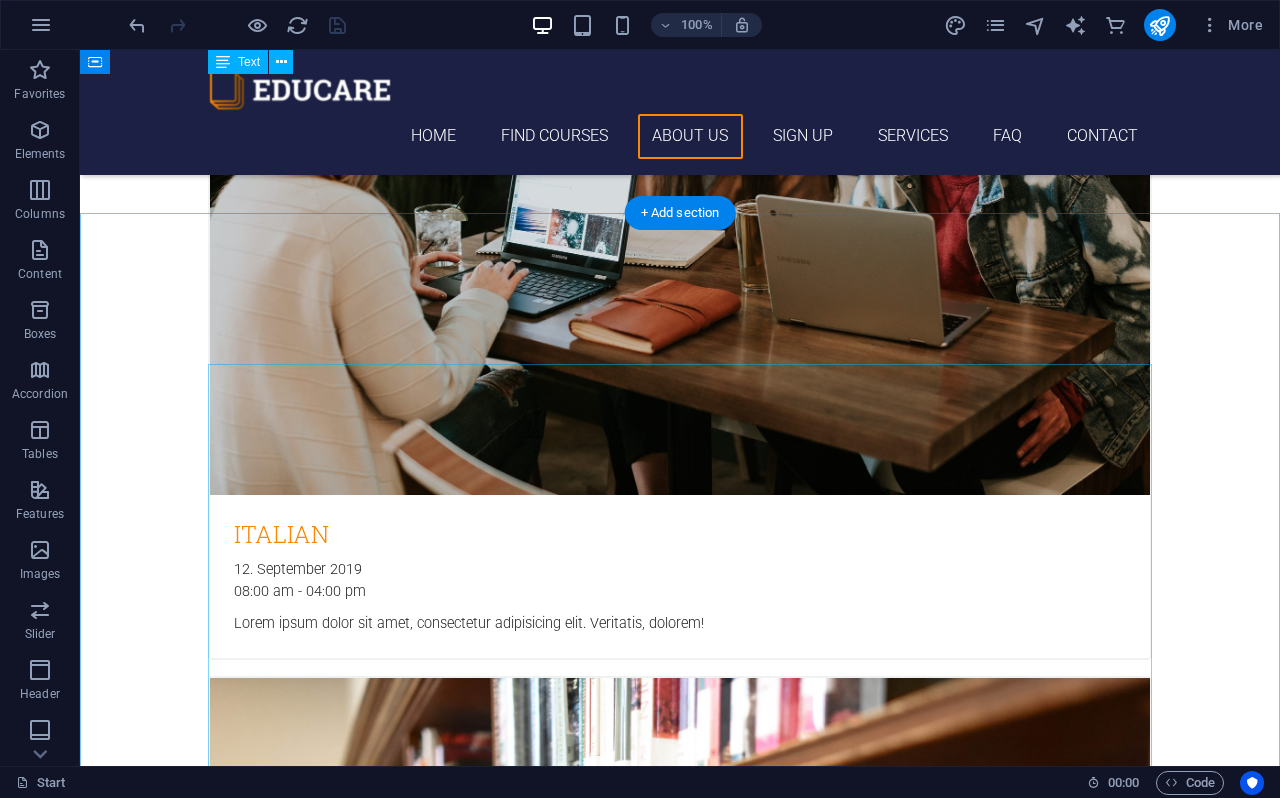 scroll, scrollTop: 3528, scrollLeft: 0, axis: vertical 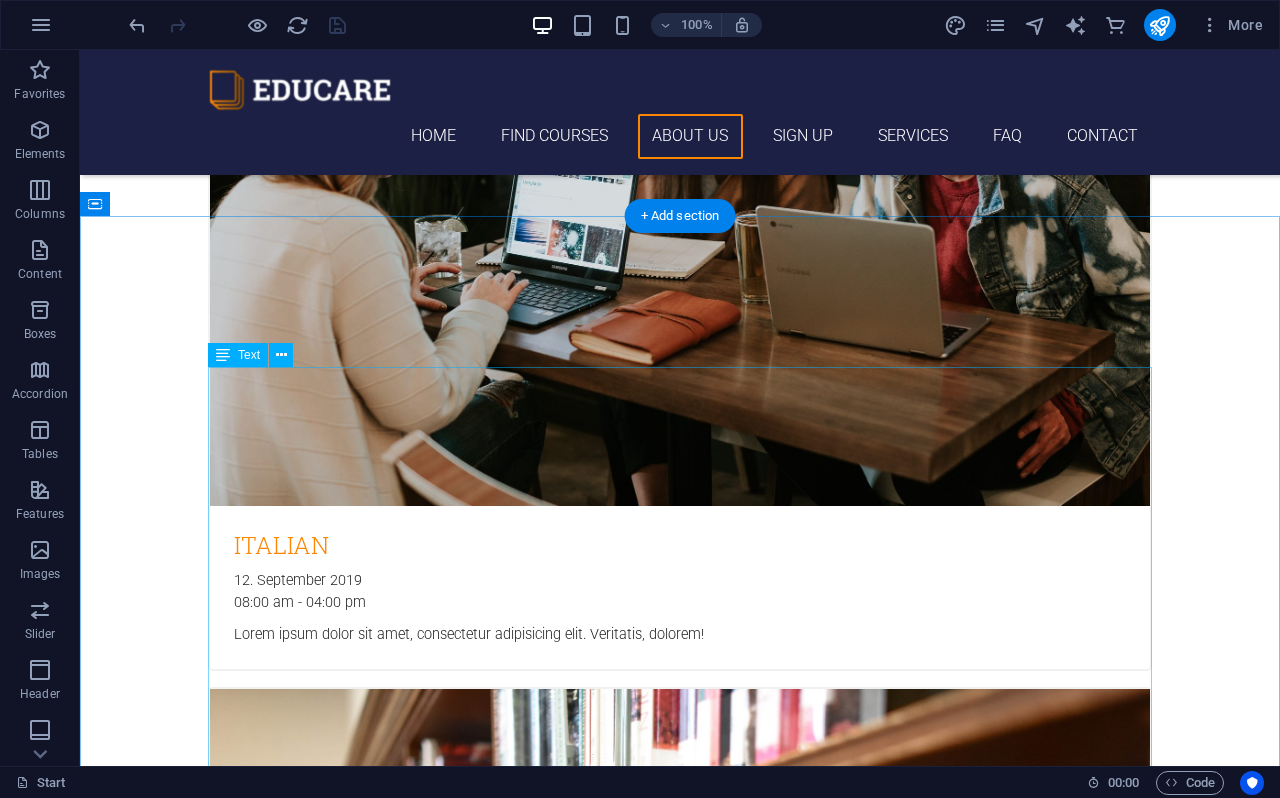 click on "🏢 About Us — Edupedia Consultancy Your Trusted Partner in Global Education and Immigration At  Edupedia Consultancy , we are passionate about empowering individuals to achieve their dreams of studying abroad and building a brighter future. Established with the vision to make international education more accessible, we provide comprehensive education and immigration consulting services tailored to each student’s unique goals and background. 🌍 Who We Are Edupedia Consultancy is a Dhaka-based education and immigration consultancy, located at  House No-6 (5th Floor), Road 2/B, Baridhara J Block, Dhaka 1212 . We specialize in guiding students and professionals to pursue higher studies, career advancement, and immigration opportunities across top global destinations including the  USA, UK, Canada, Australia, Germany , and beyond. Through our strong international network and strategic global partnerships, we are proud to be affiliated with  TRUST 🎯 Our Mission Access prestigious institutions abroad" at bounding box center [680, 5736] 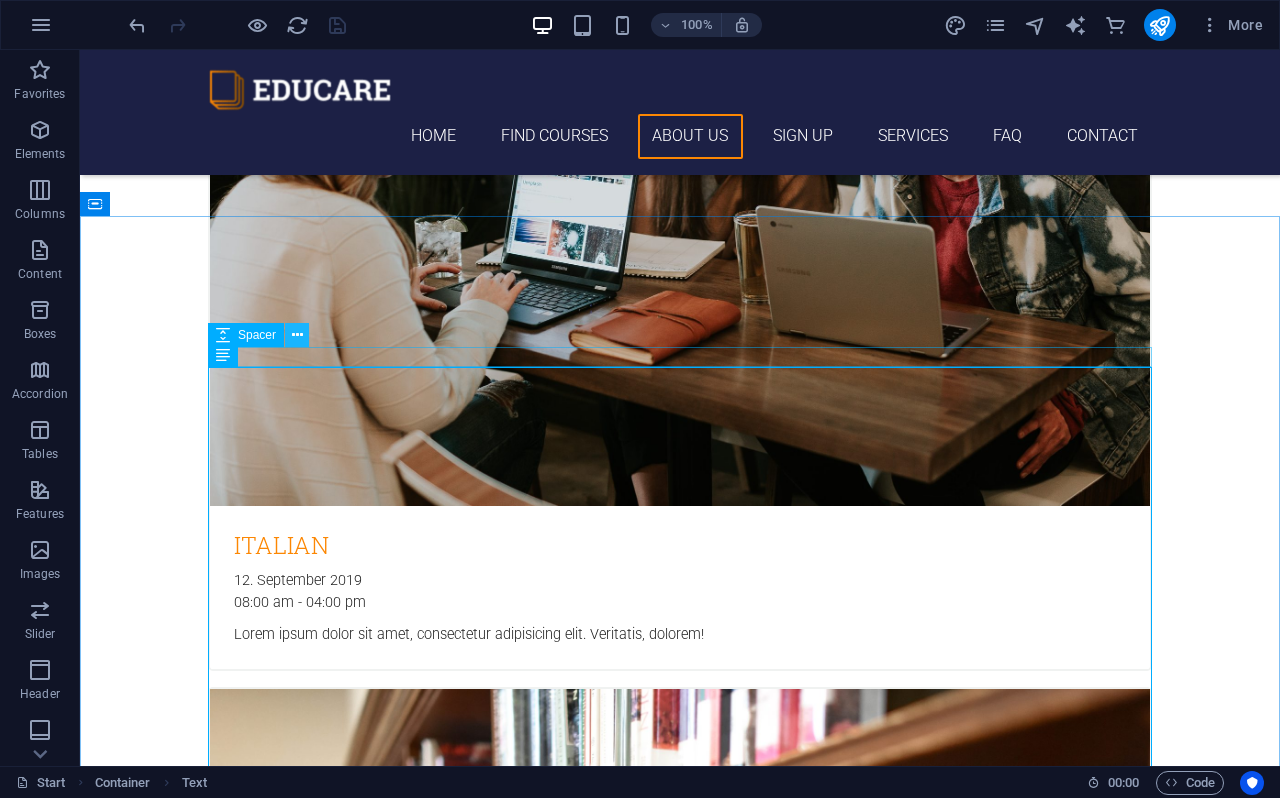 click at bounding box center (297, 335) 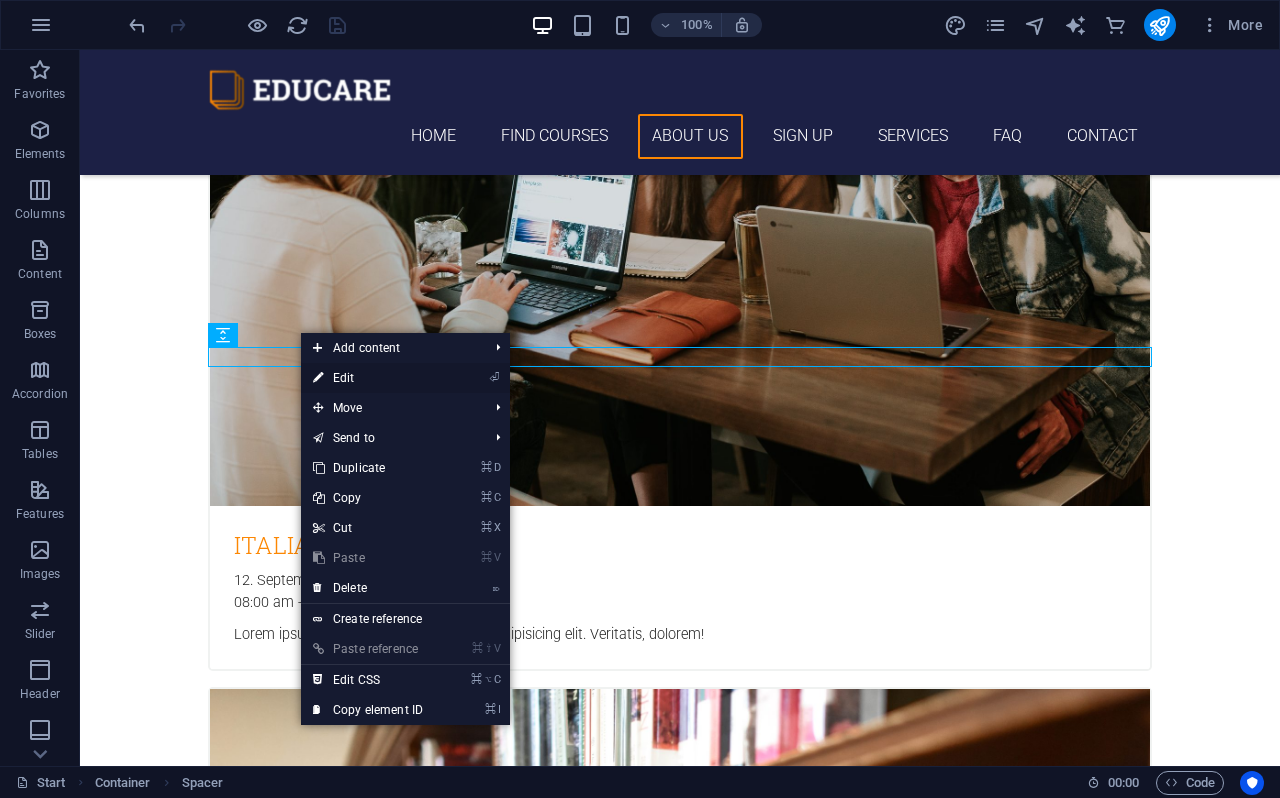 click on "⏎  Edit" at bounding box center (368, 378) 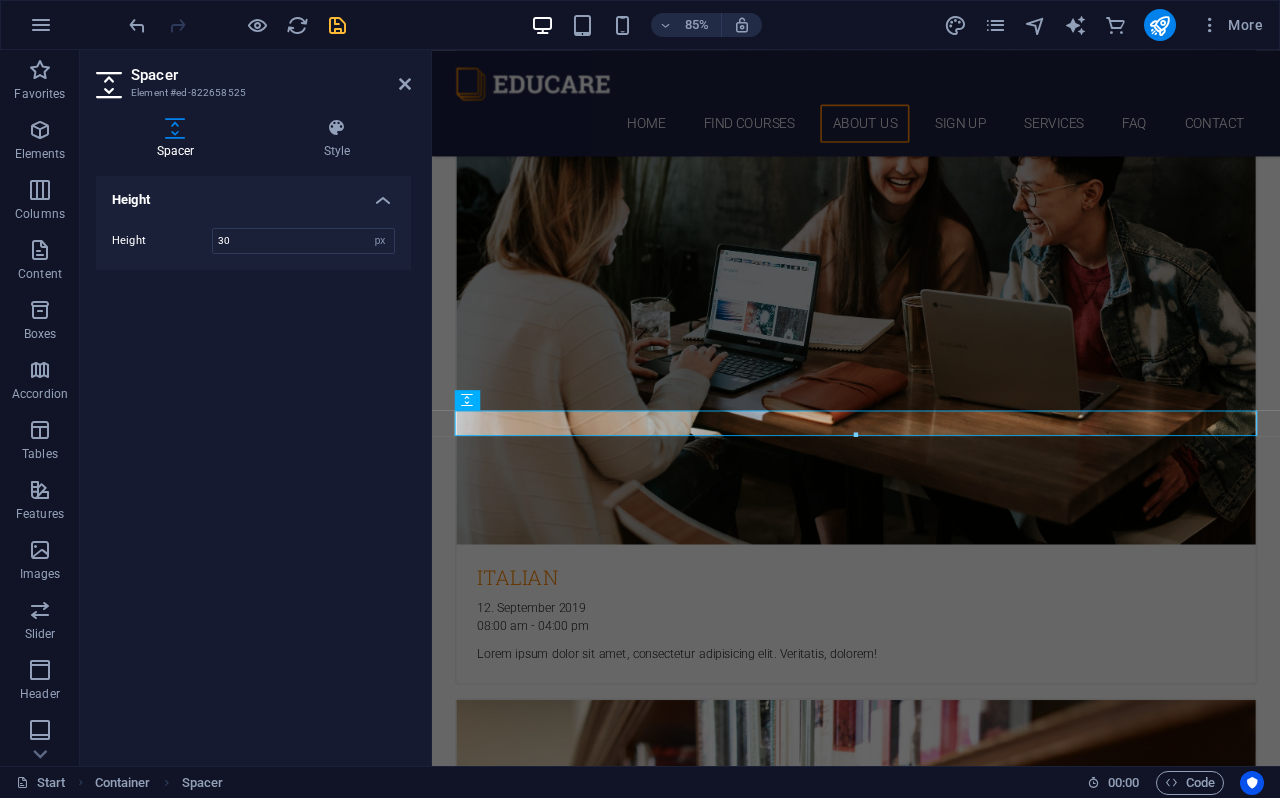 type on "30" 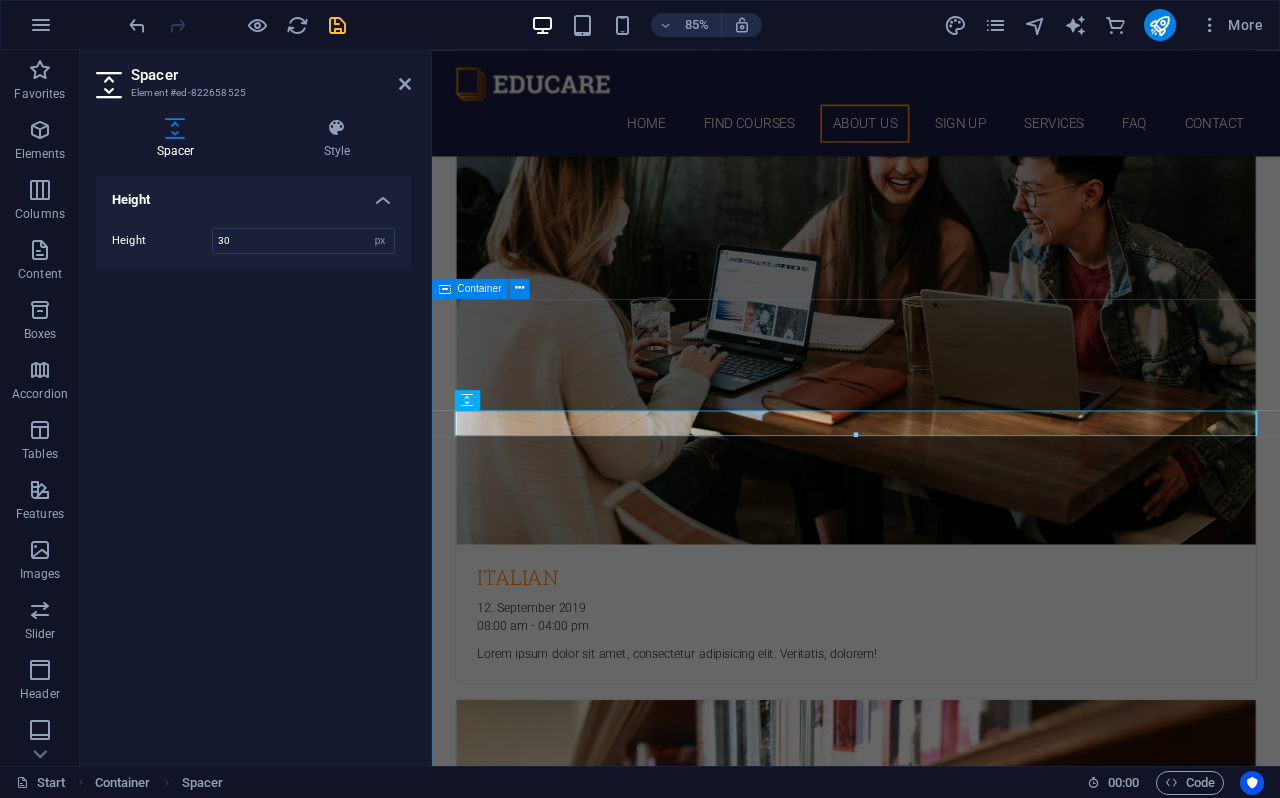 click on "Education and immigrant consultancy 🏢 About Us — Edupedia Consultancy Your Trusted Partner in Global Education and Immigration At  Edupedia Consultancy , we are passionate about empowering individuals to achieve their dreams of studying abroad and building a brighter future. Established with the vision to make international education more accessible, we provide comprehensive education and immigration consulting services tailored to each student’s unique goals and background. 🌍 Who We Are Edupedia Consultancy is a Dhaka-based education and immigration consultancy, located at  House No-6 (5th Floor), Road 2/B, Baridhara J Block, Dhaka 1212 . We specialize in guiding students and professionals to pursue higher studies, career advancement, and immigration opportunities across top global destinations including the  USA, UK, Canada, Australia, Germany , and beyond. Through our strong international network and strategic global partnerships, we are proud to be affiliated with  TRUST 🎯 Our Mission" at bounding box center [931, 5943] 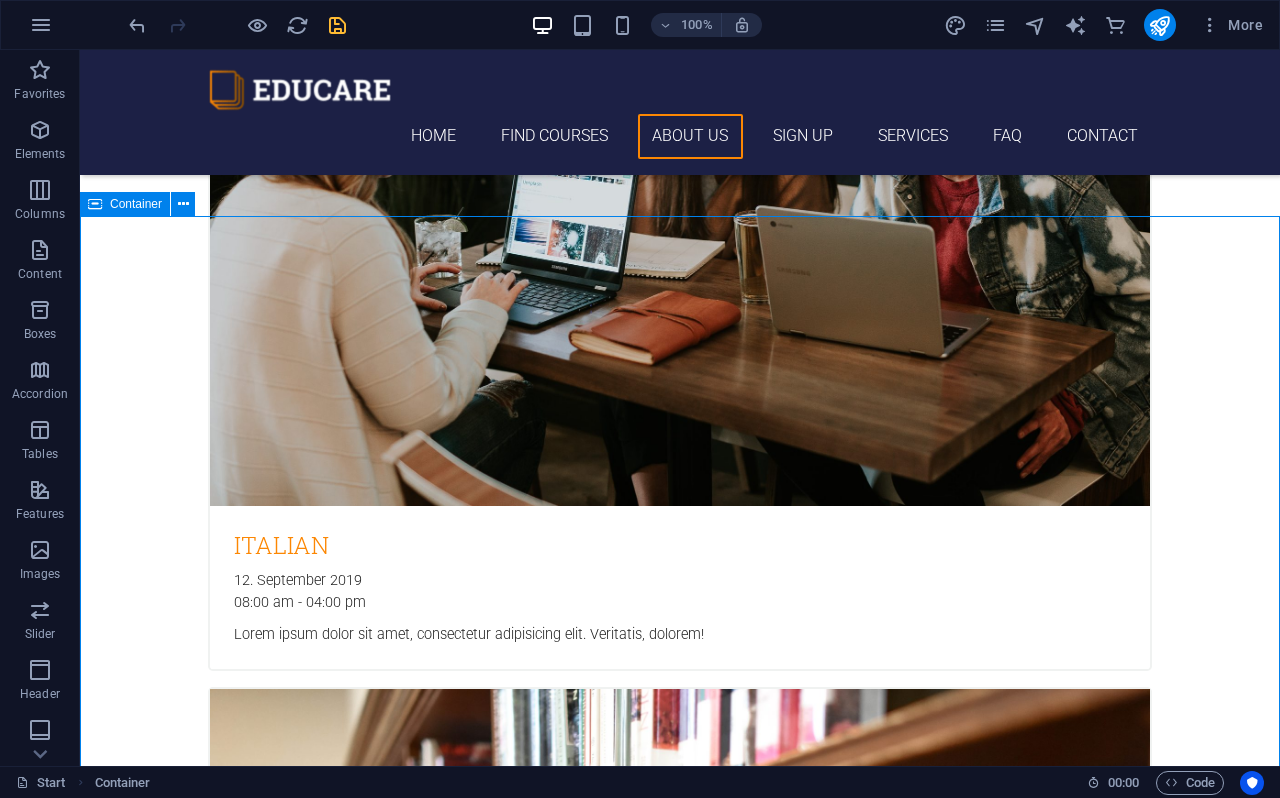 click on "Education and immigrant consultancy 🏢 About Us — Edupedia Consultancy Your Trusted Partner in Global Education and Immigration At  Edupedia Consultancy , we are passionate about empowering individuals to achieve their dreams of studying abroad and building a brighter future. Established with the vision to make international education more accessible, we provide comprehensive education and immigration consulting services tailored to each student’s unique goals and background. 🌍 Who We Are Edupedia Consultancy is a Dhaka-based education and immigration consultancy, located at  House No-6 (5th Floor), Road 2/B, Baridhara J Block, Dhaka 1212 . We specialize in guiding students and professionals to pursue higher studies, career advancement, and immigration opportunities across top global destinations including the  USA, UK, Canada, Australia, Germany , and beyond. Through our strong international network and strategic global partnerships, we are proud to be affiliated with  TRUST 🎯 Our Mission" at bounding box center [680, 5817] 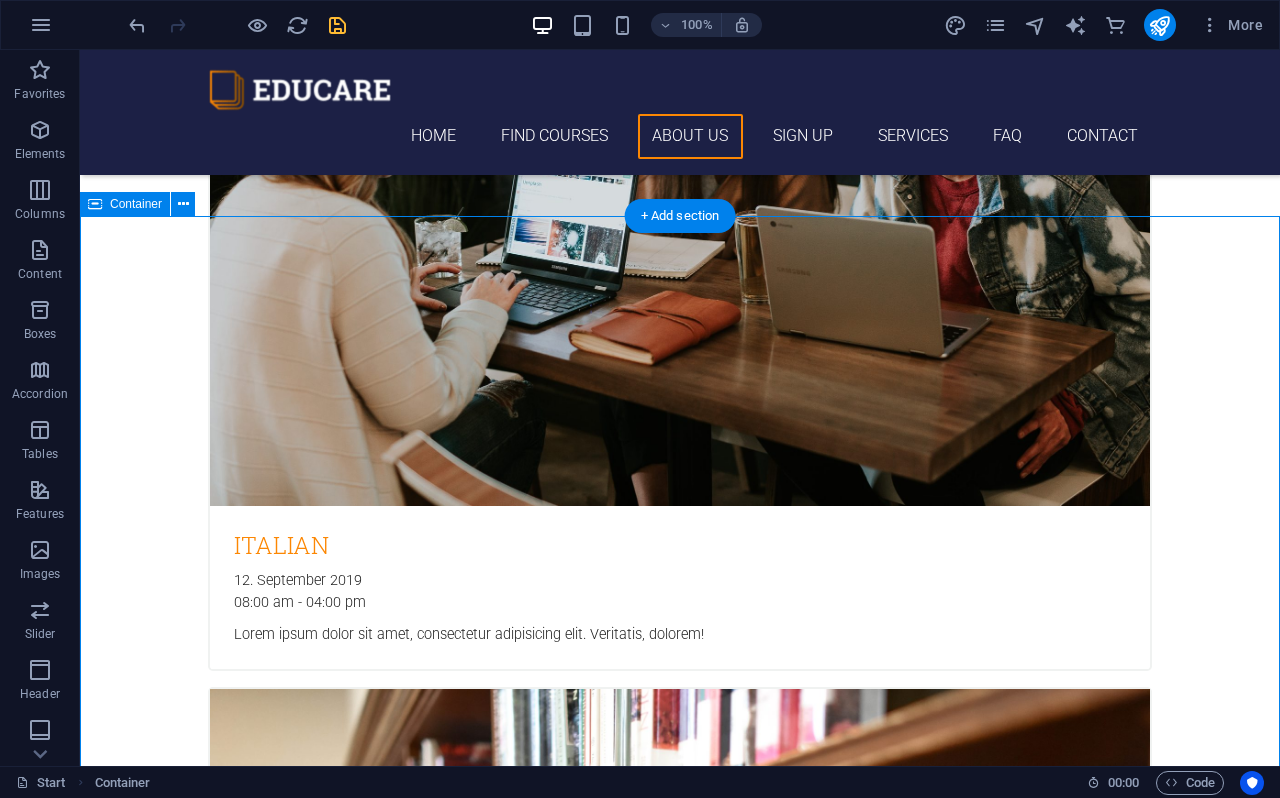 click on "Education and immigrant consultancy 🏢 About Us — Edupedia Consultancy Your Trusted Partner in Global Education and Immigration At  Edupedia Consultancy , we are passionate about empowering individuals to achieve their dreams of studying abroad and building a brighter future. Established with the vision to make international education more accessible, we provide comprehensive education and immigration consulting services tailored to each student’s unique goals and background. 🌍 Who We Are Edupedia Consultancy is a Dhaka-based education and immigration consultancy, located at  House No-6 (5th Floor), Road 2/B, Baridhara J Block, Dhaka 1212 . We specialize in guiding students and professionals to pursue higher studies, career advancement, and immigration opportunities across top global destinations including the  USA, UK, Canada, Australia, Germany , and beyond. Through our strong international network and strategic global partnerships, we are proud to be affiliated with  TRUST 🎯 Our Mission" at bounding box center [680, 5817] 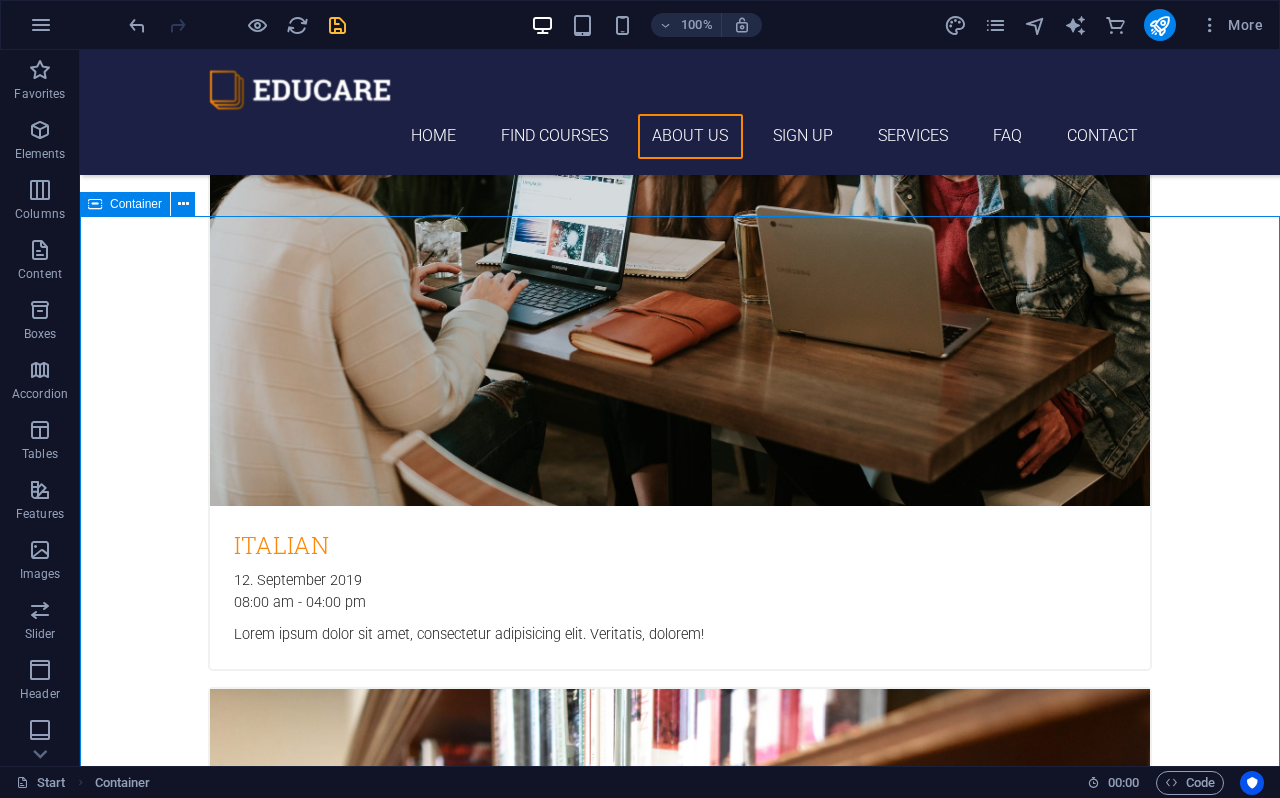 click on "Container" at bounding box center (136, 204) 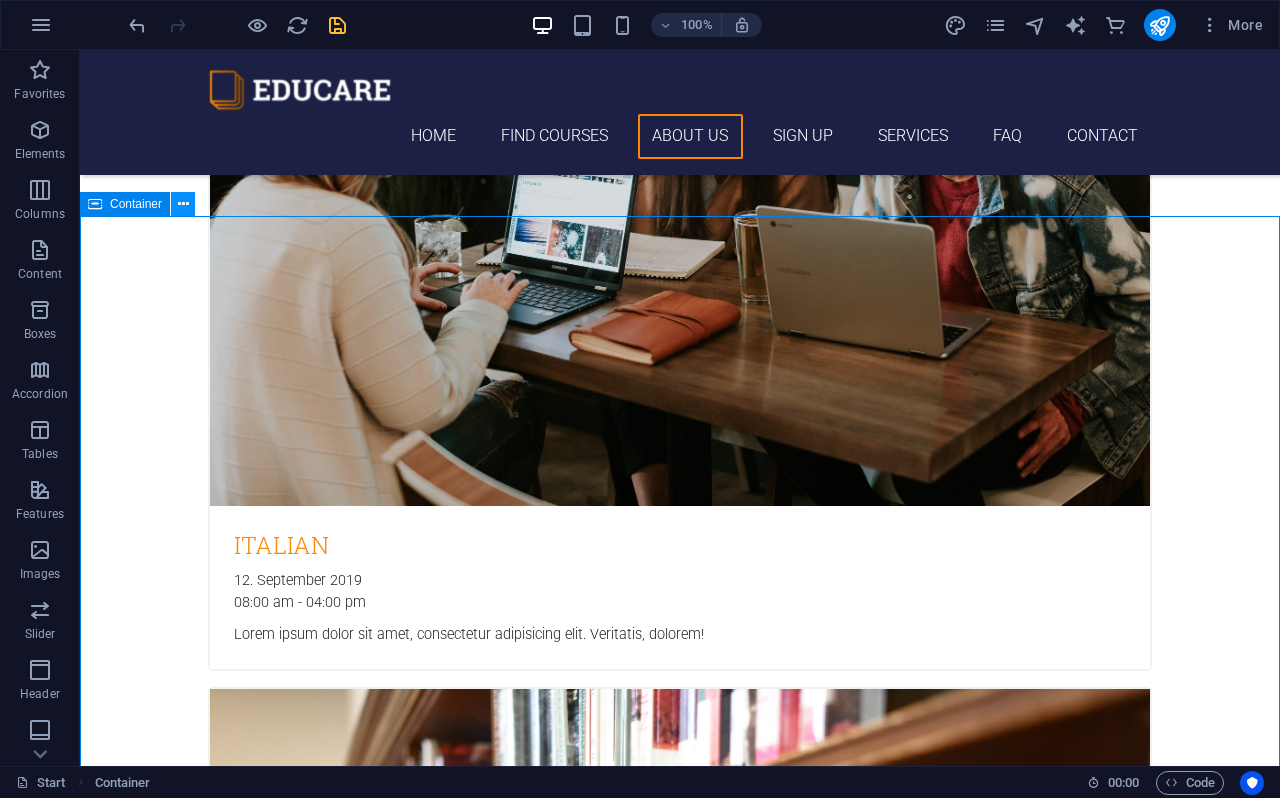 click at bounding box center (183, 204) 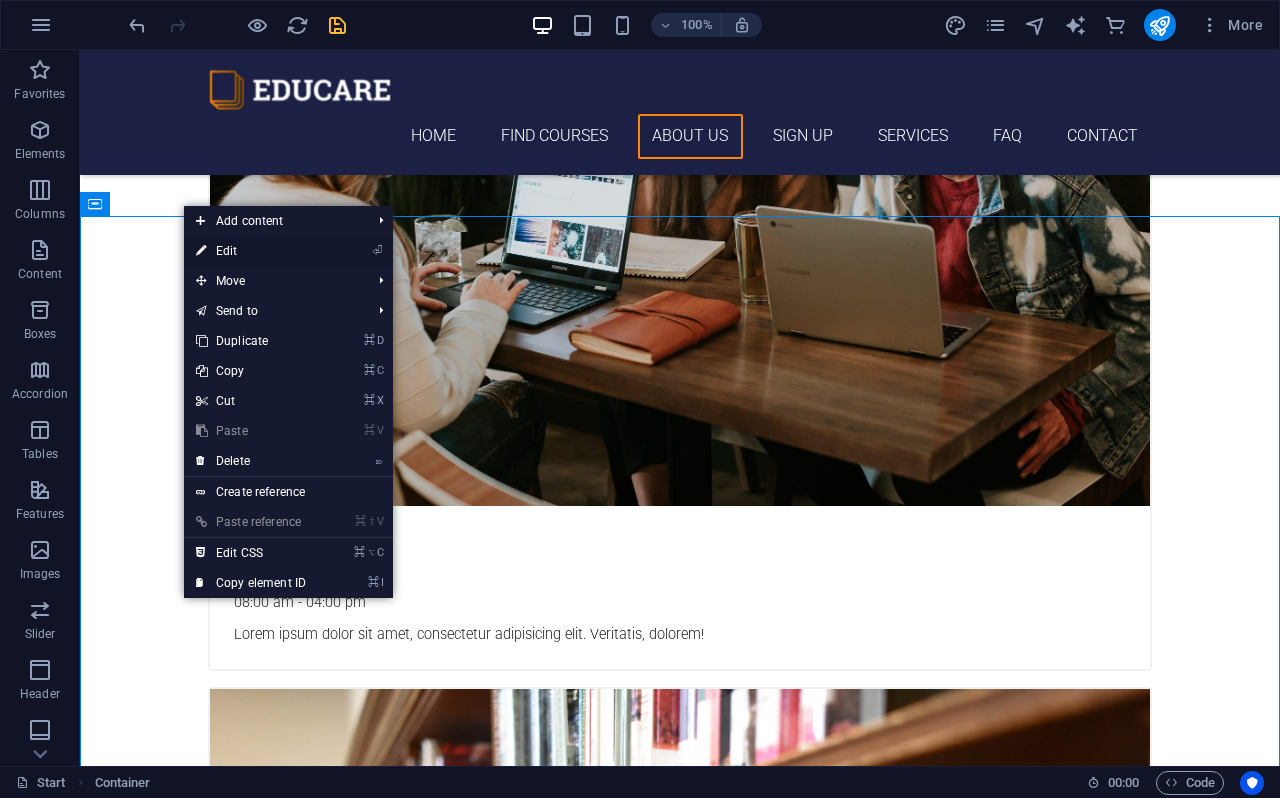click on "⏎  Edit" at bounding box center (251, 251) 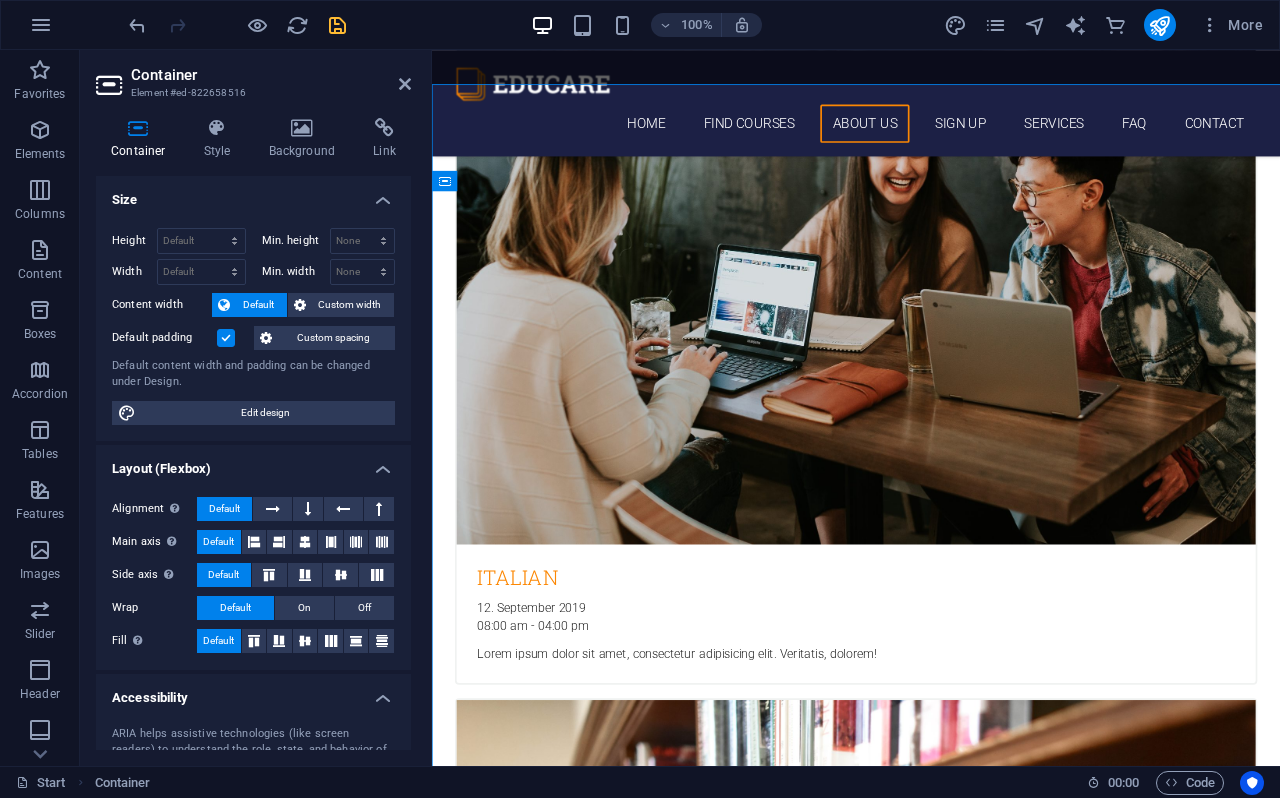 scroll, scrollTop: 3655, scrollLeft: 0, axis: vertical 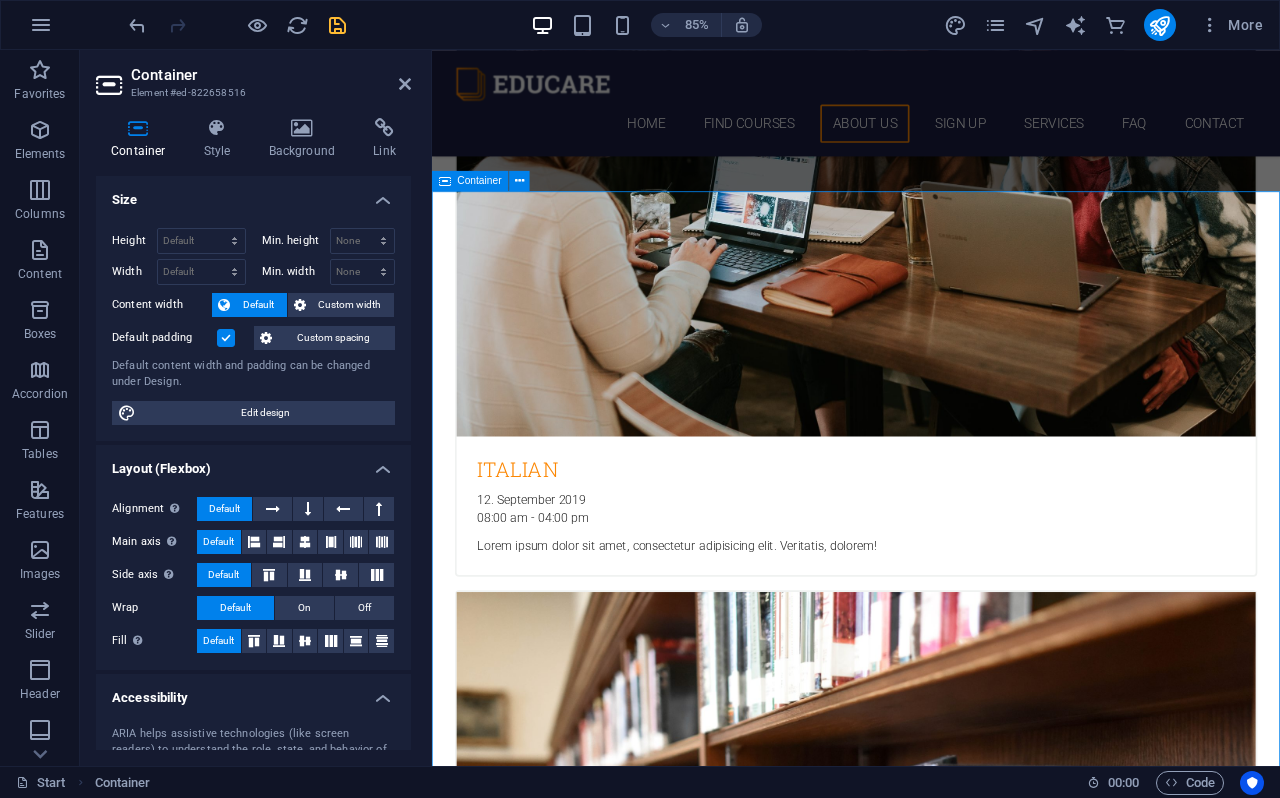 click on "Education and immigrant consultancy 🏢 About Us — Edupedia Consultancy Your Trusted Partner in Global Education and Immigration At  Edupedia Consultancy , we are passionate about empowering individuals to achieve their dreams of studying abroad and building a brighter future. Established with the vision to make international education more accessible, we provide comprehensive education and immigration consulting services tailored to each student’s unique goals and background. 🌍 Who We Are Edupedia Consultancy is a Dhaka-based education and immigration consultancy, located at  House No-6 (5th Floor), Road 2/B, Baridhara J Block, Dhaka 1212 . We specialize in guiding students and professionals to pursue higher studies, career advancement, and immigration opportunities across top global destinations including the  USA, UK, Canada, Australia, Germany , and beyond. Through our strong international network and strategic global partnerships, we are proud to be affiliated with  TRUST 🎯 Our Mission" at bounding box center [931, 5816] 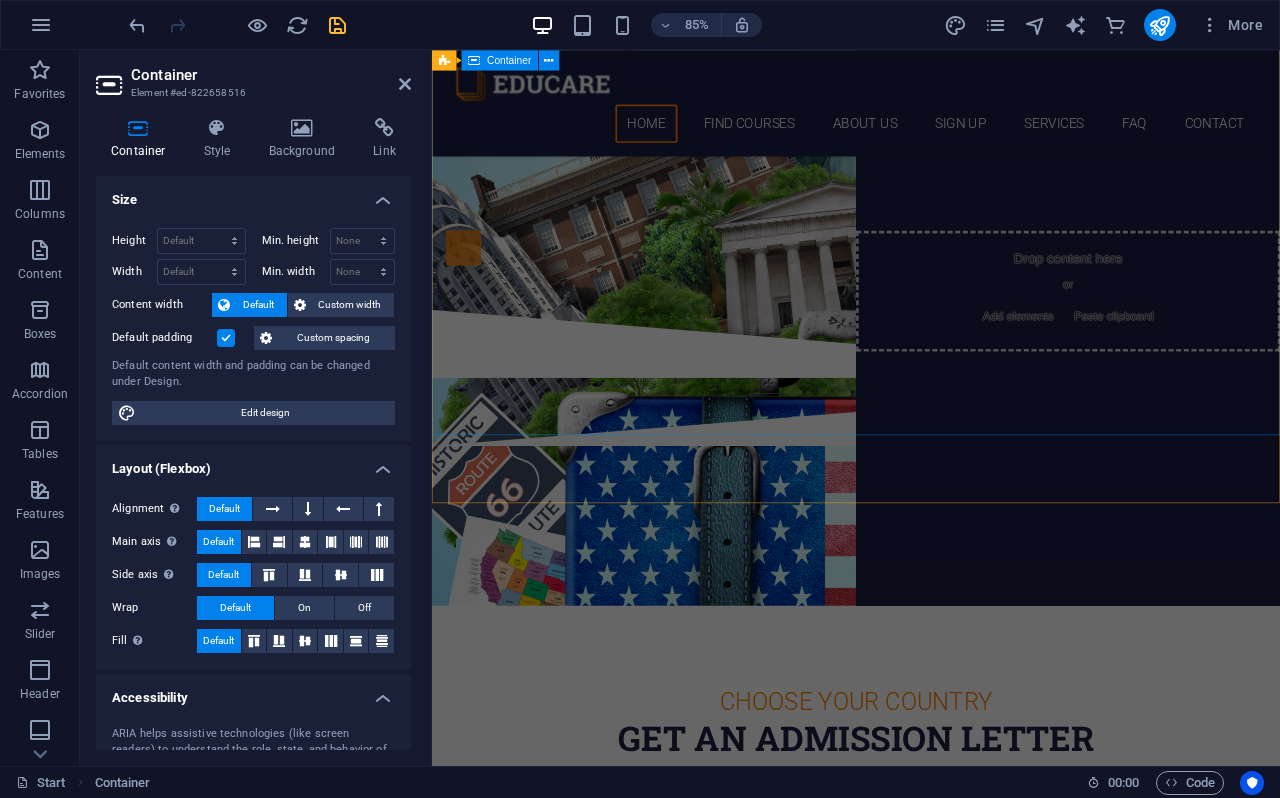 scroll, scrollTop: 0, scrollLeft: 0, axis: both 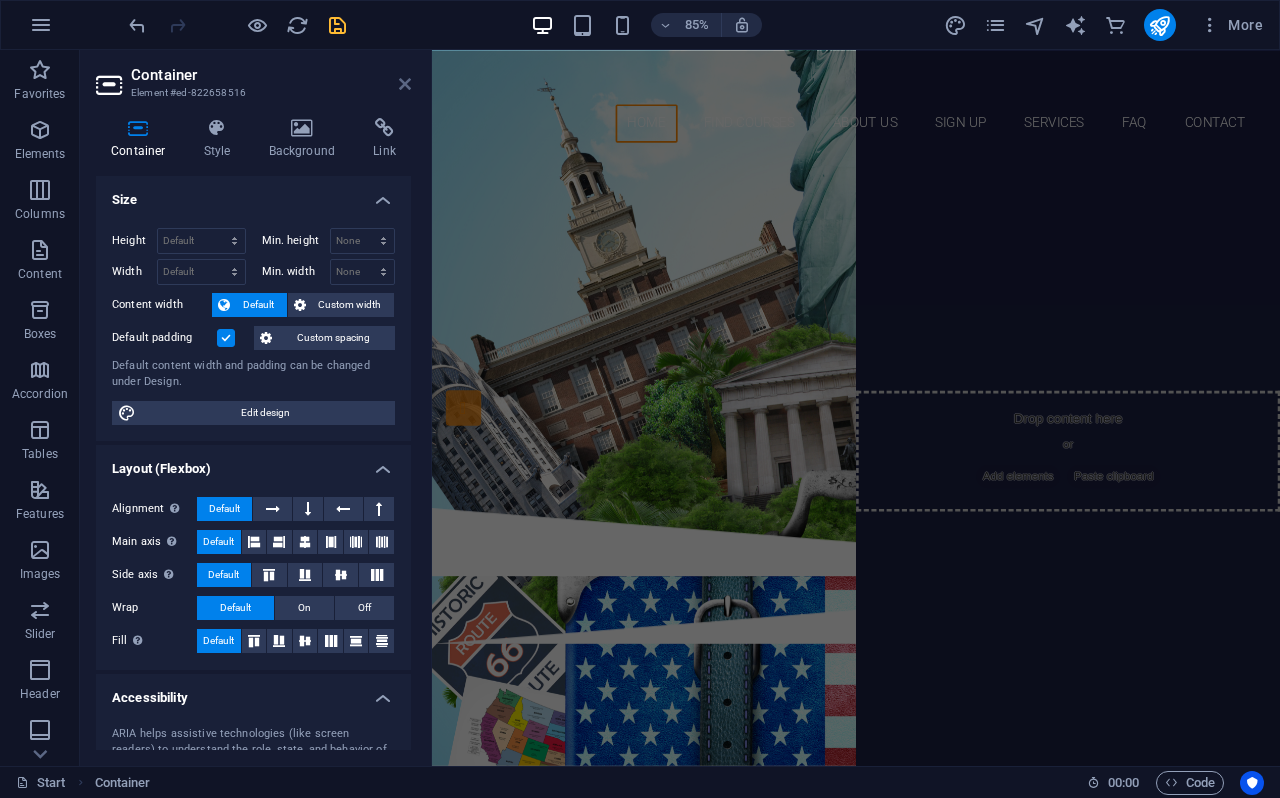 click at bounding box center (405, 84) 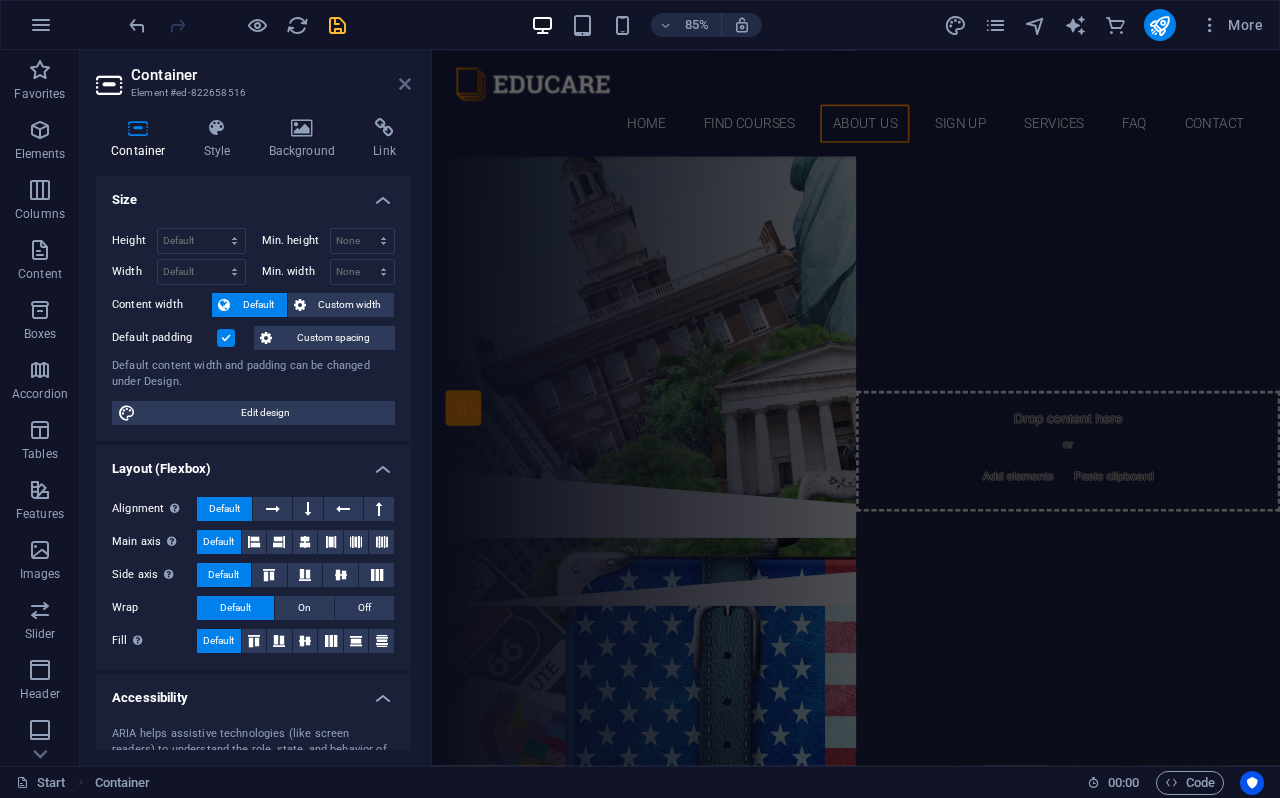 scroll, scrollTop: 4289, scrollLeft: 0, axis: vertical 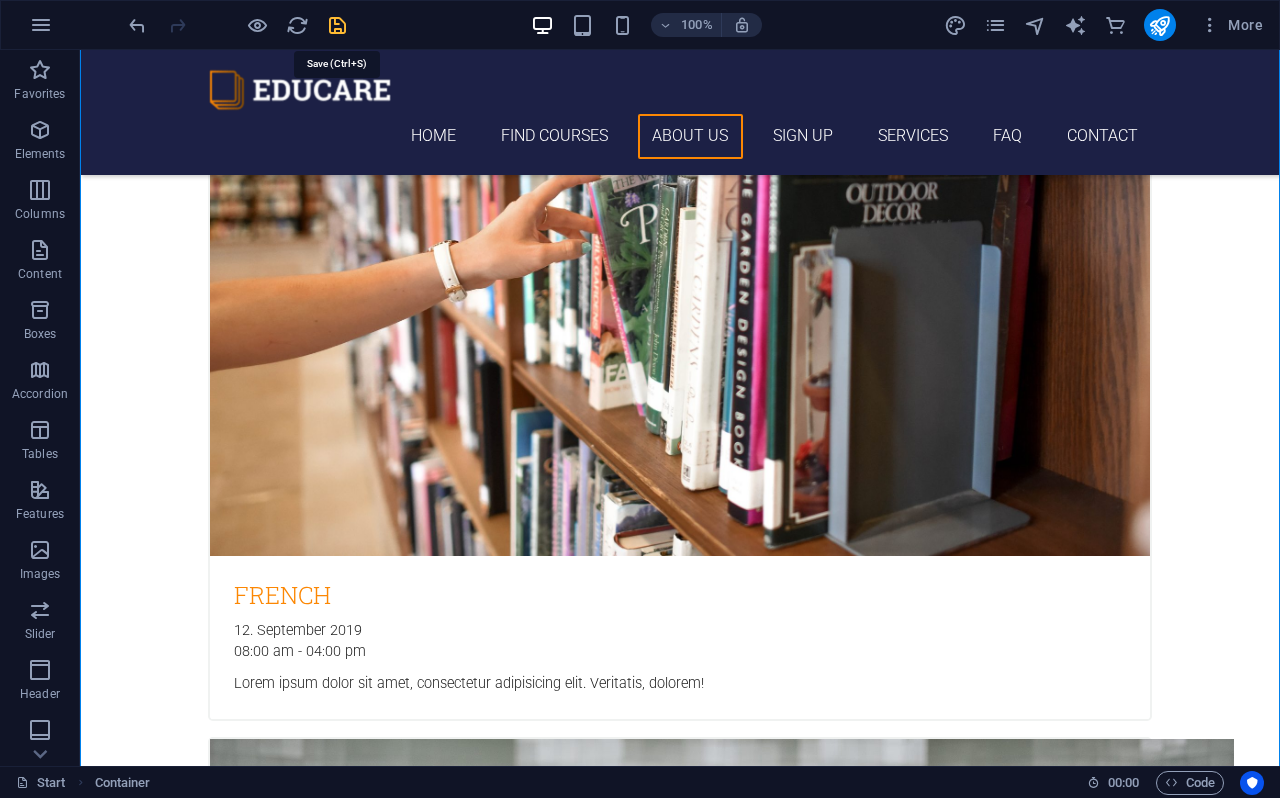 click at bounding box center [337, 25] 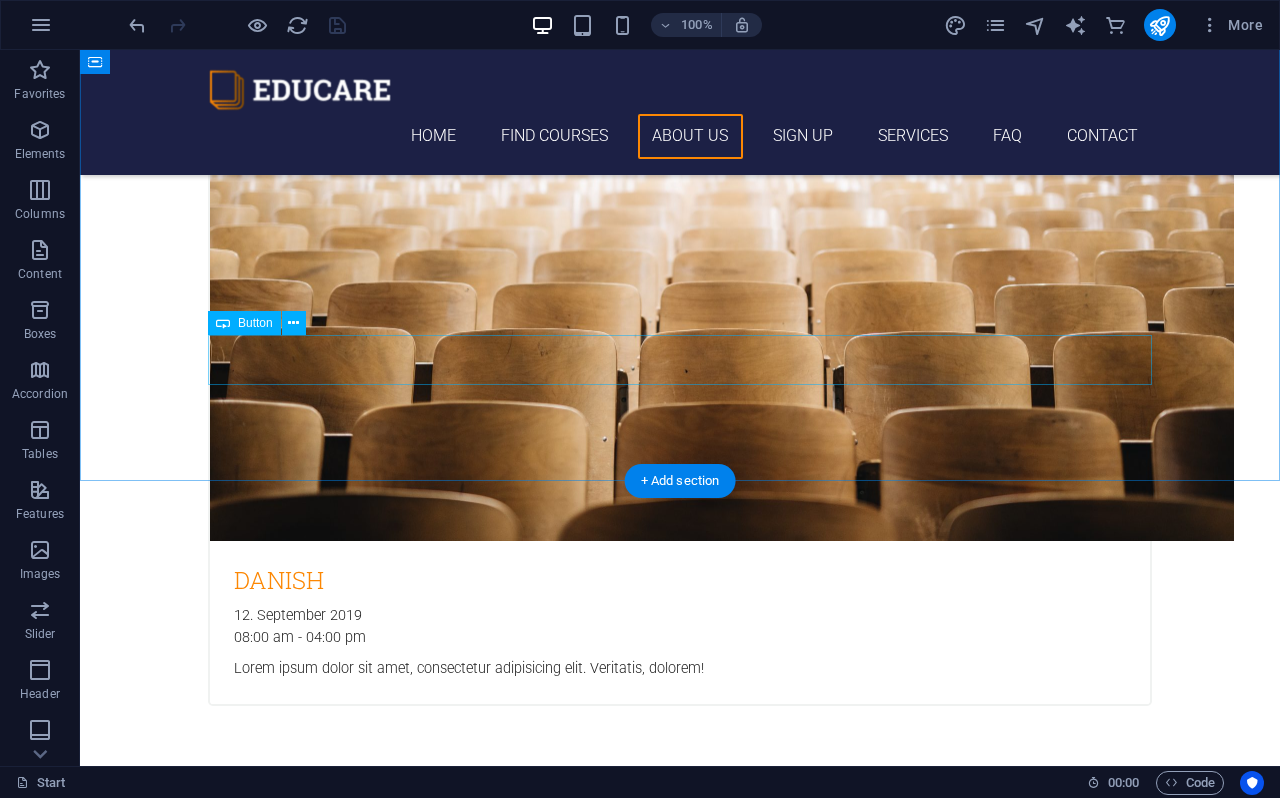 scroll, scrollTop: 5176, scrollLeft: 0, axis: vertical 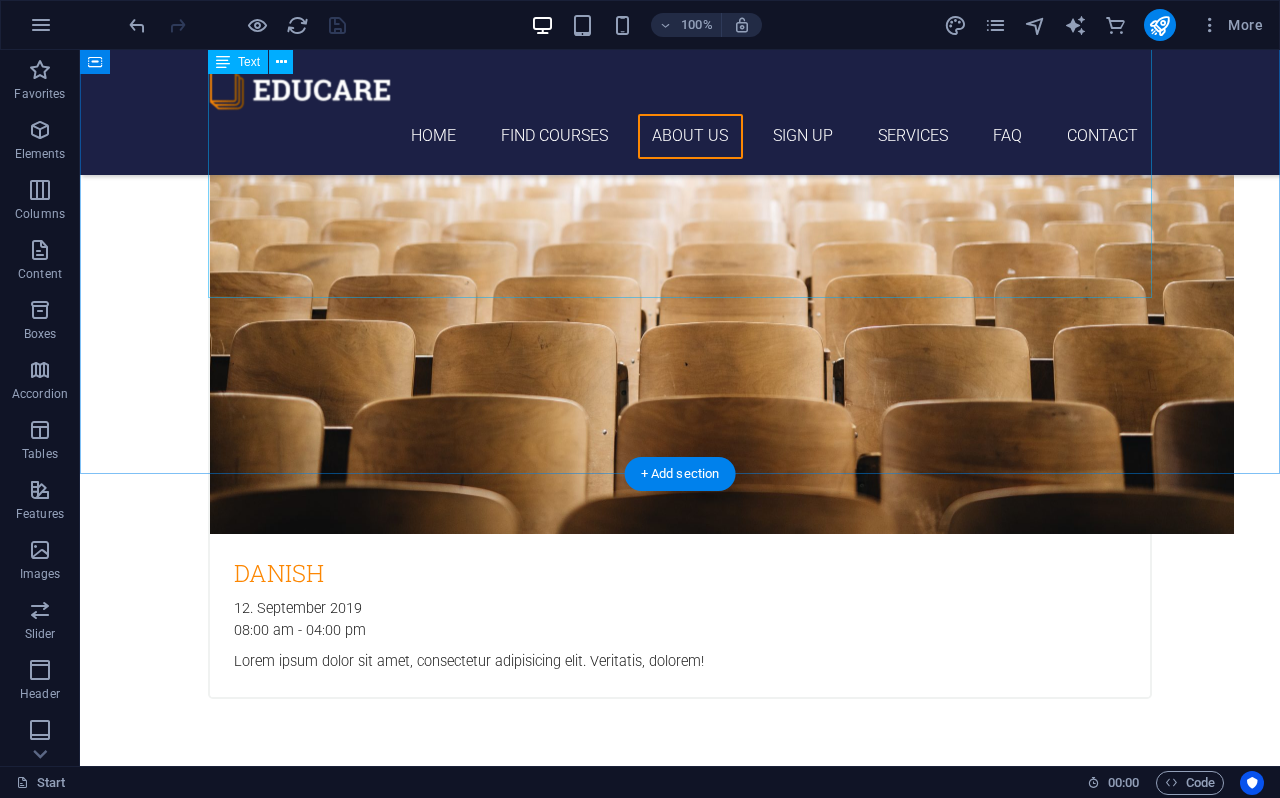 click on "🏢 About Us — Edupedia Consultancy Your Trusted Partner in Global Education and Immigration At  Edupedia Consultancy , we are passionate about empowering individuals to achieve their dreams of studying abroad and building a brighter future. Established with the vision to make international education more accessible, we provide comprehensive education and immigration consulting services tailored to each student’s unique goals and background. 🌍 Who We Are Edupedia Consultancy is a Dhaka-based education and immigration consultancy, located at  House No-6 (5th Floor), Road 2/B, Baridhara J Block, Dhaka 1212 . We specialize in guiding students and professionals to pursue higher studies, career advancement, and immigration opportunities across top global destinations including the  USA, UK, Canada, Australia, Germany , and beyond. Through our strong international network and strategic global partnerships, we are proud to be affiliated with  TRUST 🎯 Our Mission Access prestigious institutions abroad" at bounding box center (680, 4098) 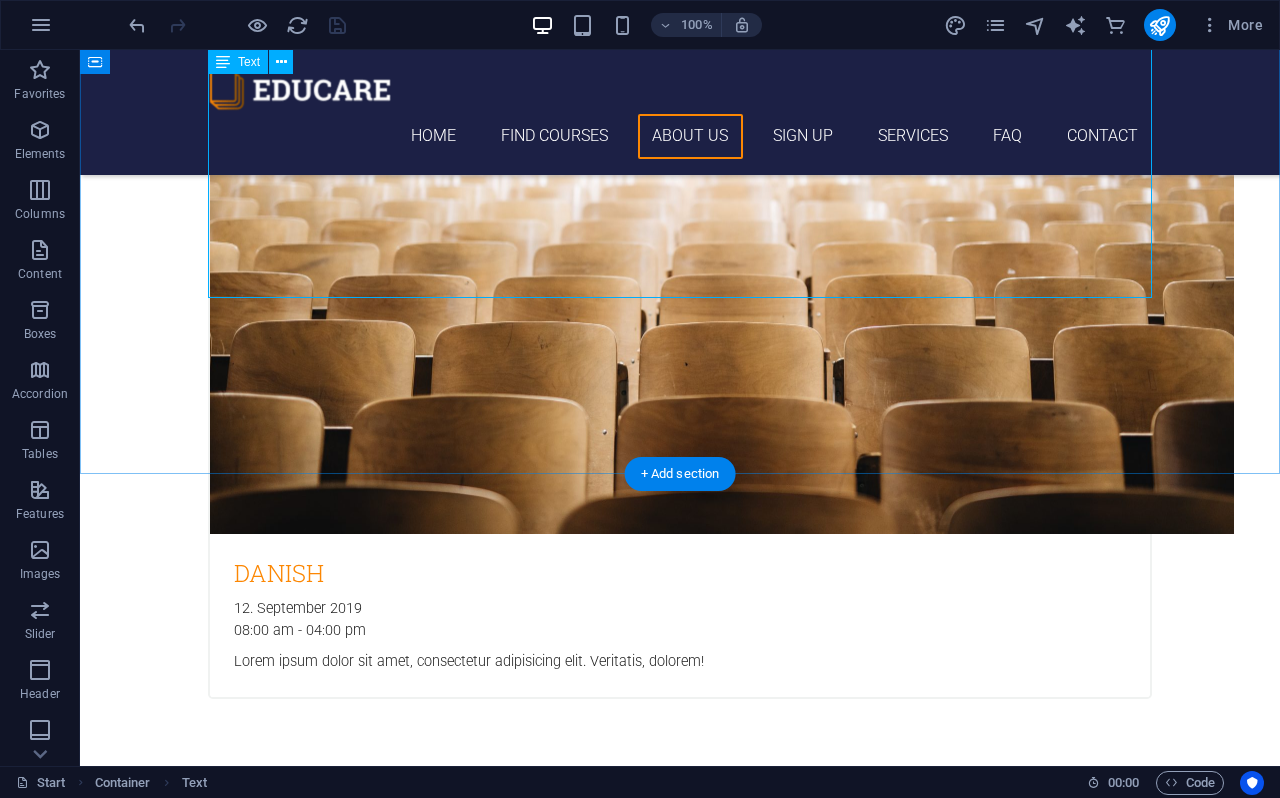 click on "🏢 About Us — Edupedia Consultancy Your Trusted Partner in Global Education and Immigration At  Edupedia Consultancy , we are passionate about empowering individuals to achieve their dreams of studying abroad and building a brighter future. Established with the vision to make international education more accessible, we provide comprehensive education and immigration consulting services tailored to each student’s unique goals and background. 🌍 Who We Are Edupedia Consultancy is a Dhaka-based education and immigration consultancy, located at  House No-6 (5th Floor), Road 2/B, Baridhara J Block, Dhaka 1212 . We specialize in guiding students and professionals to pursue higher studies, career advancement, and immigration opportunities across top global destinations including the  USA, UK, Canada, Australia, Germany , and beyond. Through our strong international network and strategic global partnerships, we are proud to be affiliated with  TRUST 🎯 Our Mission Access prestigious institutions abroad" at bounding box center (680, 4098) 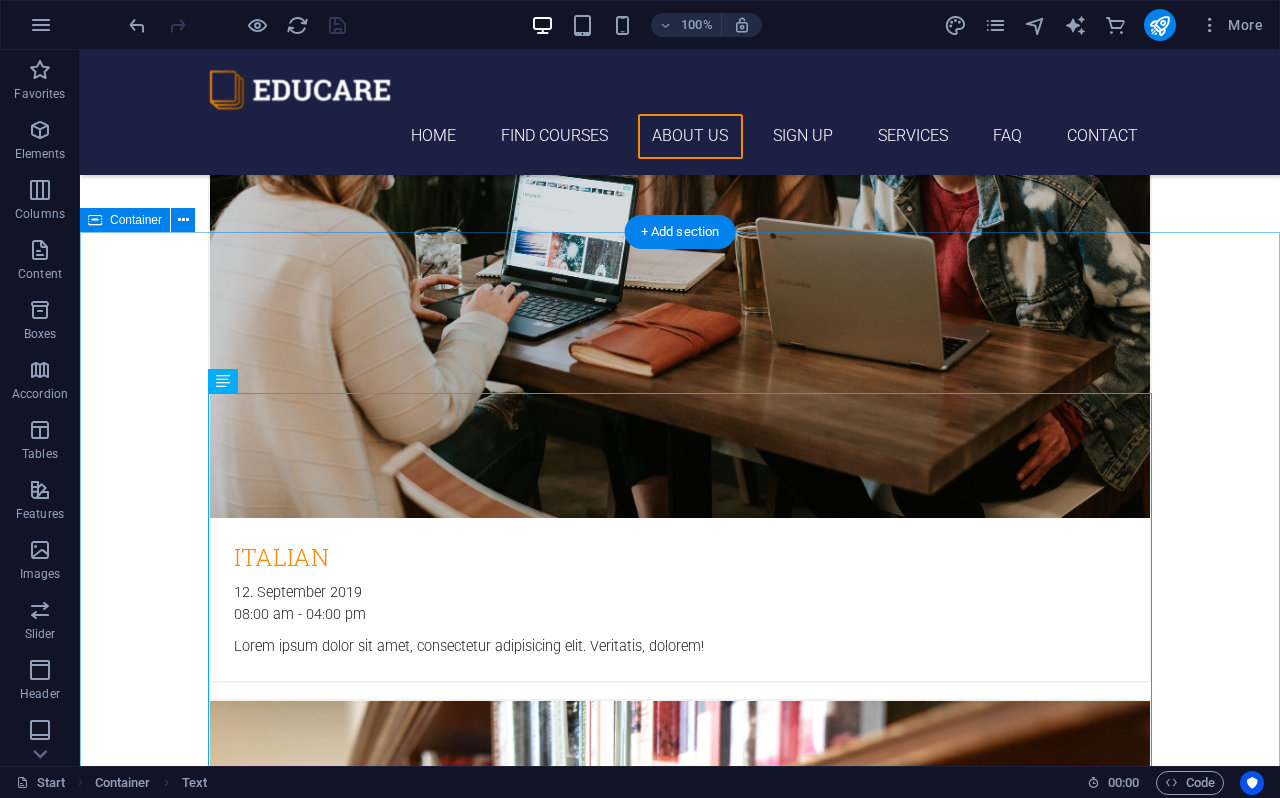 scroll, scrollTop: 3505, scrollLeft: 0, axis: vertical 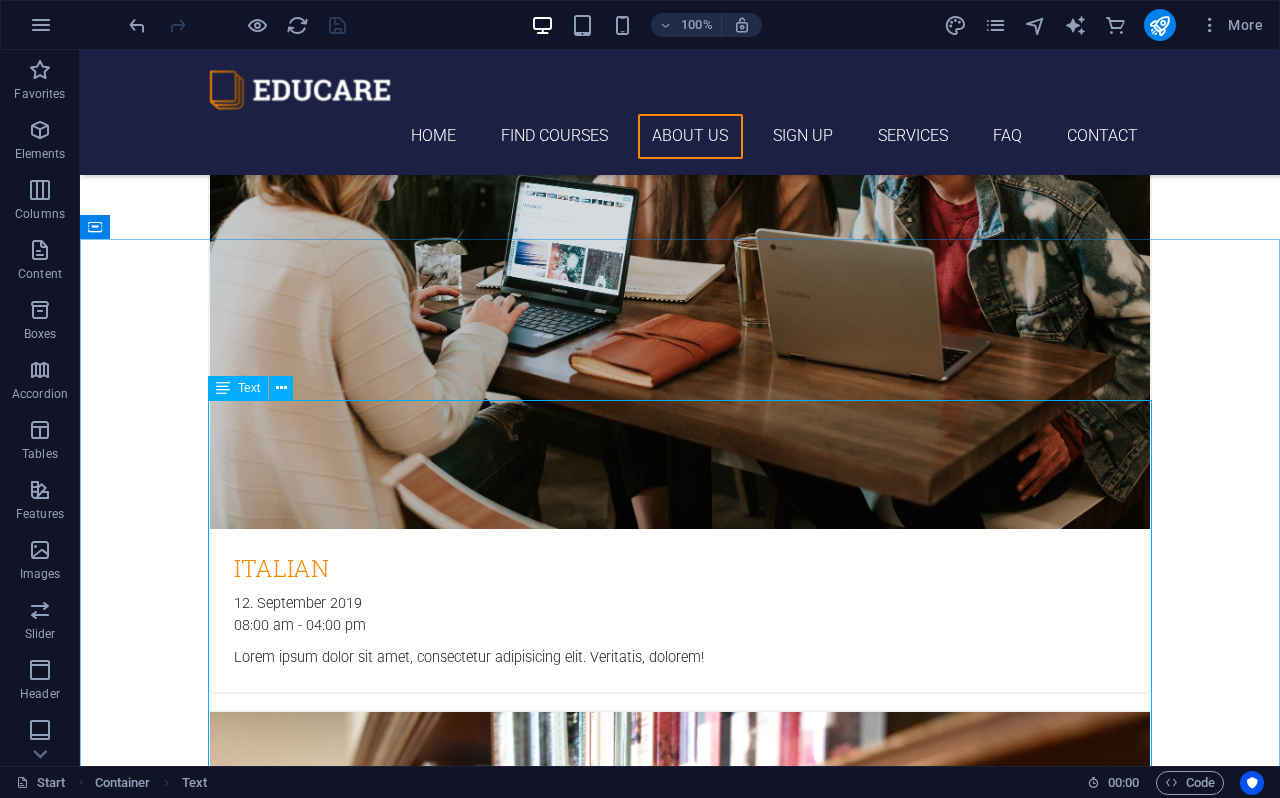 click on "Text" at bounding box center (249, 388) 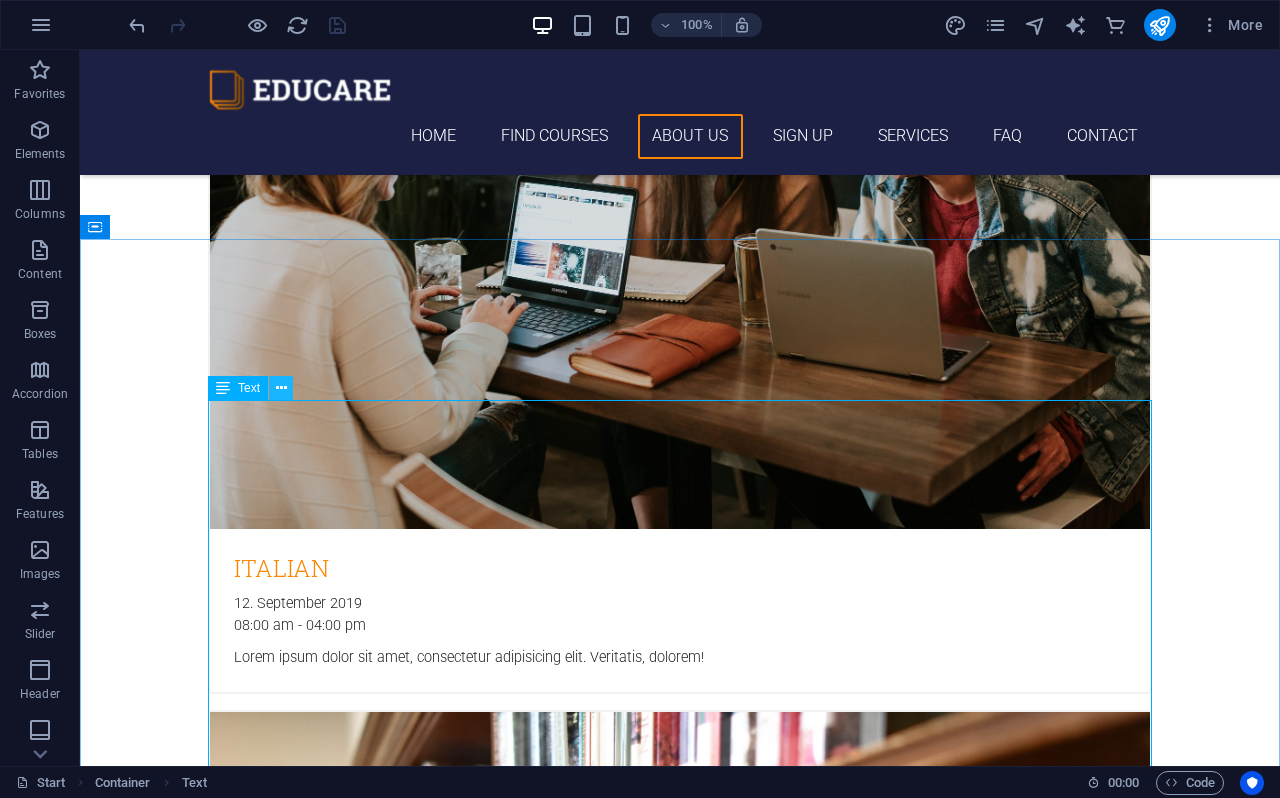 click at bounding box center (281, 388) 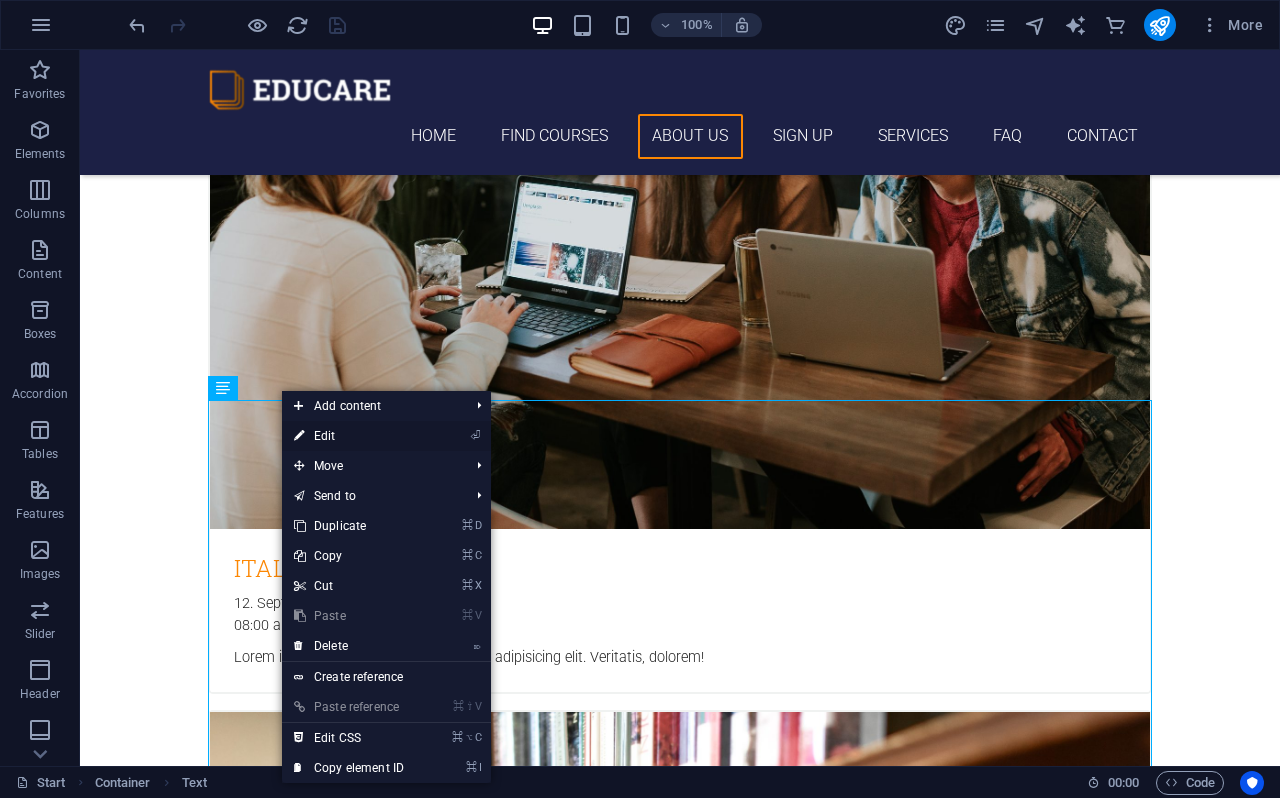 click on "⏎  Edit" at bounding box center [349, 436] 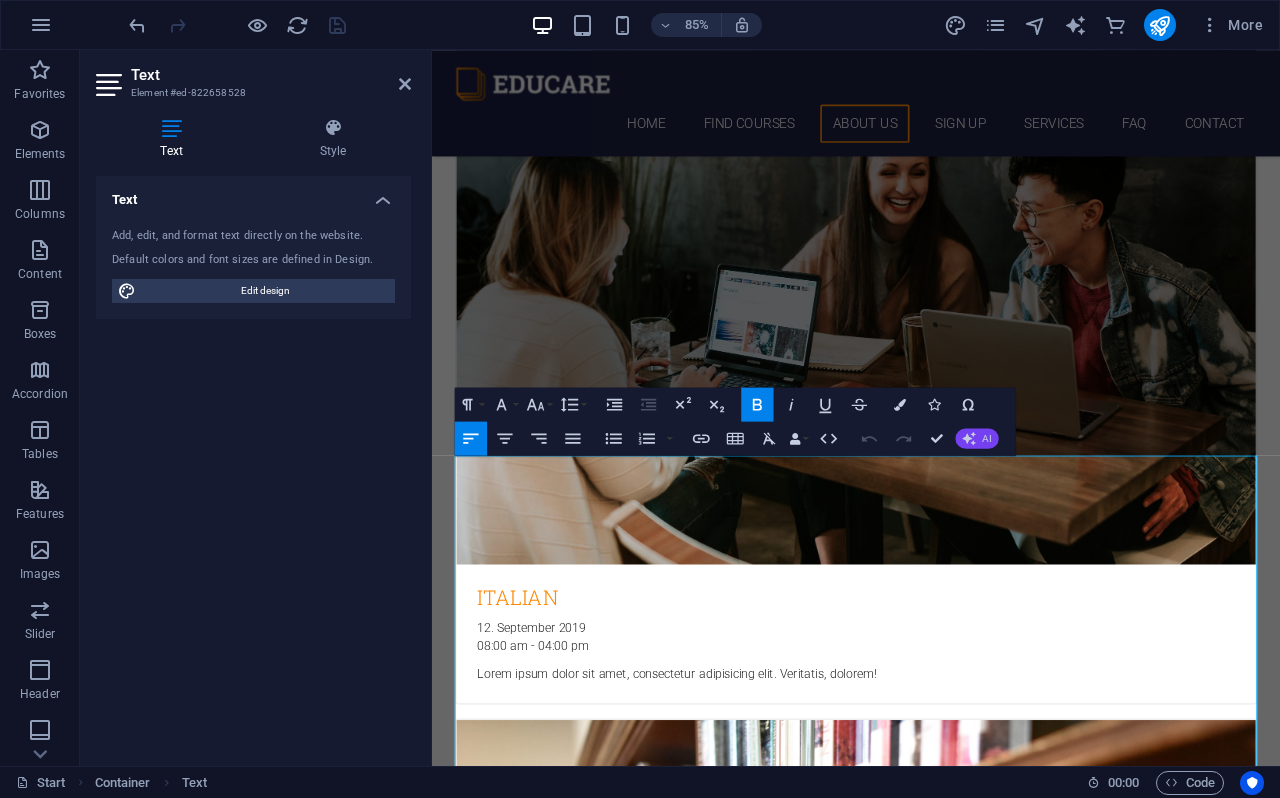 click on "AI" at bounding box center (976, 438) 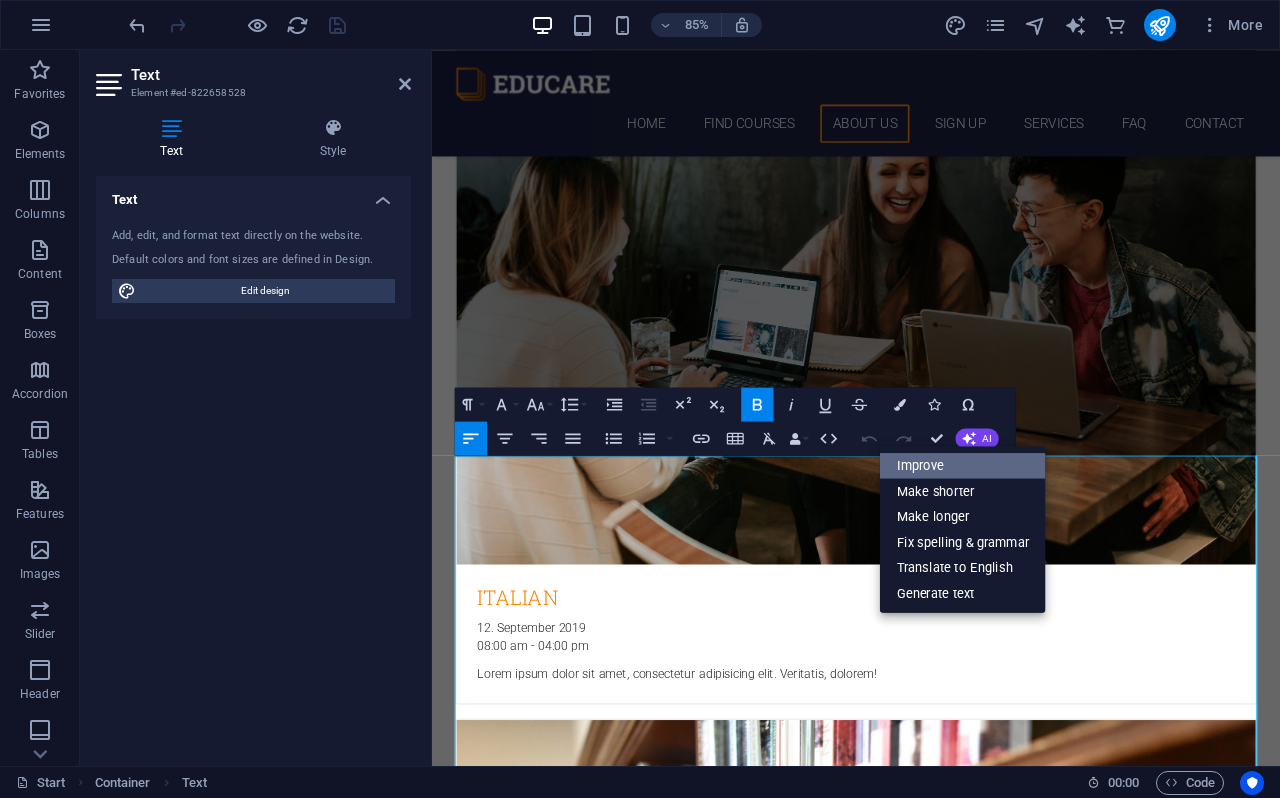 click on "Improve" at bounding box center [963, 466] 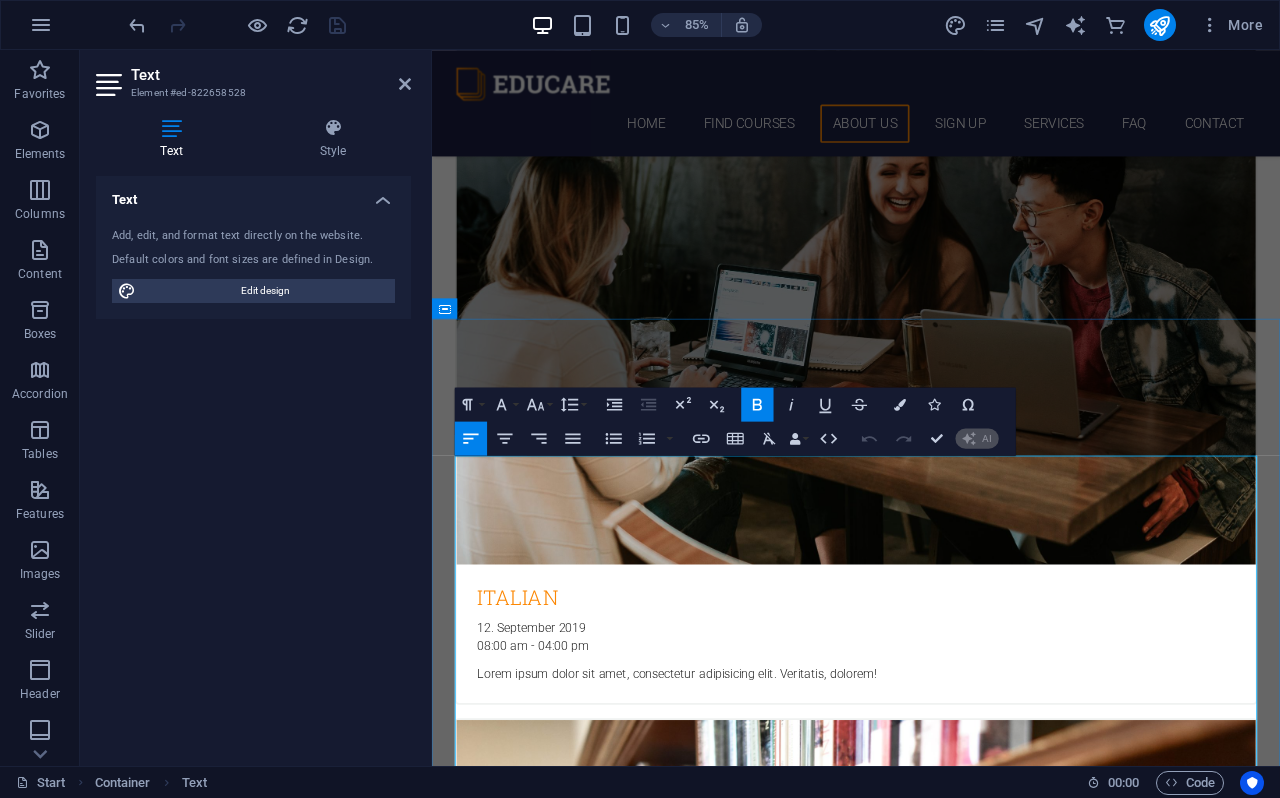 type 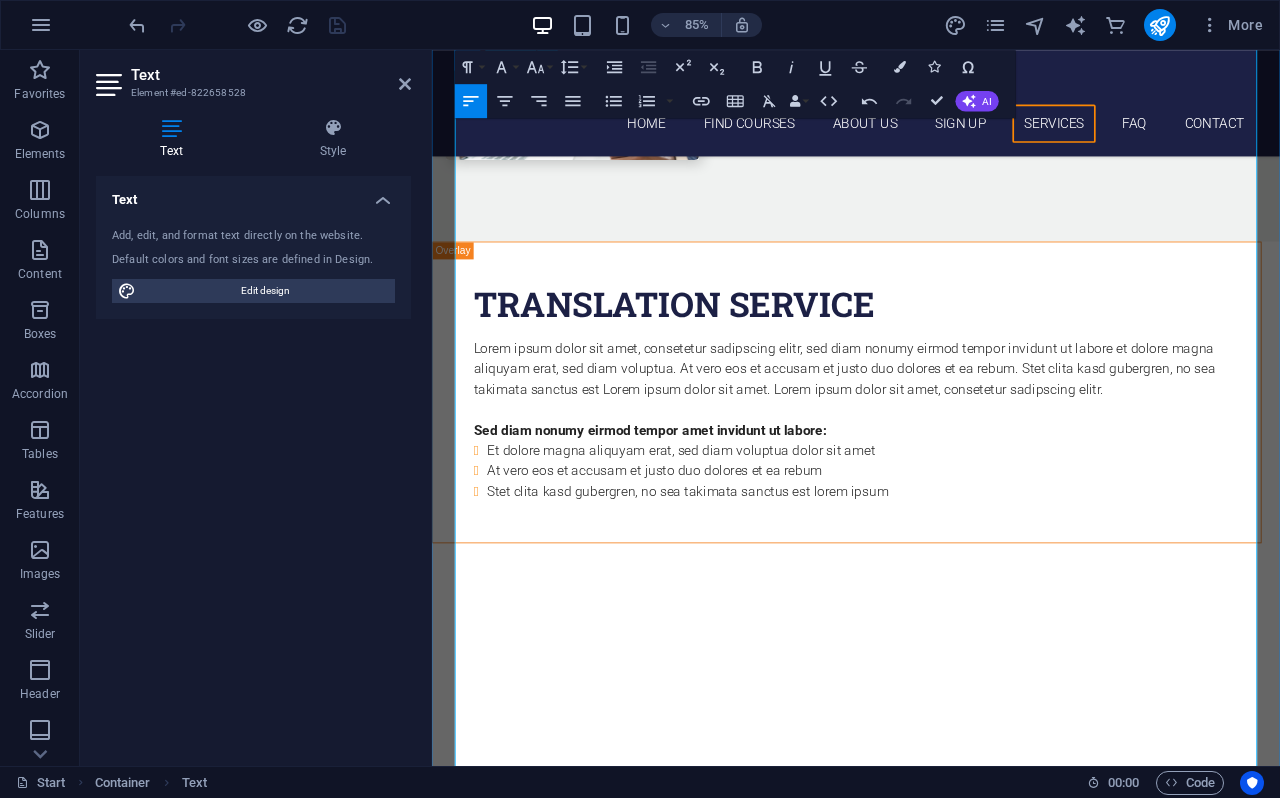 scroll, scrollTop: 6541, scrollLeft: 0, axis: vertical 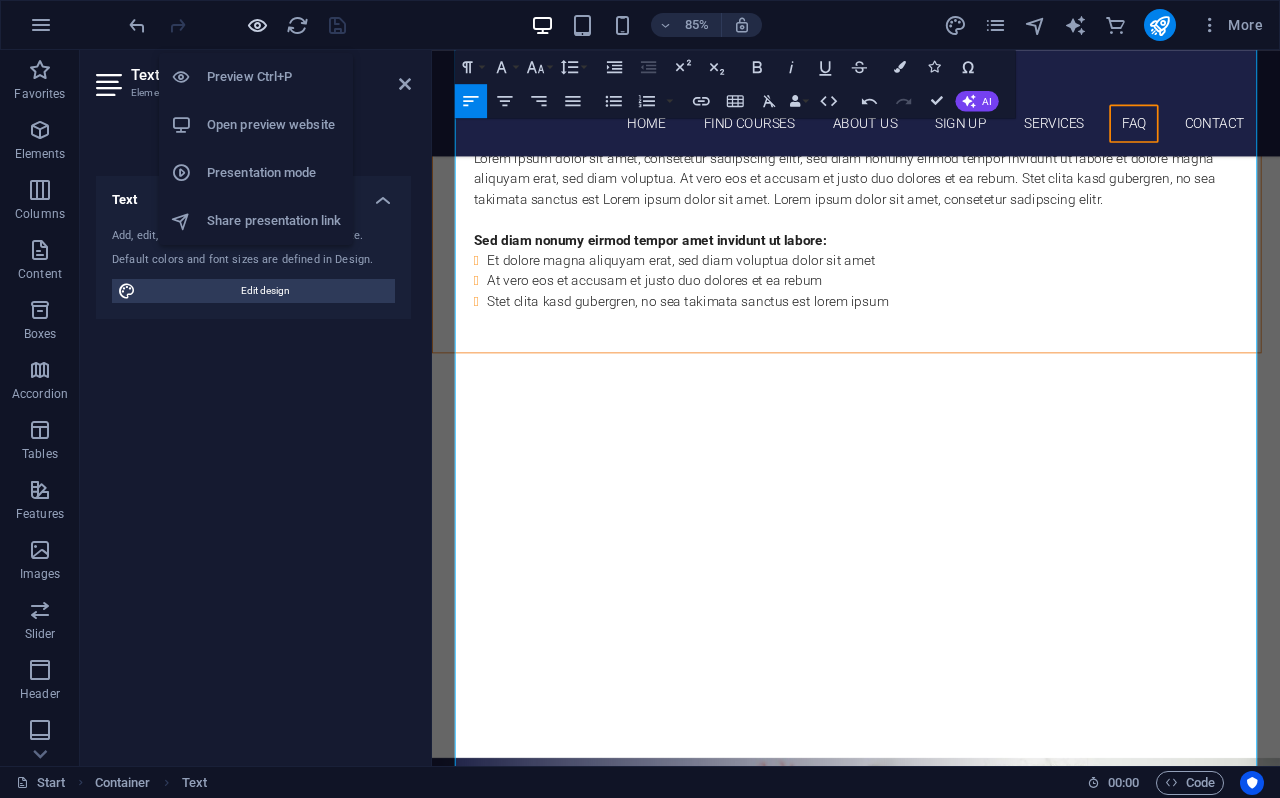 click at bounding box center [257, 25] 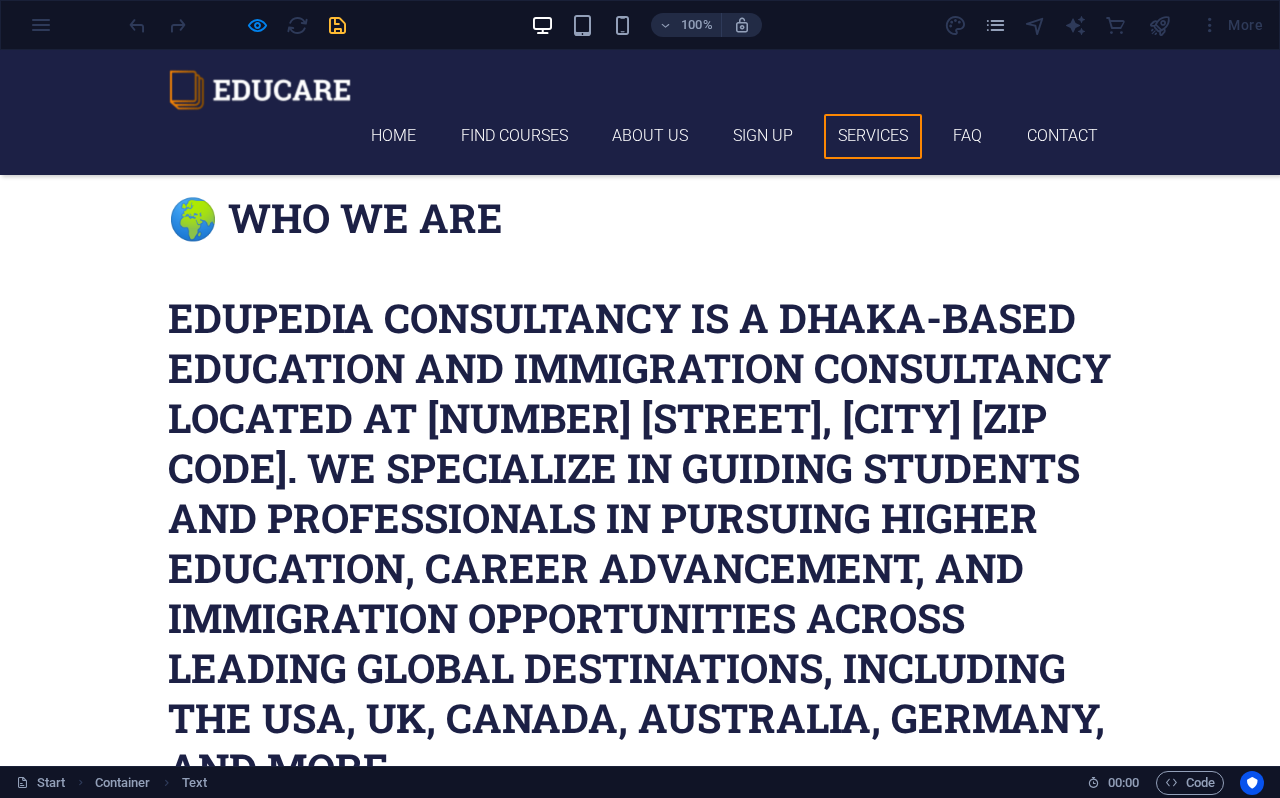 scroll, scrollTop: 8740, scrollLeft: 0, axis: vertical 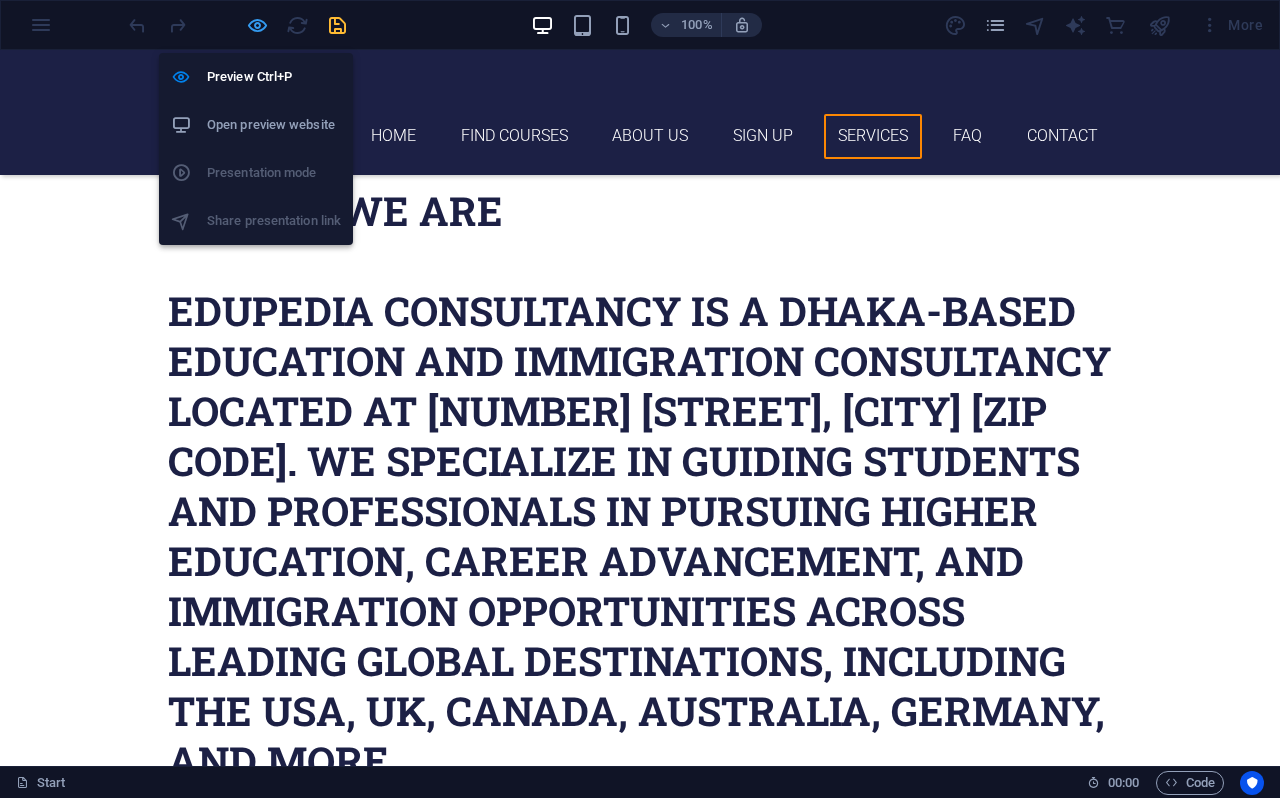 click at bounding box center (257, 25) 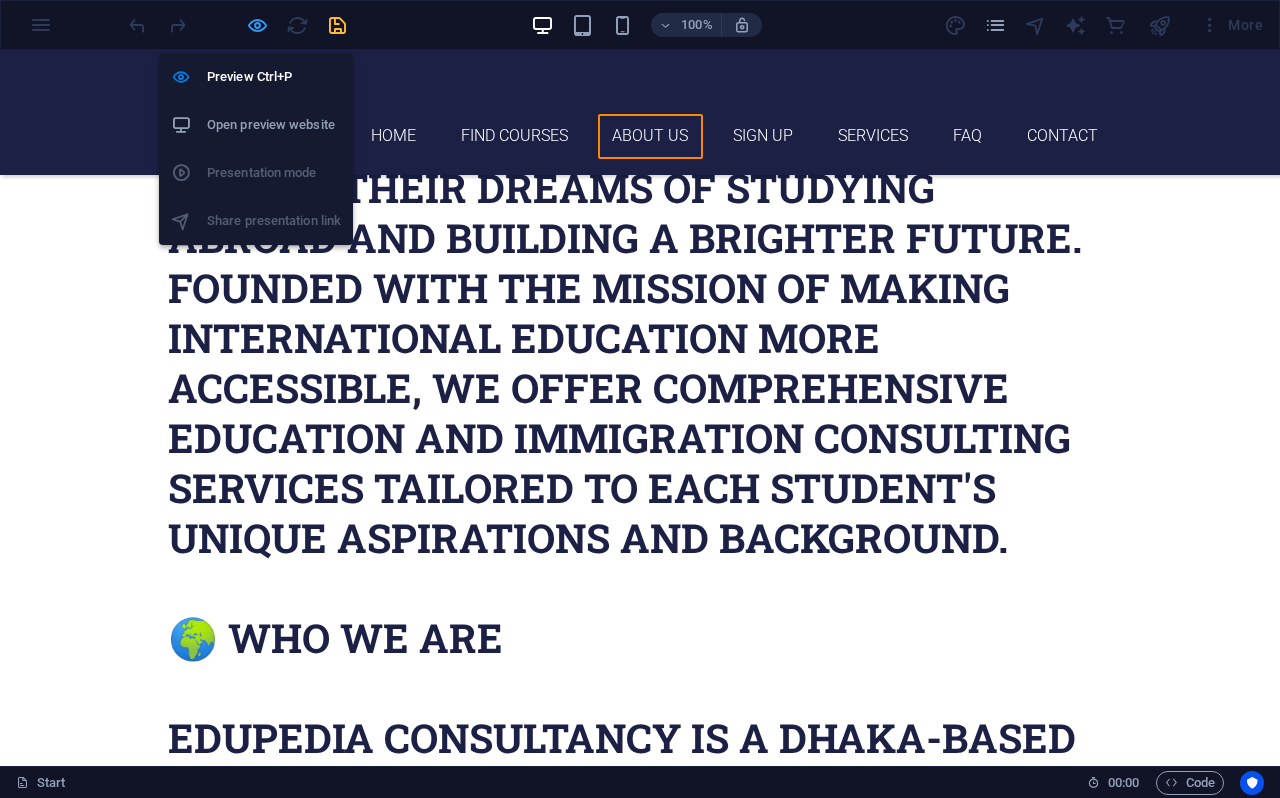 scroll, scrollTop: 3561, scrollLeft: 0, axis: vertical 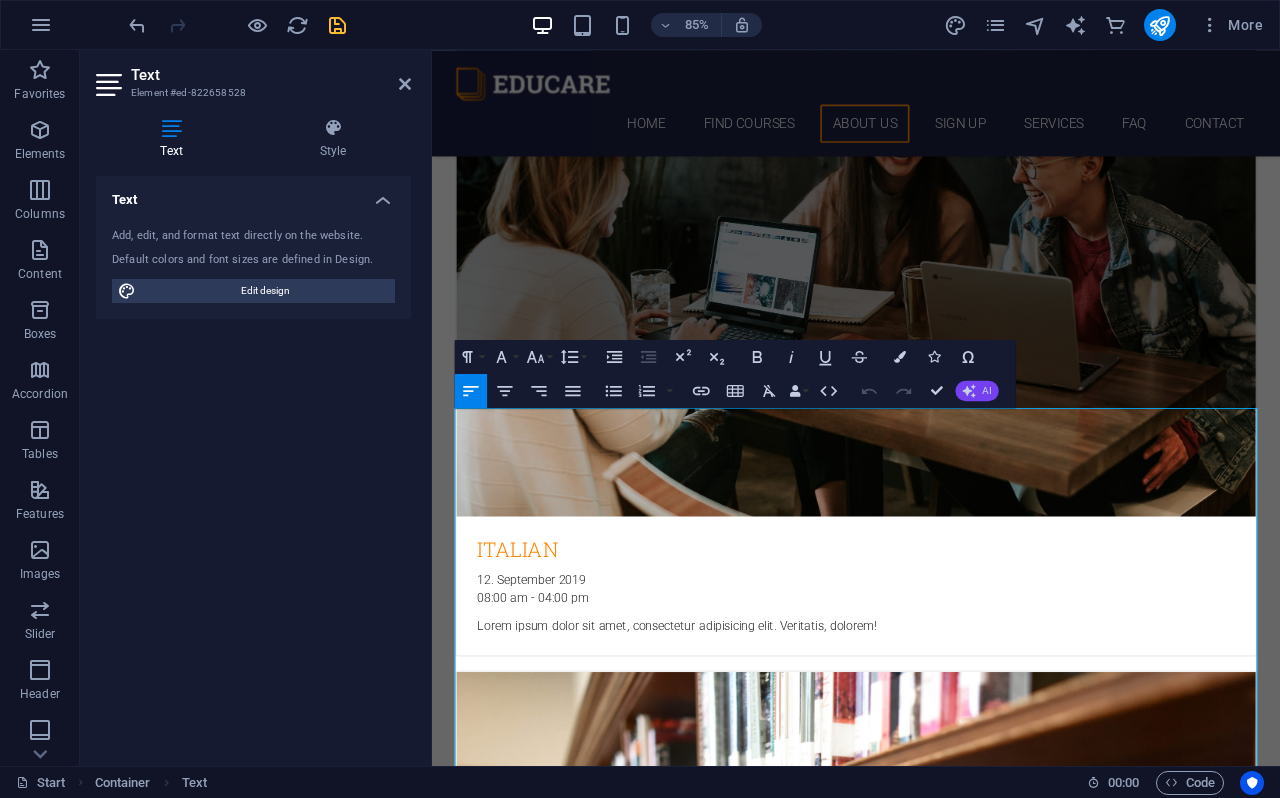 click on "AI" at bounding box center (987, 391) 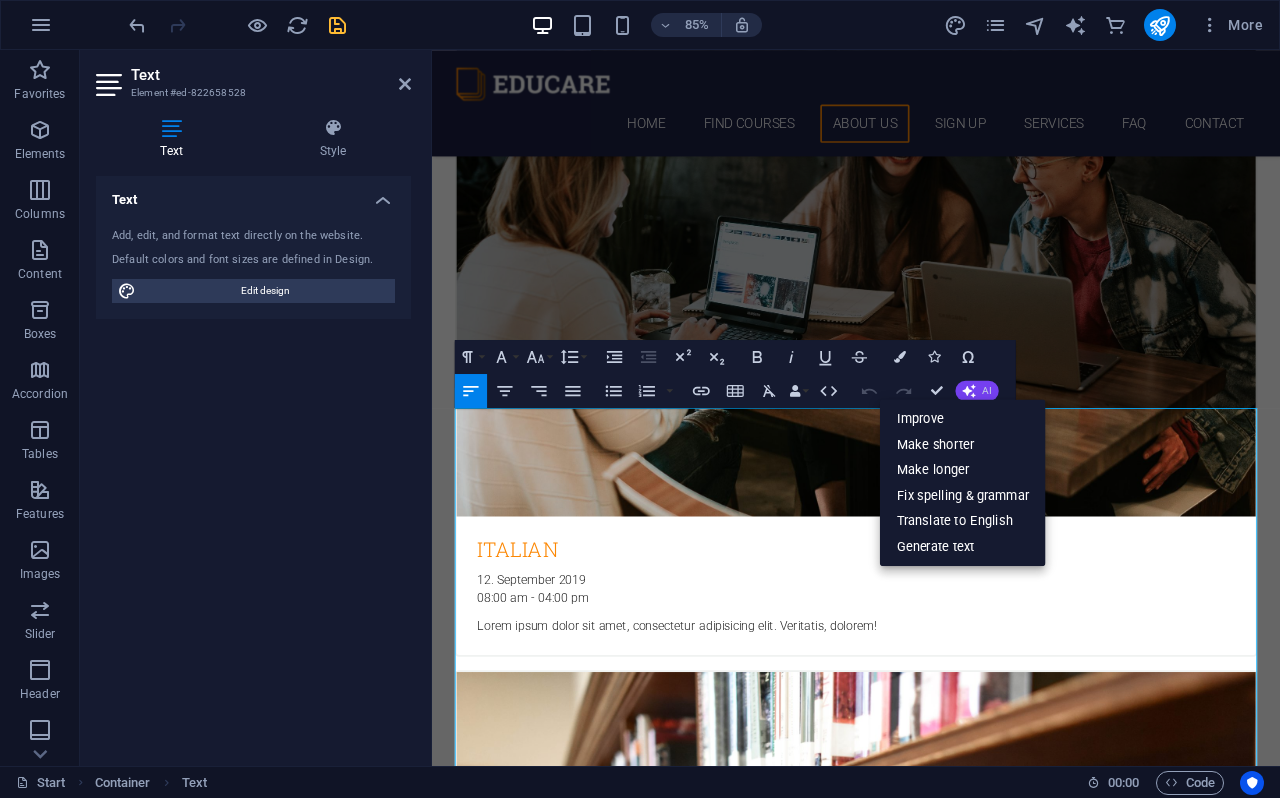 type 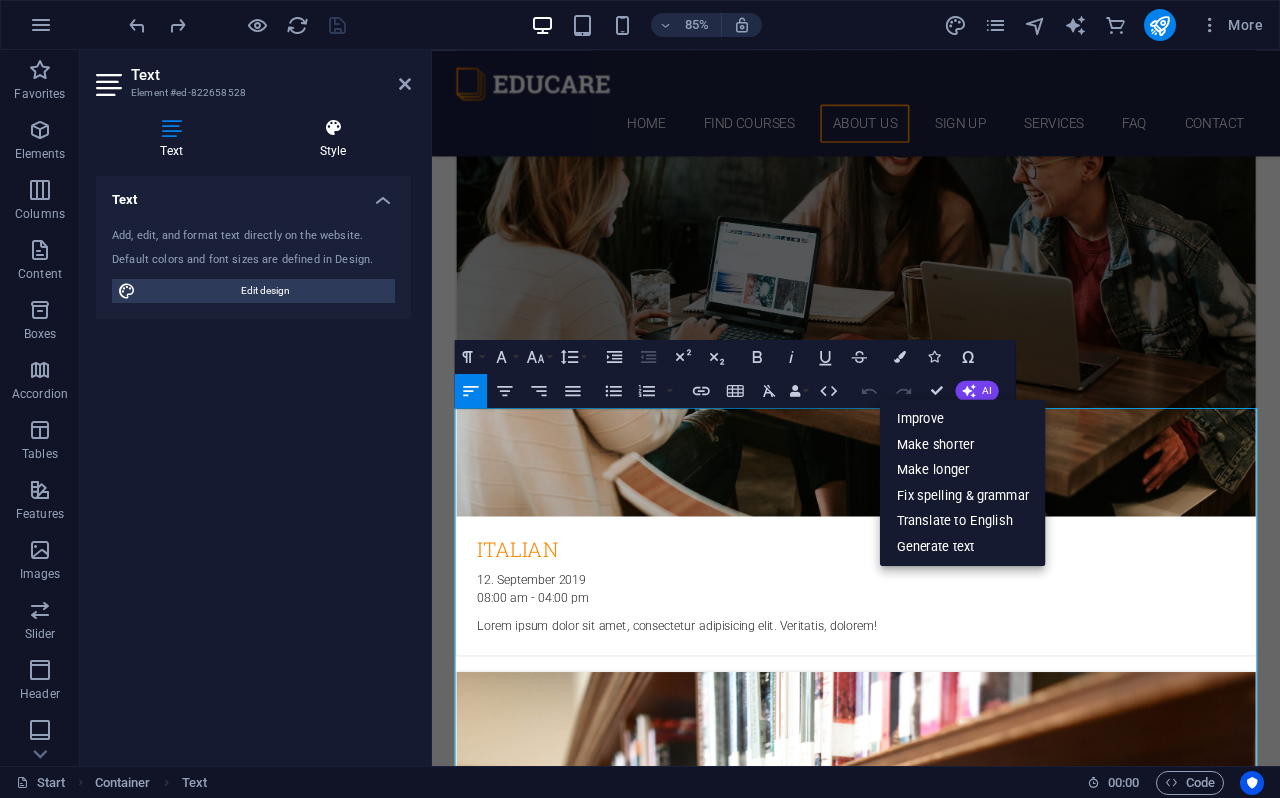 click on "Style" at bounding box center [333, 139] 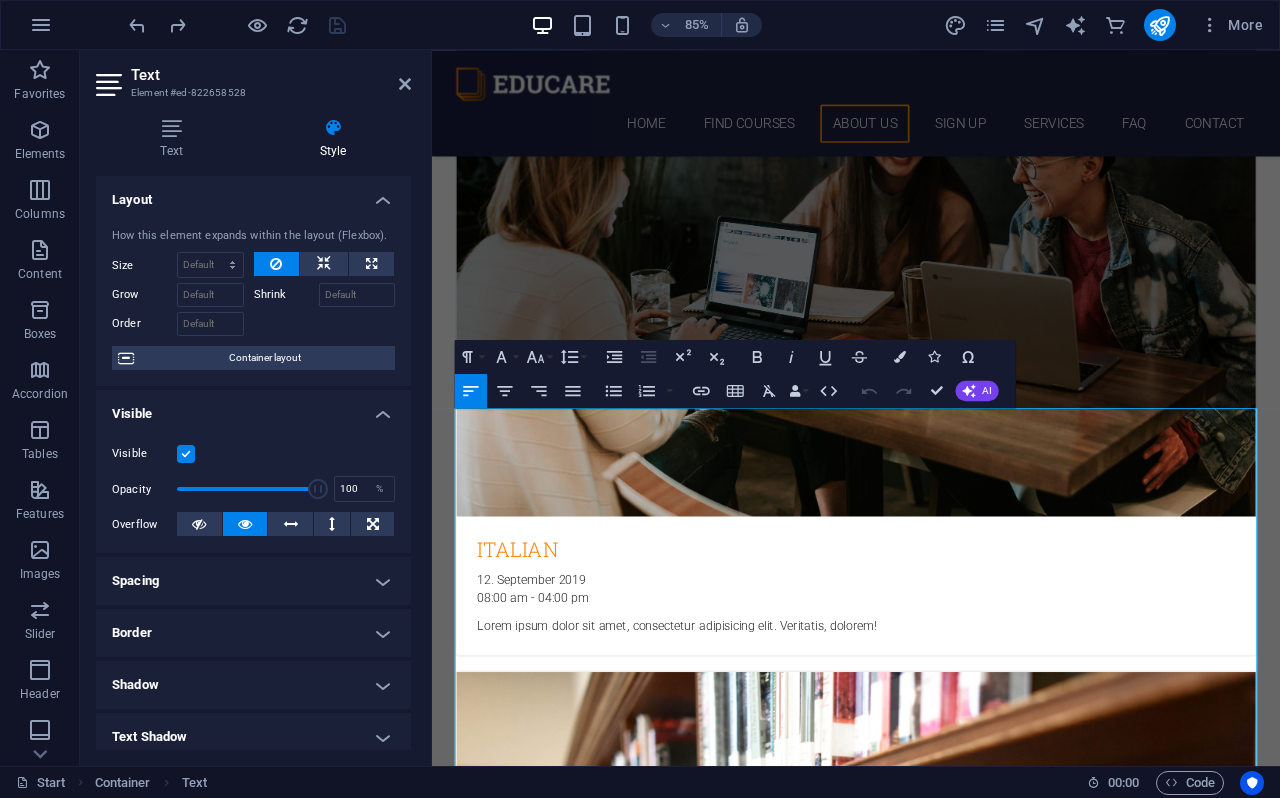 click at bounding box center [186, 454] 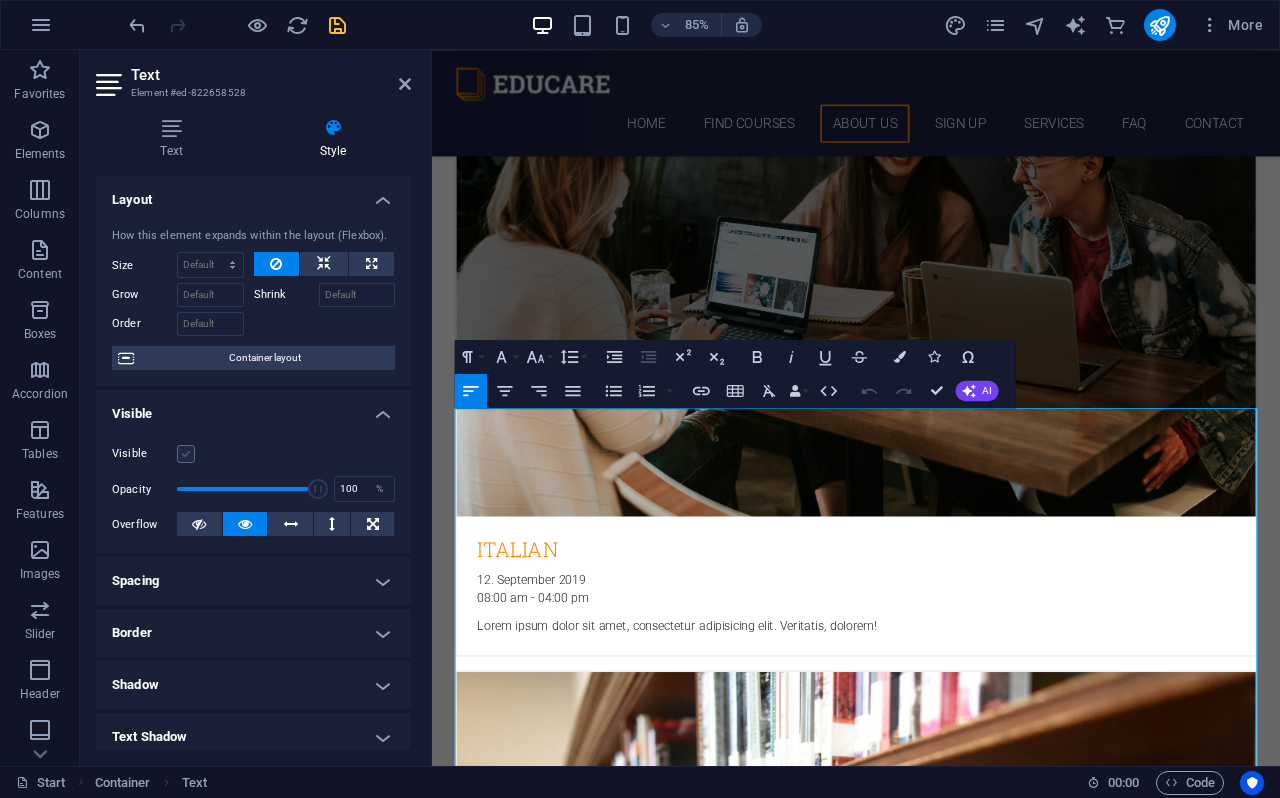click at bounding box center [186, 454] 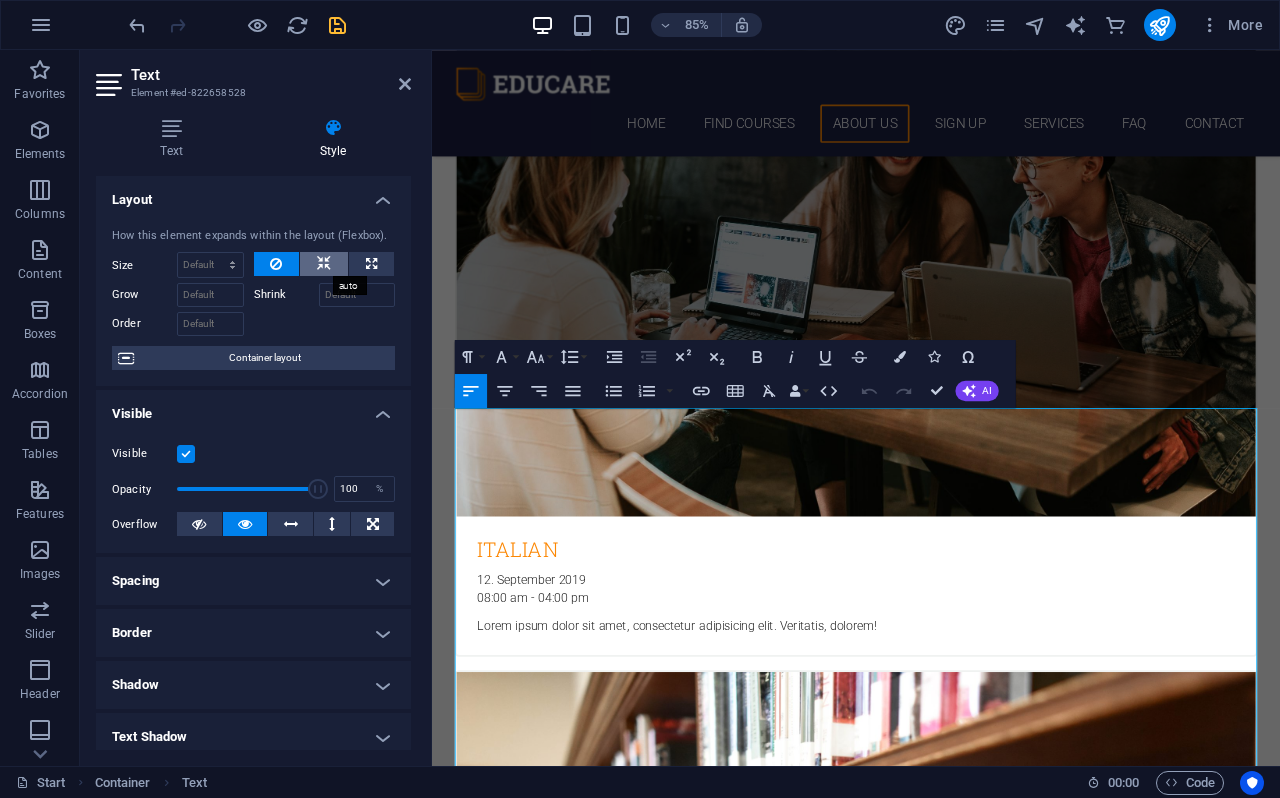 click at bounding box center (324, 264) 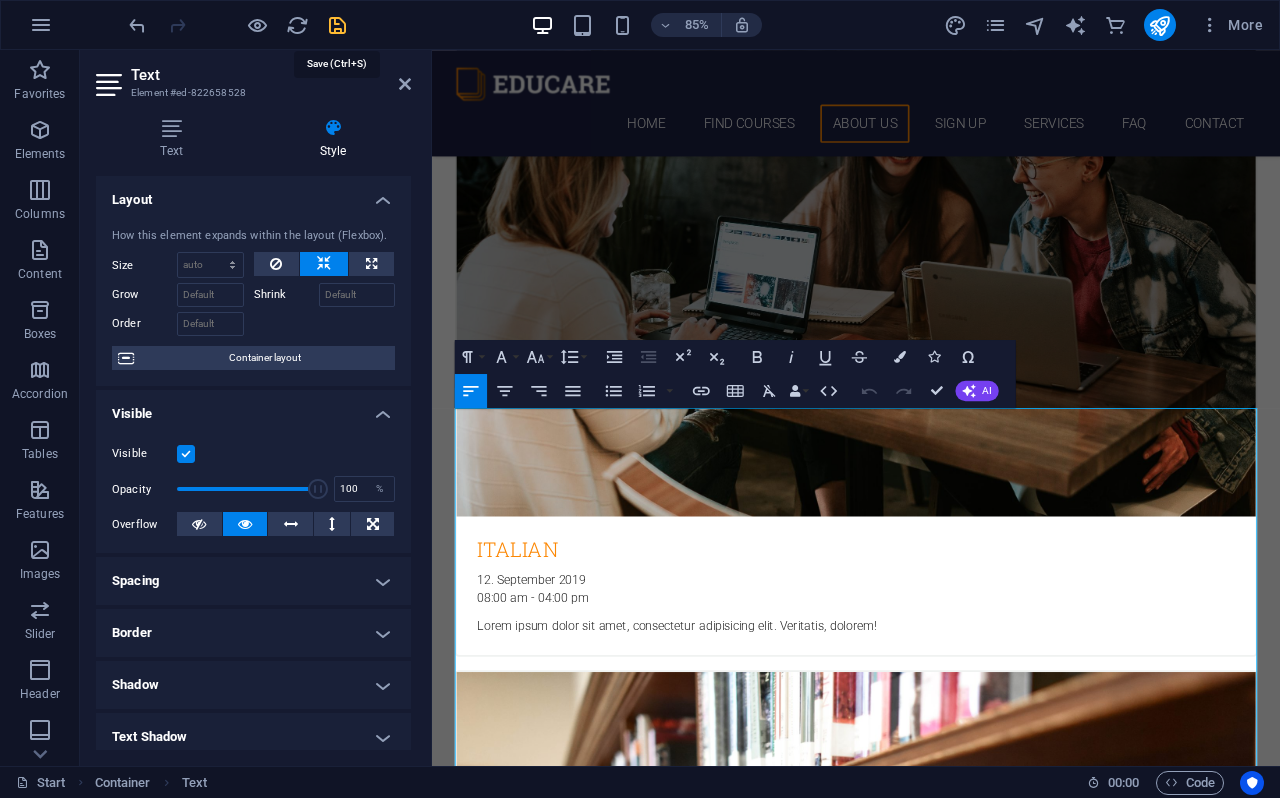 click at bounding box center (337, 25) 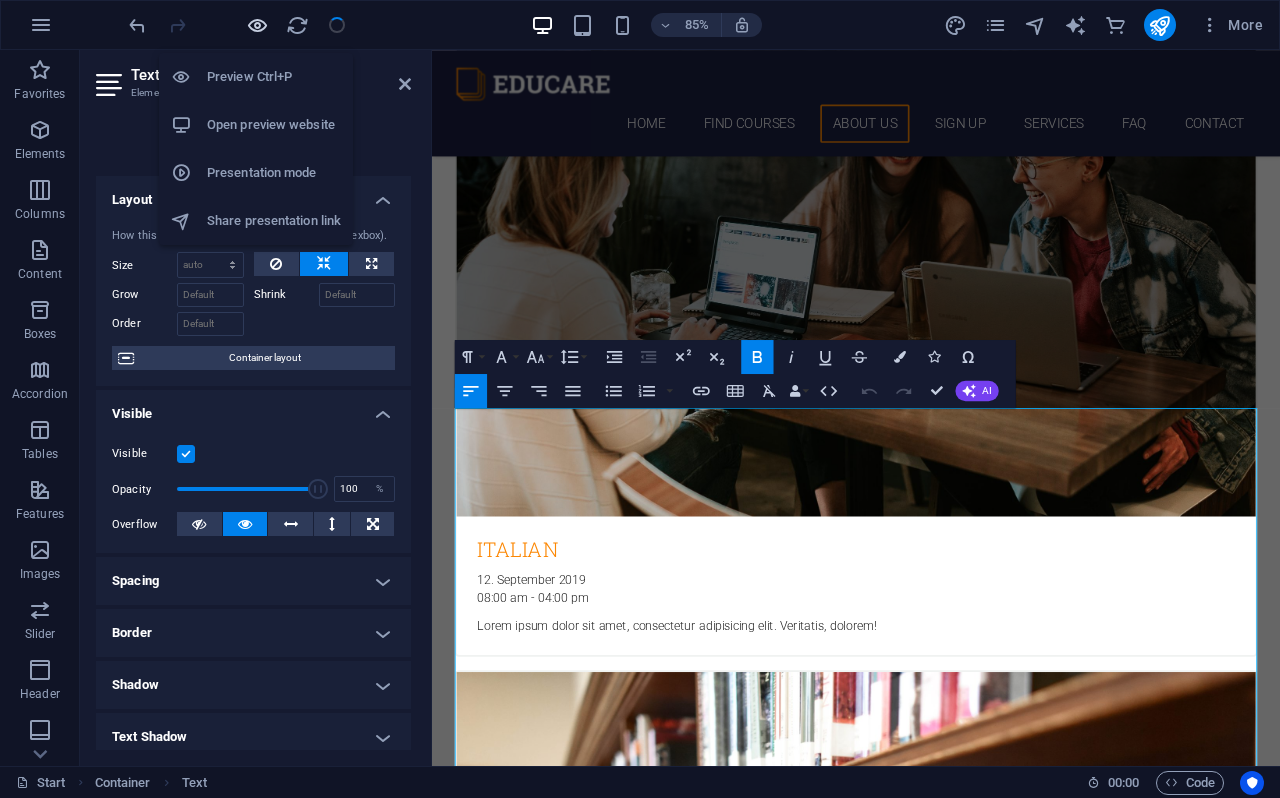 click at bounding box center (257, 25) 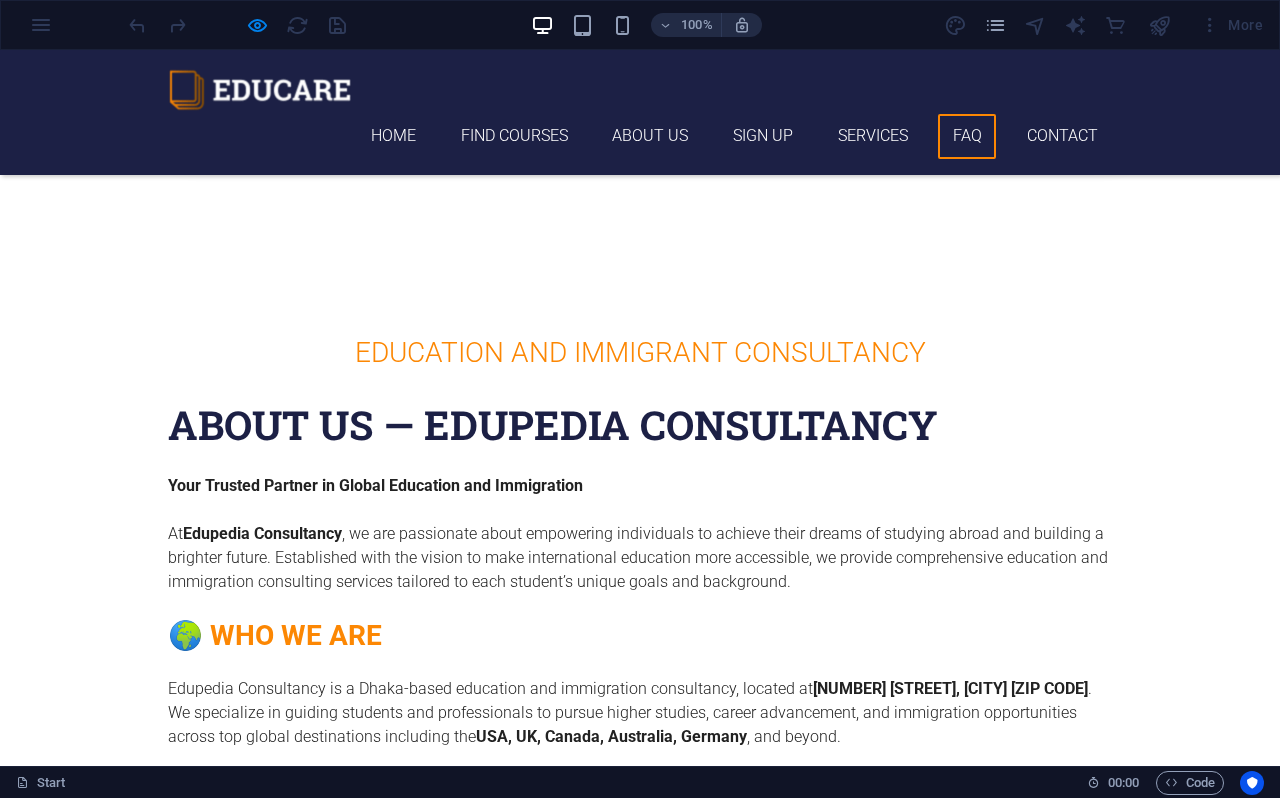 scroll, scrollTop: 8014, scrollLeft: 0, axis: vertical 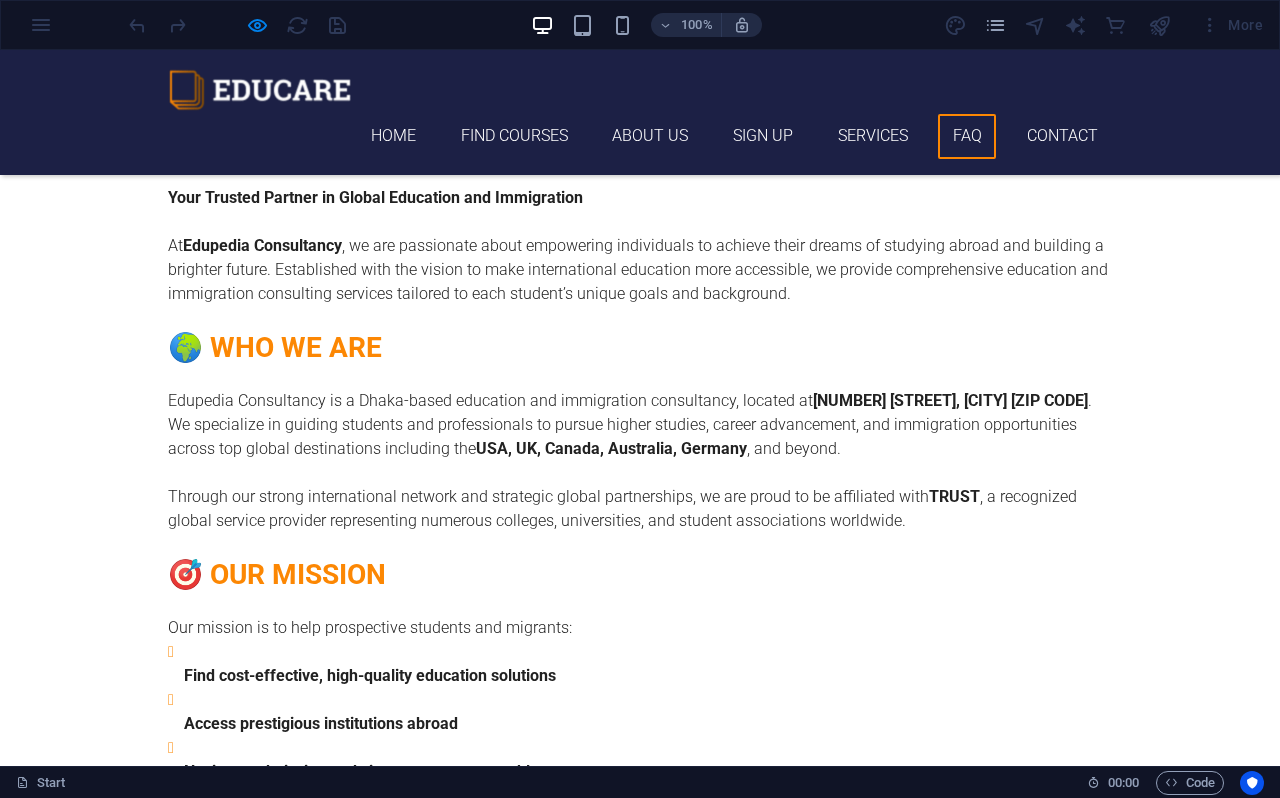 click on "300 Alamo Plaza" at bounding box center (228, 6740) 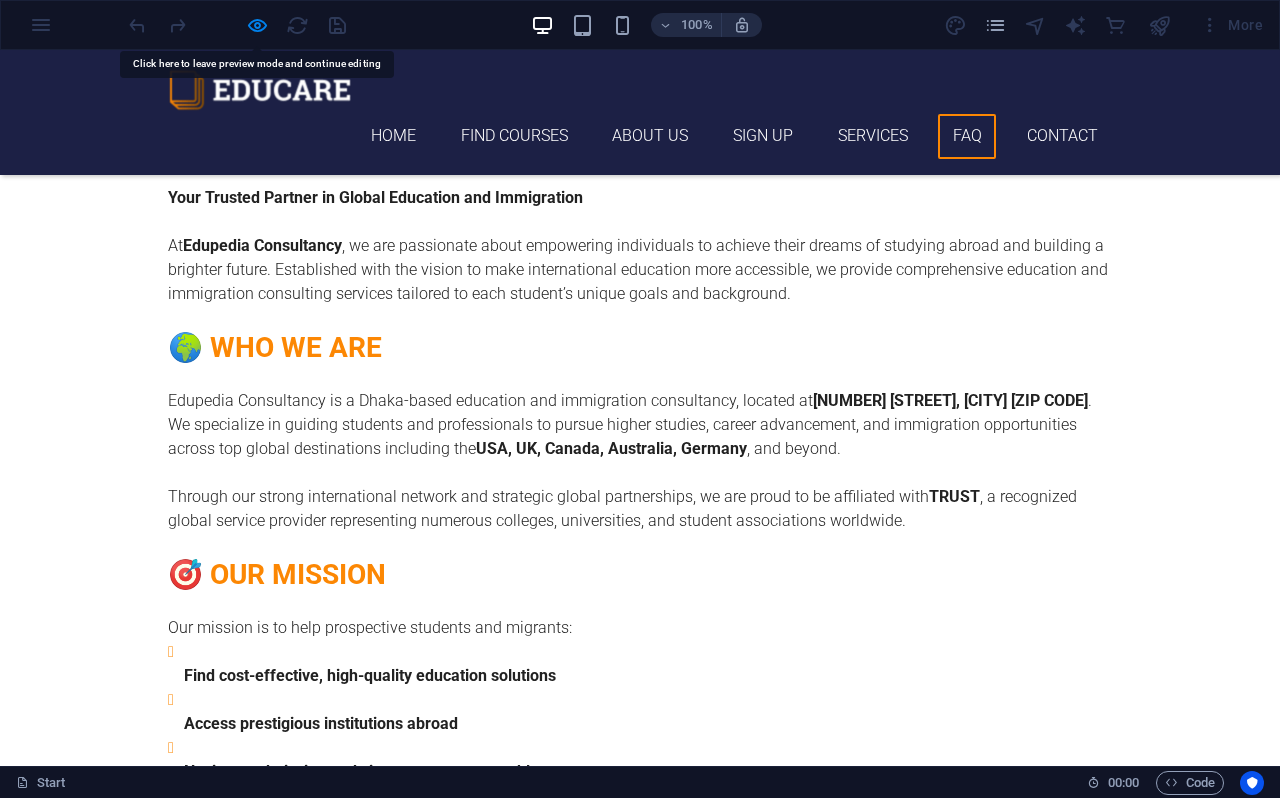 click on "Get in touch" at bounding box center (396, 6665) 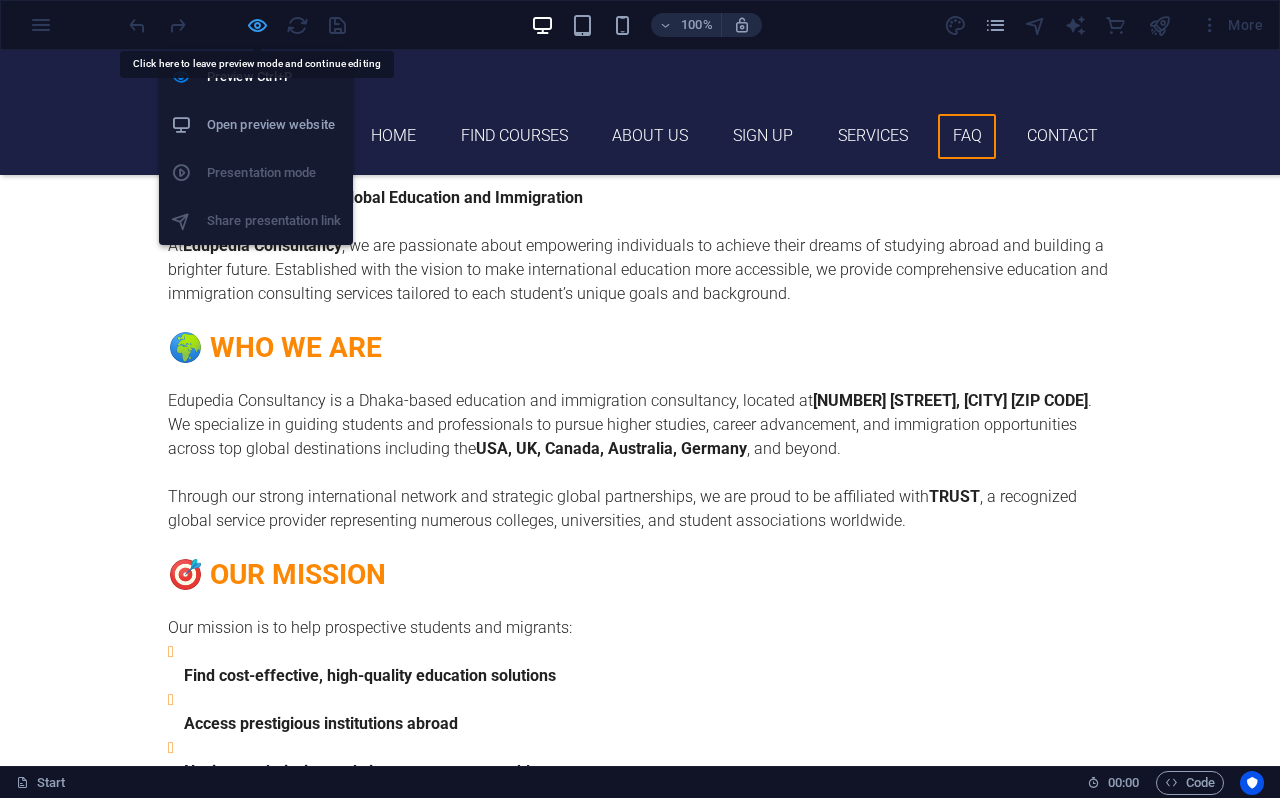 click at bounding box center [257, 25] 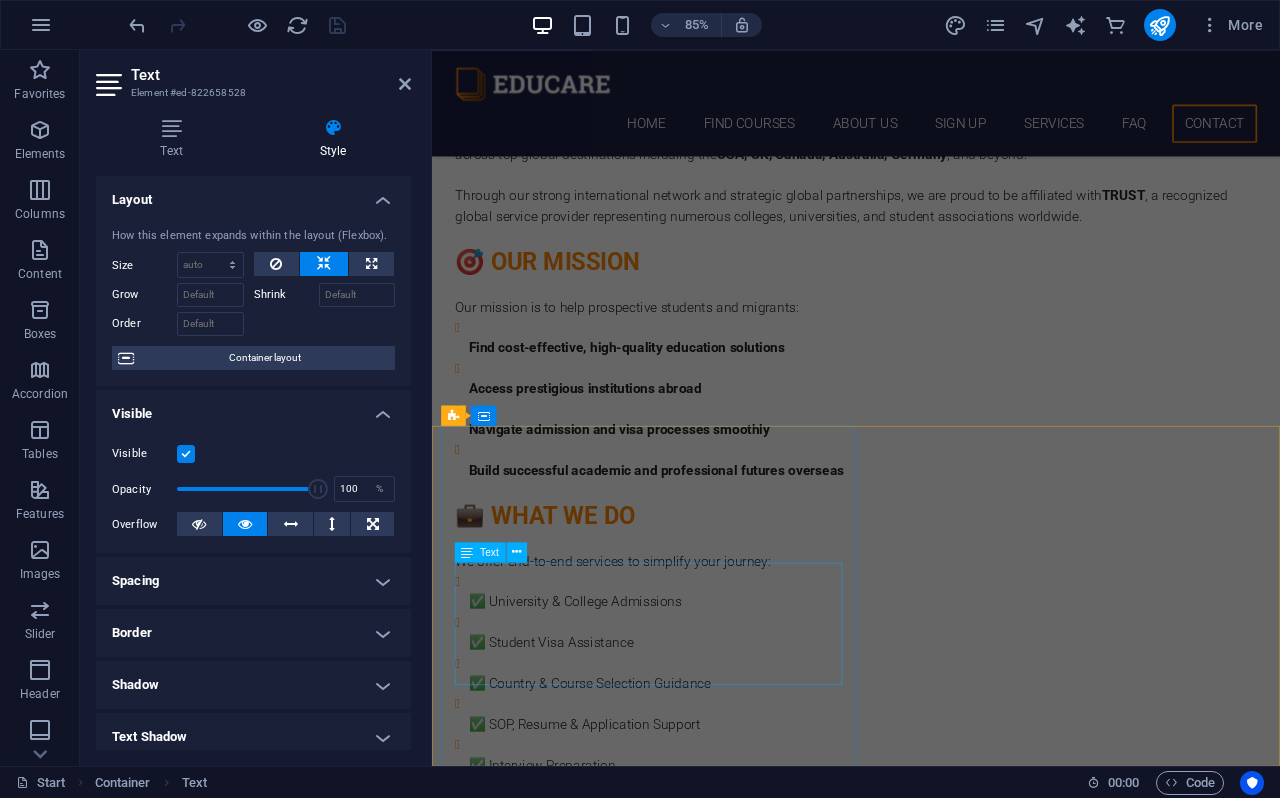 scroll, scrollTop: 8962, scrollLeft: 0, axis: vertical 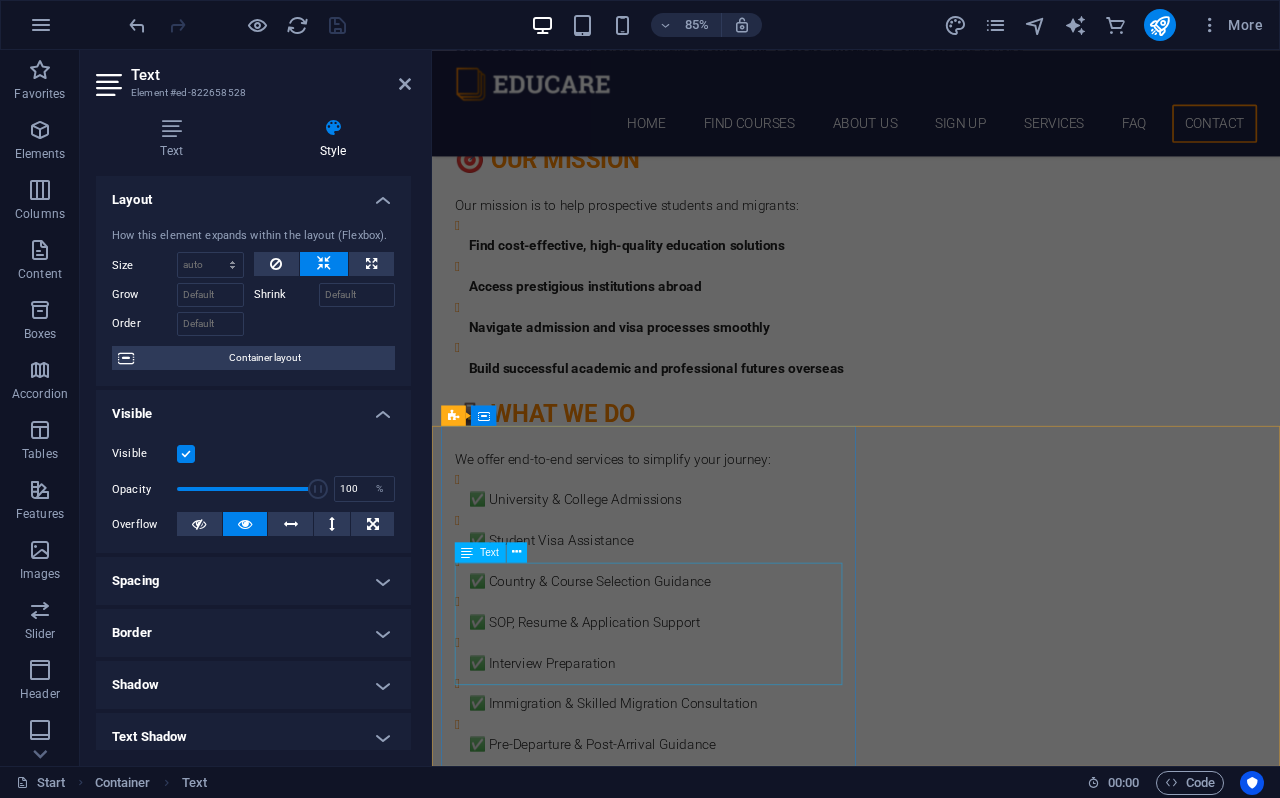 click on "edupediabd.com 300 Alamo Plaza ,  San Antonio, TX   78205 +1-123-456-7890 a3f9ed8c92db40bd02248c30d4951a@cpanel.local Legal Notice  |  Privacy" at bounding box center [687, 6896] 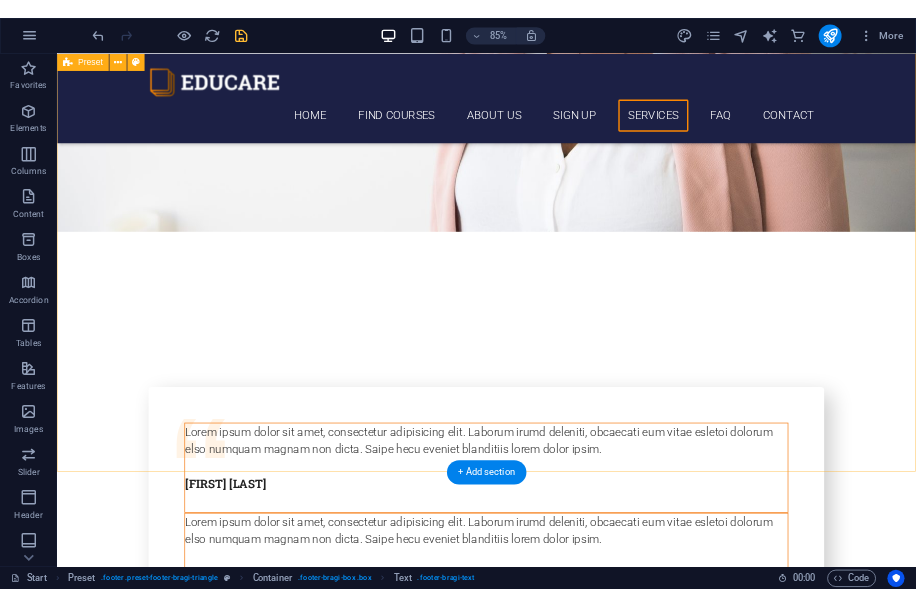 scroll, scrollTop: 8962, scrollLeft: 0, axis: vertical 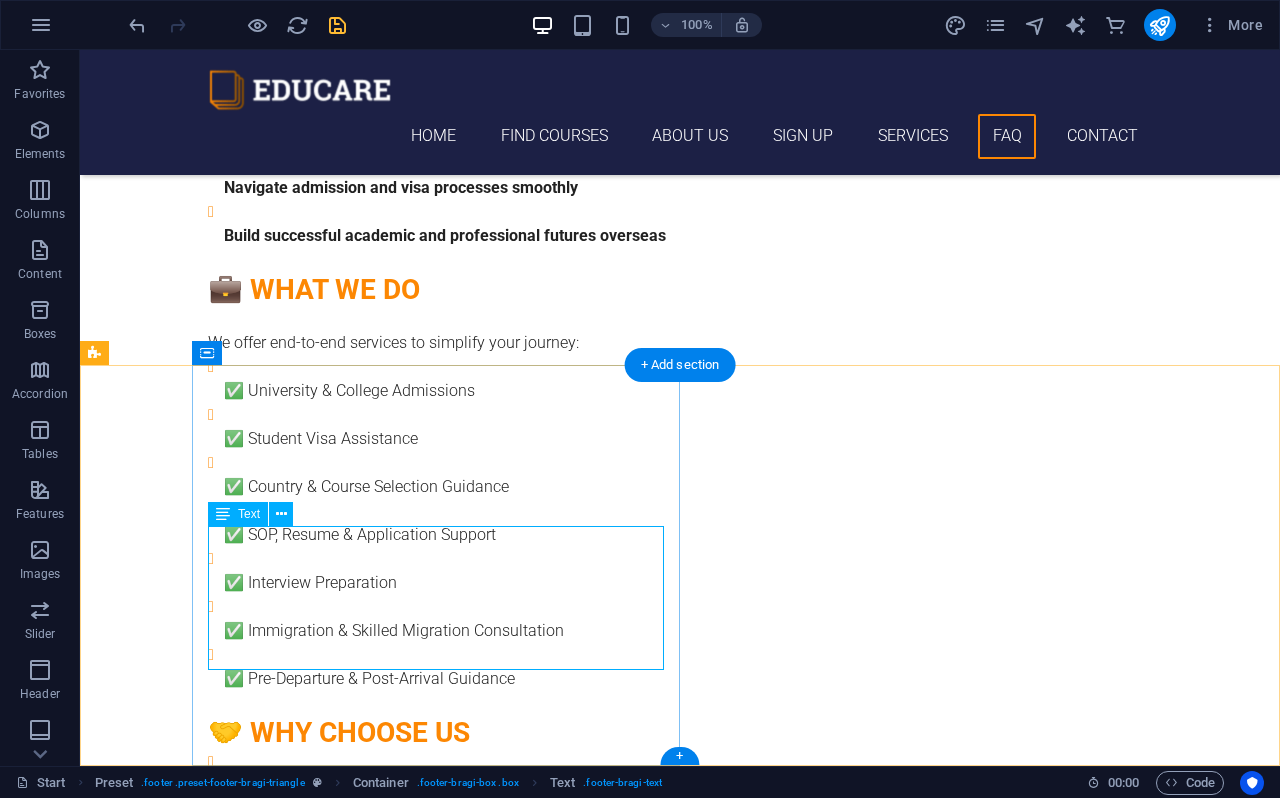 click on "edupediabd.com 300 Alamo Plaza ,  San Antonio, TX   78205 +1-123-456-7890 a3f9ed8c92db40bd02248c30d4951a@cpanel.local Legal Notice  |  Privacy" at bounding box center [436, 6644] 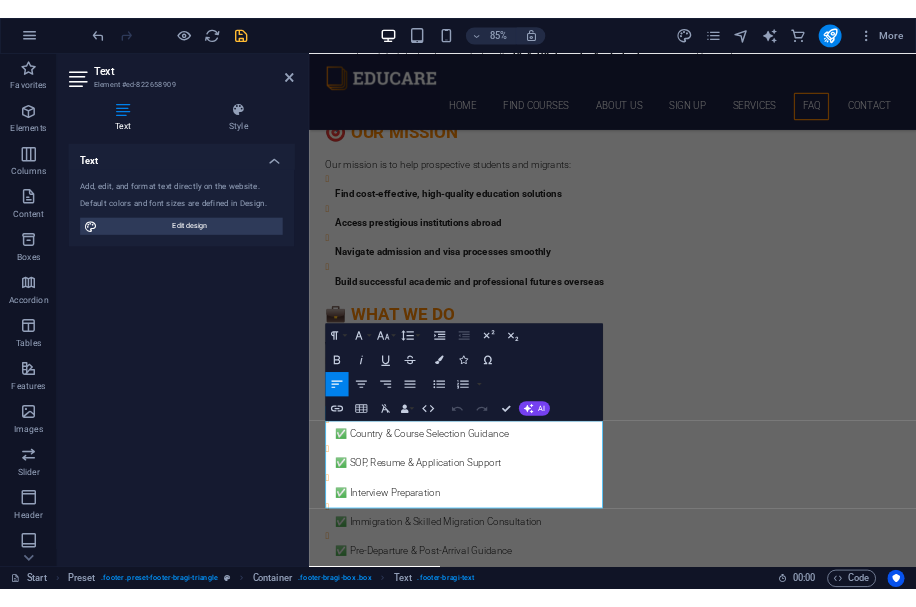 scroll, scrollTop: 8819, scrollLeft: 0, axis: vertical 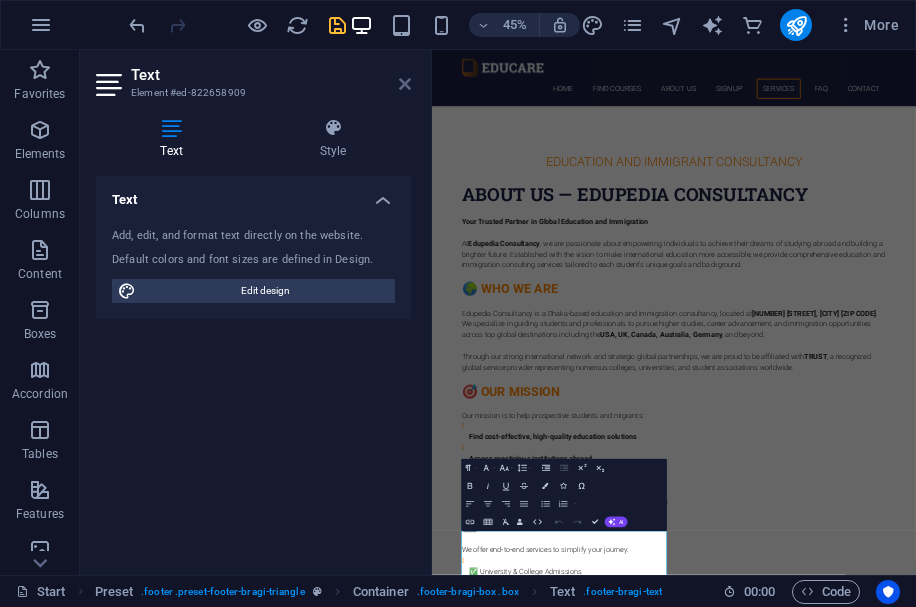 click at bounding box center (405, 84) 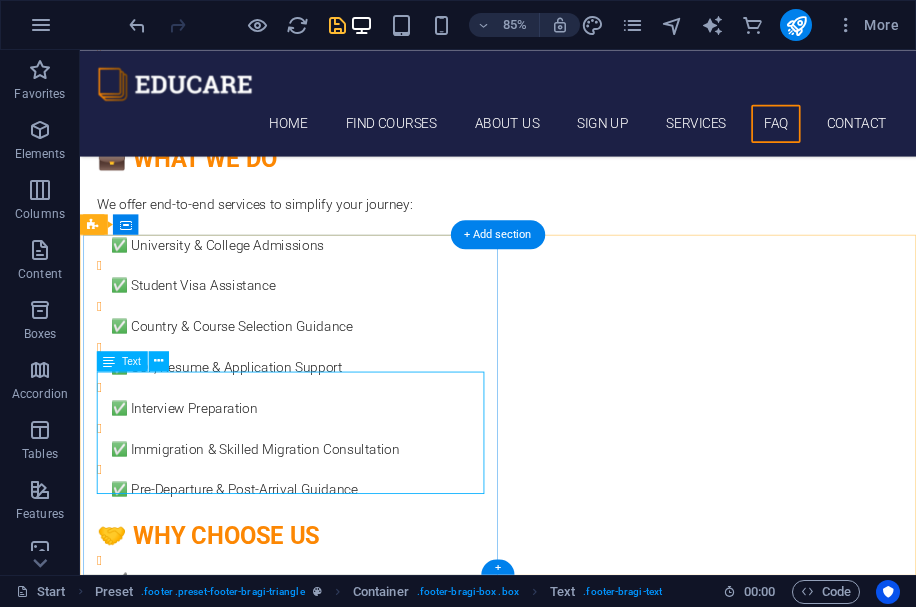 click on "edupediabd.com 300 Alamo Plaza ,  San Antonio, TX   78205 +1-123-456-7890 a3f9ed8c92db40bd02248c30d4951a@cpanel.local Legal Notice  |  Privacy" at bounding box center (328, 6483) 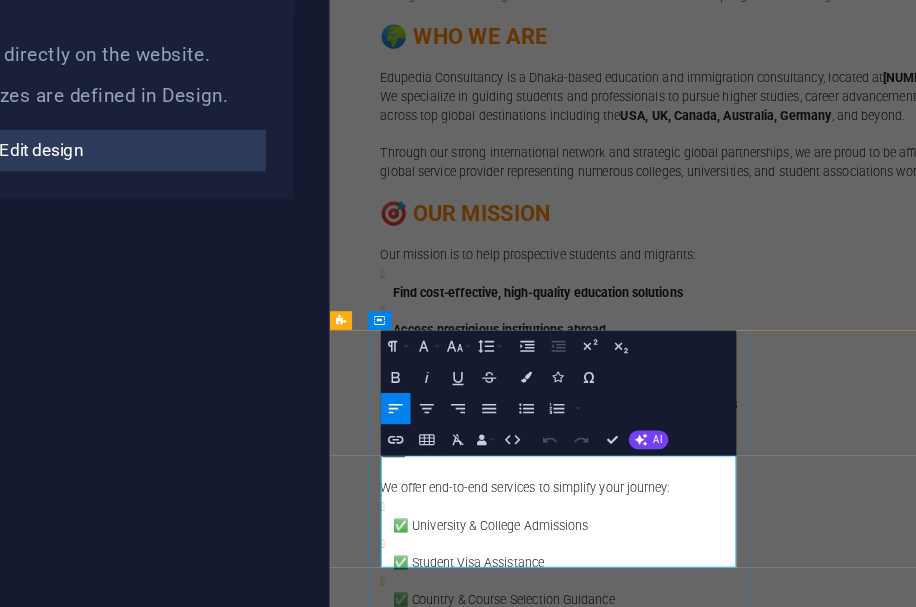 click on "300 Alamo Plaza ,  San Antonio, TX   78205" at bounding box center (635, 7193) 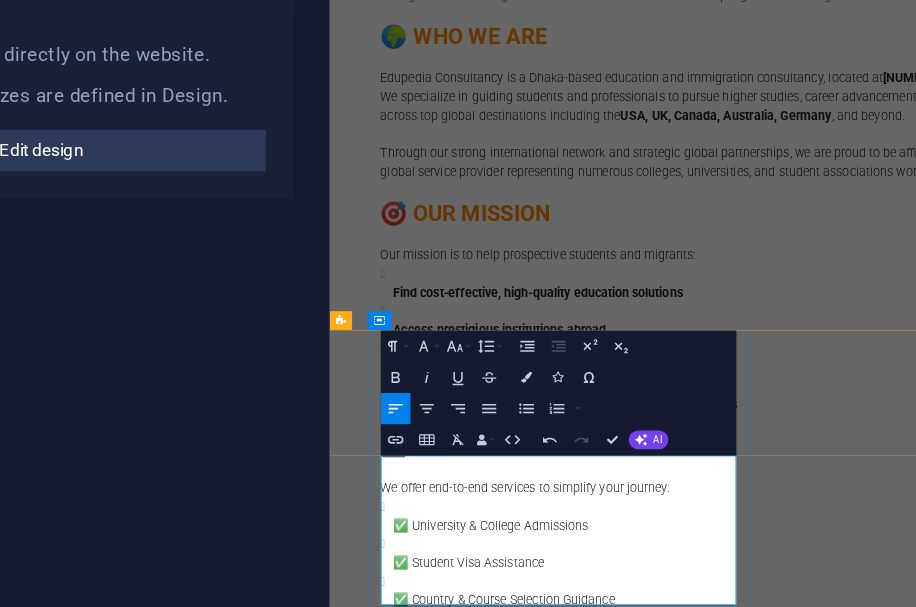 click on "+1-123-456-7890" at bounding box center (456, 7240) 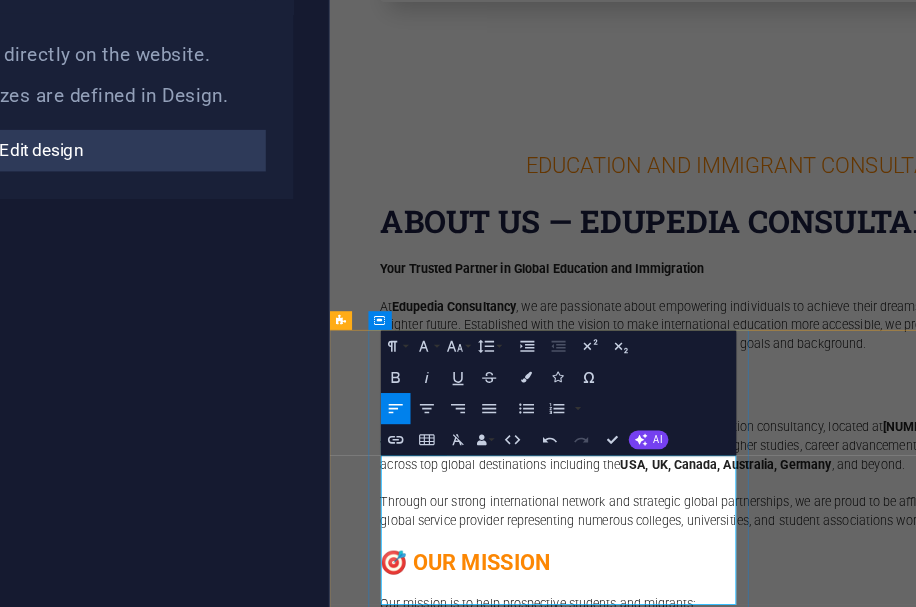 scroll, scrollTop: 28699, scrollLeft: 0, axis: vertical 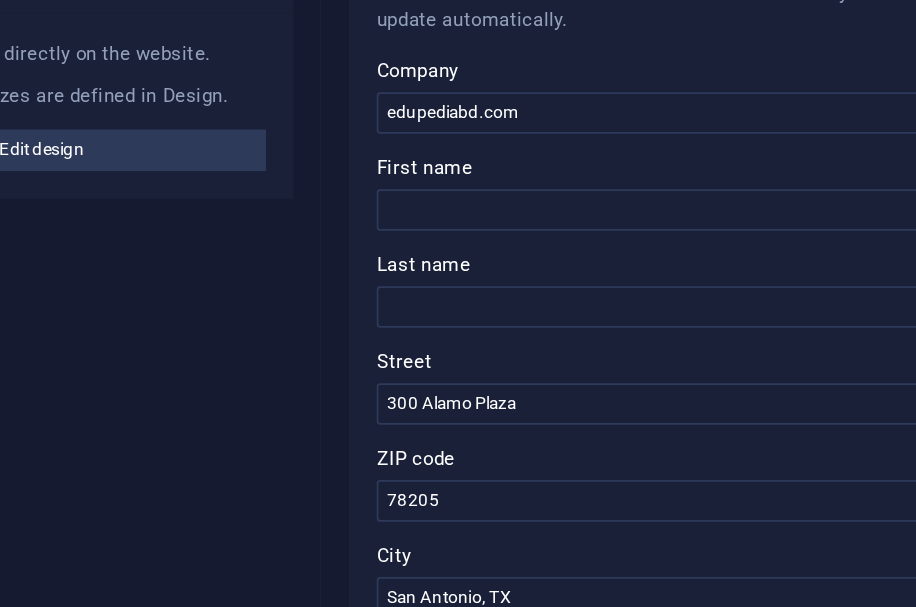 click on "City" at bounding box center [671, 525] 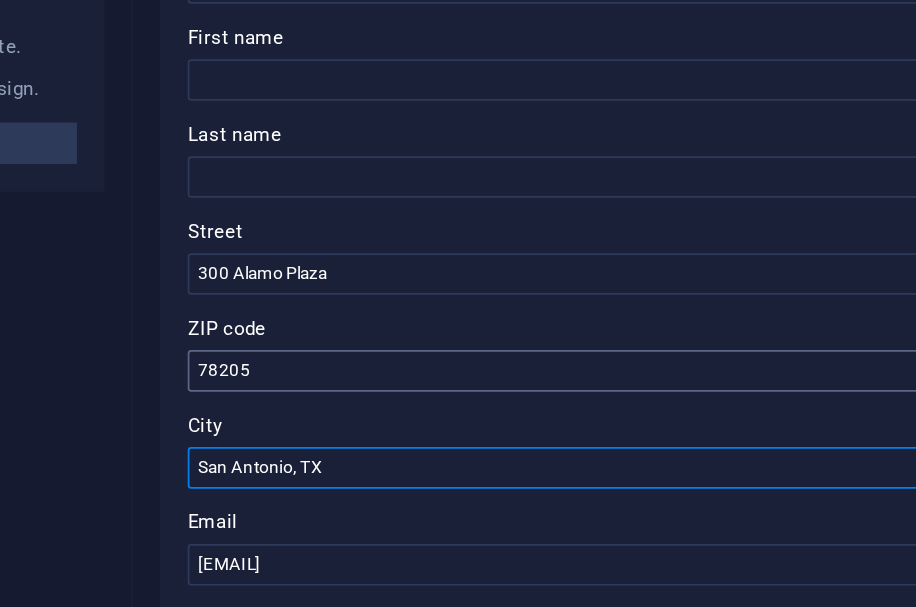scroll, scrollTop: 76, scrollLeft: 0, axis: vertical 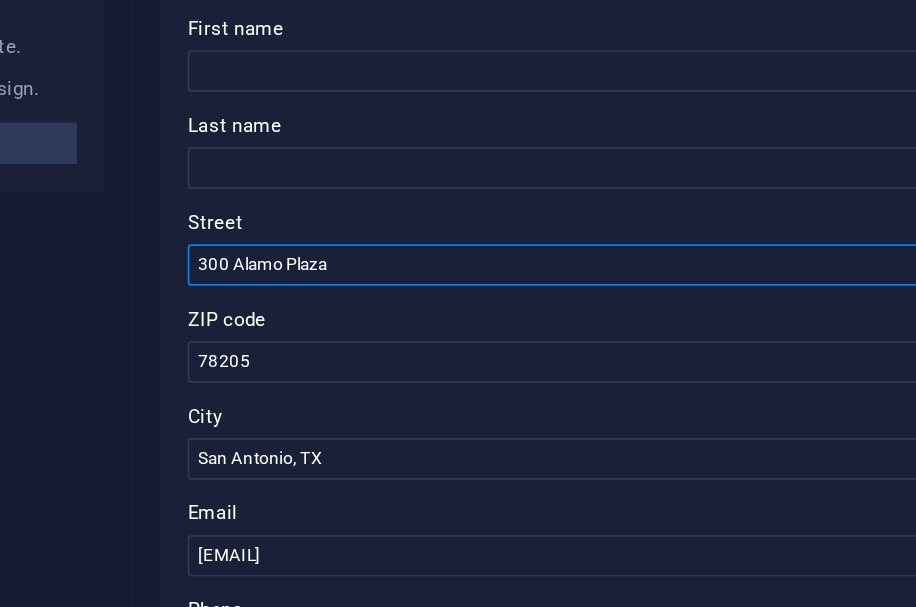 drag, startPoint x: 556, startPoint y: 361, endPoint x: 460, endPoint y: 355, distance: 96.18732 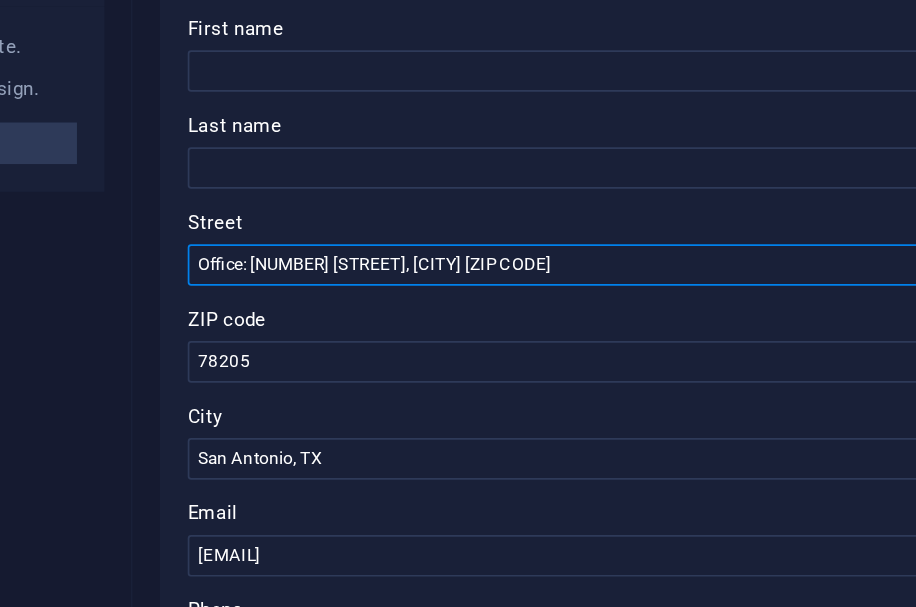 click on "Office: [ADDRESS], [CITY] [POSTAL_CODE]" at bounding box center (671, 361) 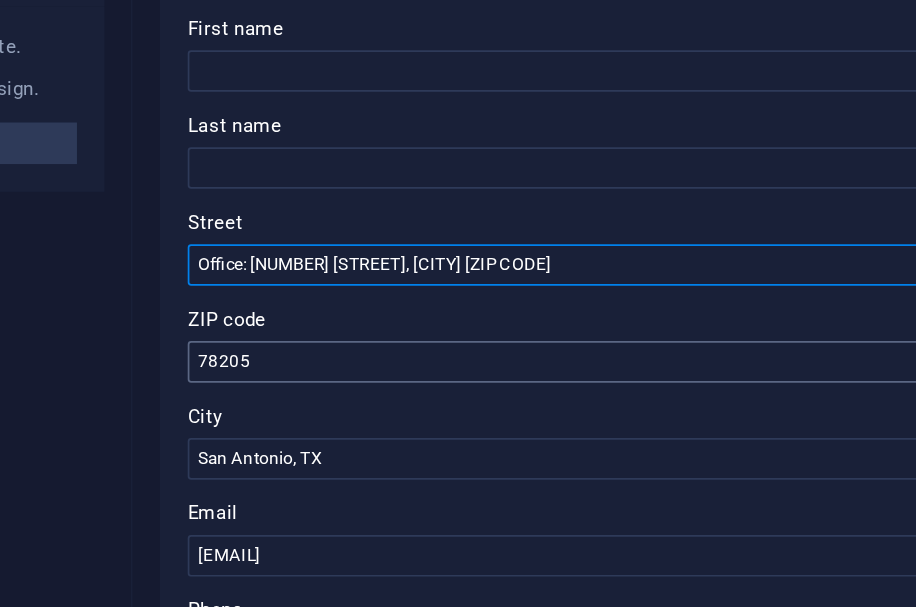 type on "Office: [ADDRESS], [CITY] [POSTAL_CODE]" 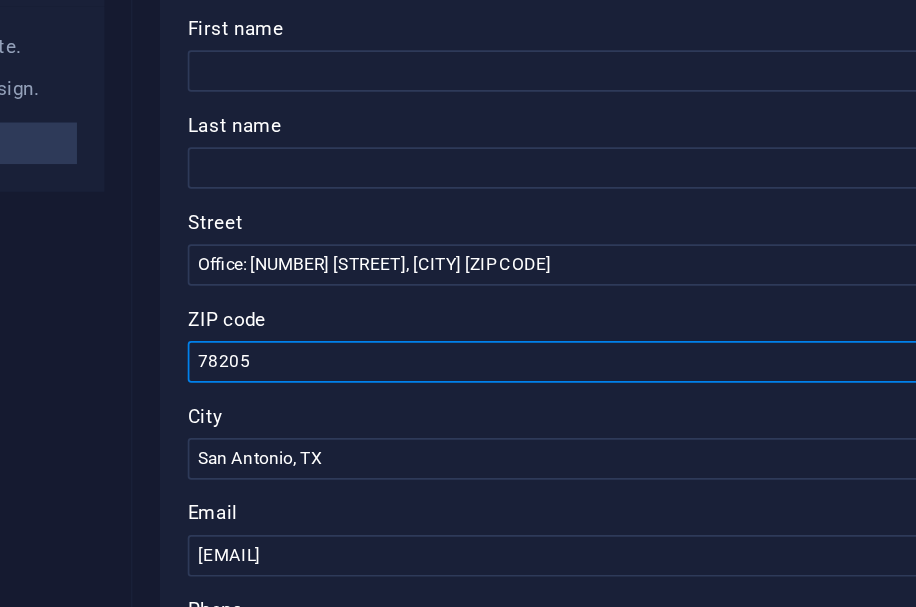 drag, startPoint x: 500, startPoint y: 415, endPoint x: 448, endPoint y: 416, distance: 52.009613 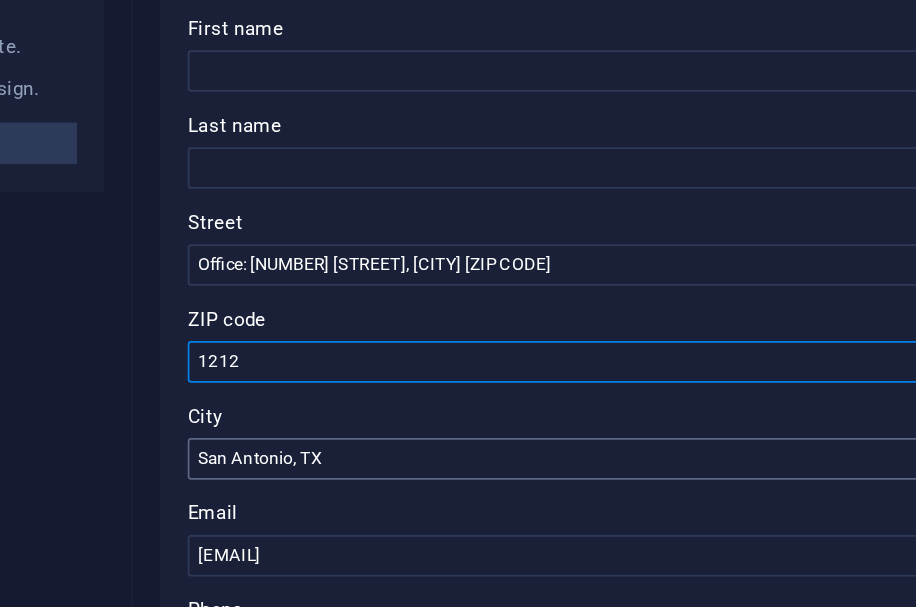 type on "1212" 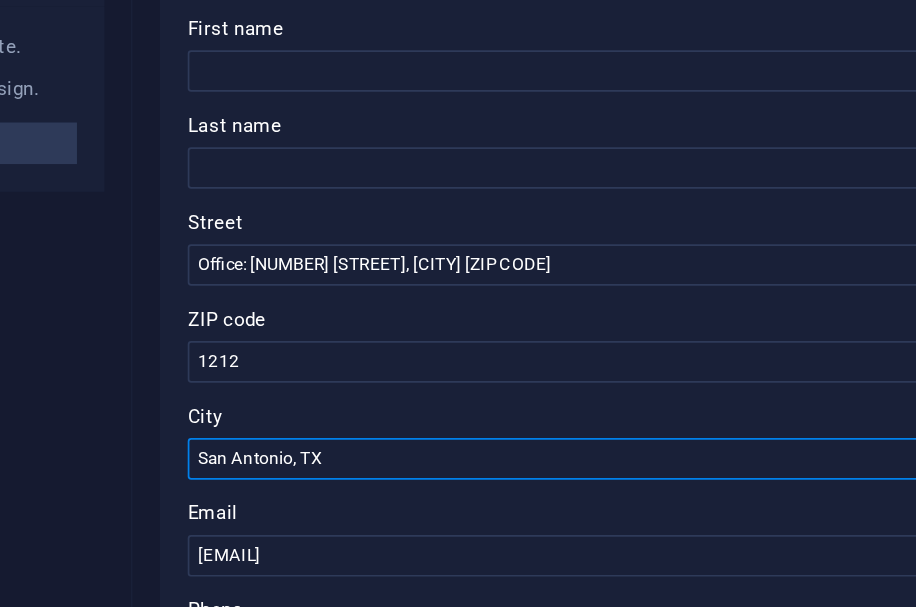 drag, startPoint x: 547, startPoint y: 471, endPoint x: 454, endPoint y: 470, distance: 93.00538 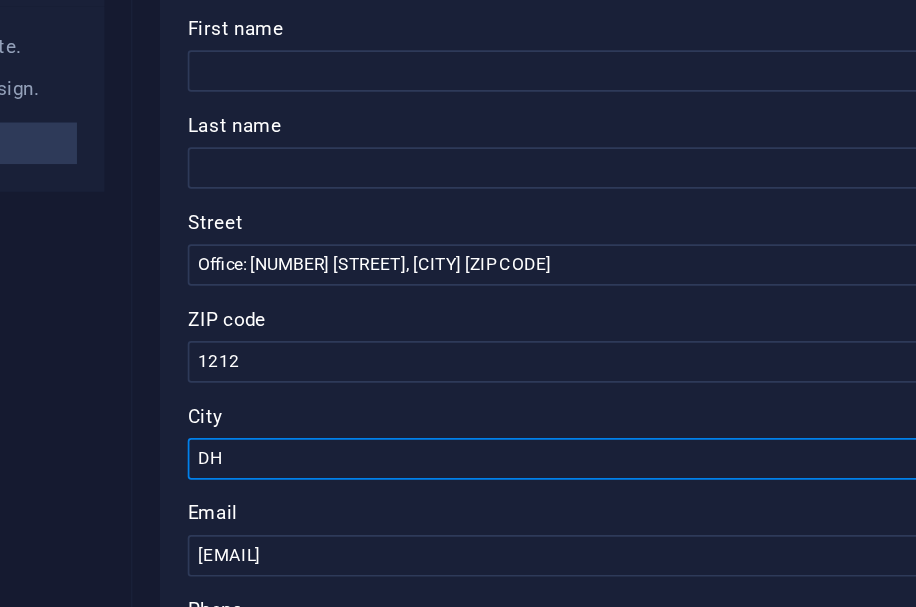 type on "D" 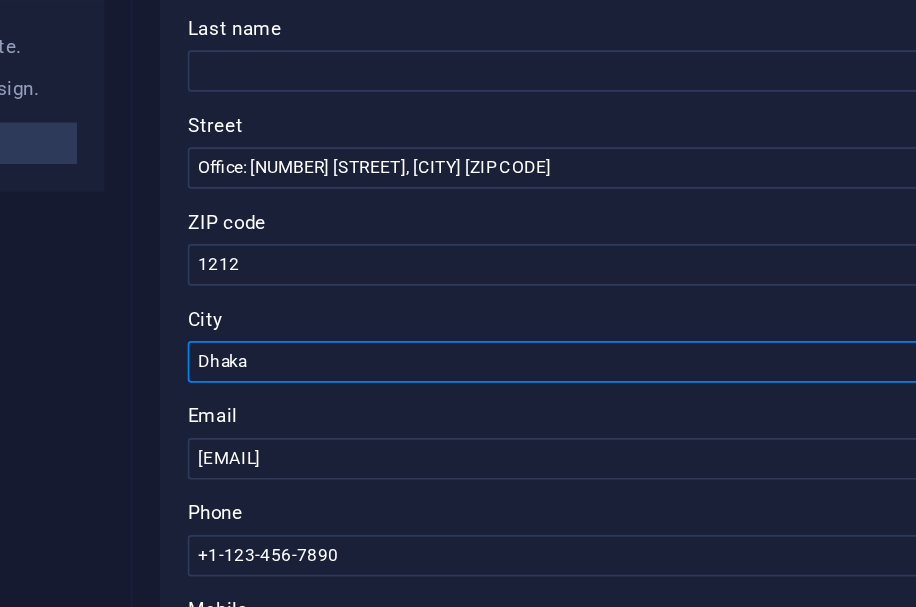 scroll, scrollTop: 133, scrollLeft: 0, axis: vertical 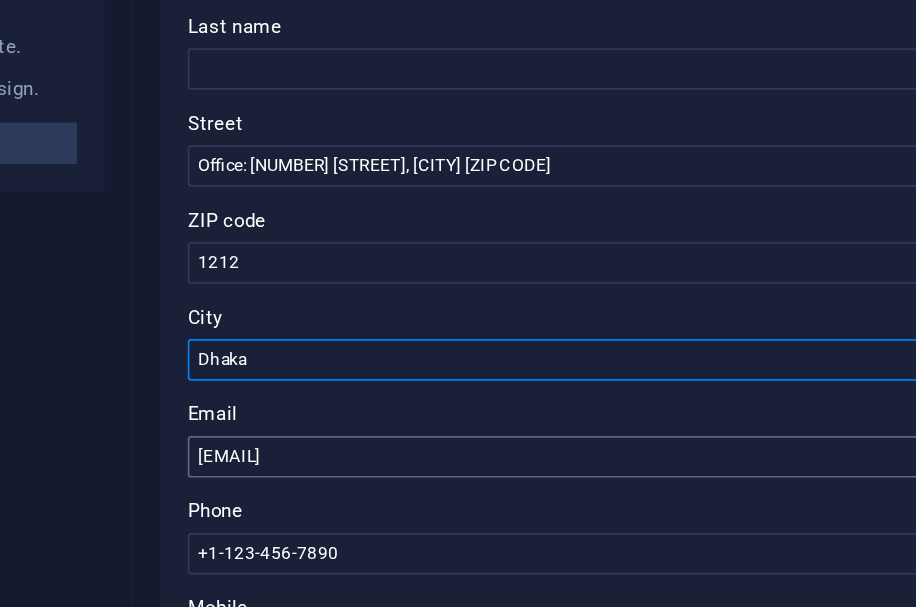 type on "Dhaka" 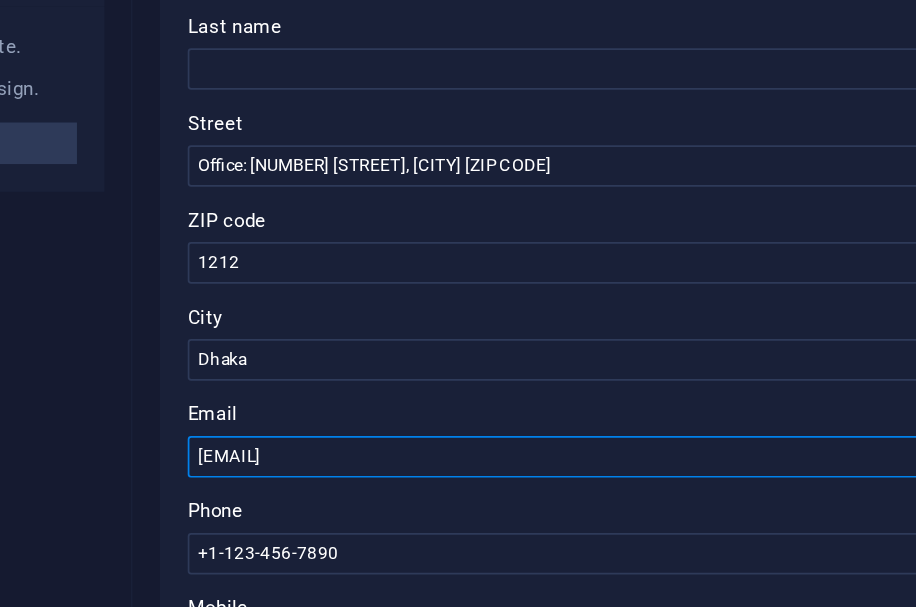 drag, startPoint x: 705, startPoint y: 472, endPoint x: 461, endPoint y: 469, distance: 244.01845 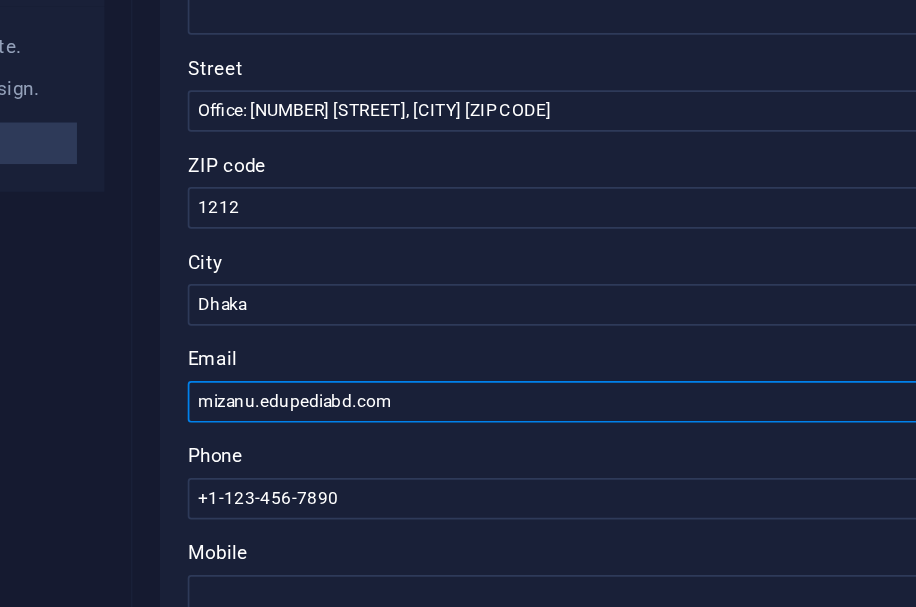 scroll, scrollTop: 173, scrollLeft: 0, axis: vertical 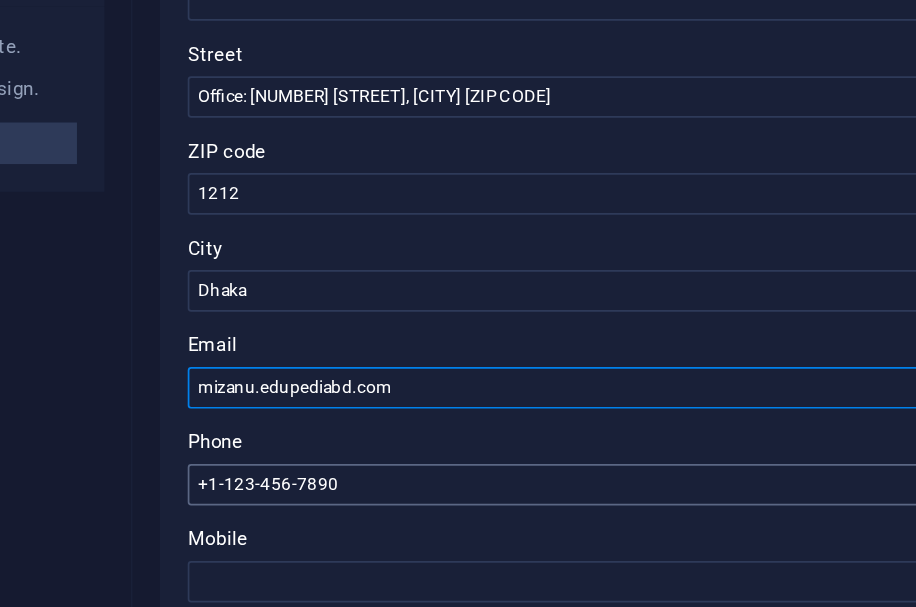 type on "mizanu.edupediabd.com" 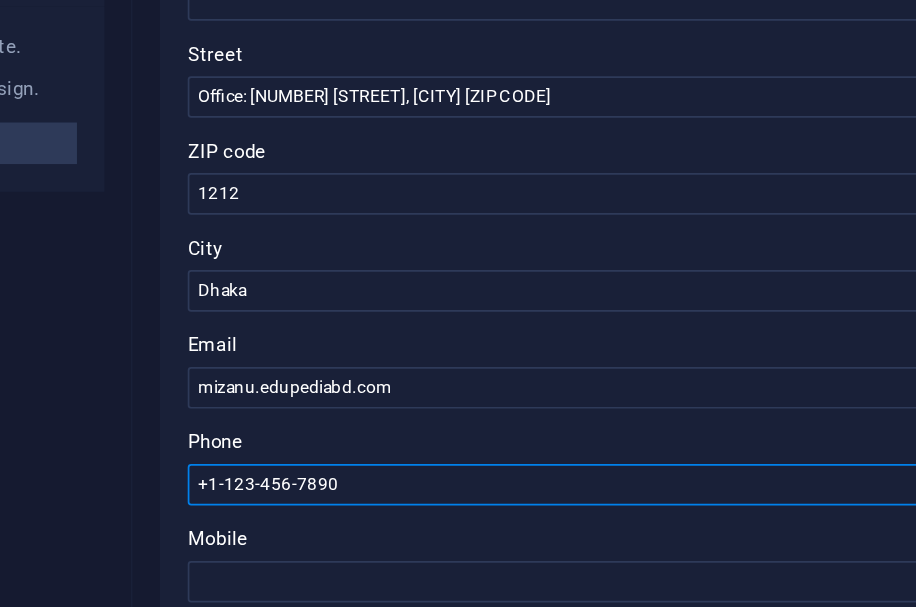 click on "+1-123-456-7890" at bounding box center [671, 488] 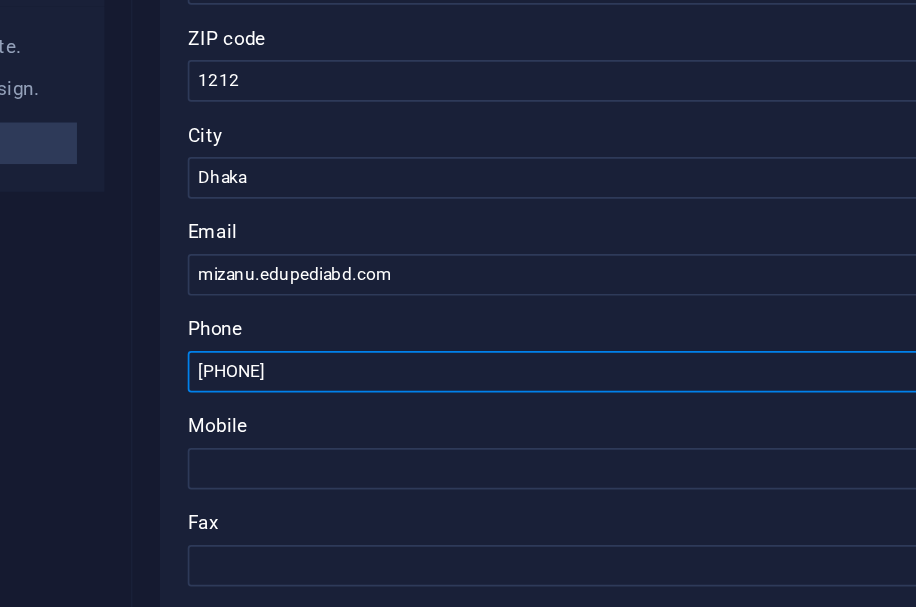 scroll, scrollTop: 241, scrollLeft: 0, axis: vertical 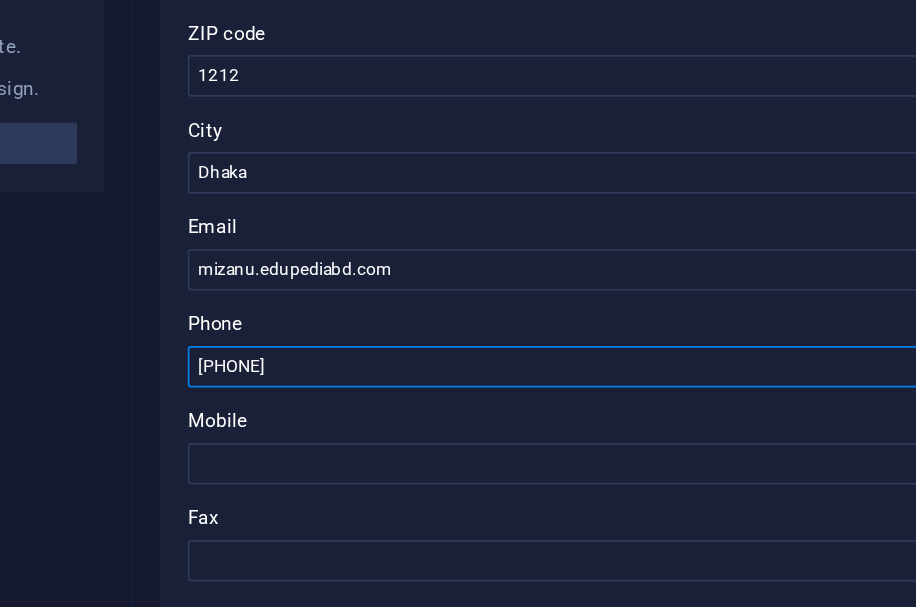 drag, startPoint x: 556, startPoint y: 420, endPoint x: 452, endPoint y: 422, distance: 104.019226 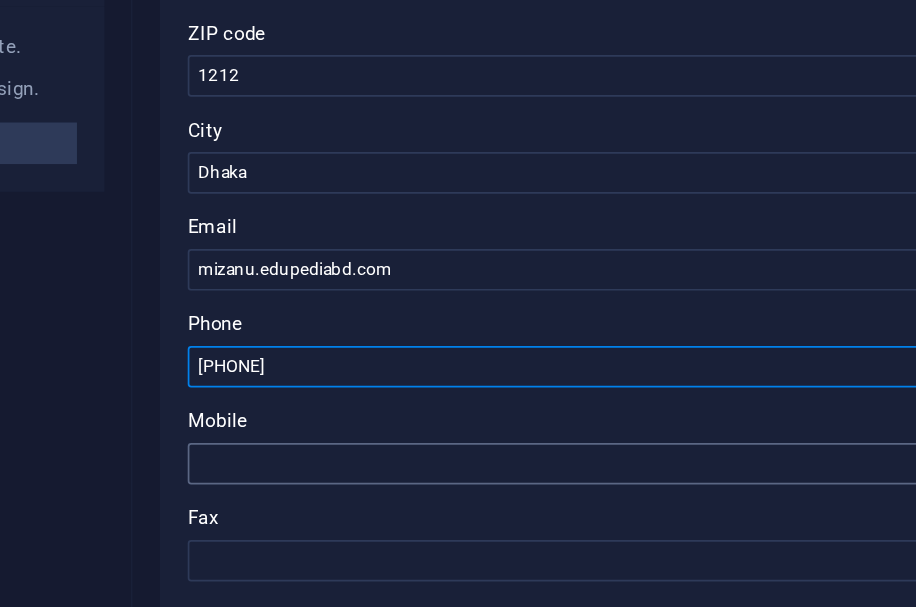 type on "[PHONE]" 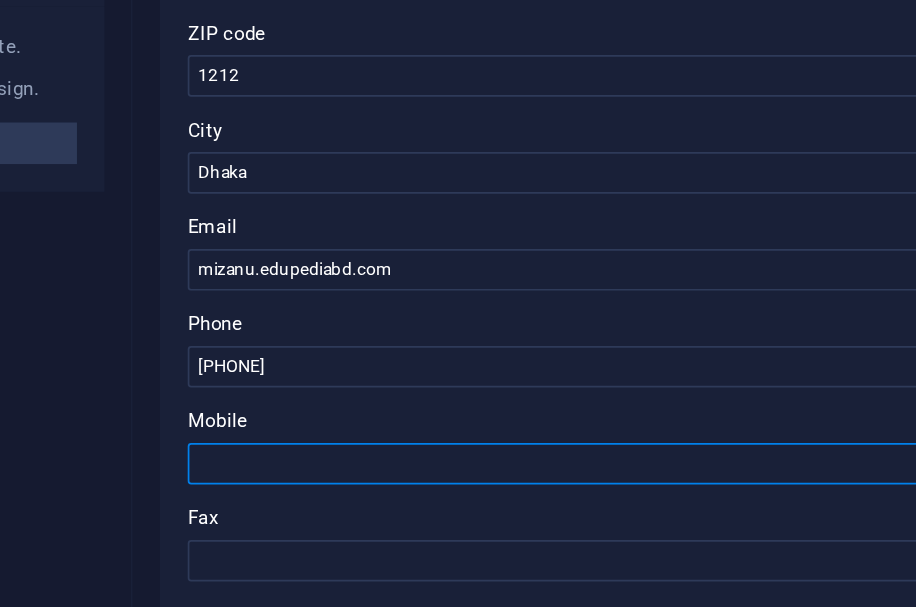 click on "Mobile" at bounding box center (671, 476) 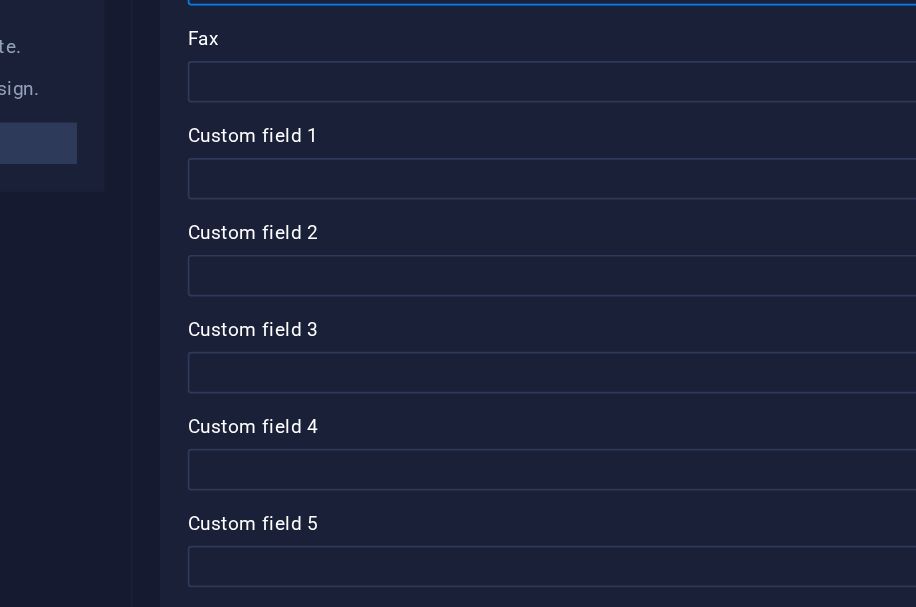 scroll, scrollTop: 577, scrollLeft: 0, axis: vertical 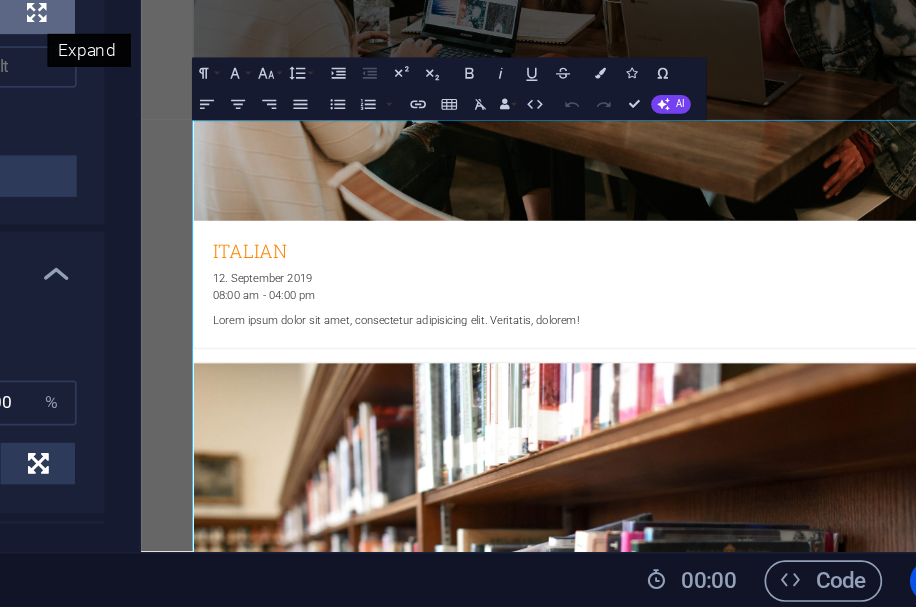 click at bounding box center (371, 264) 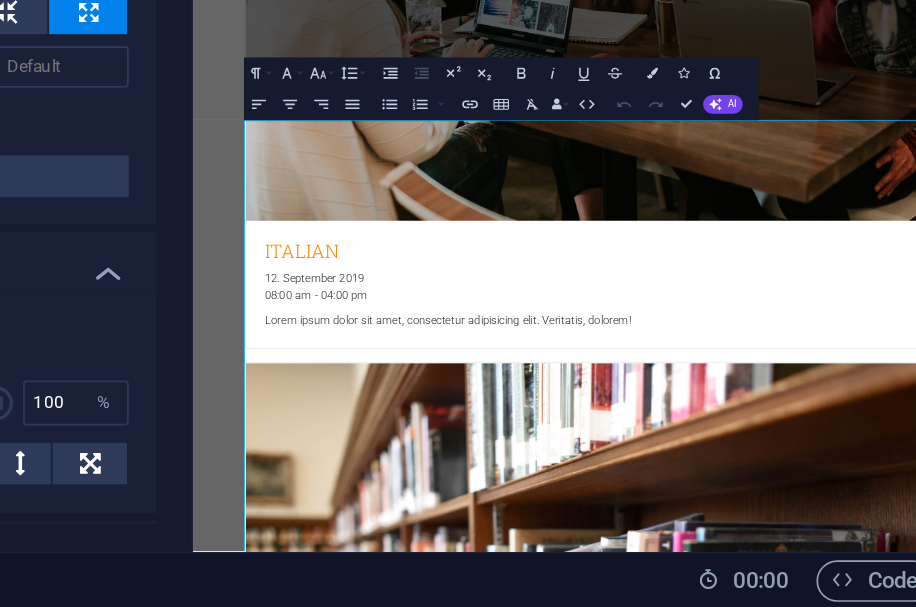 scroll, scrollTop: 0, scrollLeft: 0, axis: both 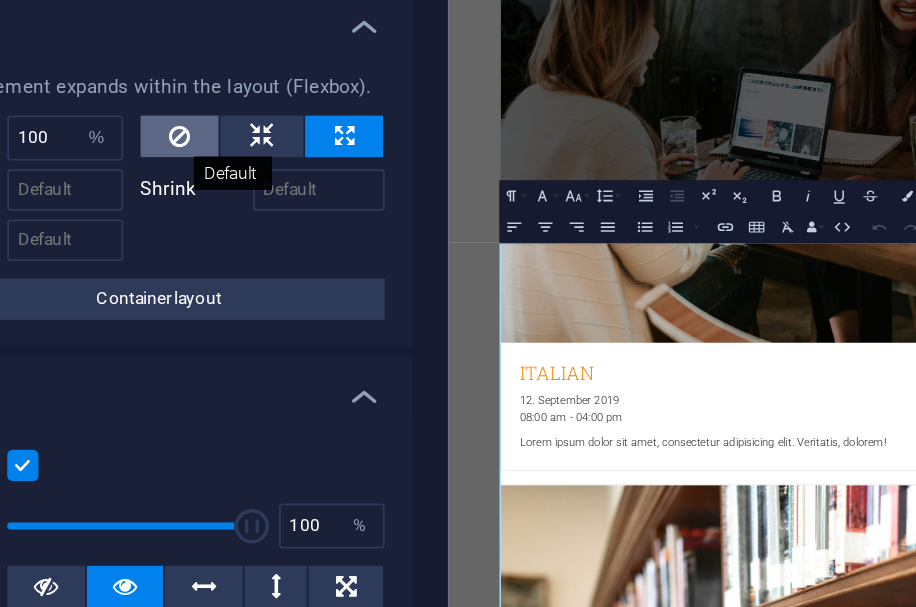 click at bounding box center (276, 264) 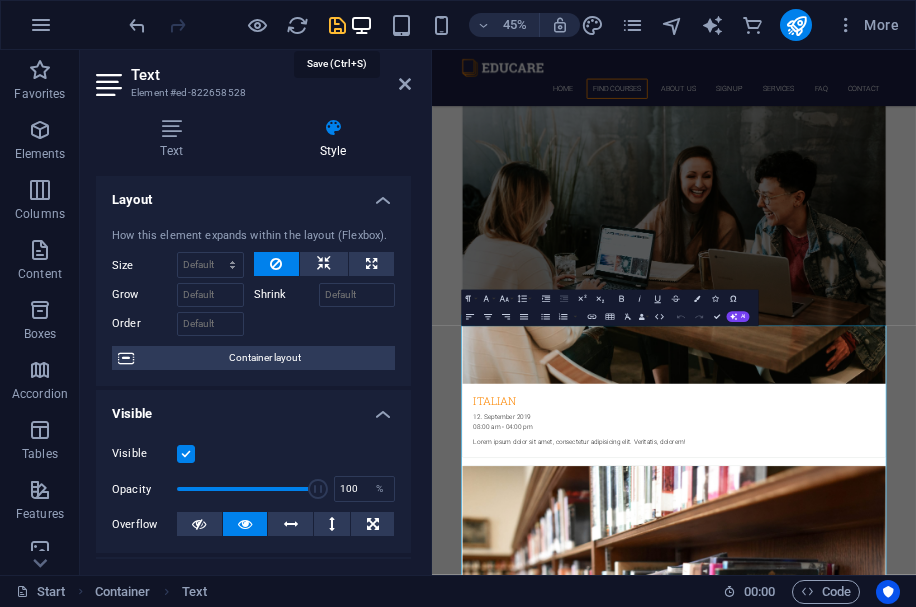 click at bounding box center [337, 25] 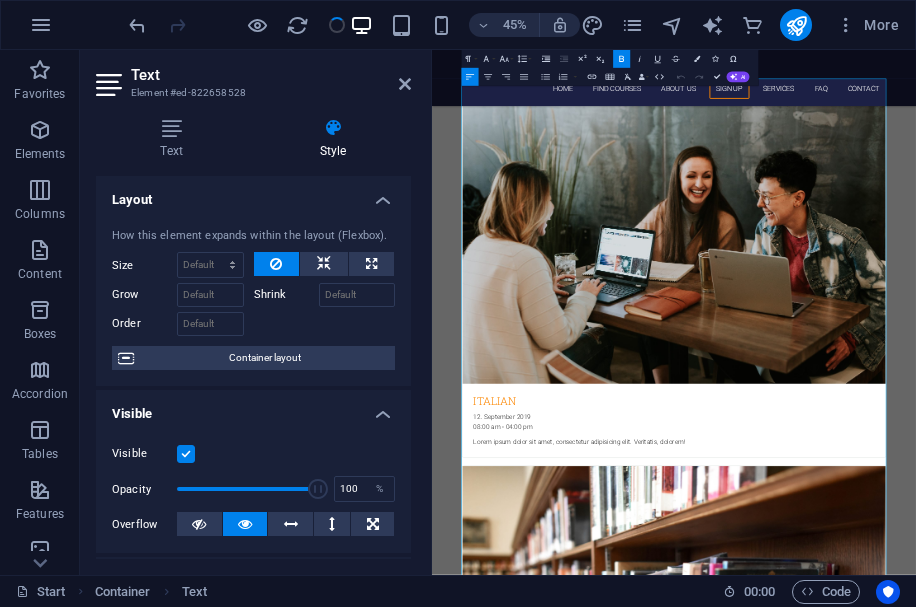 scroll, scrollTop: 4242, scrollLeft: 0, axis: vertical 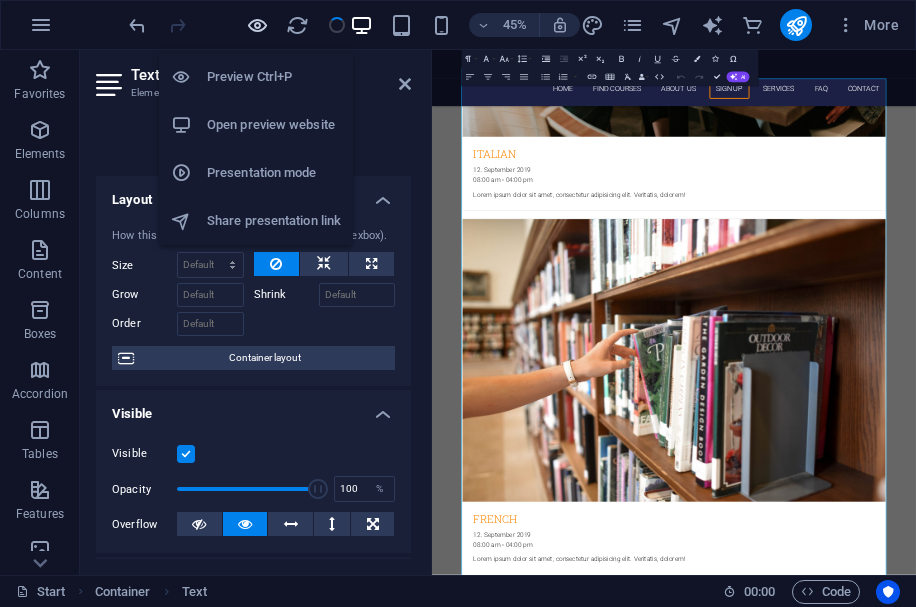 click at bounding box center (257, 25) 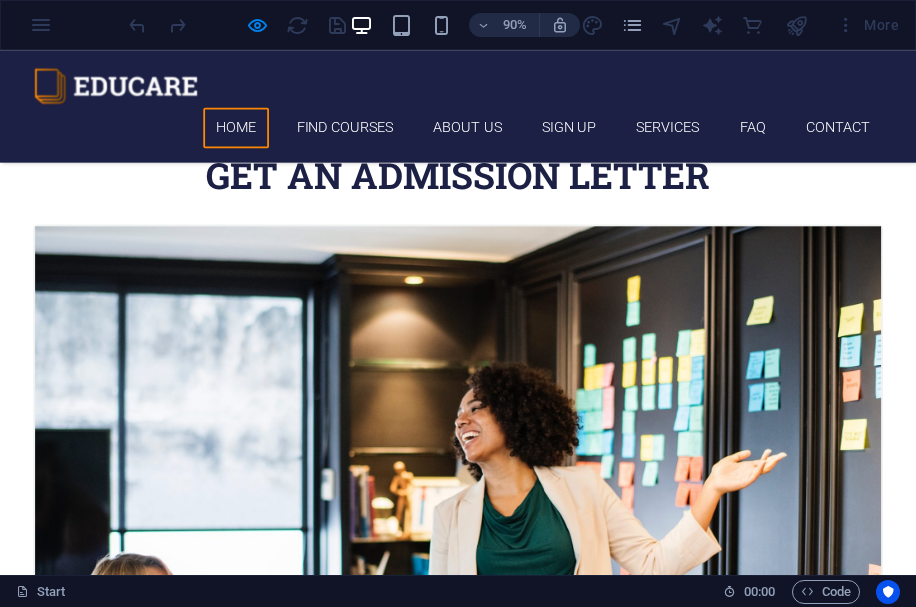 scroll, scrollTop: 0, scrollLeft: 0, axis: both 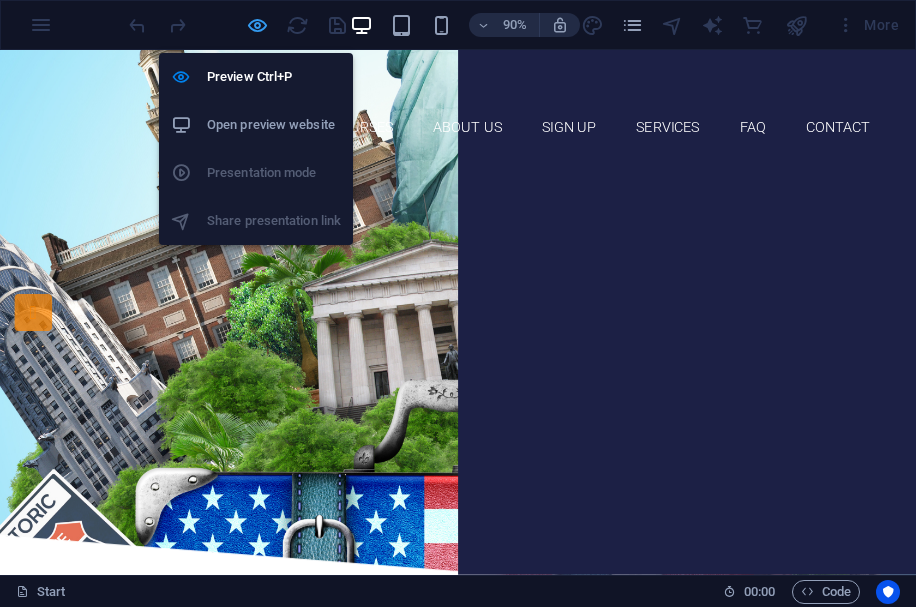 click at bounding box center [257, 25] 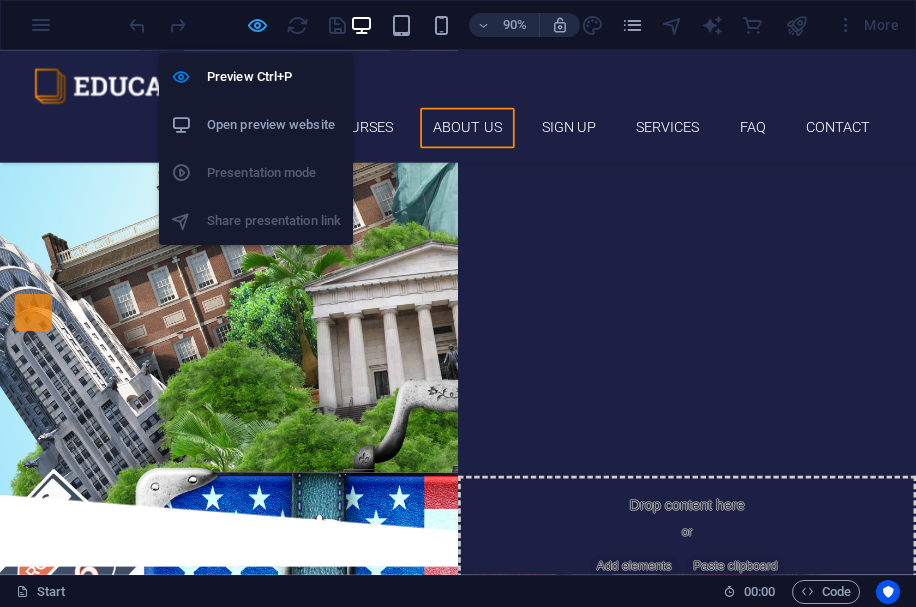 scroll, scrollTop: 3723, scrollLeft: 0, axis: vertical 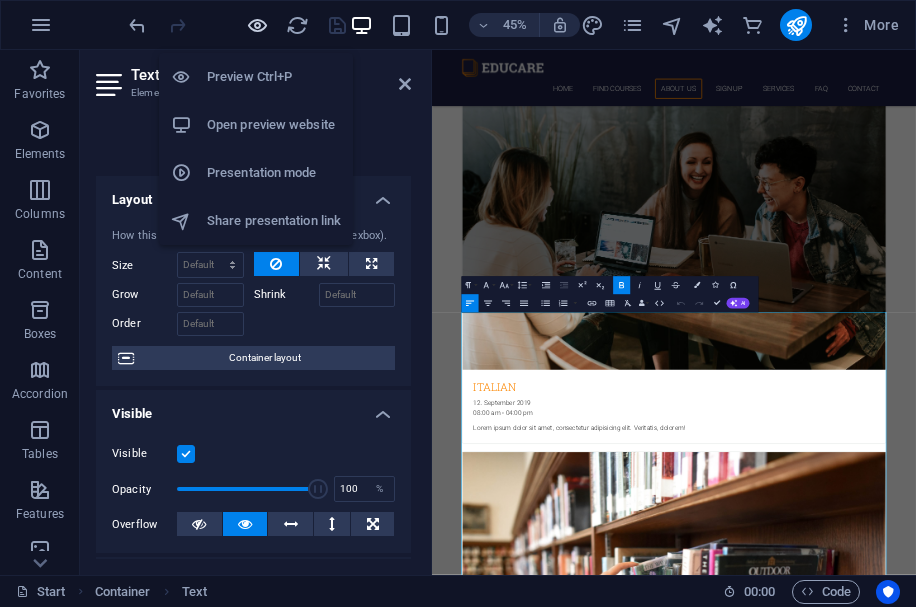 click at bounding box center (257, 25) 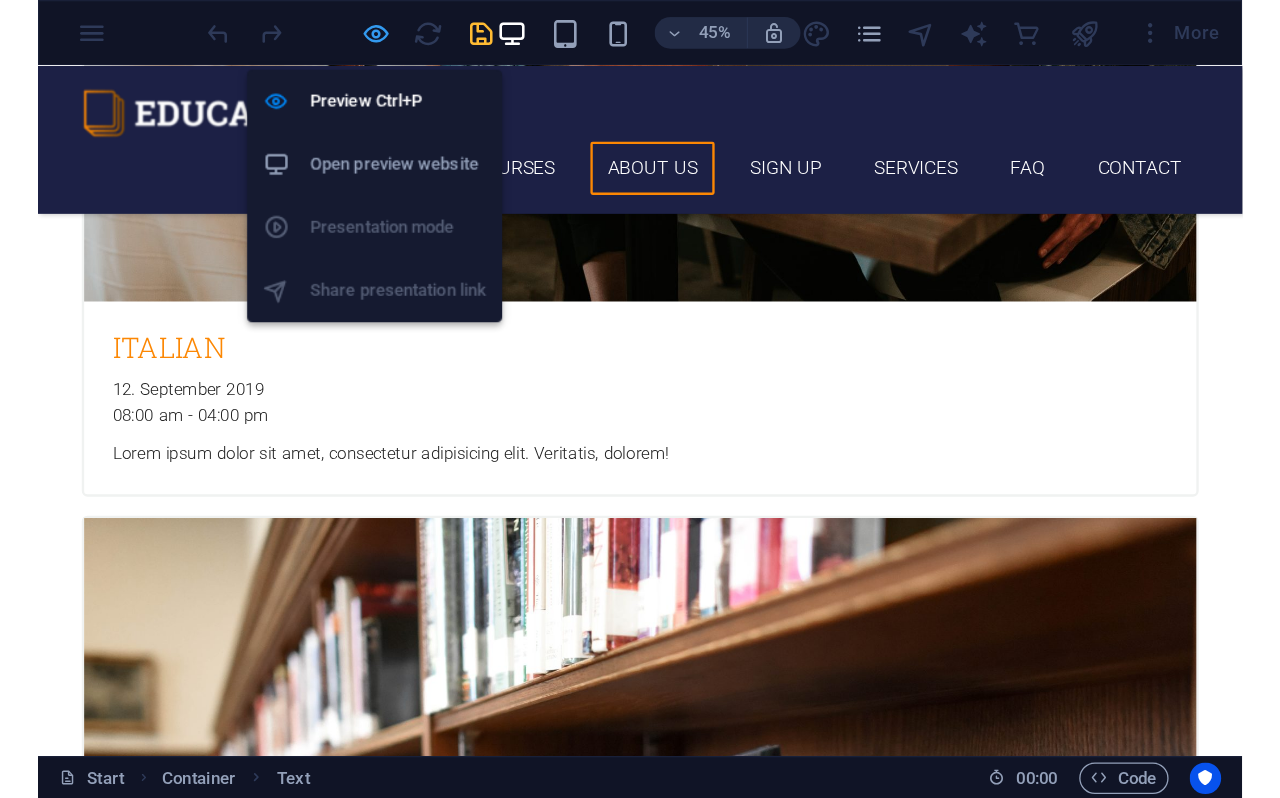 scroll, scrollTop: 3328, scrollLeft: 0, axis: vertical 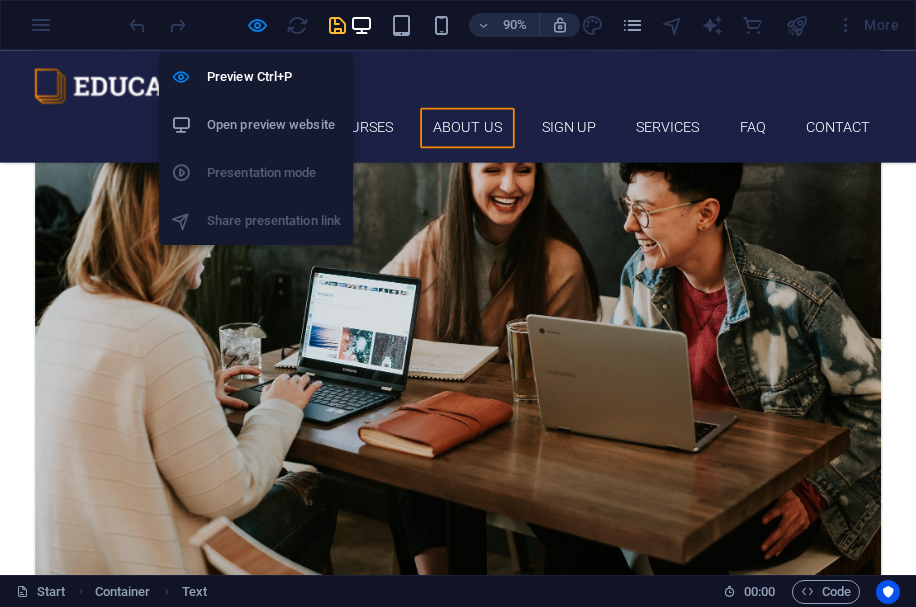 click on "Open preview website" at bounding box center [274, 125] 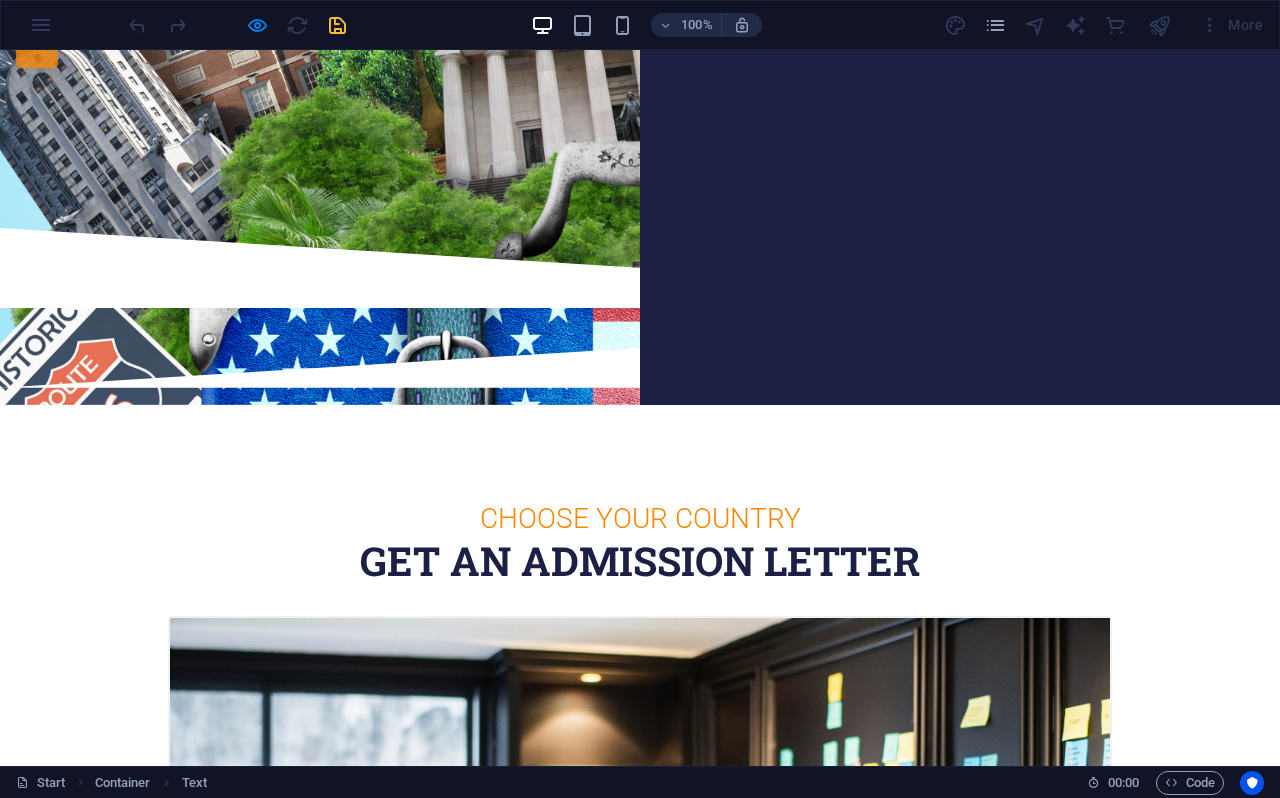 scroll, scrollTop: 0, scrollLeft: 0, axis: both 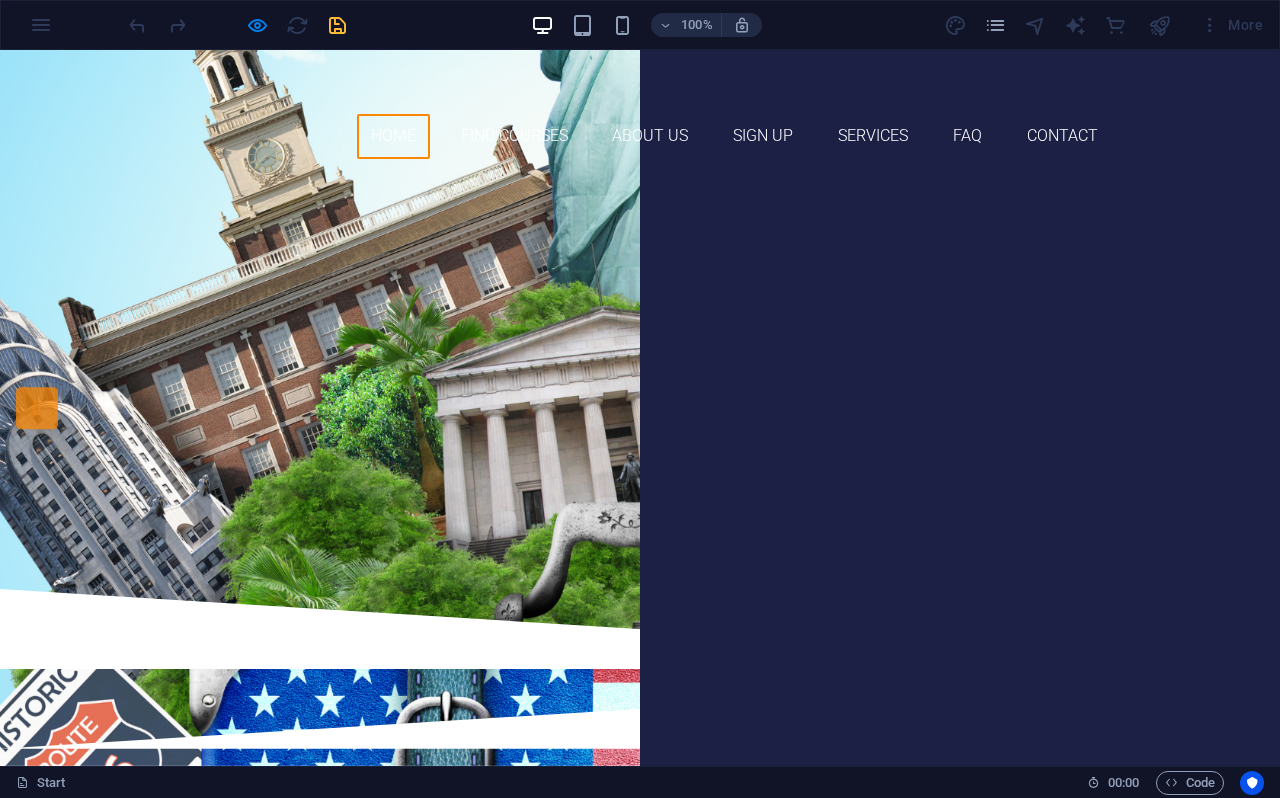 click at bounding box center [259, 90] 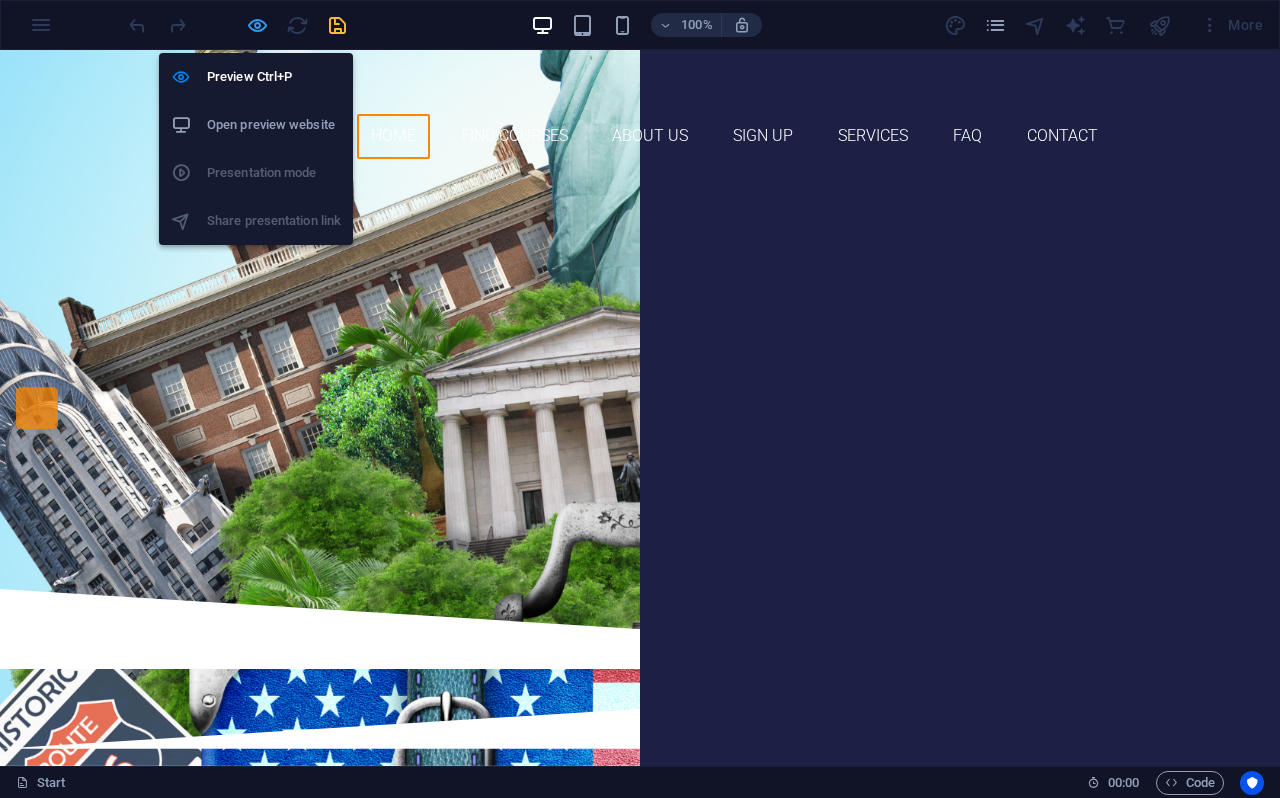 click at bounding box center (257, 25) 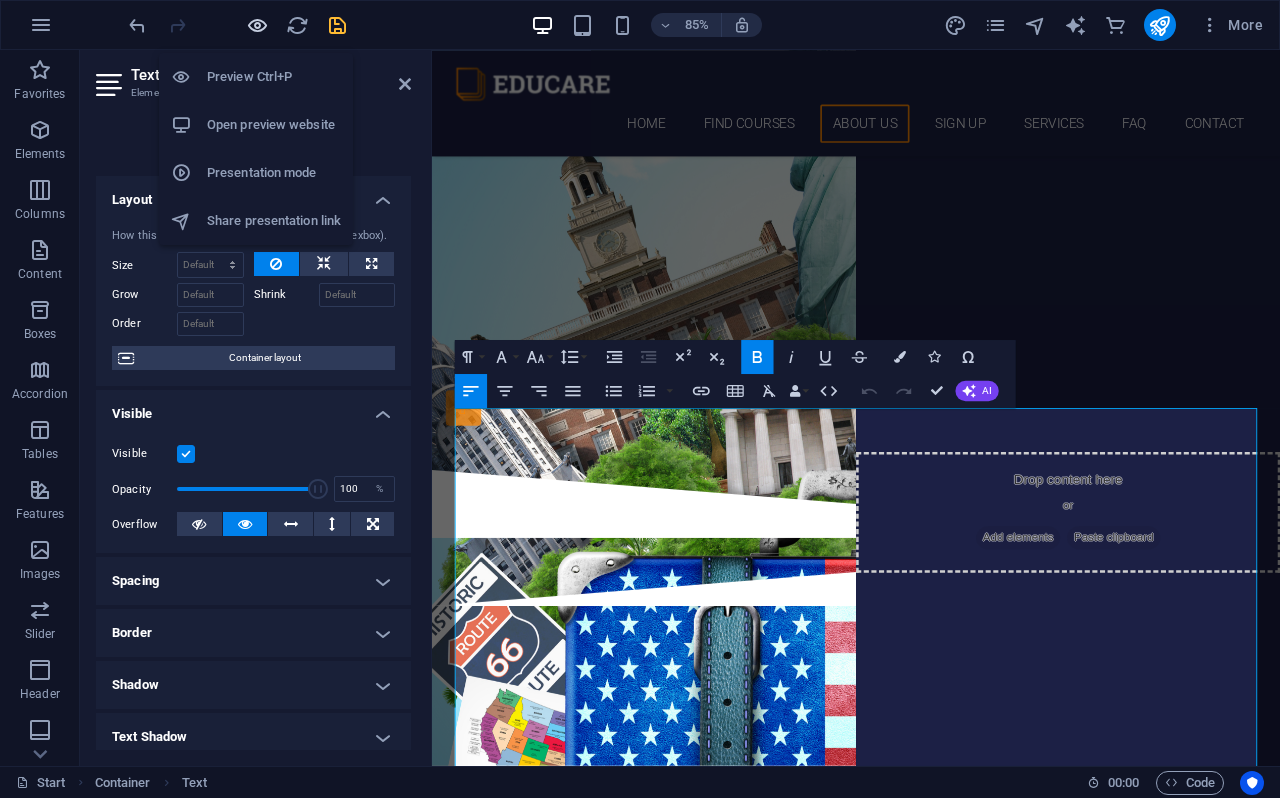 scroll, scrollTop: 3561, scrollLeft: 0, axis: vertical 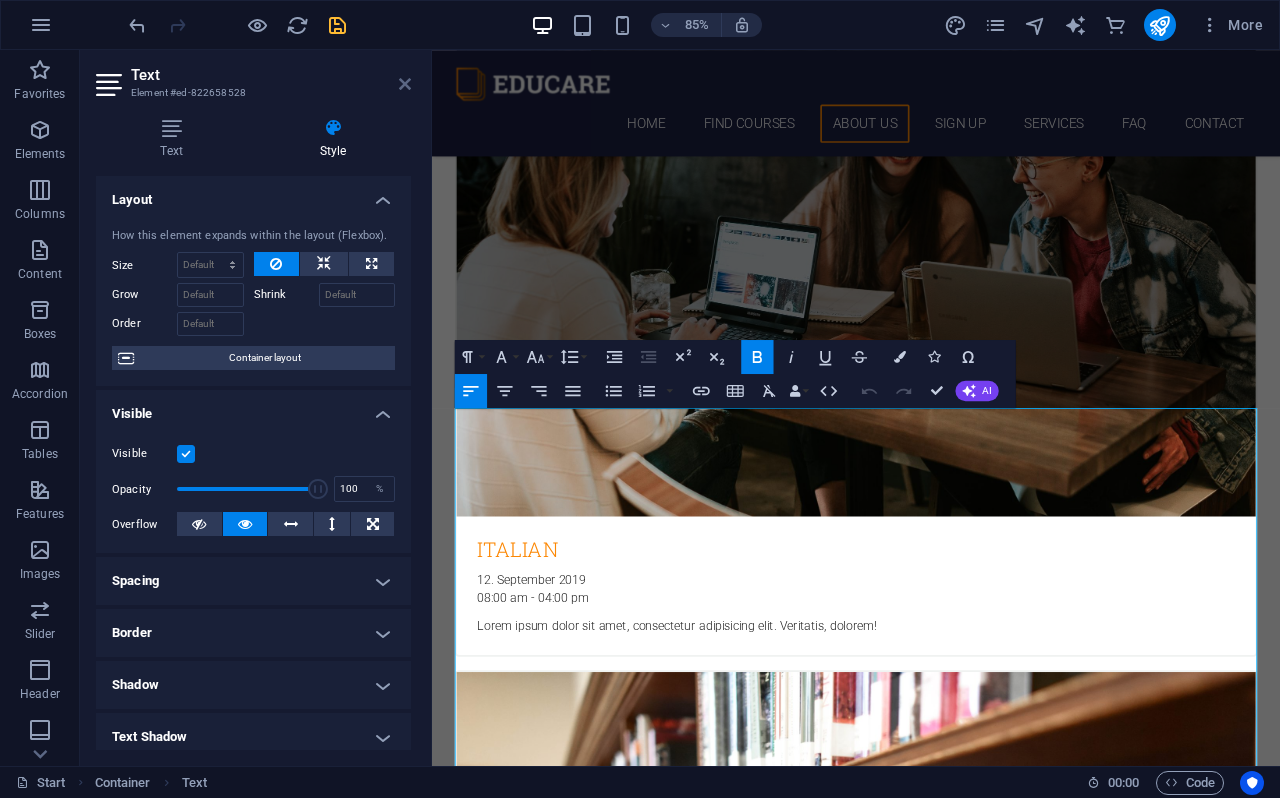 click at bounding box center (405, 84) 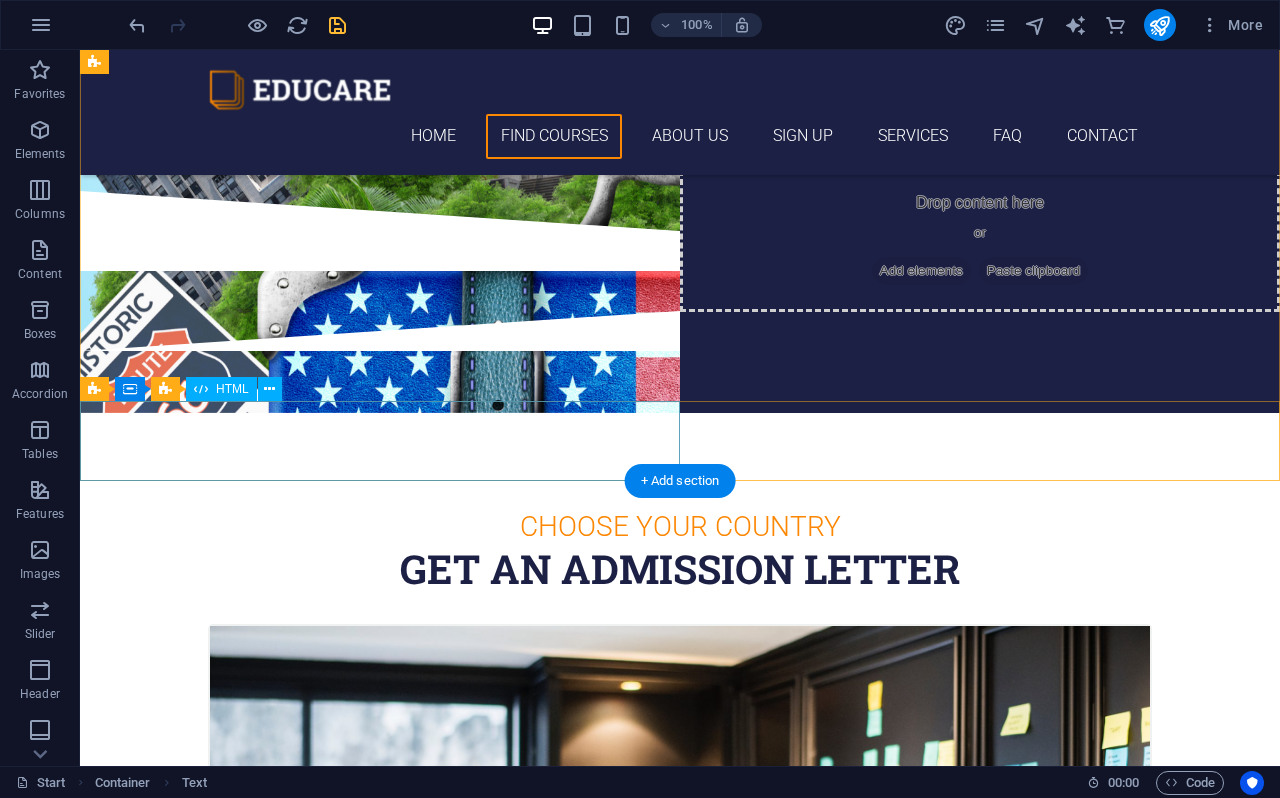 scroll, scrollTop: 0, scrollLeft: 0, axis: both 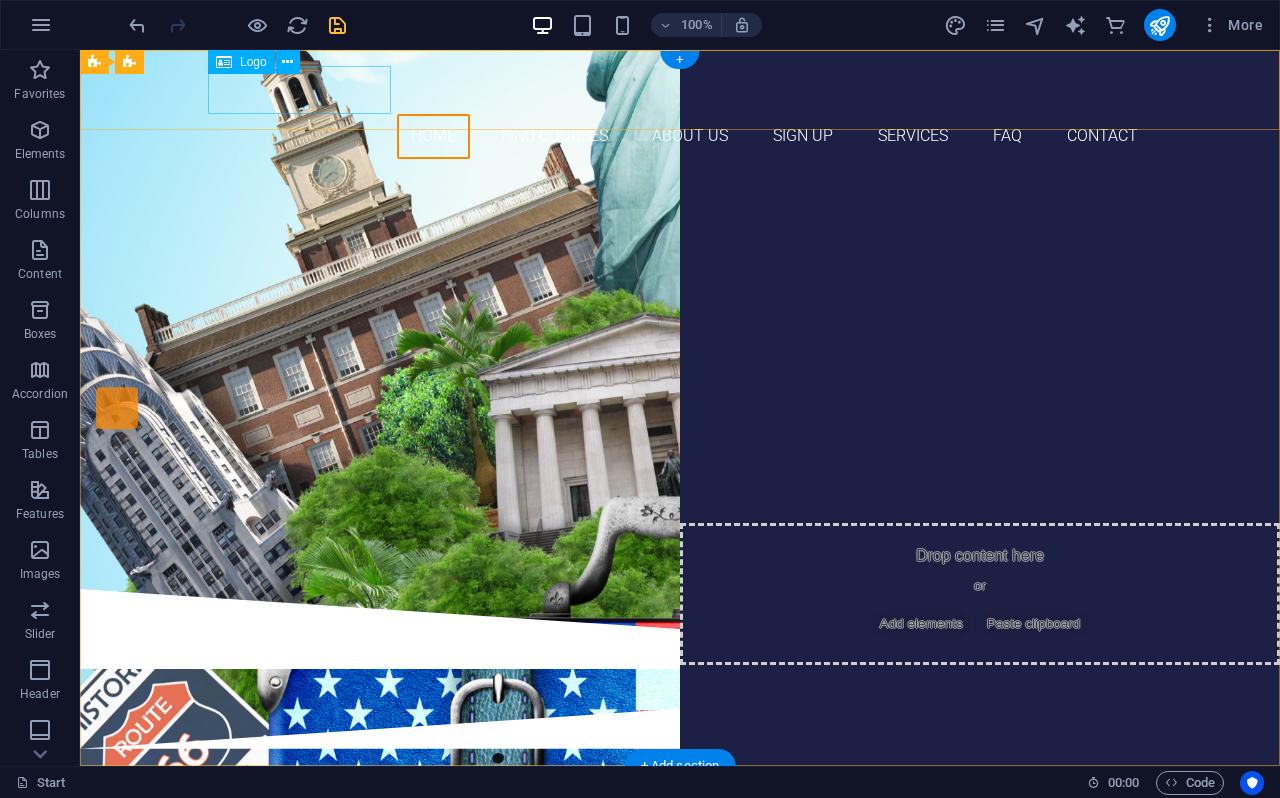 click at bounding box center (680, 90) 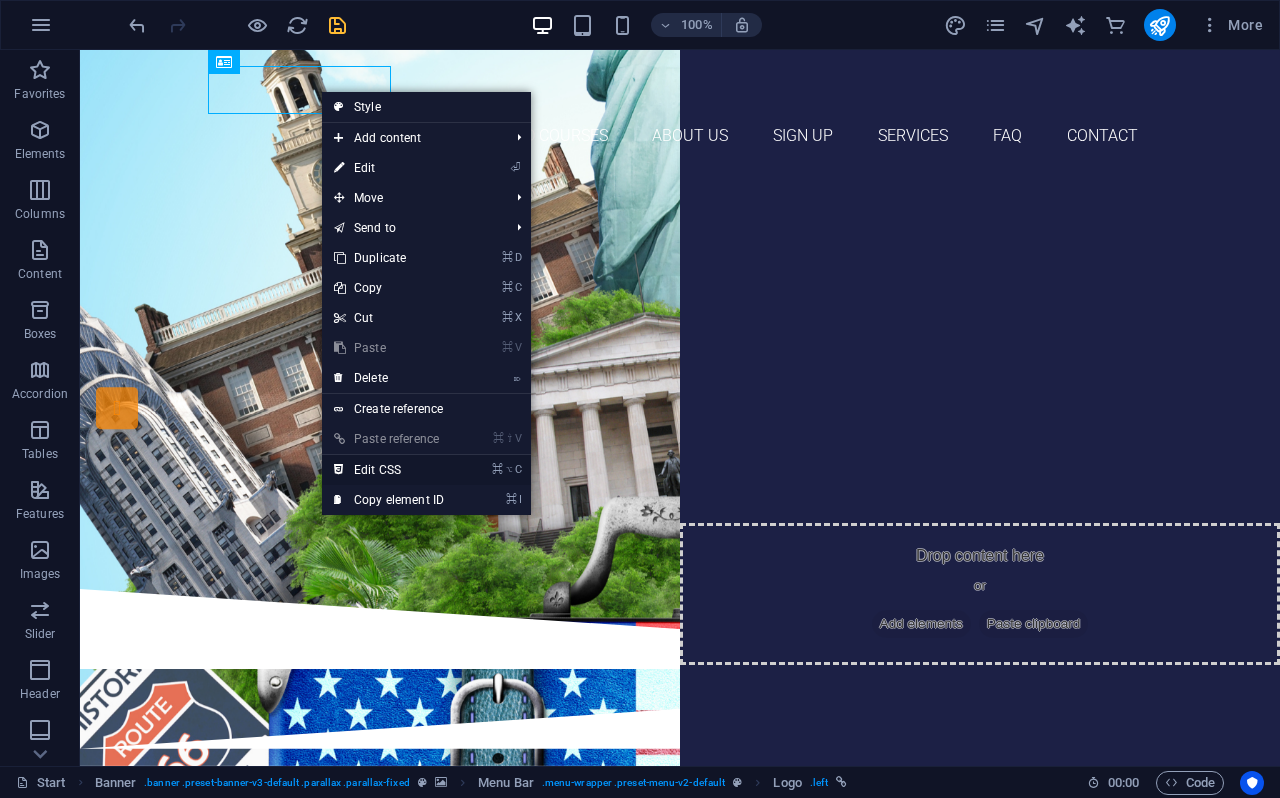 click on "⌘ ⌥ C  Edit CSS" at bounding box center (389, 470) 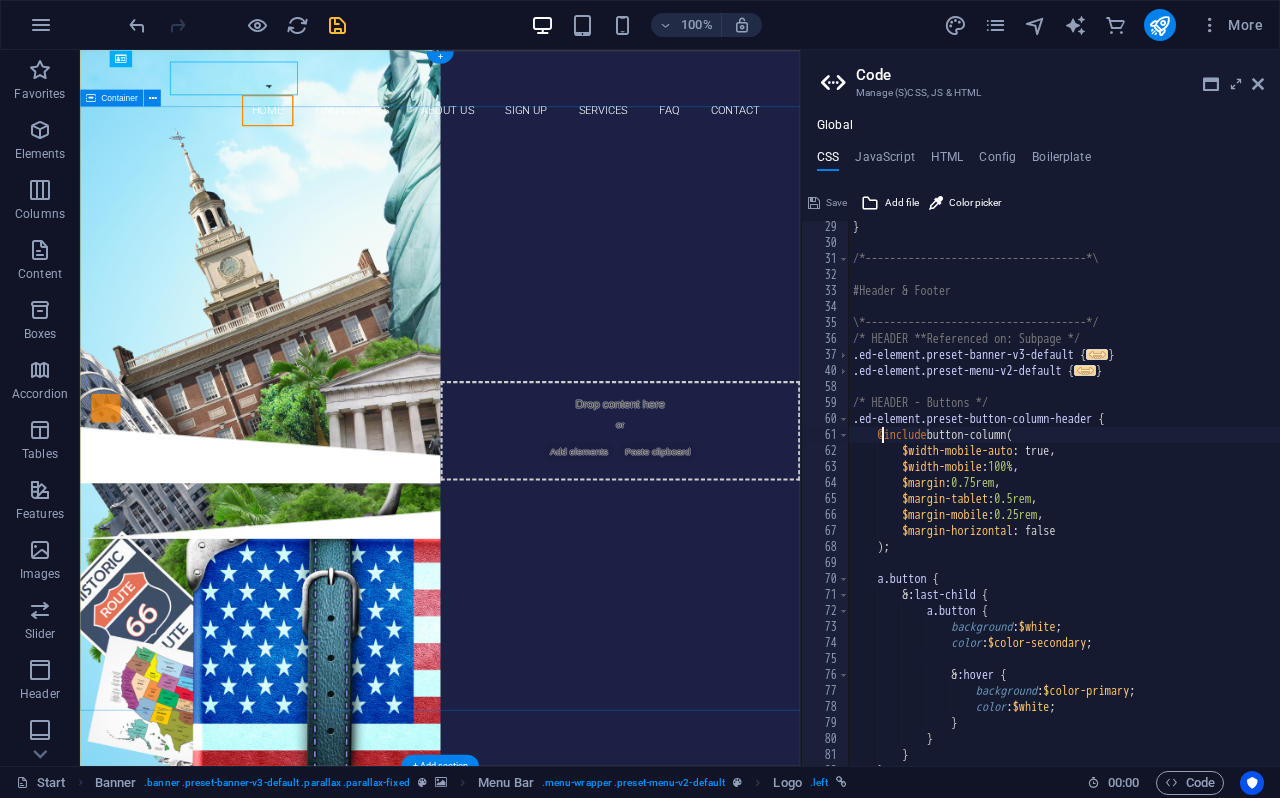 scroll, scrollTop: 450, scrollLeft: 0, axis: vertical 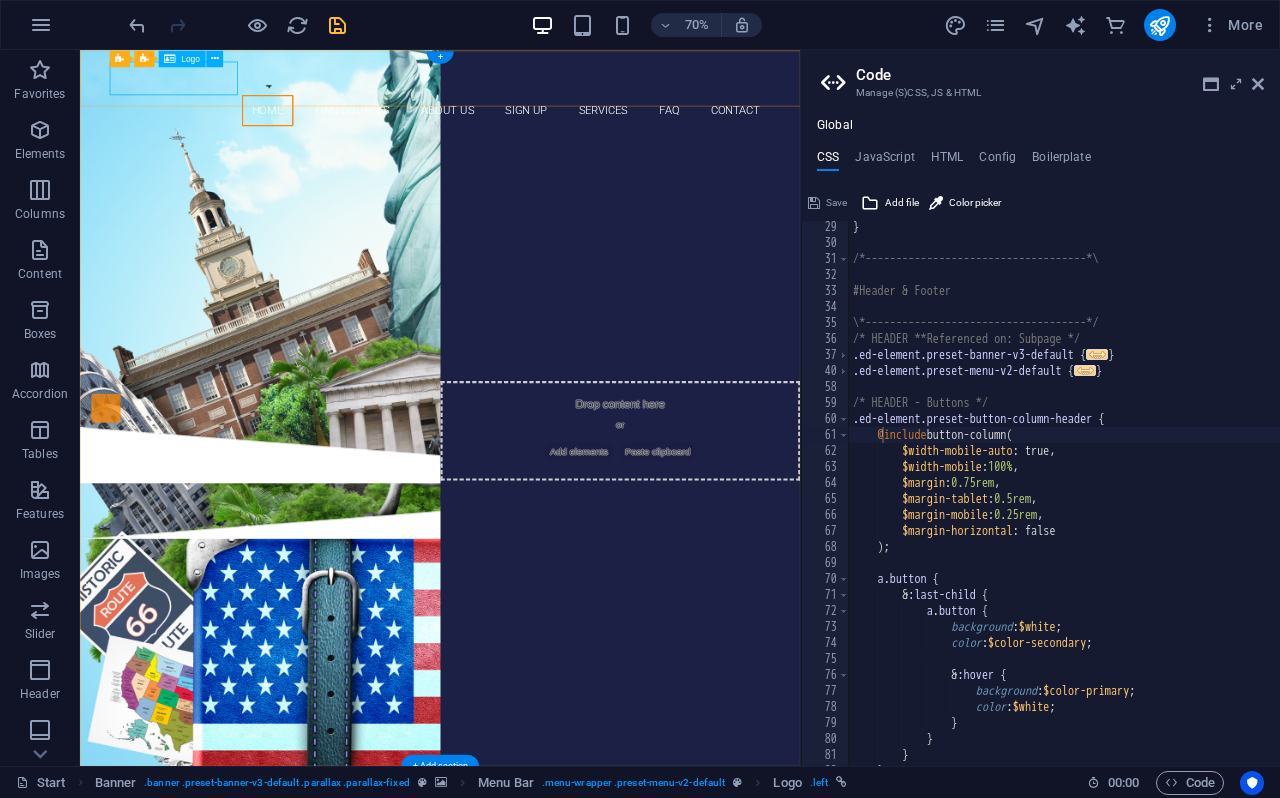 click at bounding box center (595, 90) 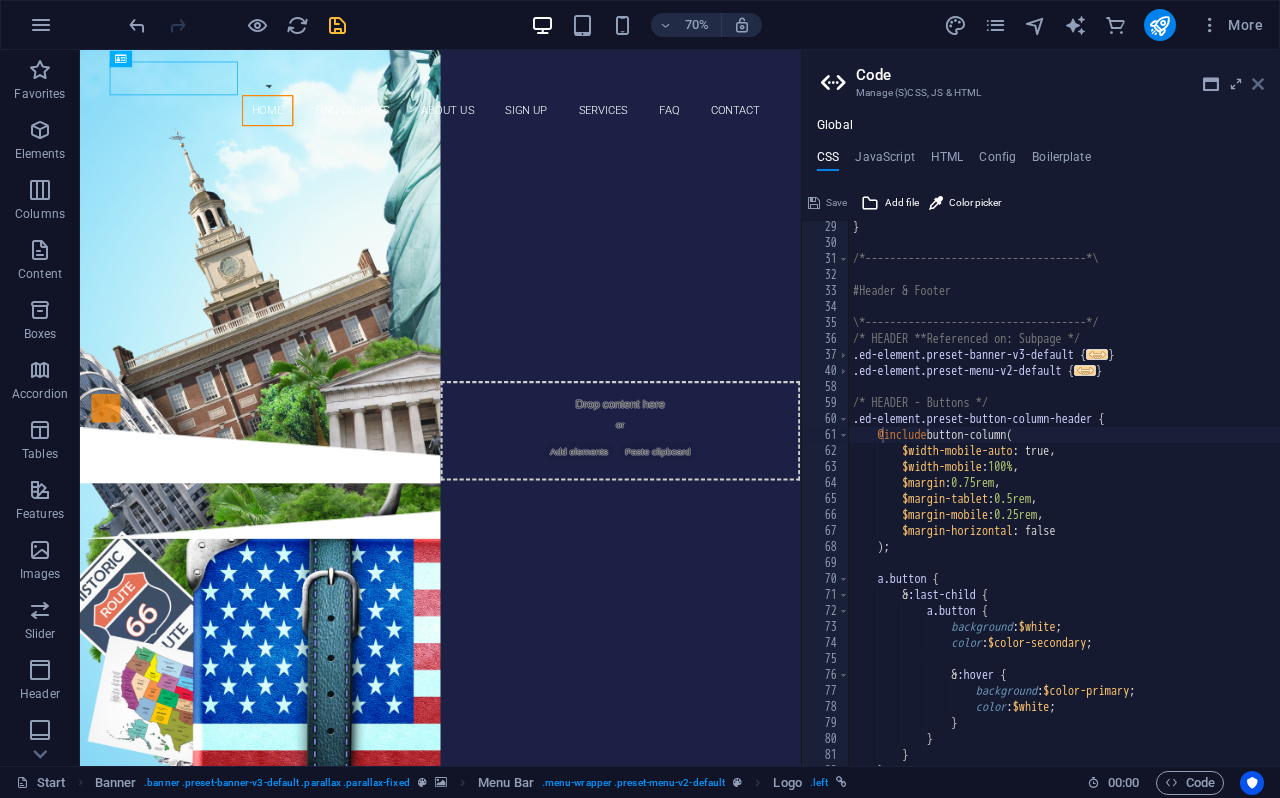 click at bounding box center (1258, 84) 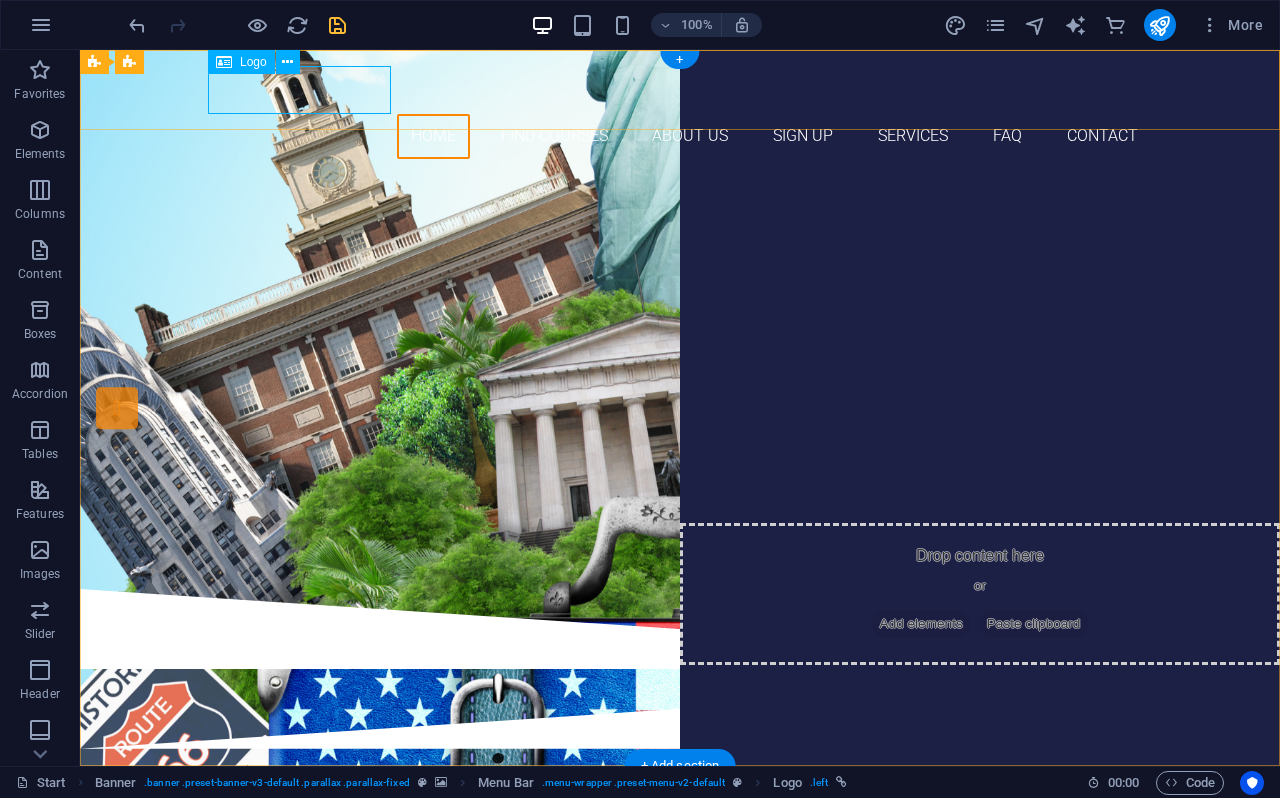 click at bounding box center [680, 90] 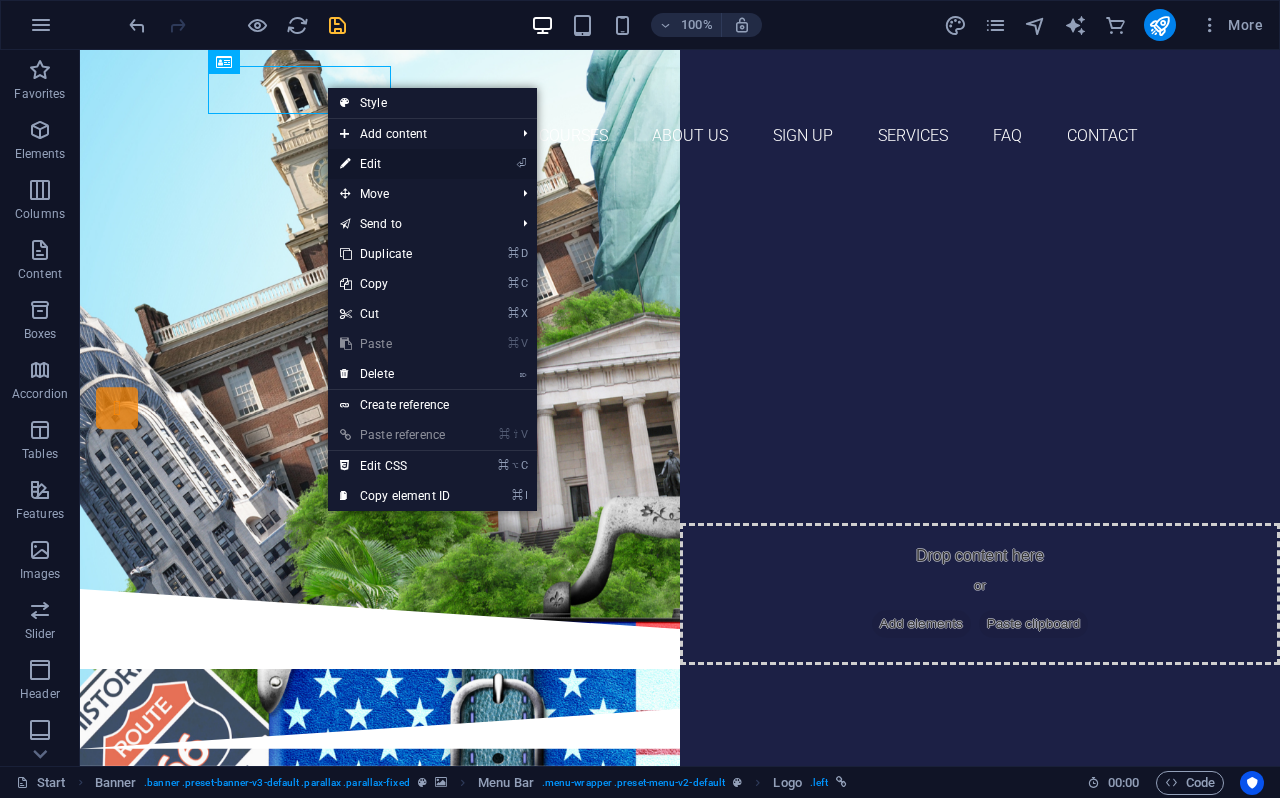 click on "⏎  Edit" at bounding box center (395, 164) 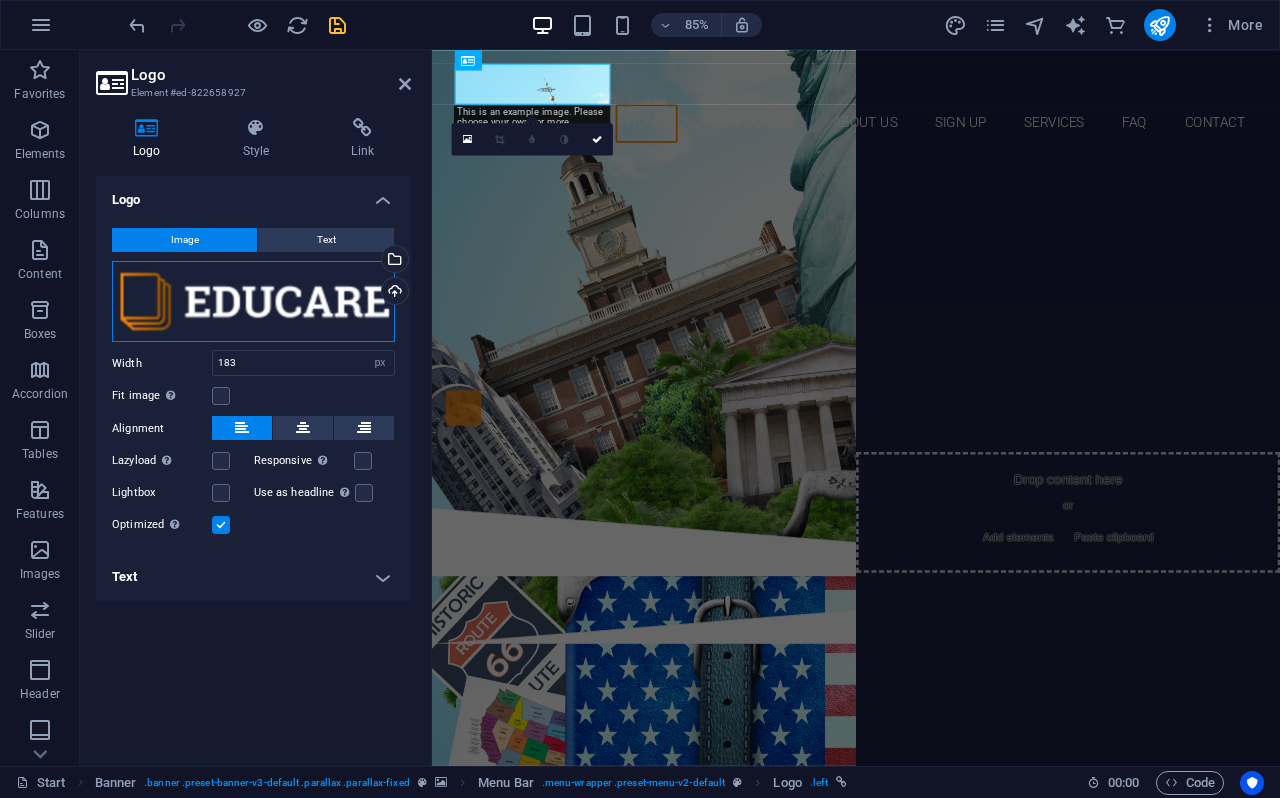 click on "Drag files here, click to choose files or select files from Files or our free stock photos & videos" at bounding box center (253, 302) 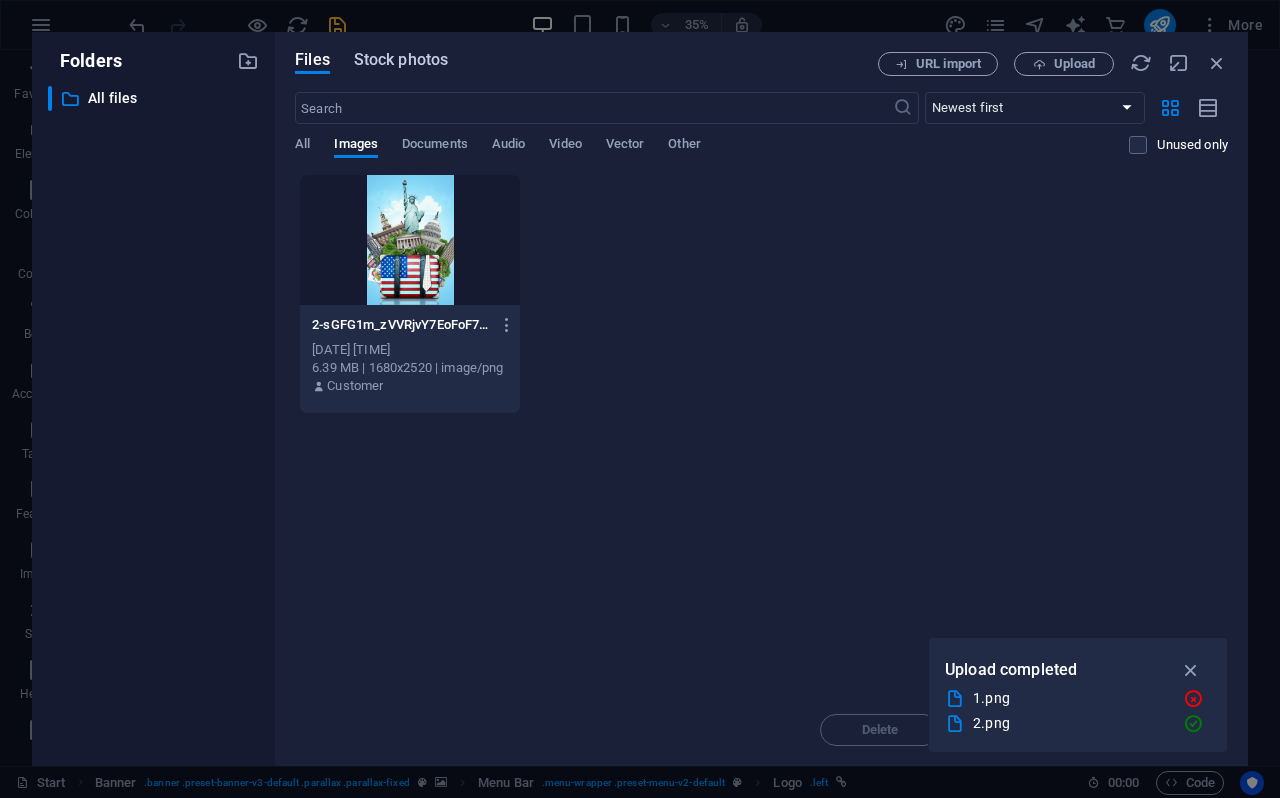 click on "Stock photos" at bounding box center (401, 60) 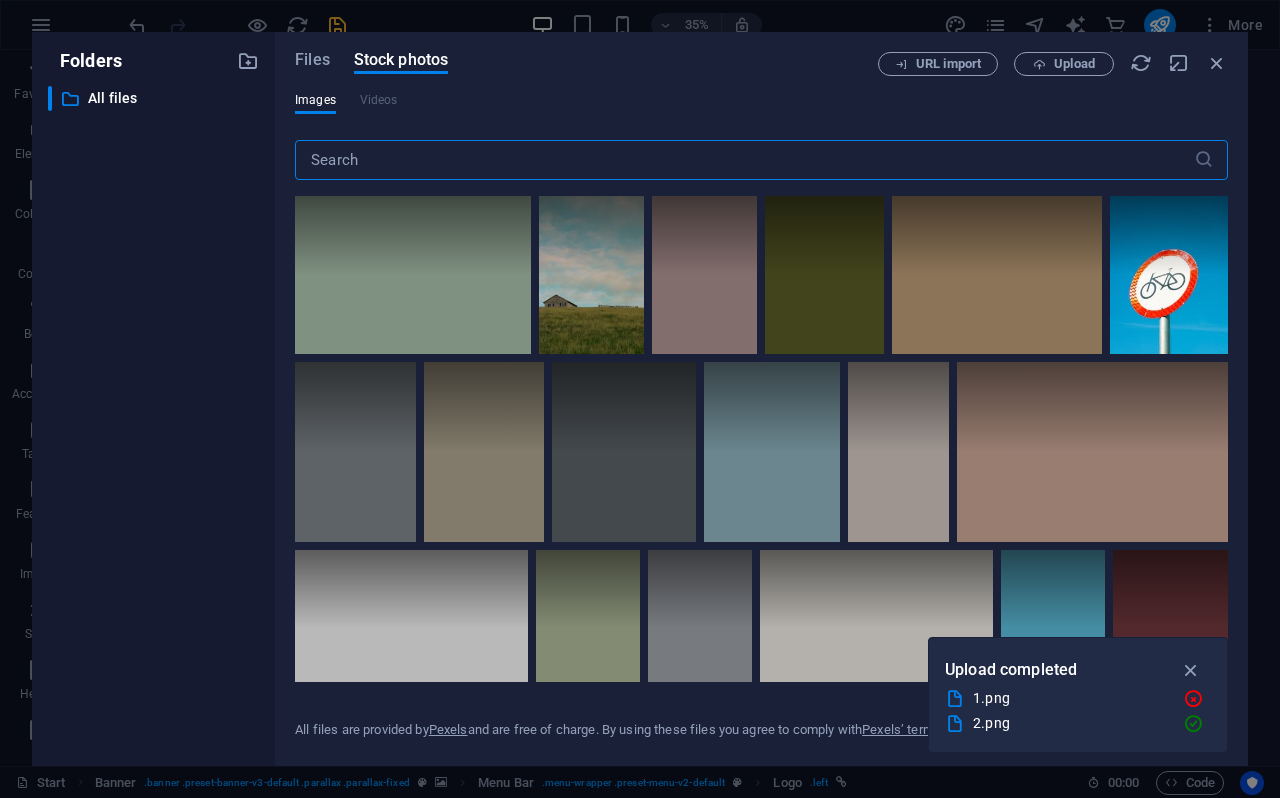 click at bounding box center (744, 160) 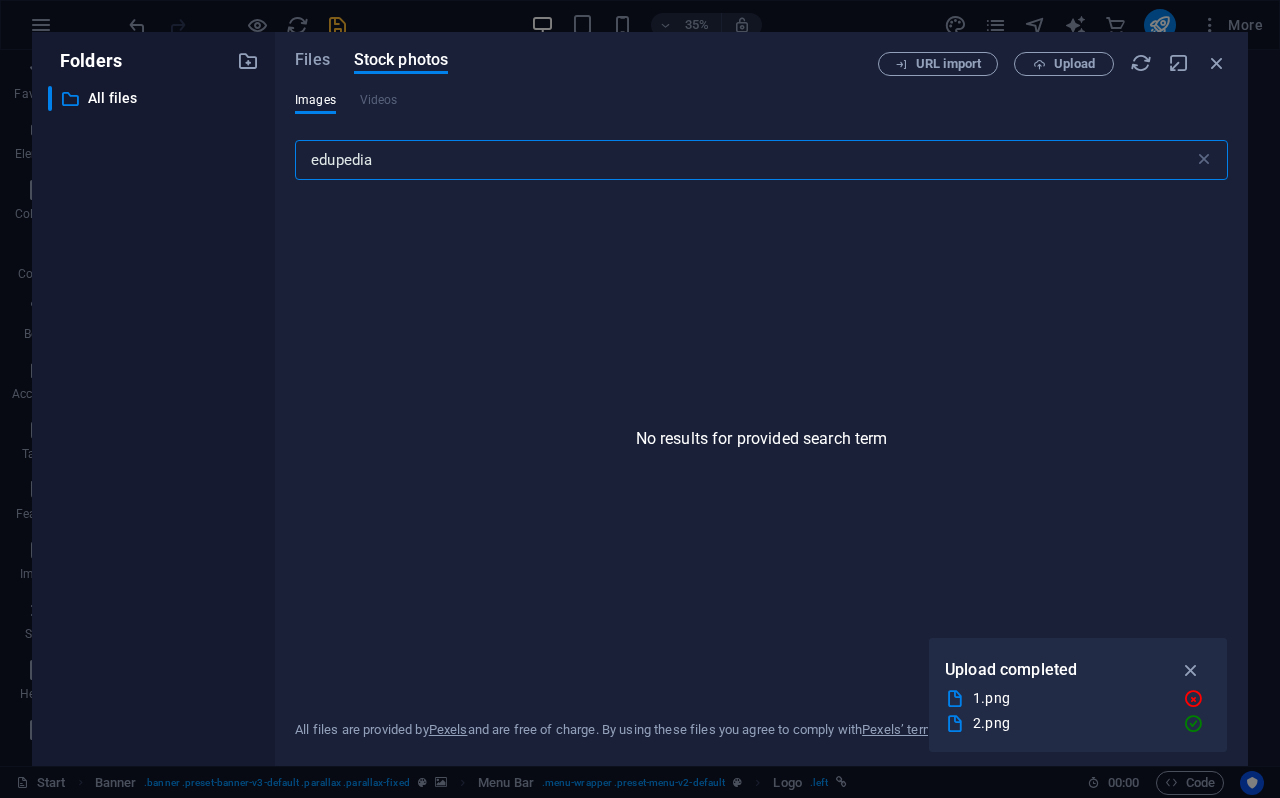 type on "edupedia" 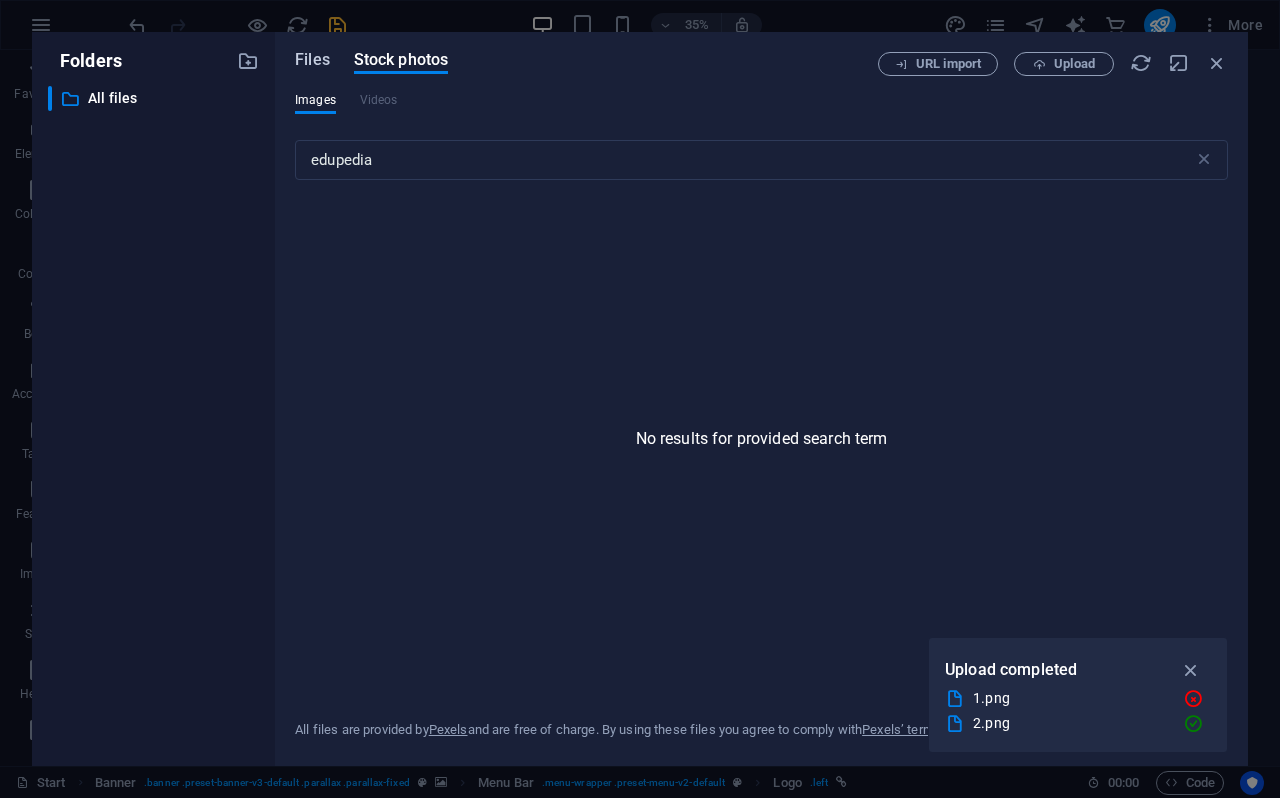 click on "Files" at bounding box center (312, 60) 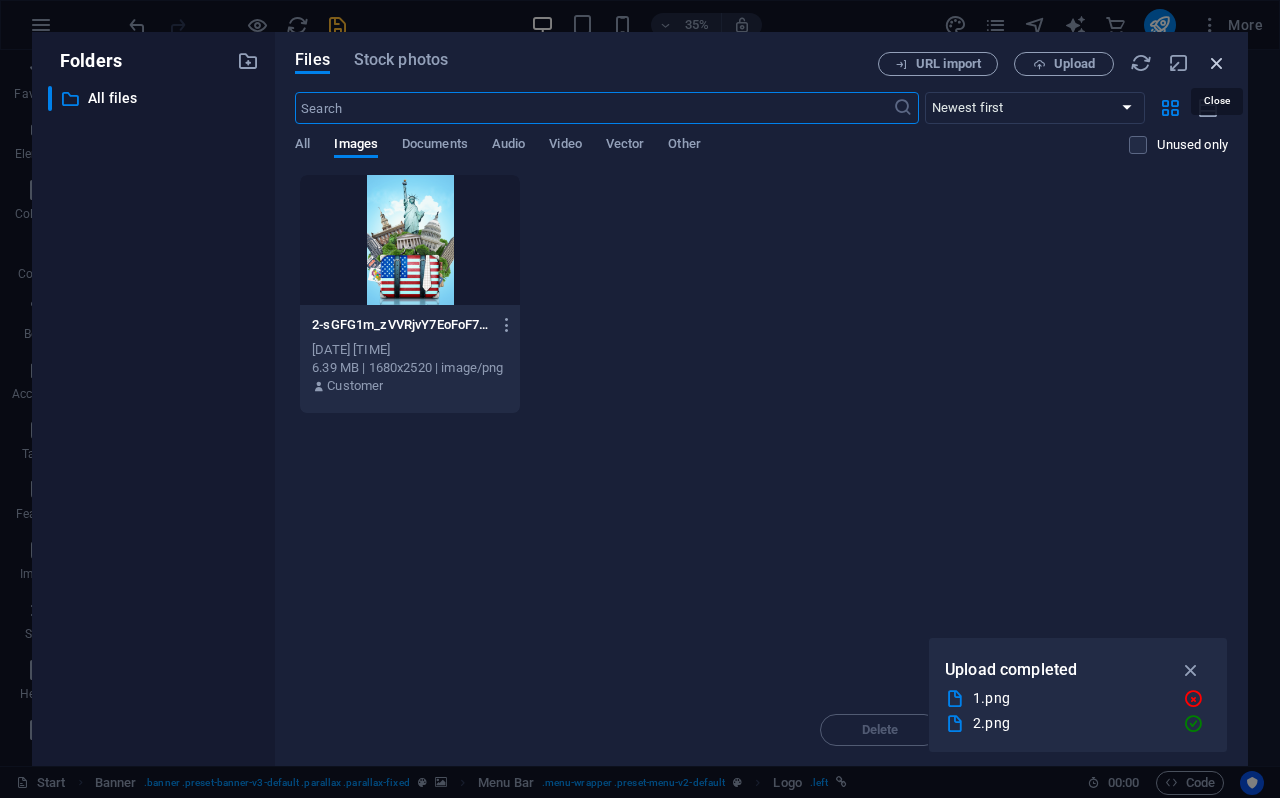 click at bounding box center (1217, 63) 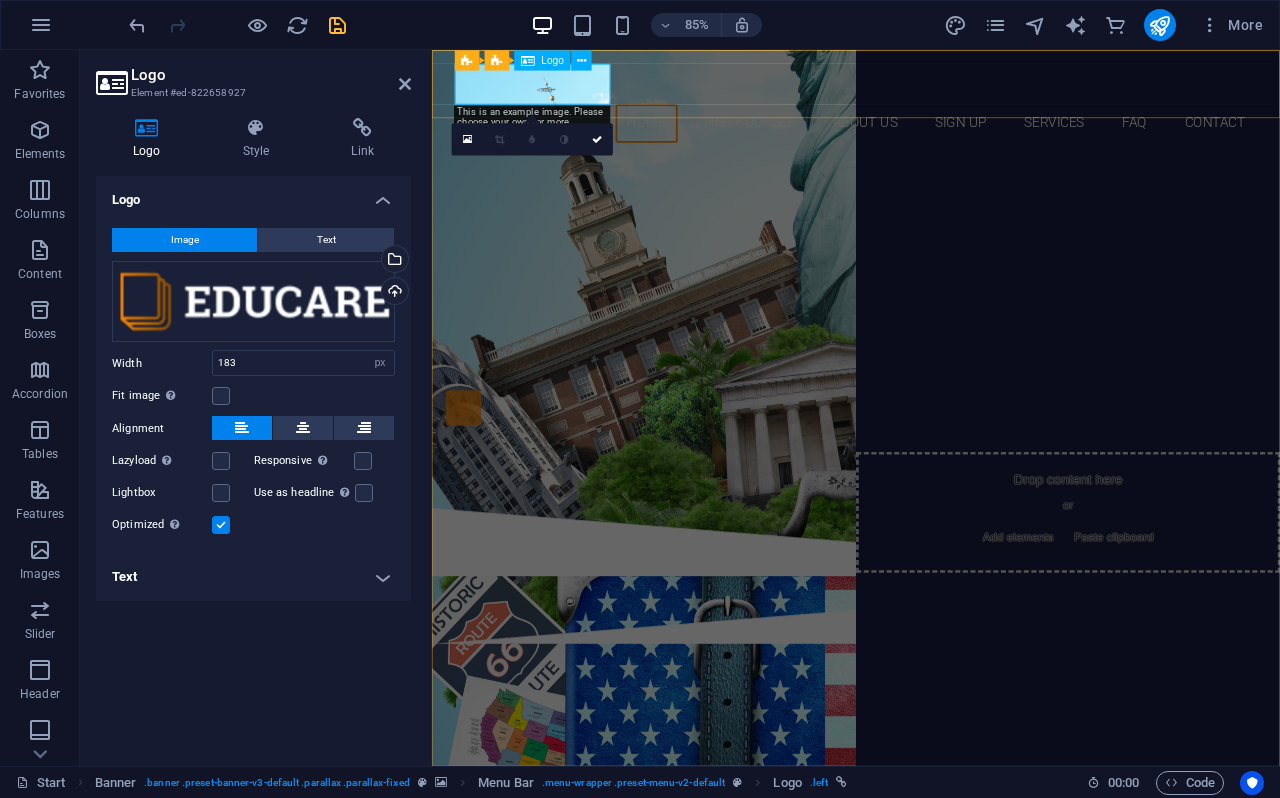 click at bounding box center (931, 90) 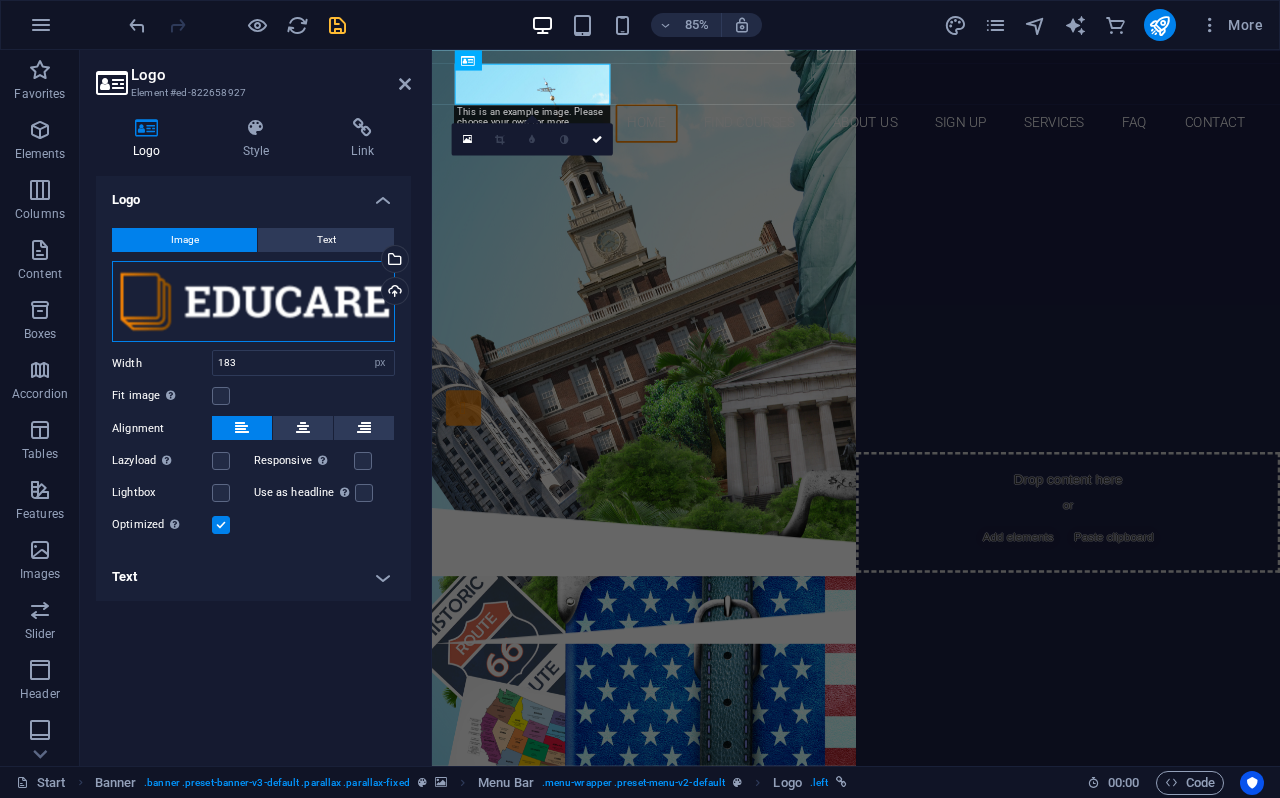 click on "Drag files here, click to choose files or select files from Files or our free stock photos & videos" at bounding box center [253, 302] 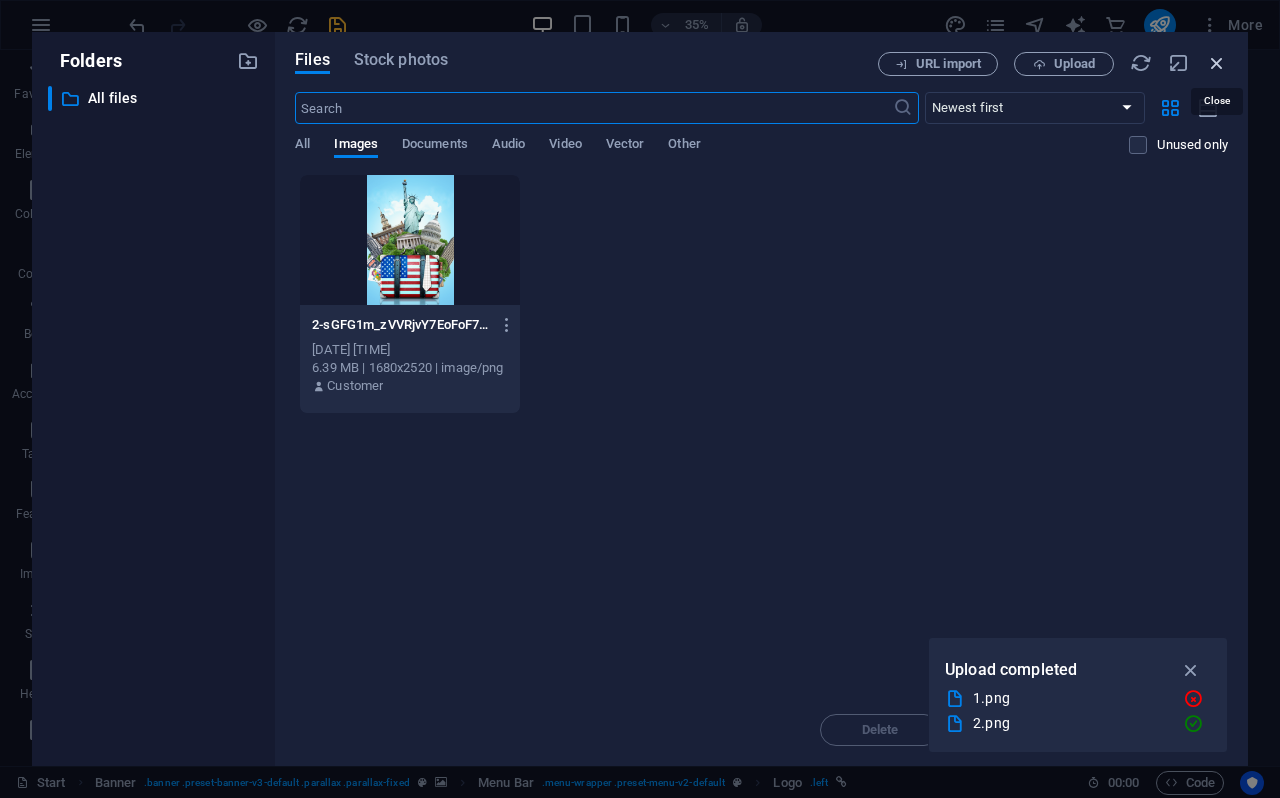 click at bounding box center [1217, 63] 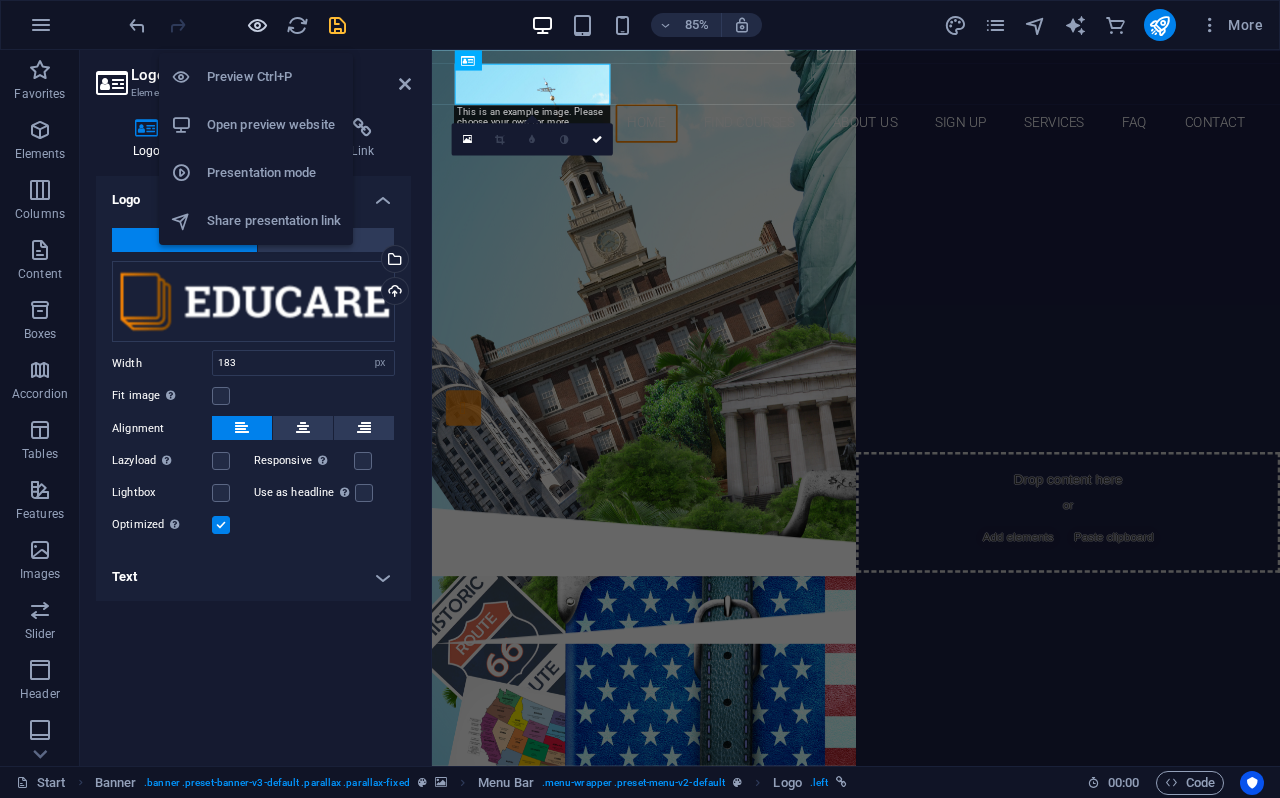 click at bounding box center [257, 25] 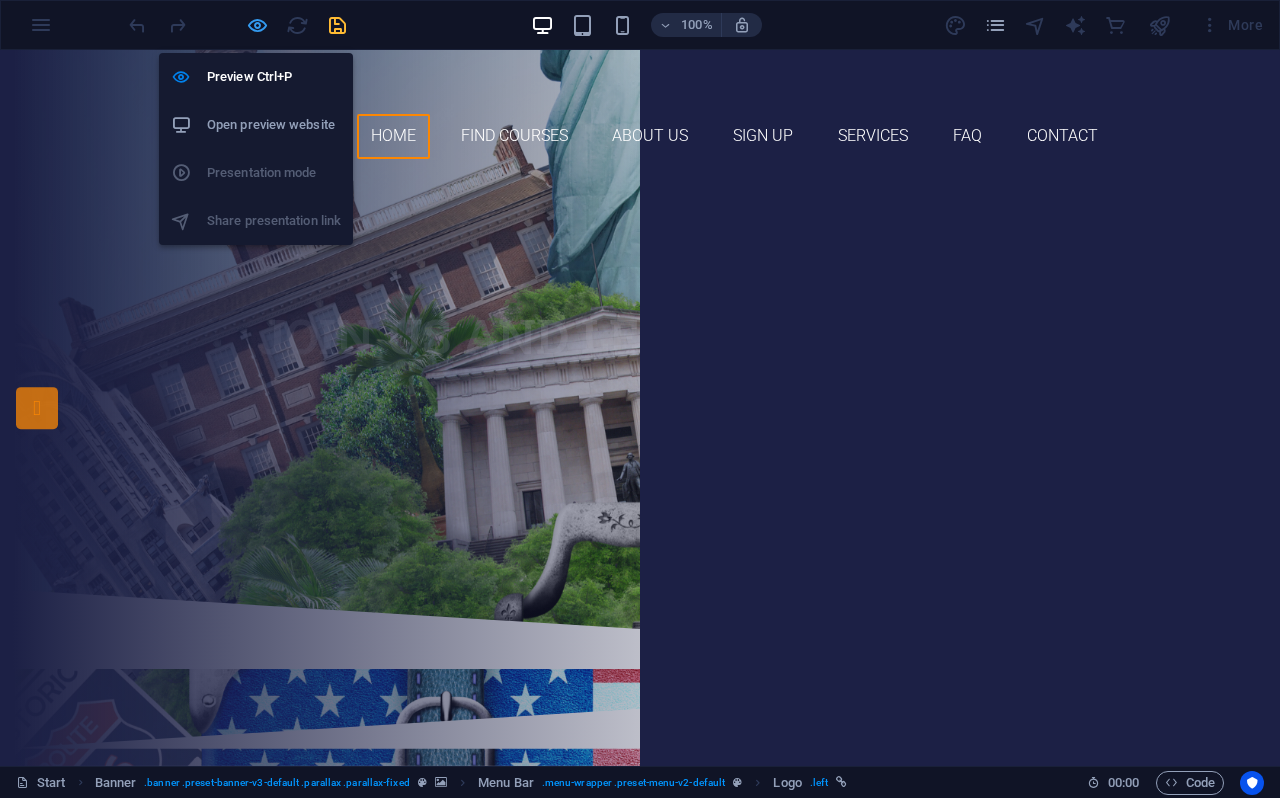 click at bounding box center (257, 25) 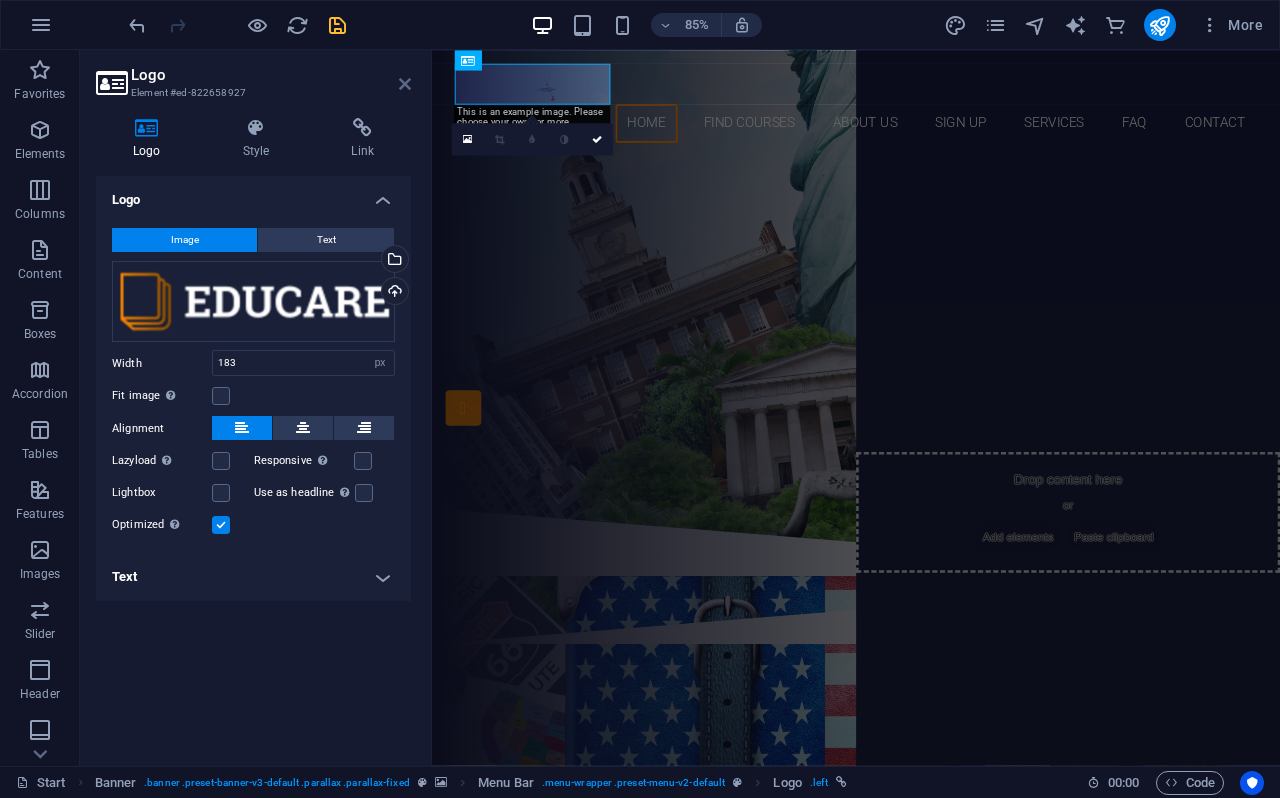 click at bounding box center [405, 84] 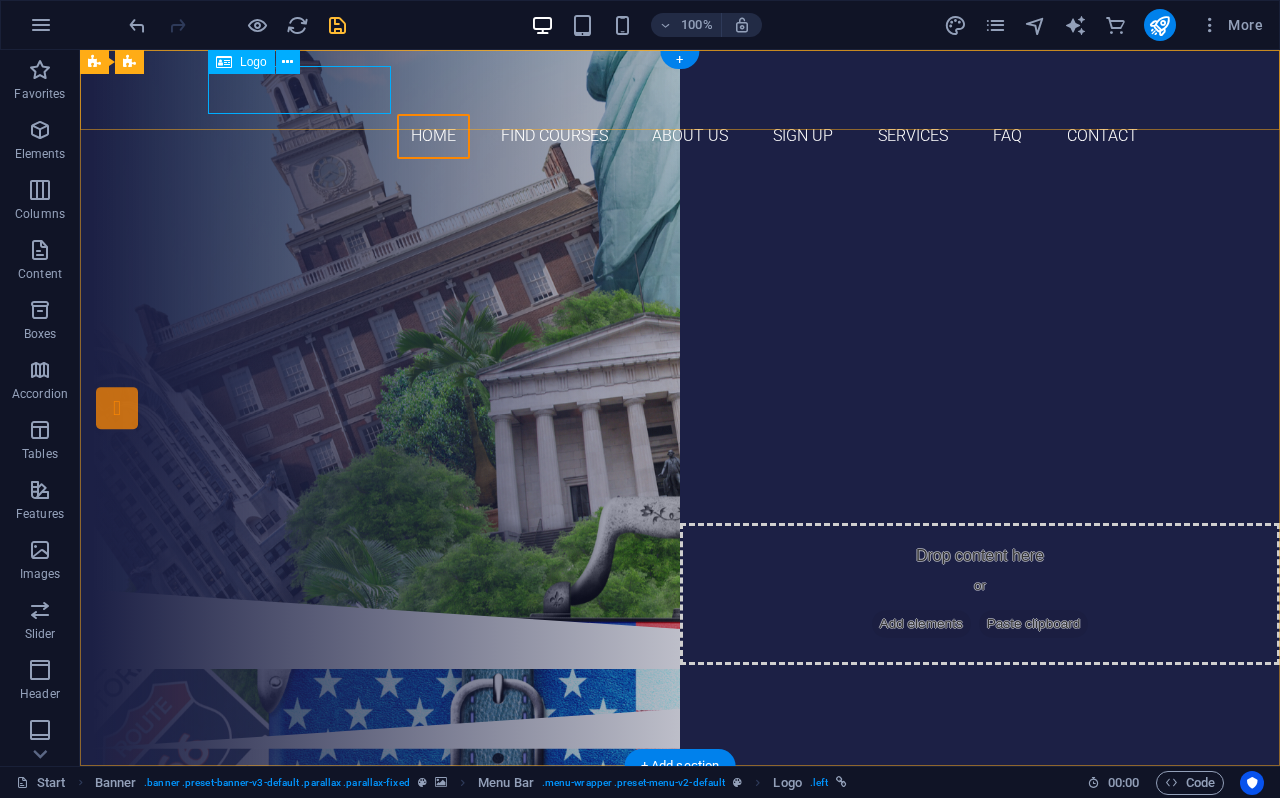 click at bounding box center (680, 90) 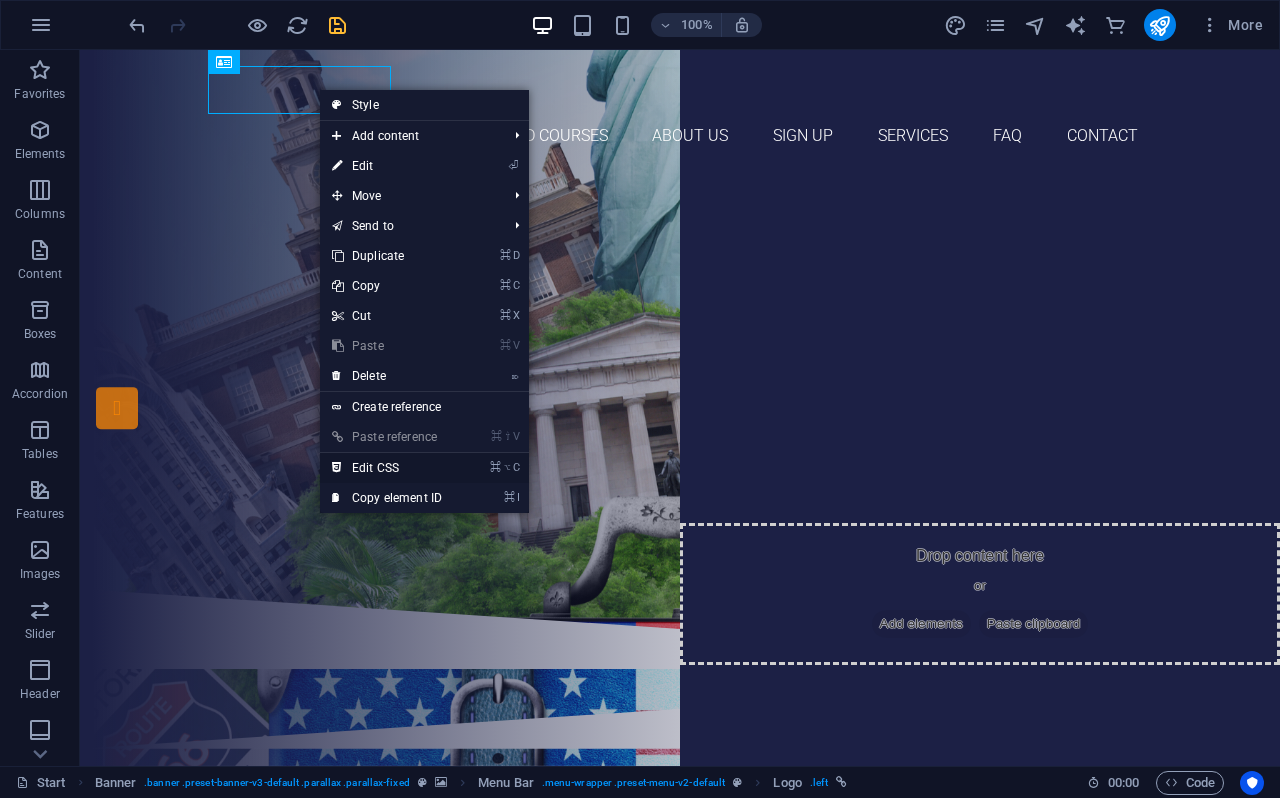 click on "⌘ ⌥ C  Edit CSS" at bounding box center (387, 468) 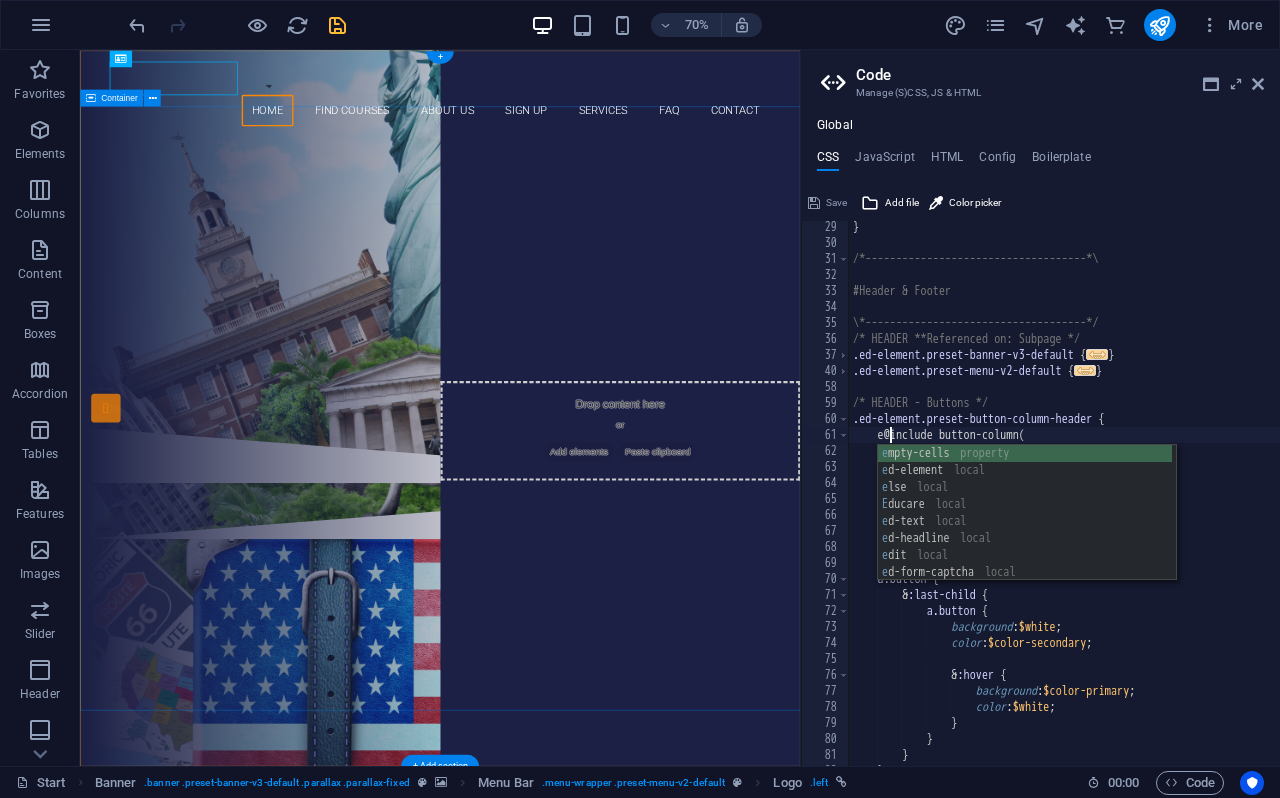 scroll, scrollTop: 0, scrollLeft: 5, axis: horizontal 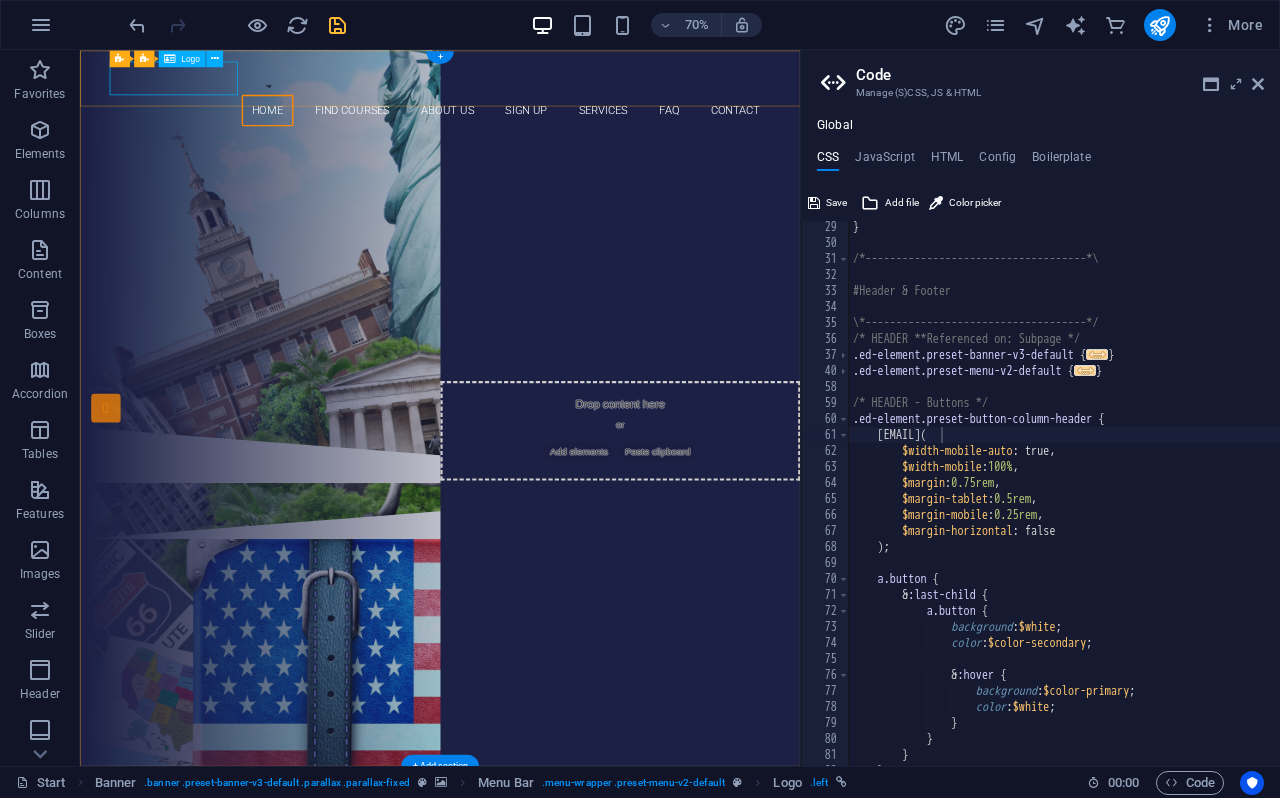 click at bounding box center [595, 90] 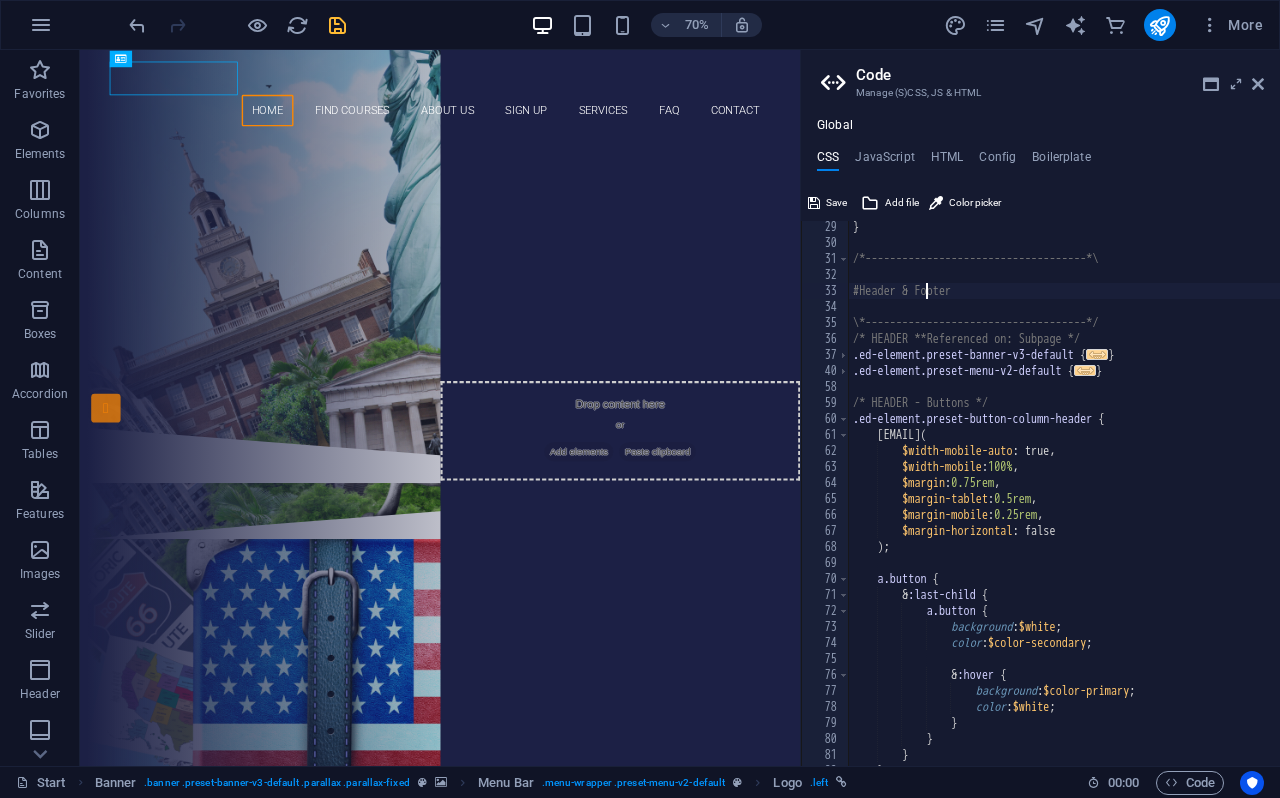 click on "} /*------------------------------------*\     #Header & Footer \*------------------------------------*/ /* HEADER **Referenced on: Subpage */ .ed-element.preset-banner-v3-default   { ... } .ed-element.preset-menu-v2-default   { ... } /* HEADER - Buttons */ .ed-element.preset-button-column-header   {      Edupedia@include button-column (           $width-mobile-auto : true,            $width-mobile :  100% ,            $margin :  0.75rem ,            $margin-tablet :  0.5rem ,            $margin-mobile :  0.25rem ,            $margin-horizontal : false      ) ;      a.button   {           & :last-child   {                a.button   {                     background :  $white ;                     color :  $color-secondary ;                                    & :hover   {                          background :  $color-primary ;                          color :  $white ;                     }                }           }      }" at bounding box center [1176, 507] 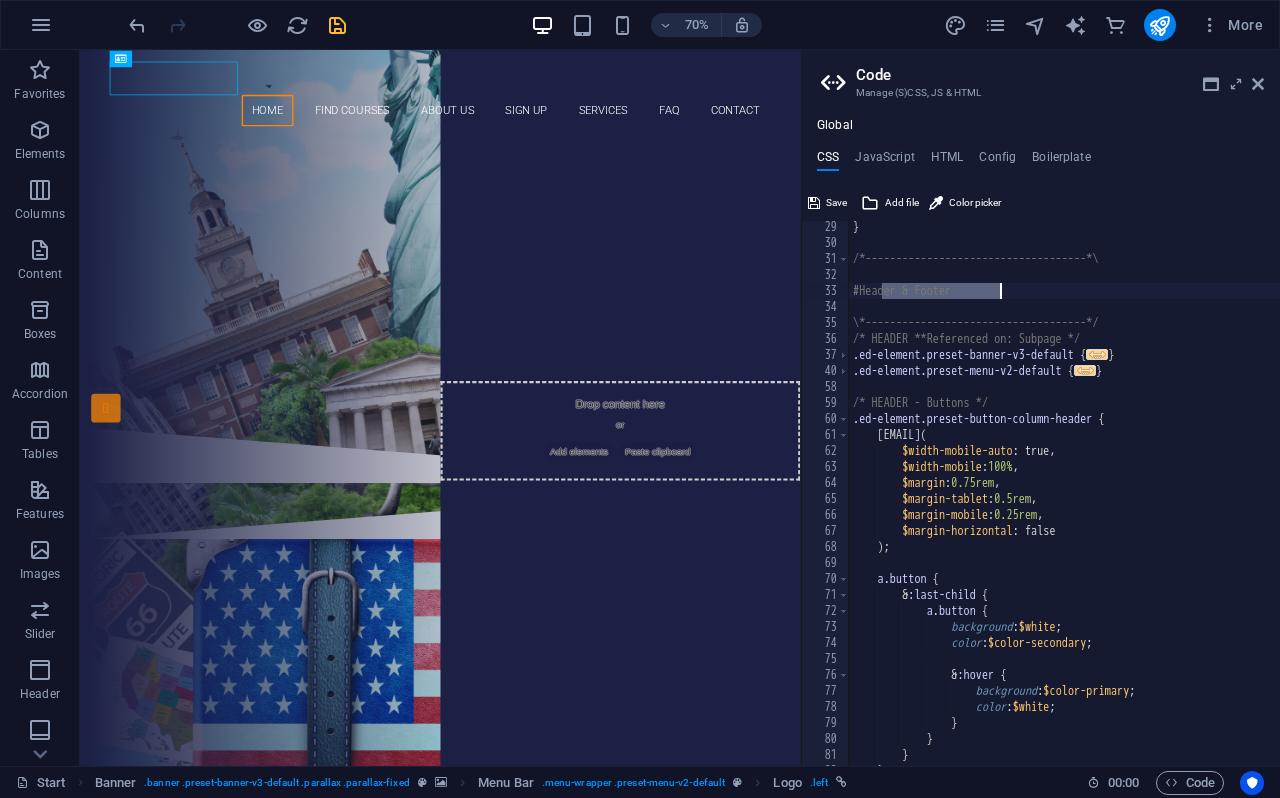 drag, startPoint x: 883, startPoint y: 291, endPoint x: 1010, endPoint y: 301, distance: 127.39309 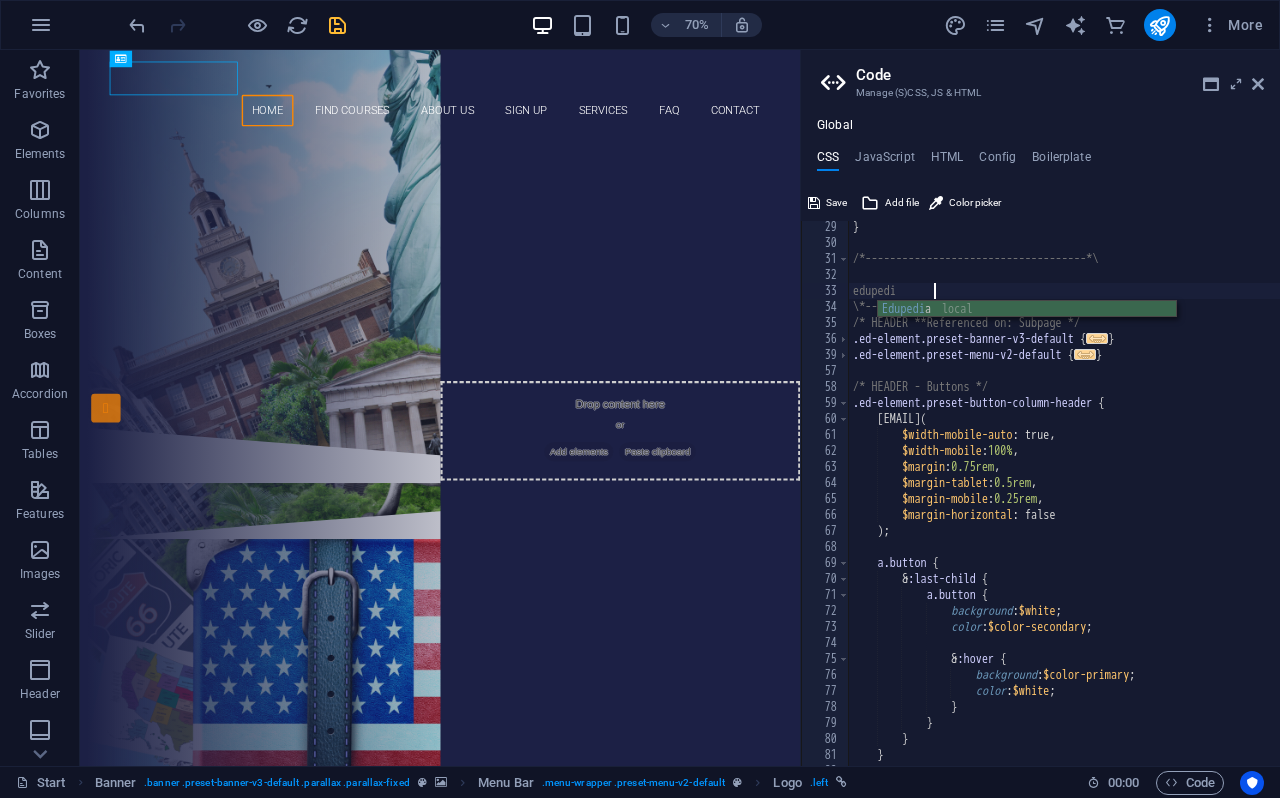 scroll, scrollTop: 0, scrollLeft: 5, axis: horizontal 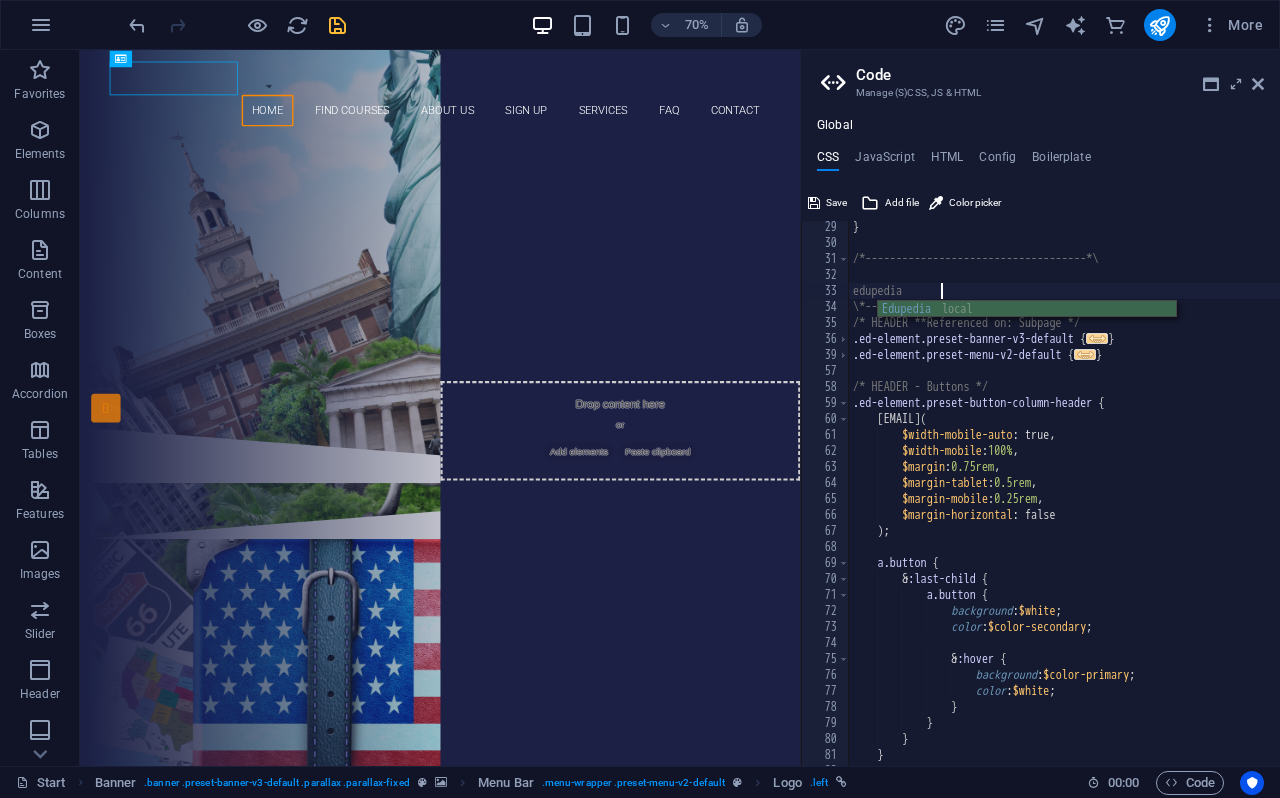 select on "px" 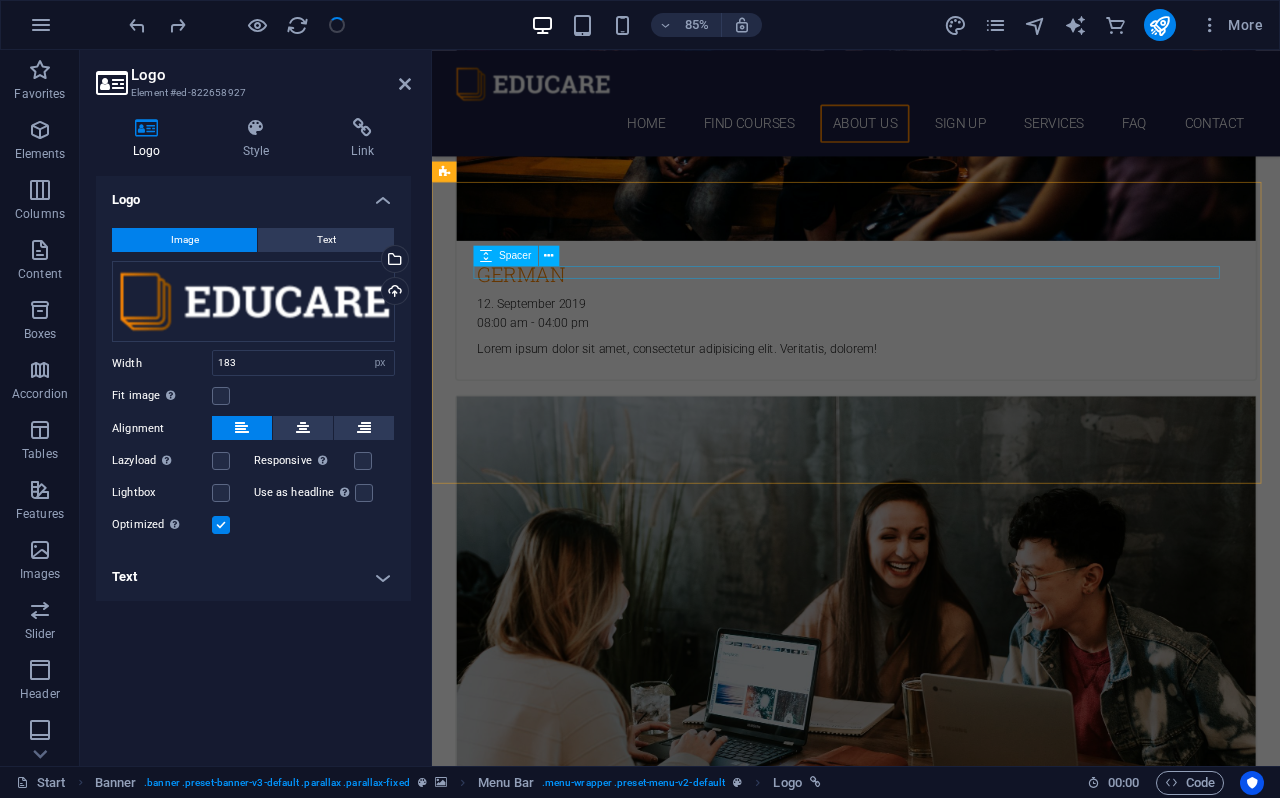 scroll, scrollTop: 4345, scrollLeft: 0, axis: vertical 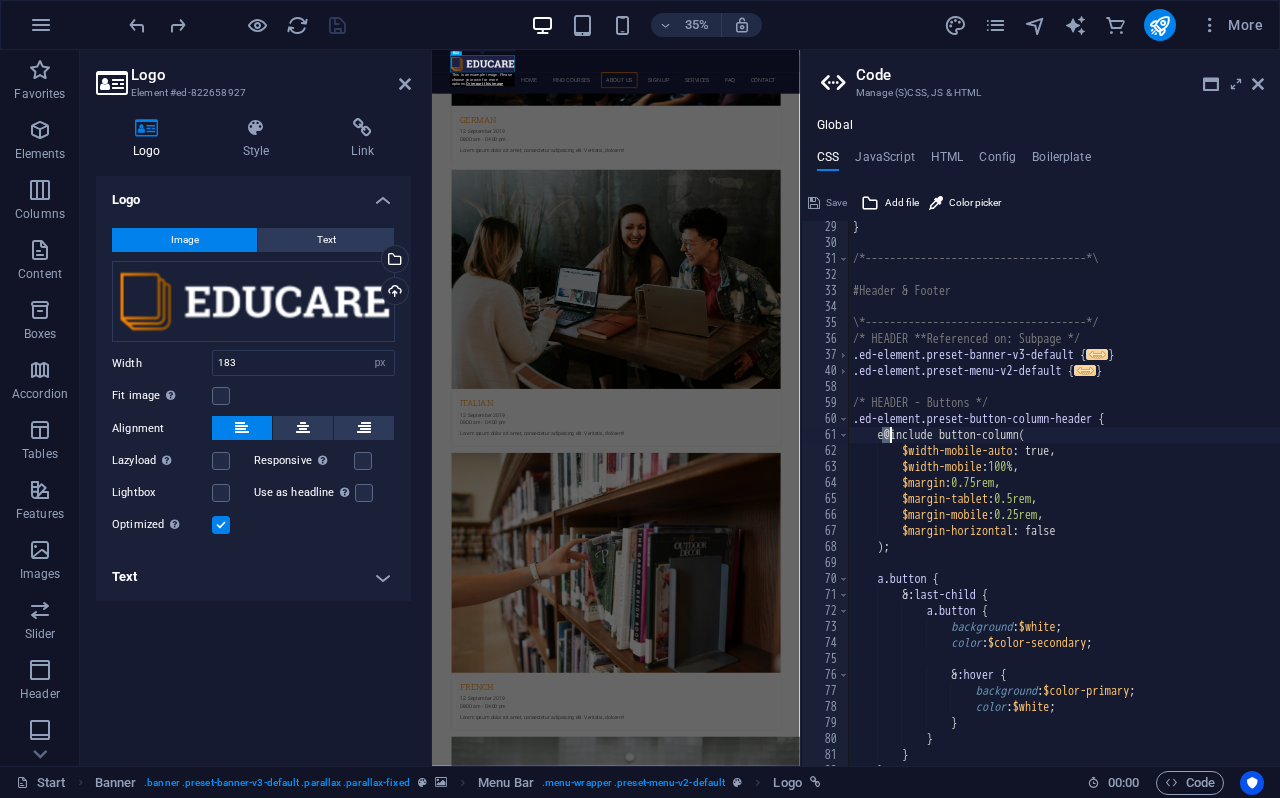 type on "@include button-column(" 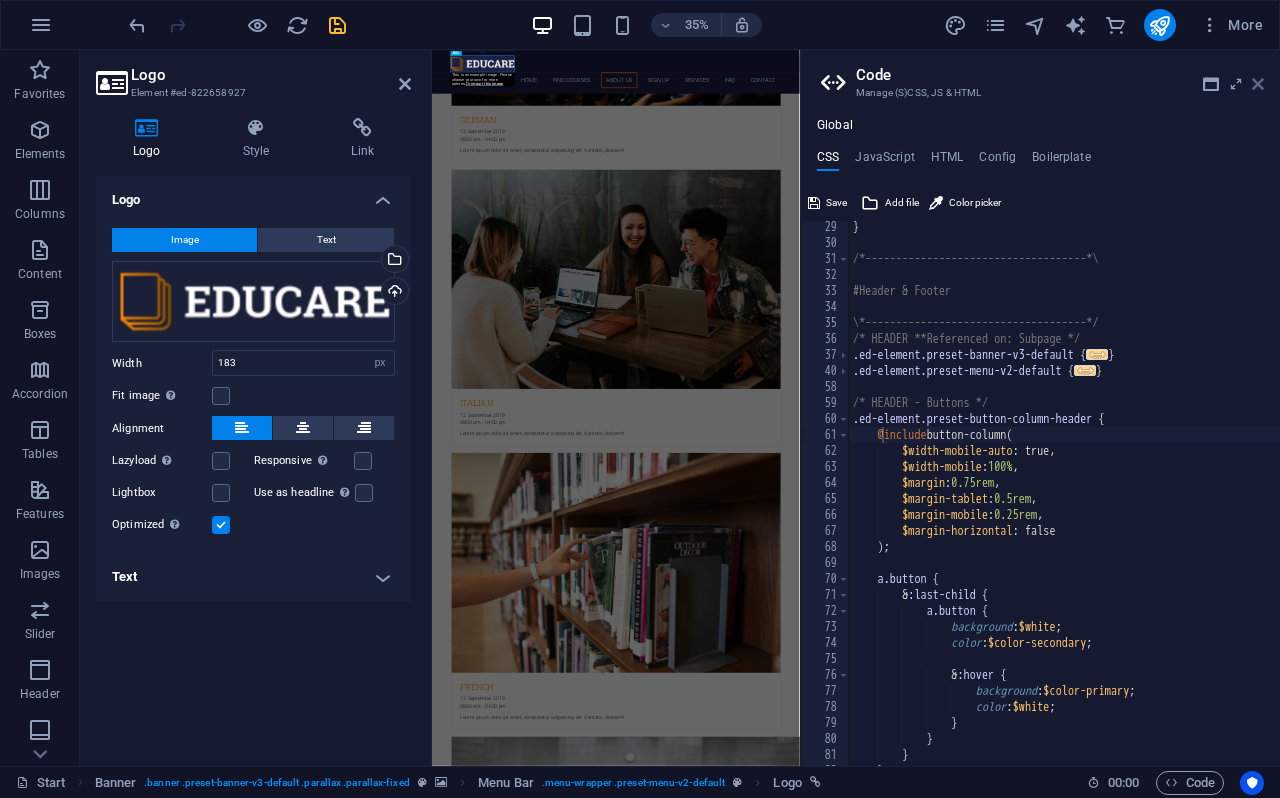 click at bounding box center (1258, 84) 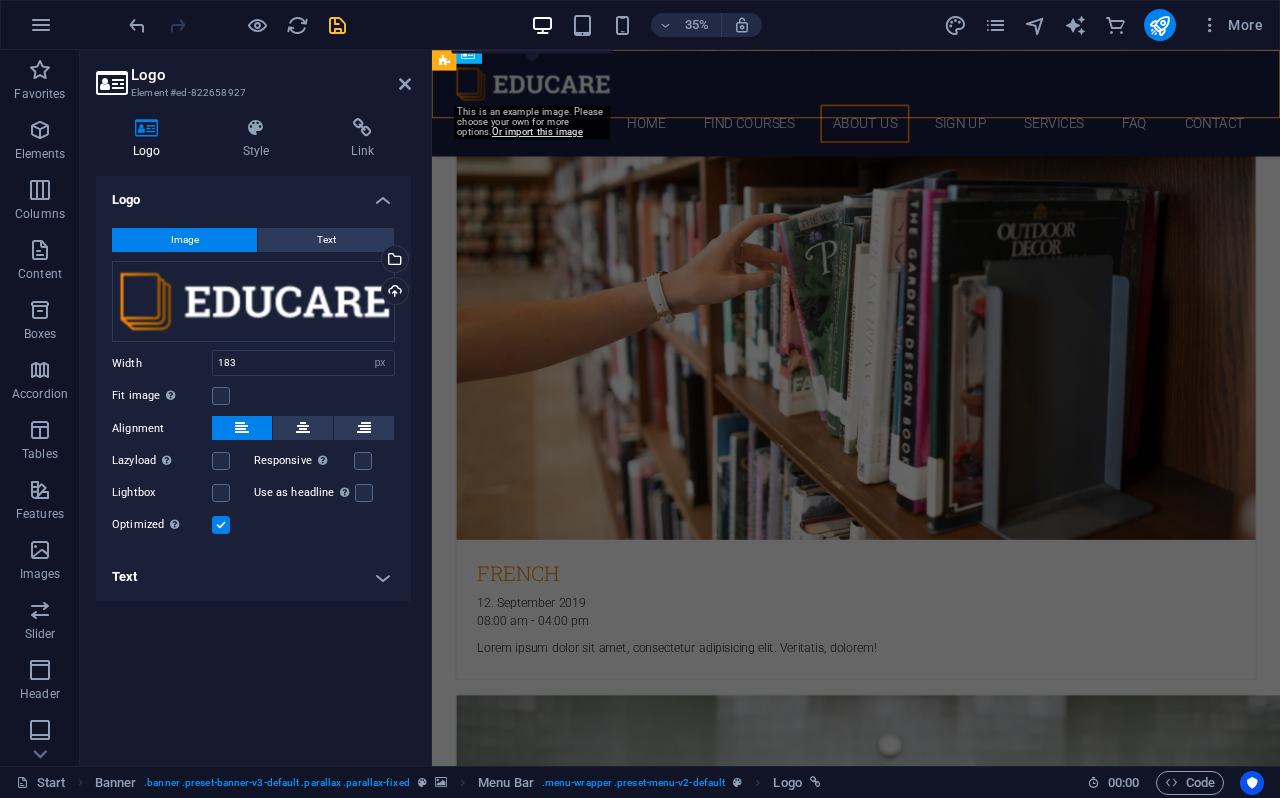 scroll, scrollTop: 3142, scrollLeft: 0, axis: vertical 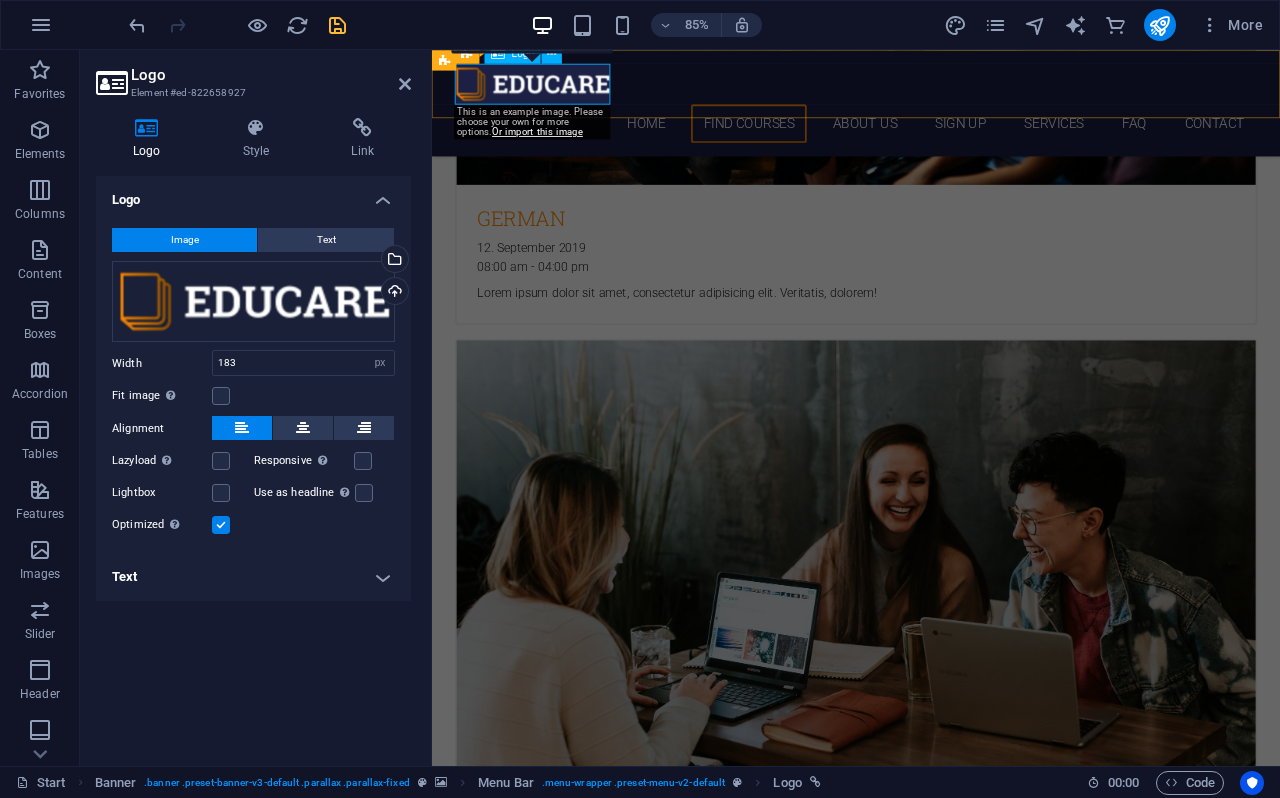 click at bounding box center [931, 90] 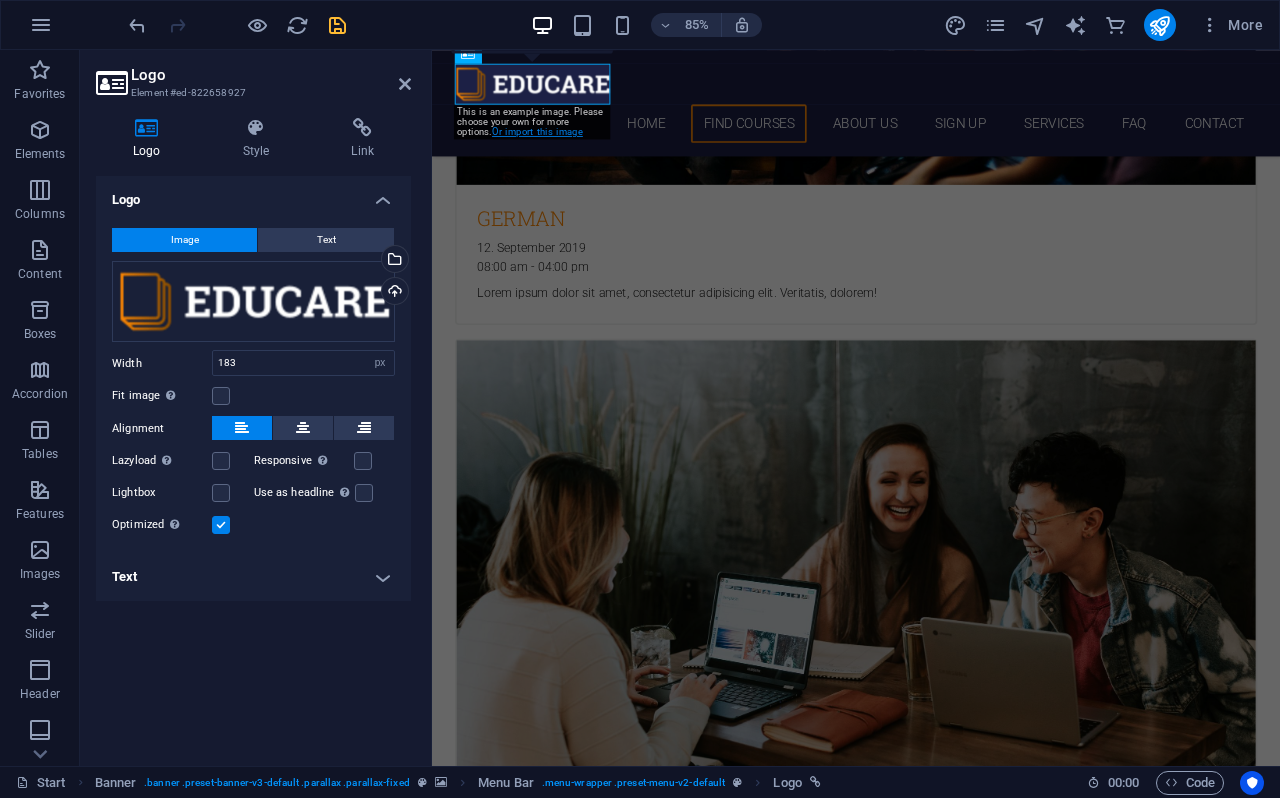 click on "Or import this image" at bounding box center (537, 132) 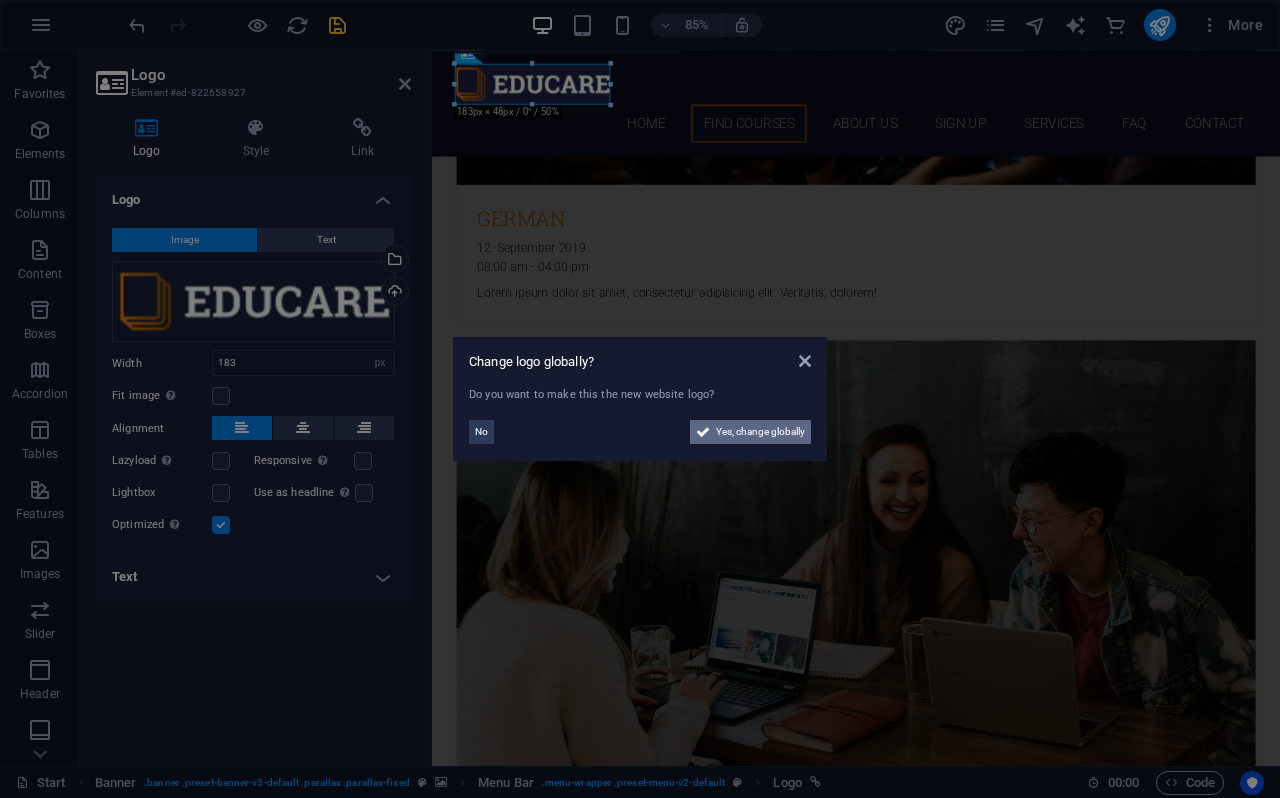 click on "Yes, change globally" at bounding box center [760, 432] 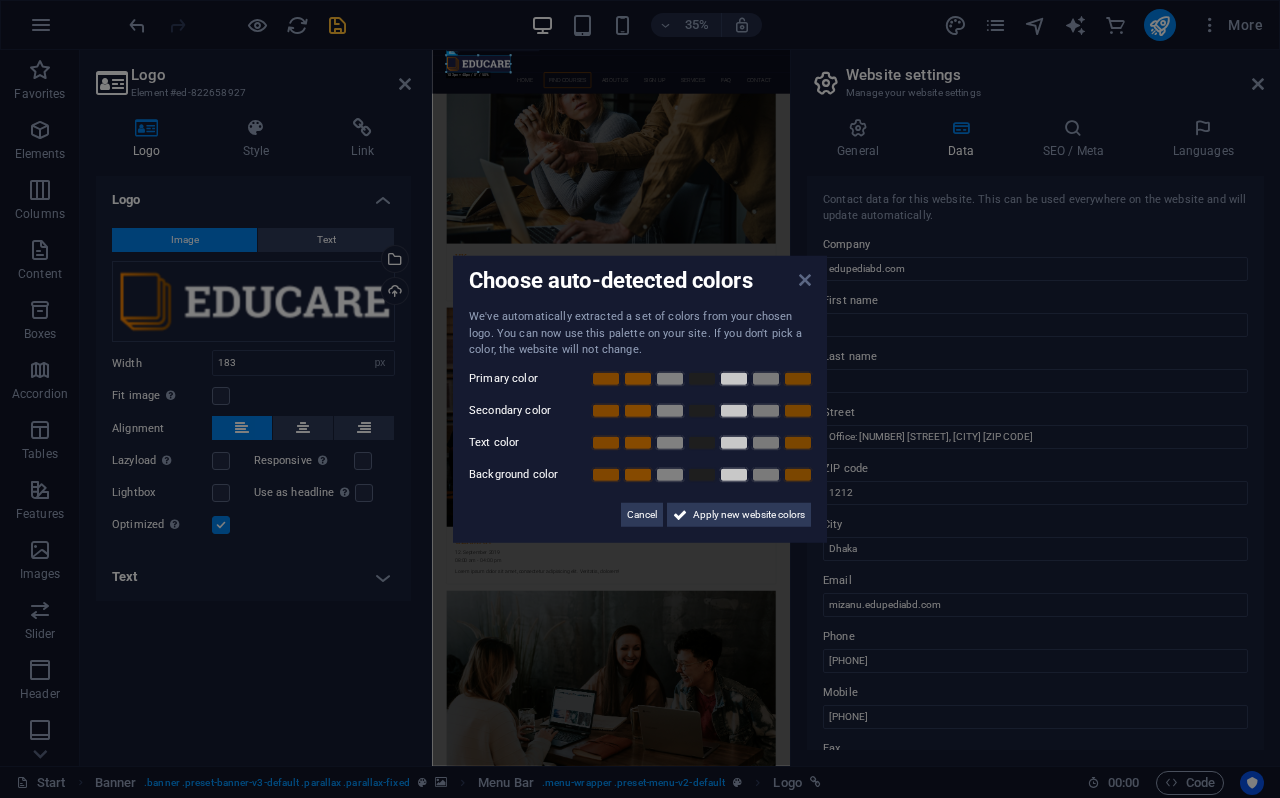 click at bounding box center (805, 280) 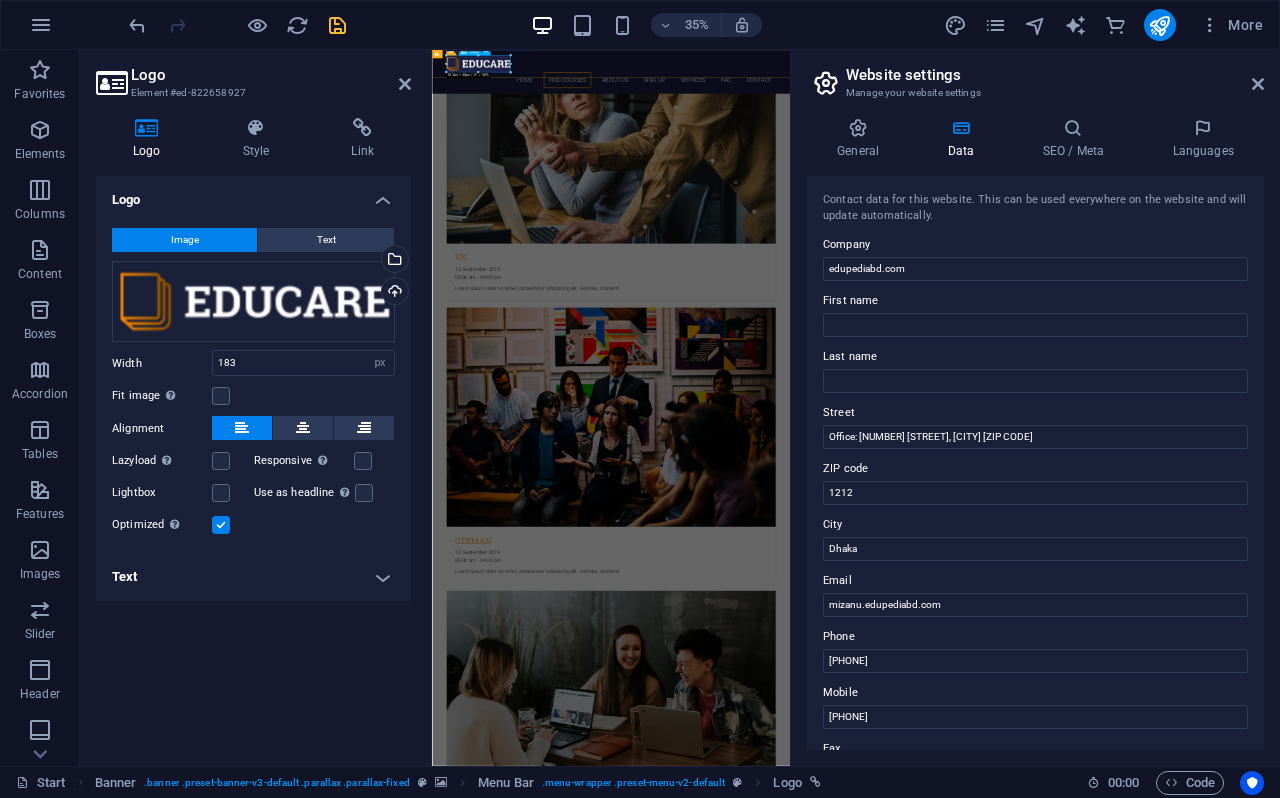 click at bounding box center [944, 90] 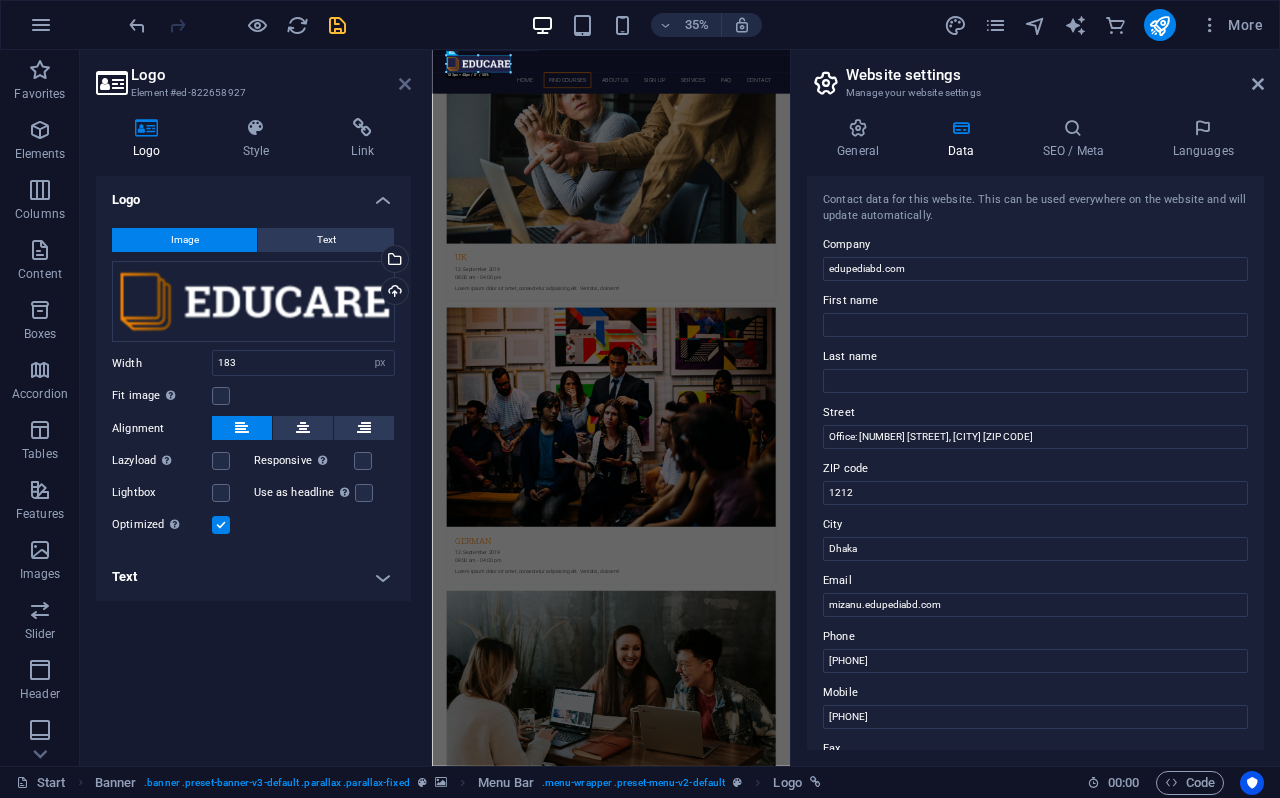 click at bounding box center (405, 84) 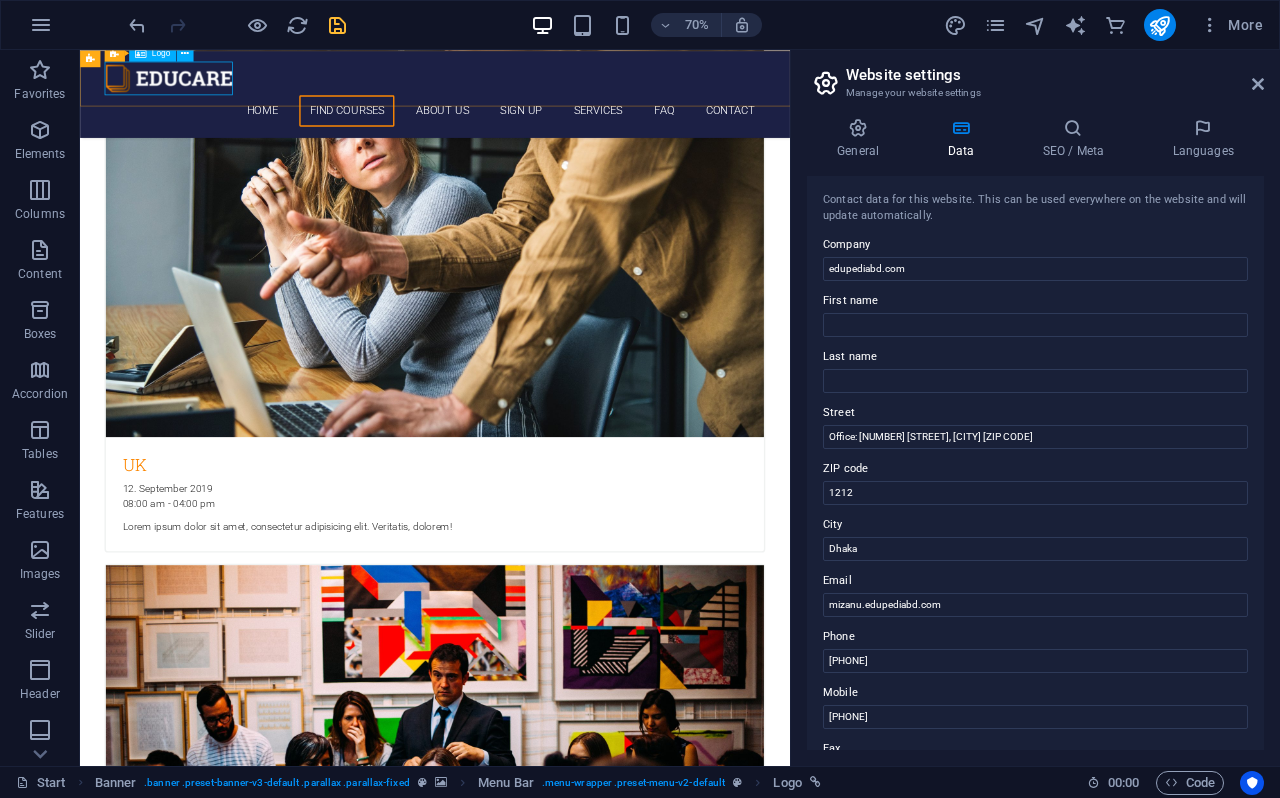 click at bounding box center [587, 90] 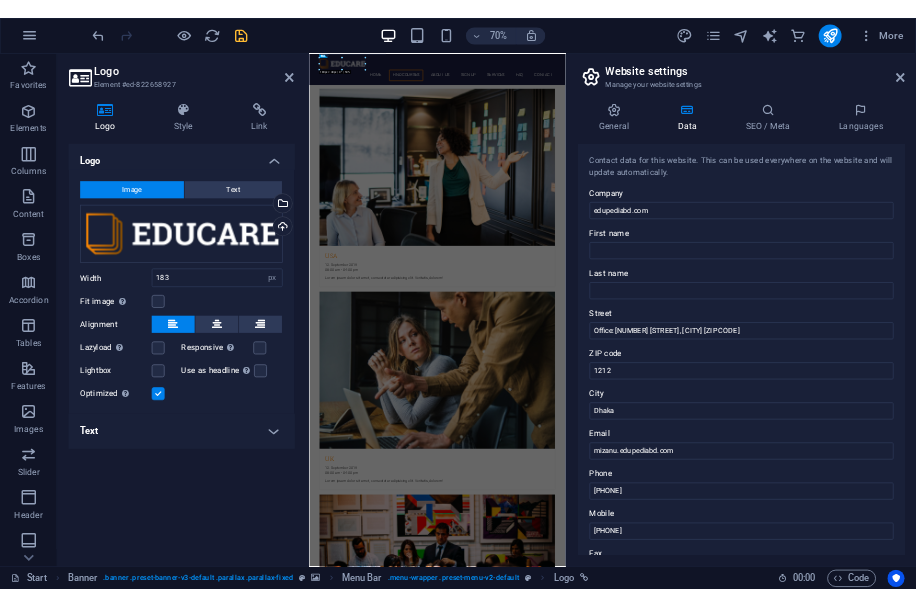 scroll, scrollTop: 3142, scrollLeft: 0, axis: vertical 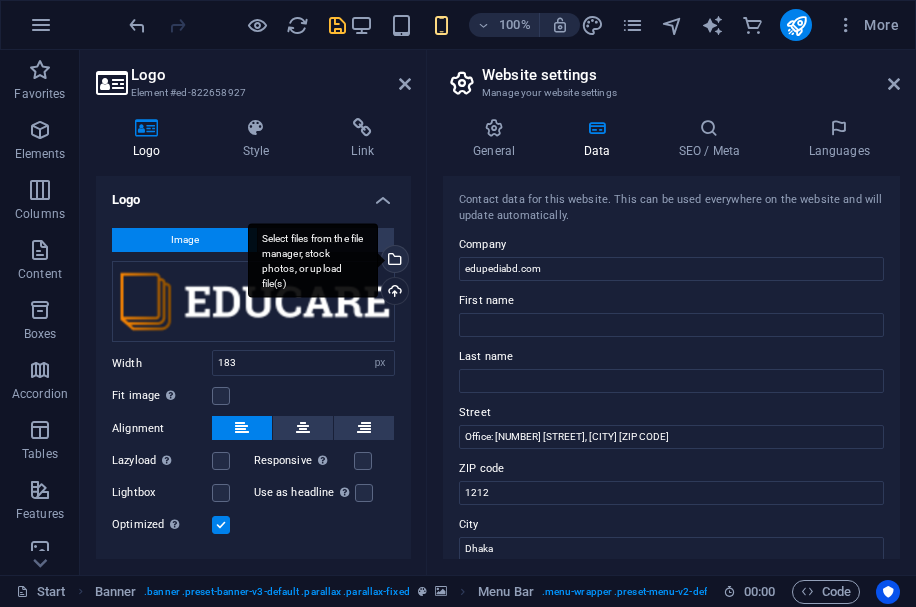 click on "Select files from the file manager, stock photos, or upload file(s)" at bounding box center [313, 260] 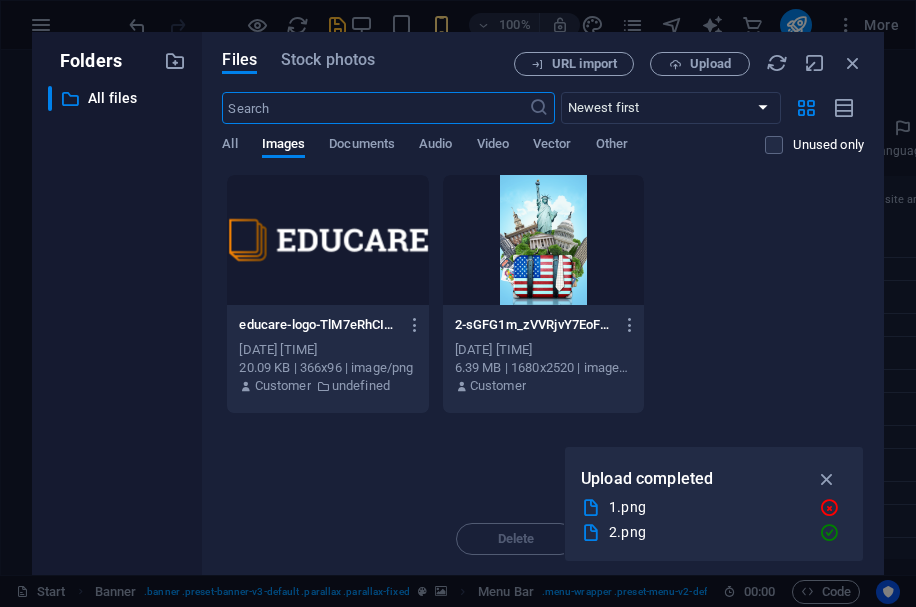 click at bounding box center (327, 240) 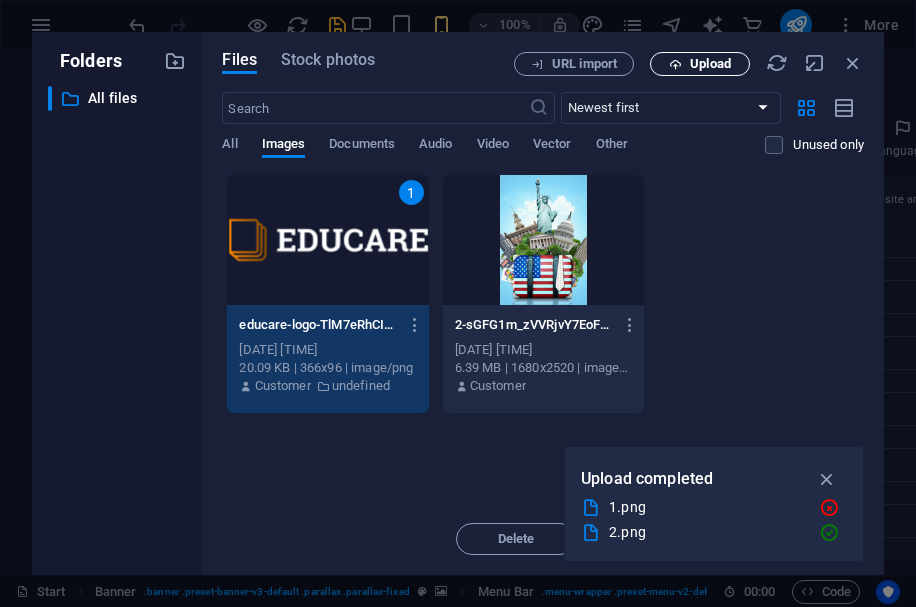 click on "Upload" at bounding box center (710, 64) 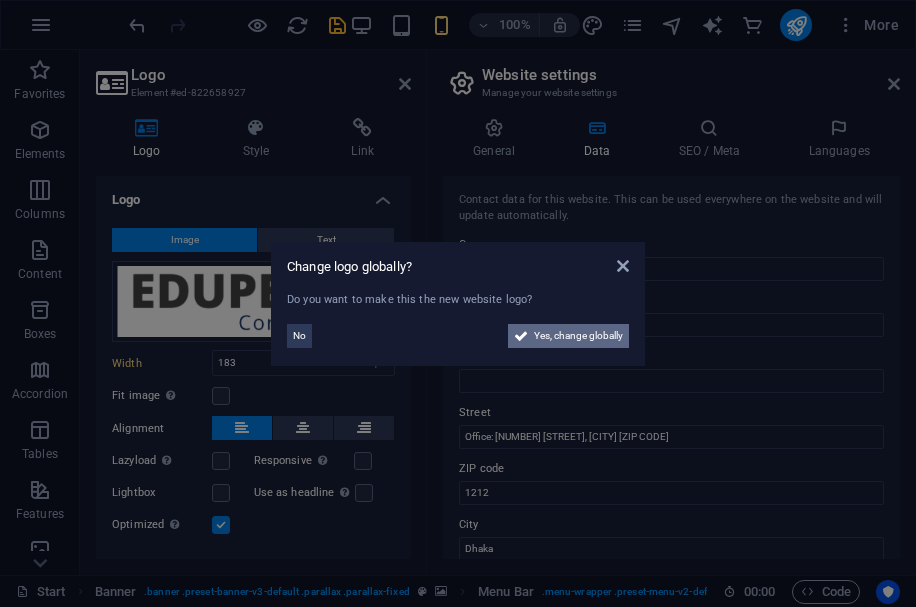 click on "Yes, change globally" at bounding box center [578, 336] 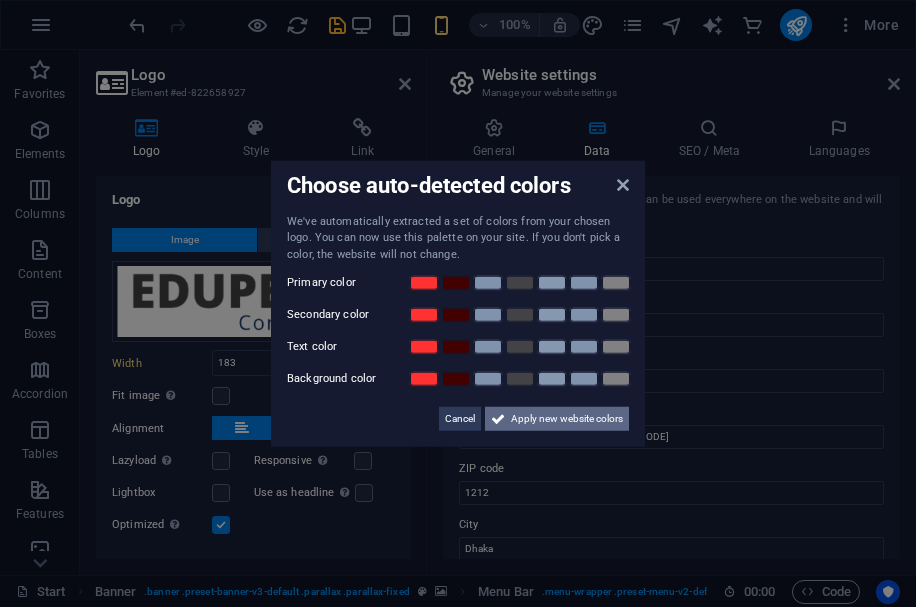 click on "Apply new website colors" at bounding box center [567, 419] 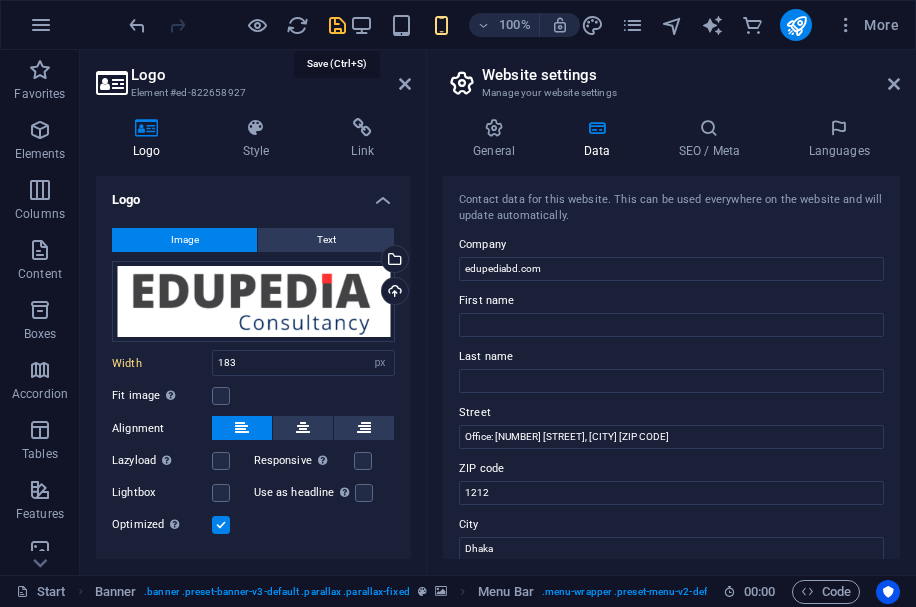 click at bounding box center (337, 25) 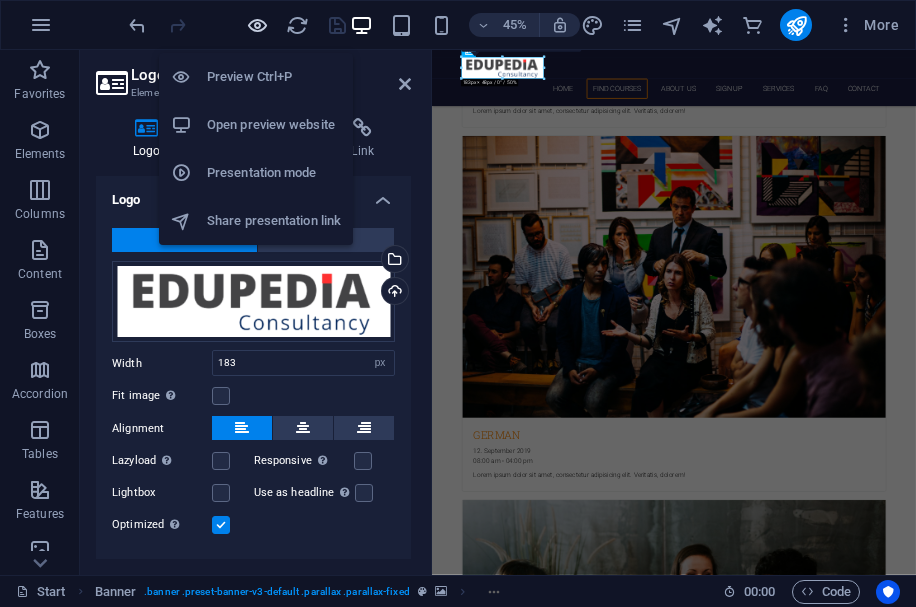 click at bounding box center [257, 25] 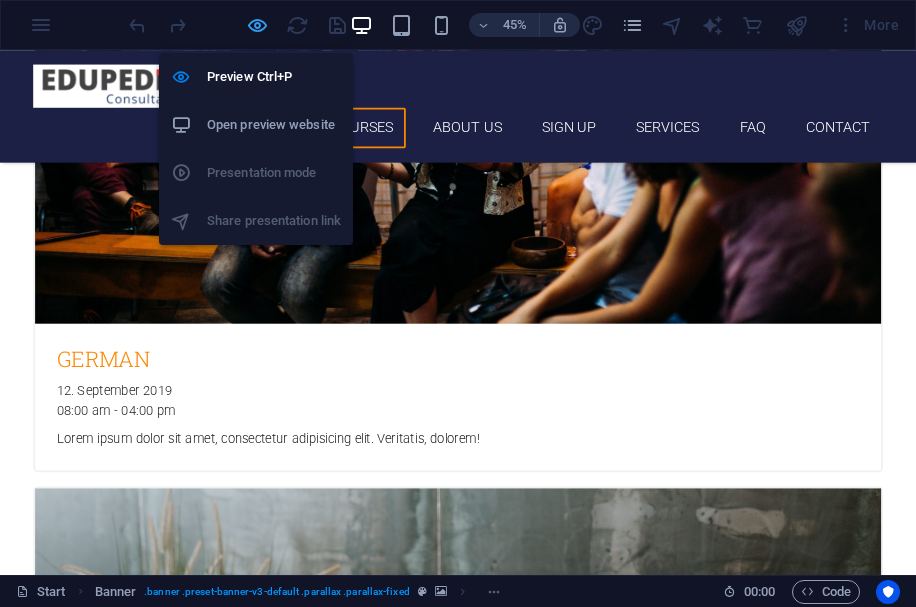 scroll, scrollTop: 2226, scrollLeft: 0, axis: vertical 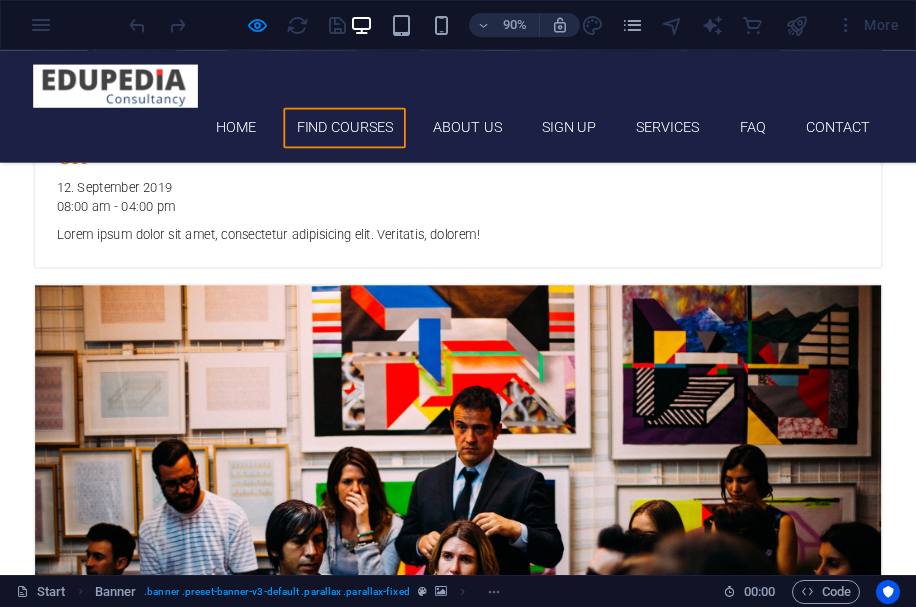 click on "Home Find Courses About Us Sign up Services FAQ Contact" at bounding box center [509, 112] 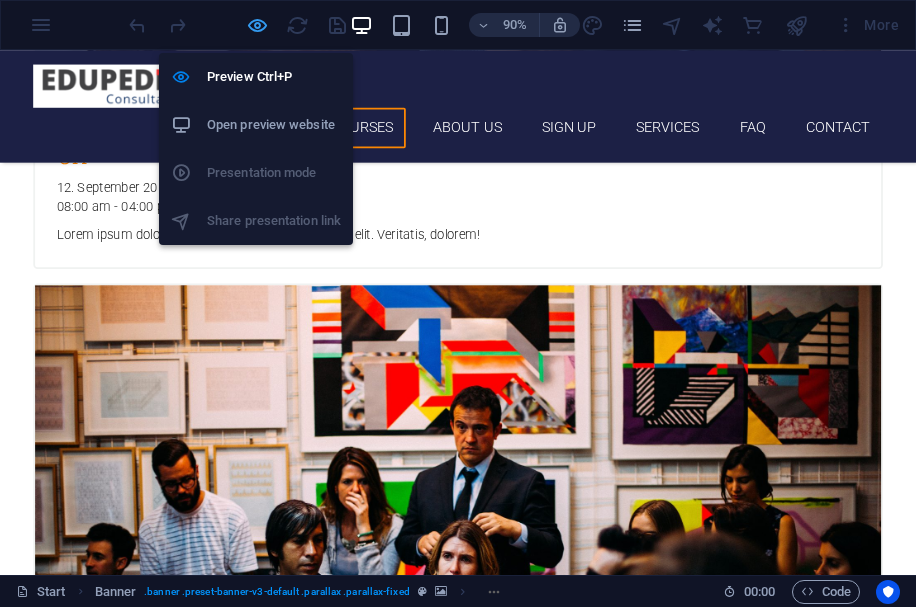 click at bounding box center [257, 25] 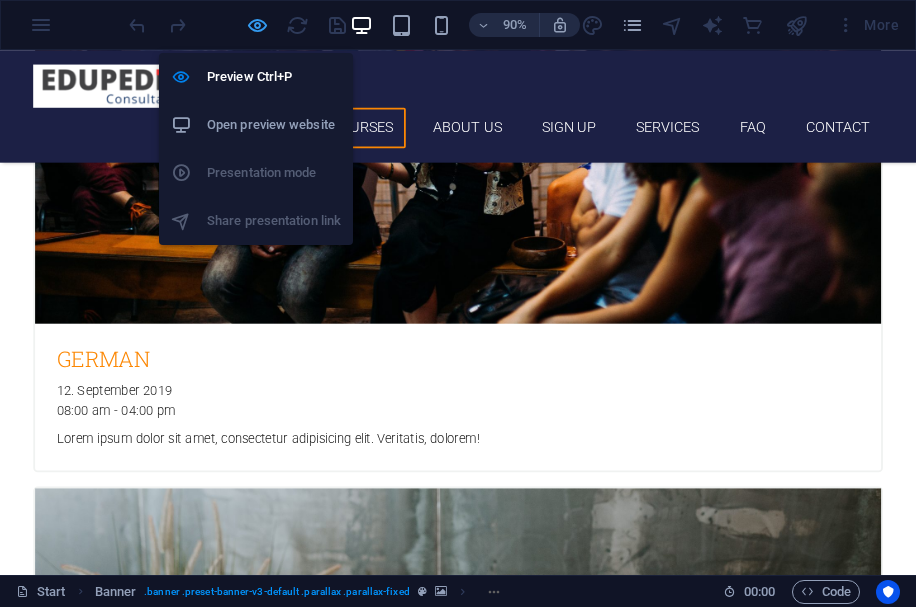 select on "px" 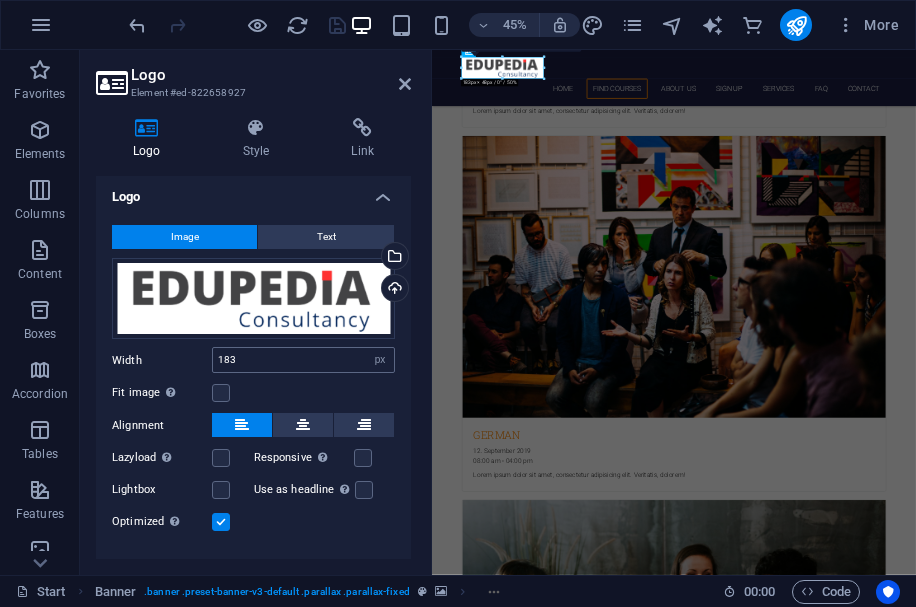 scroll, scrollTop: 0, scrollLeft: 0, axis: both 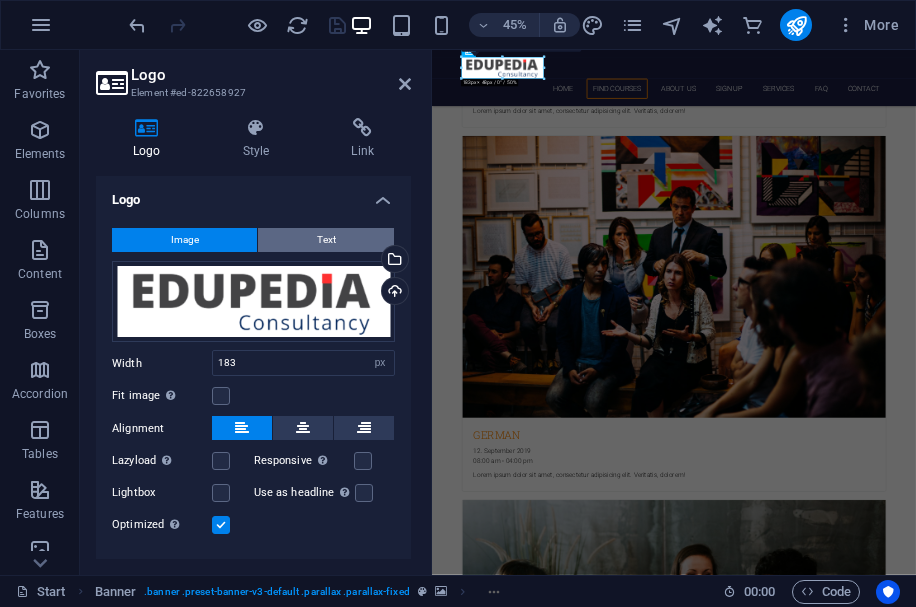 click on "Text" at bounding box center (326, 240) 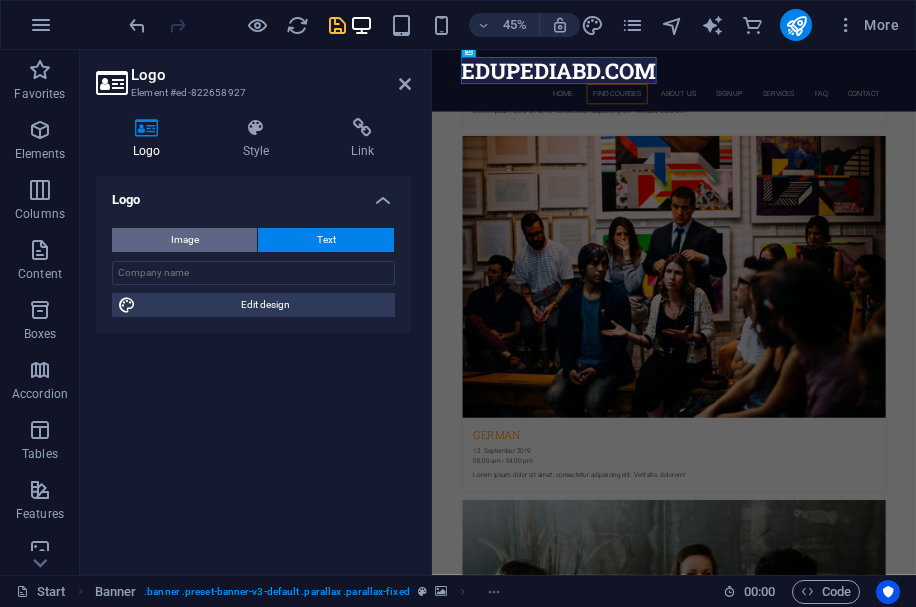 click on "Image" at bounding box center (185, 240) 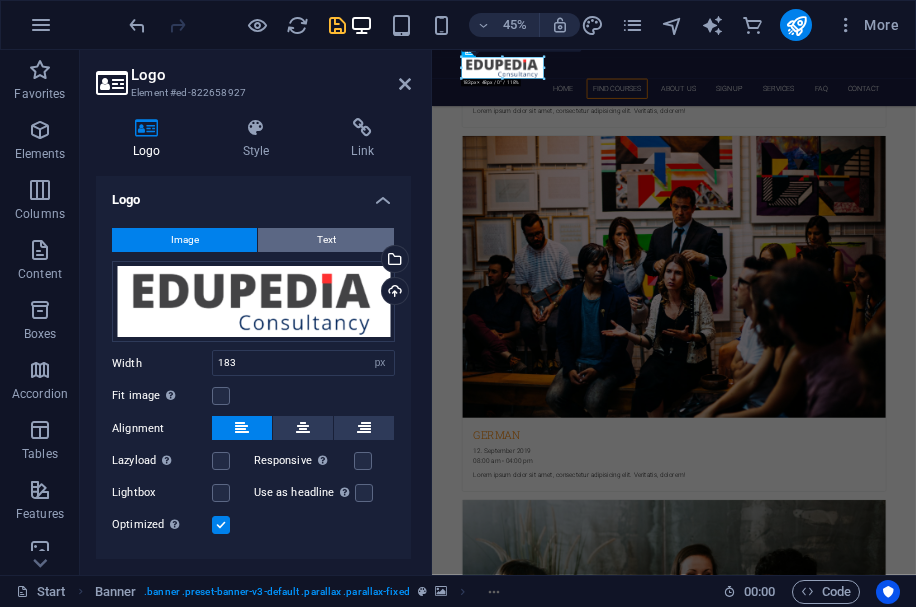 click on "Text" at bounding box center [326, 240] 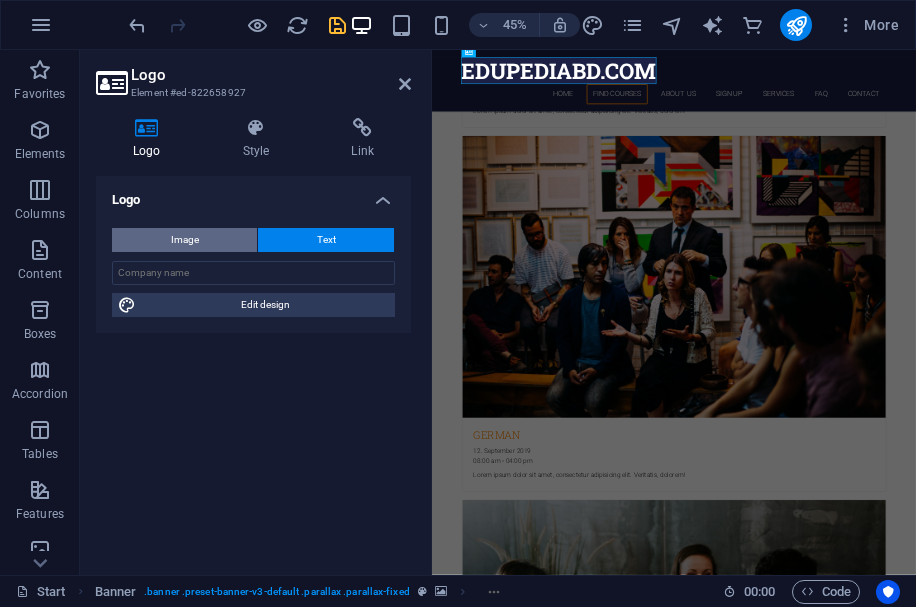 click on "Image" at bounding box center (185, 240) 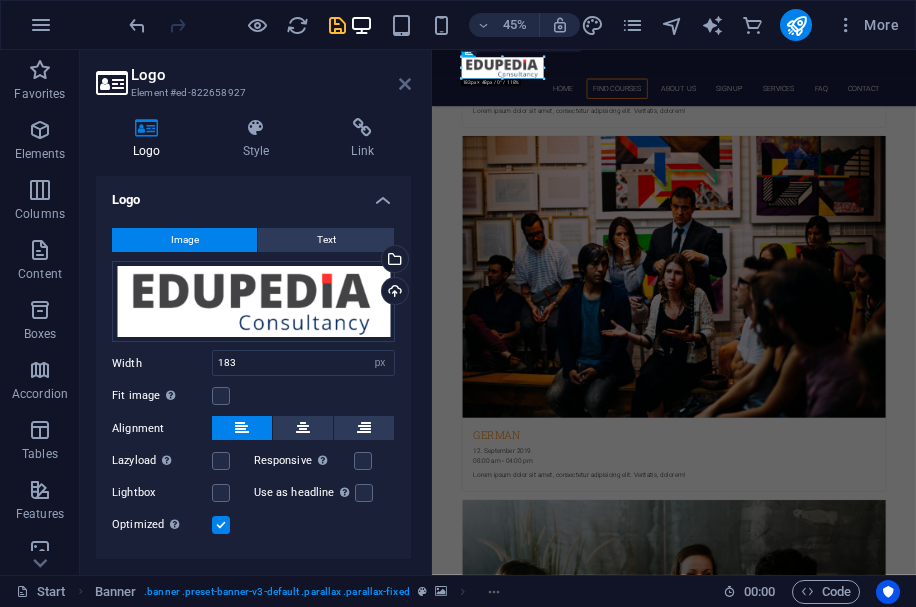 click at bounding box center (405, 84) 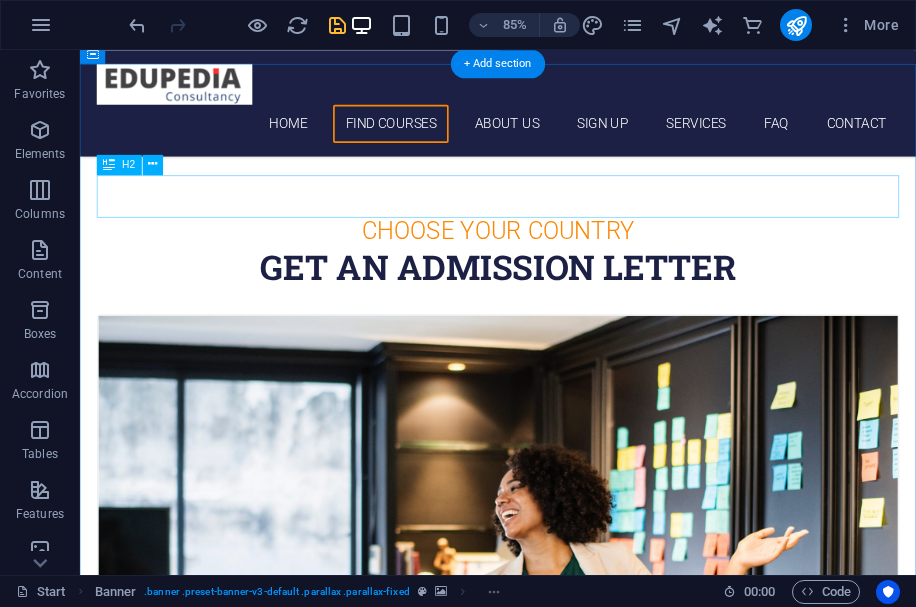scroll, scrollTop: 546, scrollLeft: 0, axis: vertical 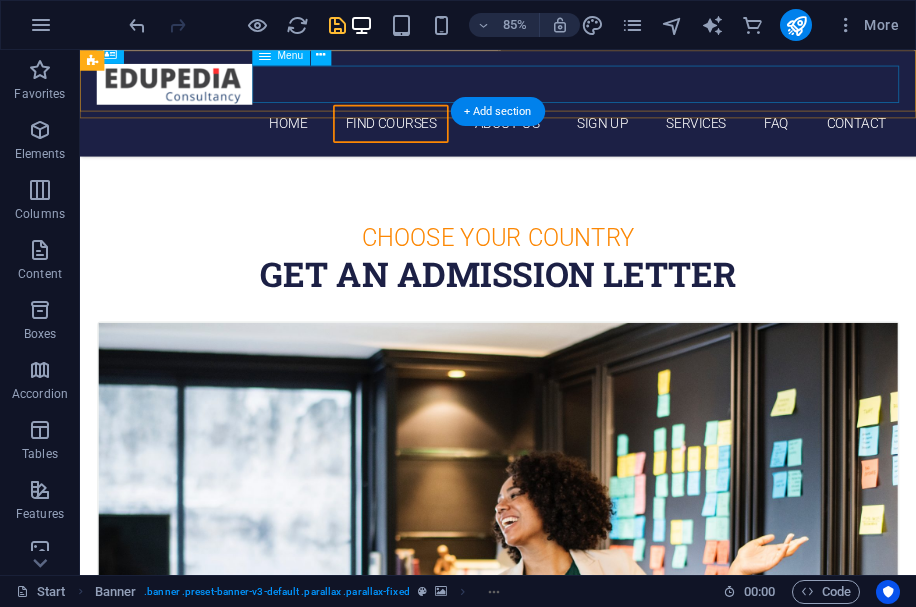 click on "Home Find Courses About Us Sign up Services FAQ Contact" at bounding box center [572, 136] 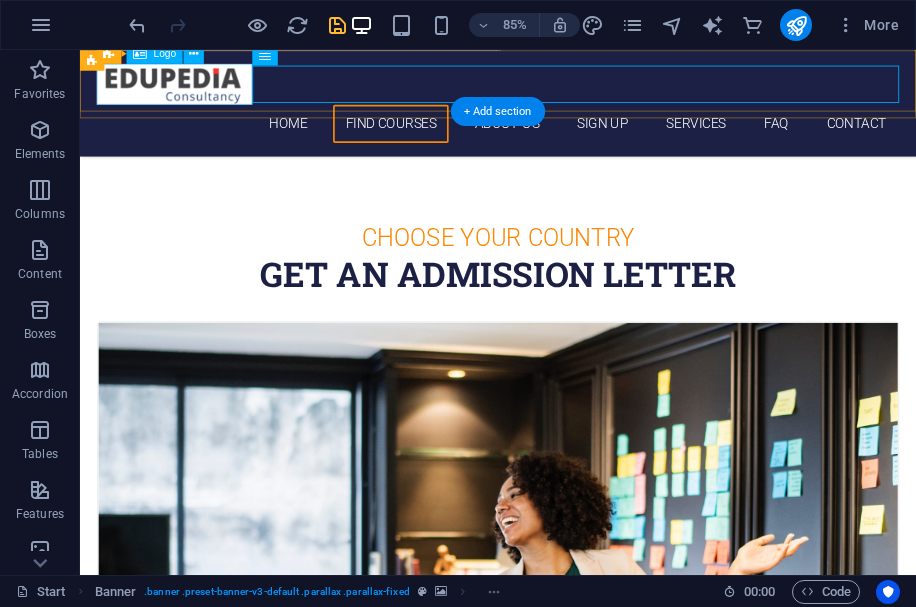 click at bounding box center (572, 90) 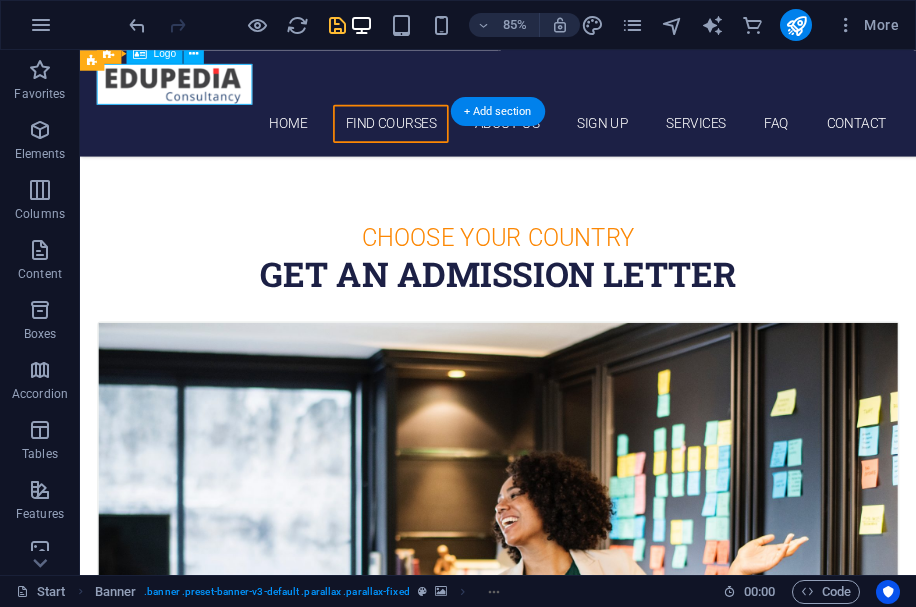 click at bounding box center (572, 90) 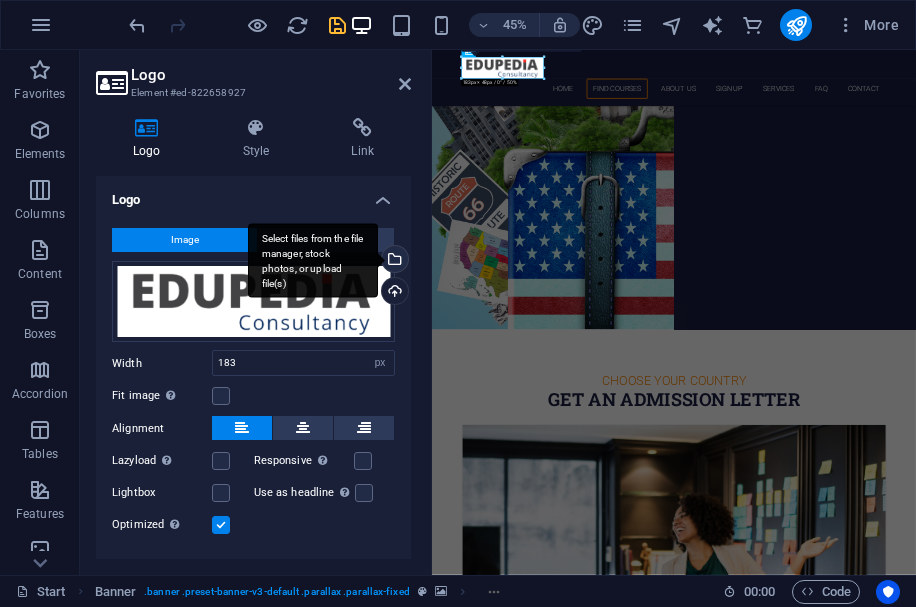 click on "Select files from the file manager, stock photos, or upload file(s)" at bounding box center (393, 261) 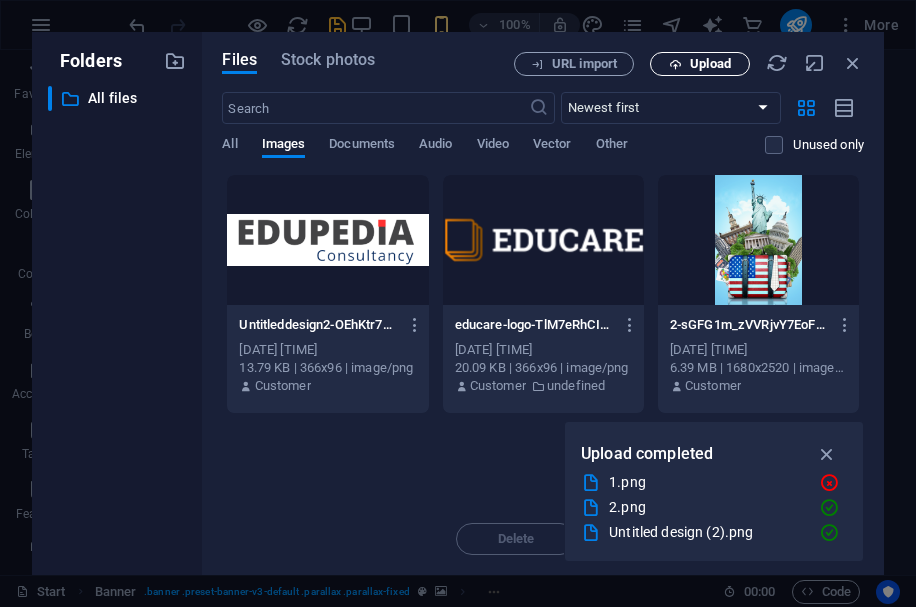 click on "Upload" at bounding box center (710, 64) 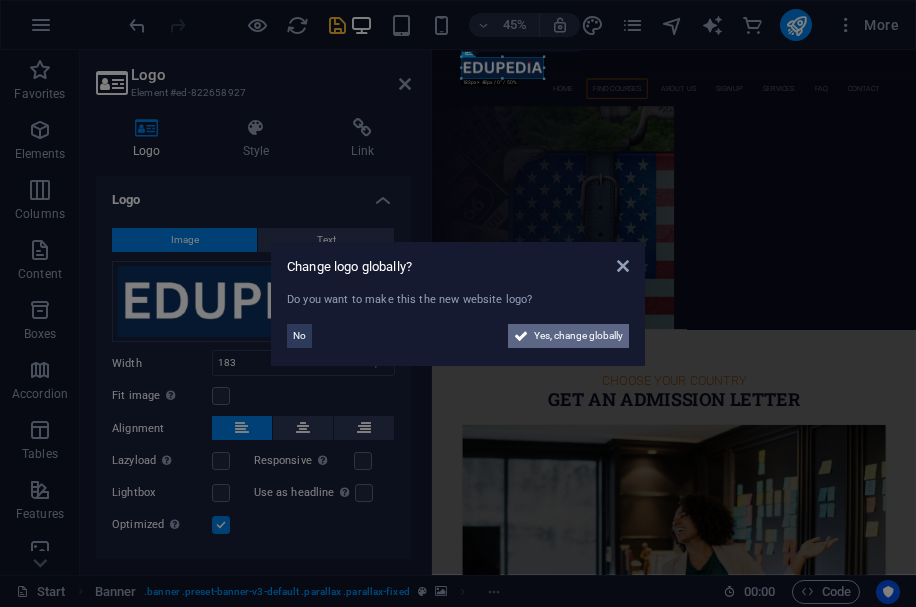click on "Yes, change globally" at bounding box center (578, 336) 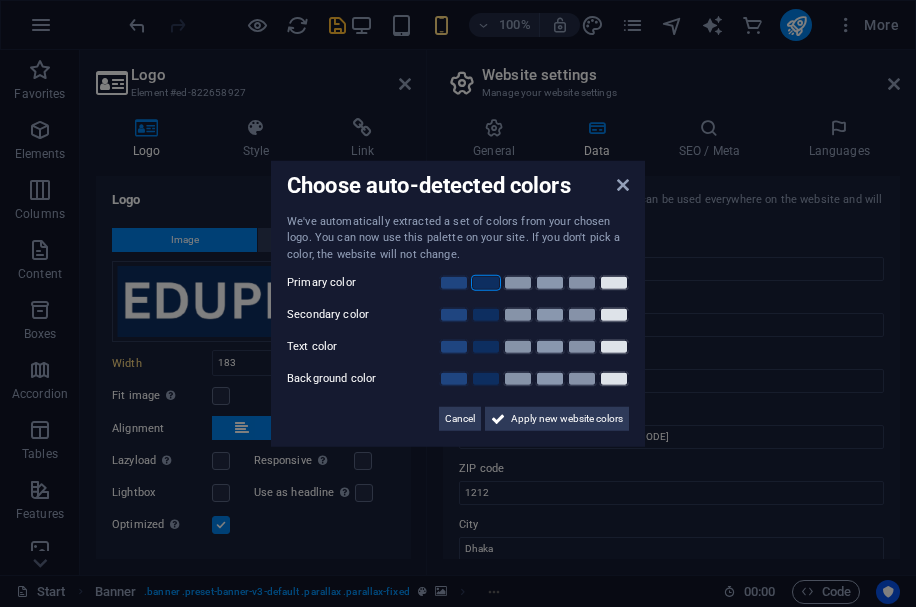 click at bounding box center [486, 283] 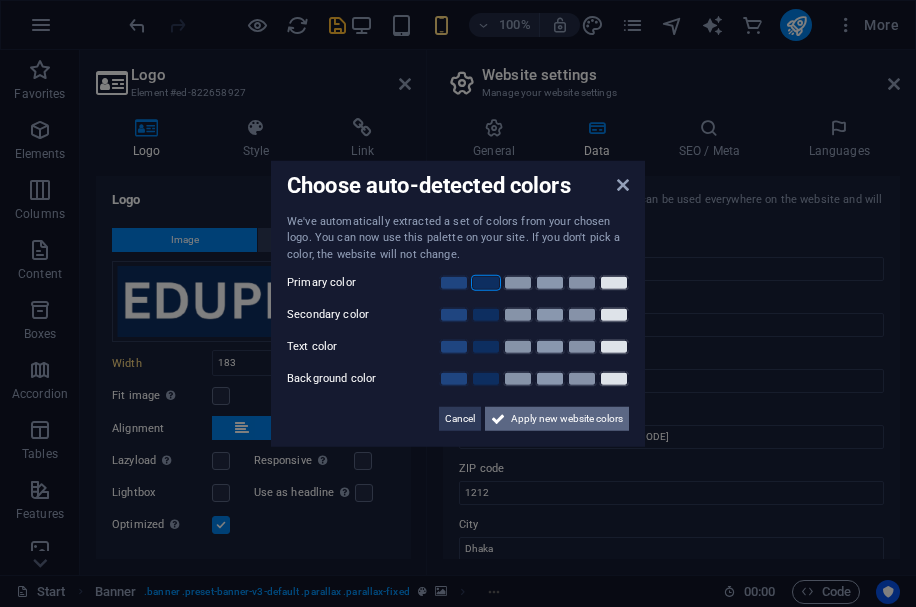 click on "Apply new website colors" at bounding box center [567, 419] 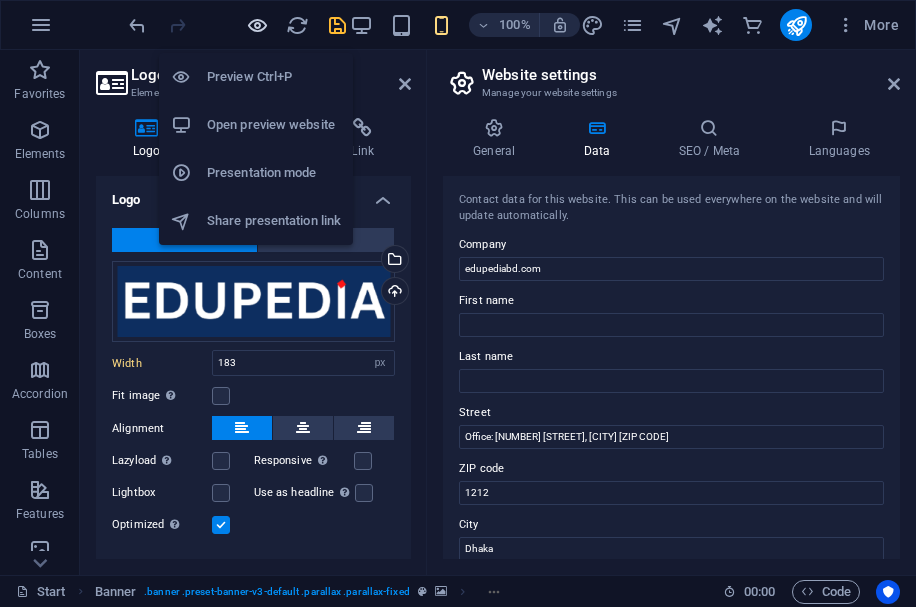 click at bounding box center (257, 25) 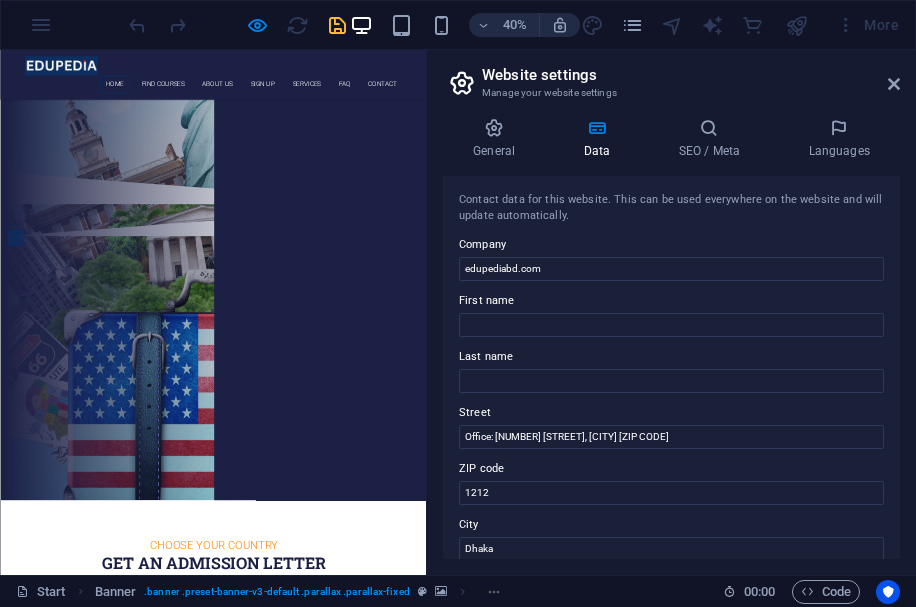 scroll, scrollTop: 0, scrollLeft: 0, axis: both 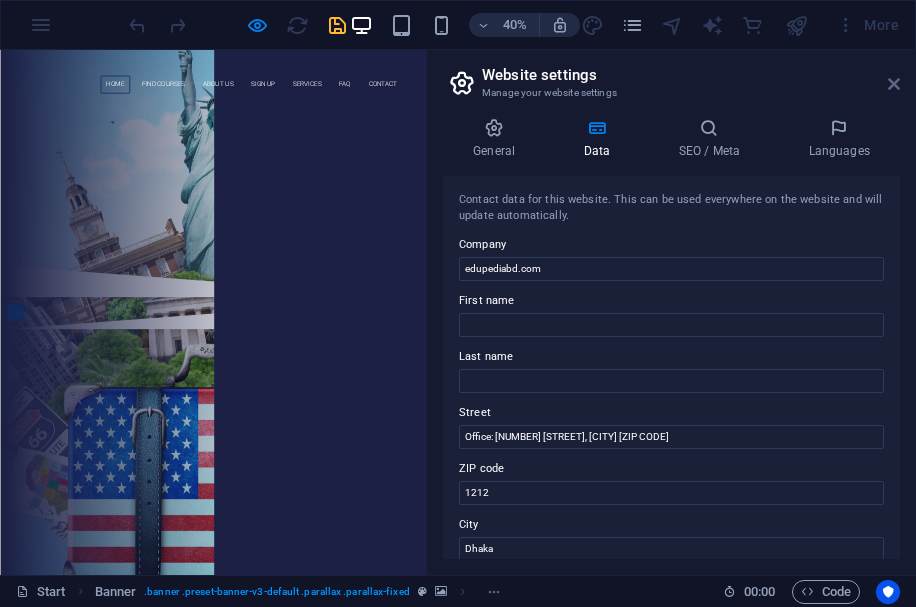 click at bounding box center [894, 84] 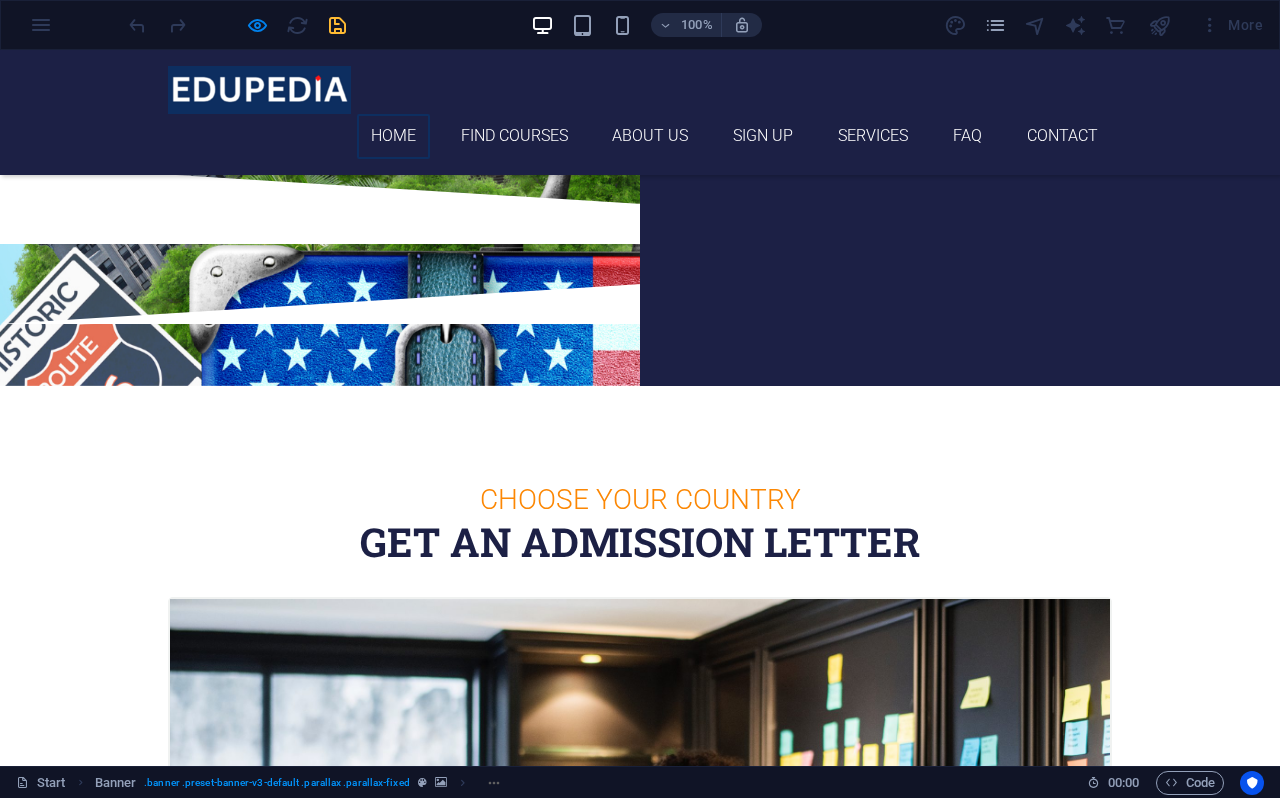 scroll, scrollTop: 0, scrollLeft: 0, axis: both 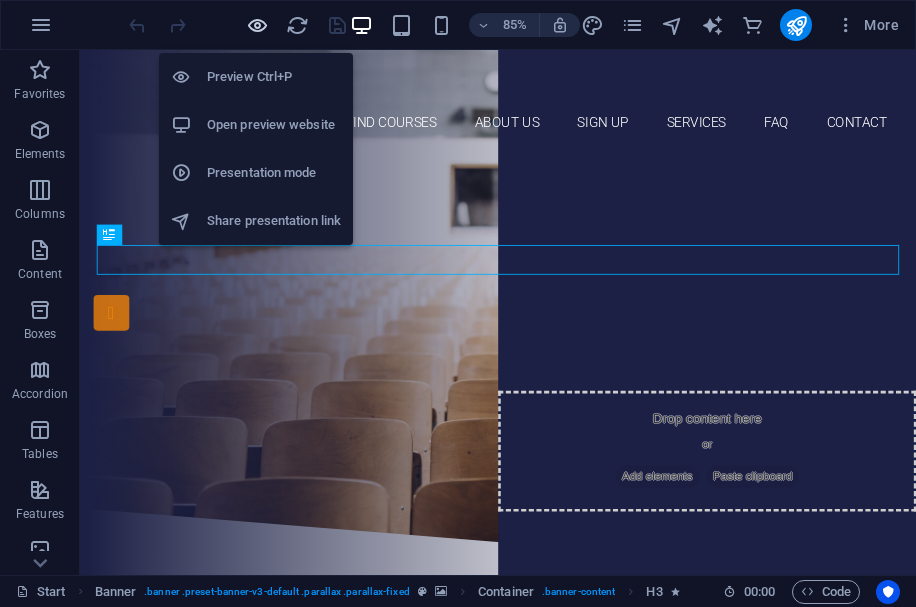 click at bounding box center [257, 25] 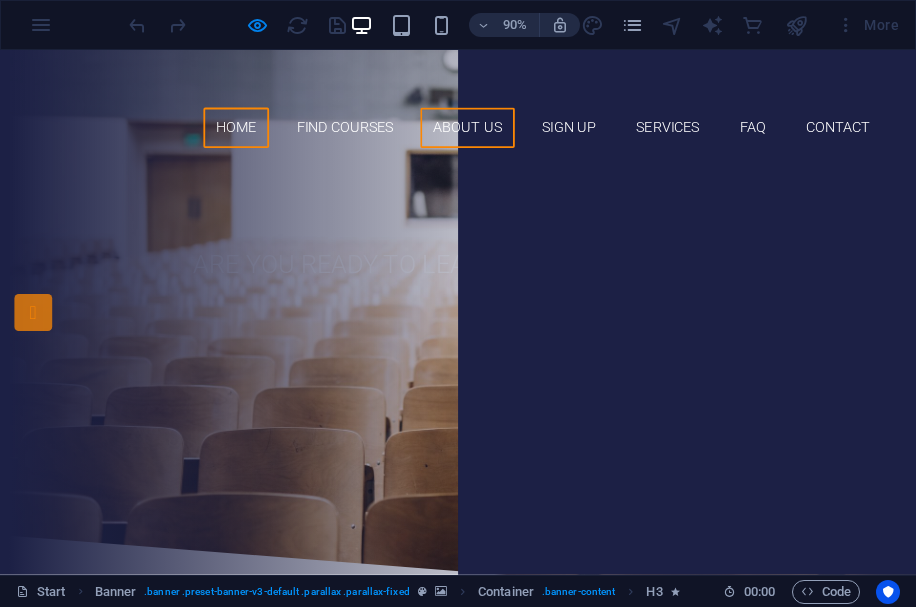 click on "About Us" at bounding box center (519, 136) 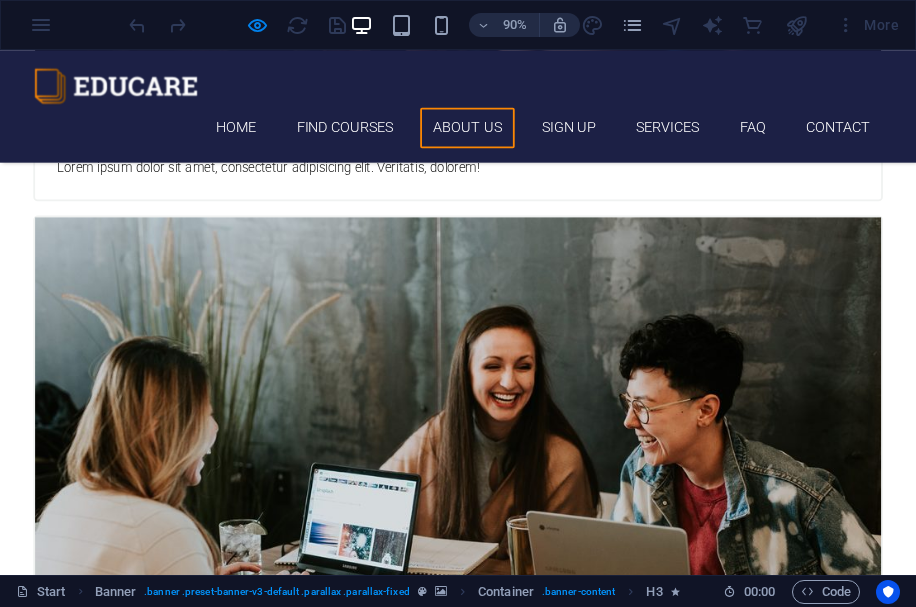 scroll, scrollTop: 3121, scrollLeft: 0, axis: vertical 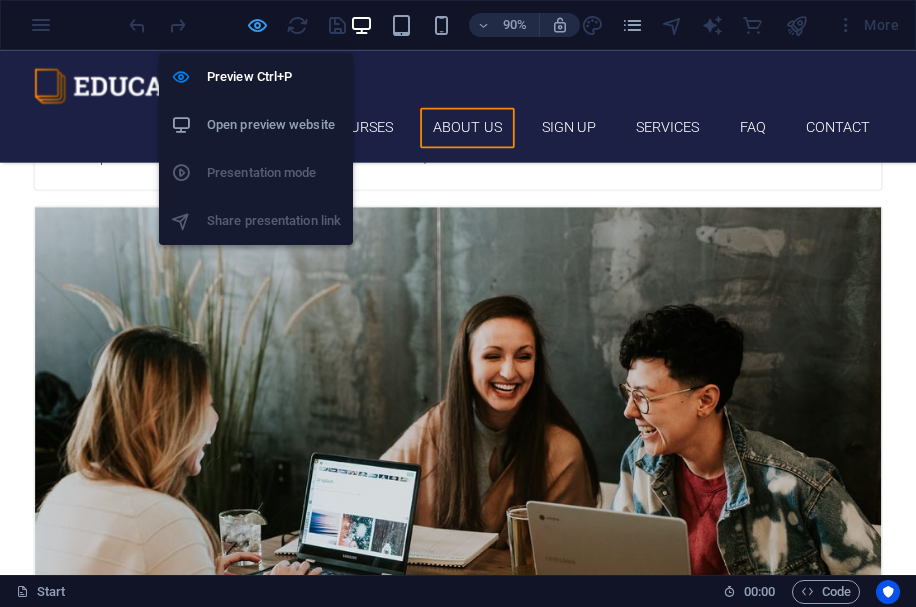 click at bounding box center [257, 25] 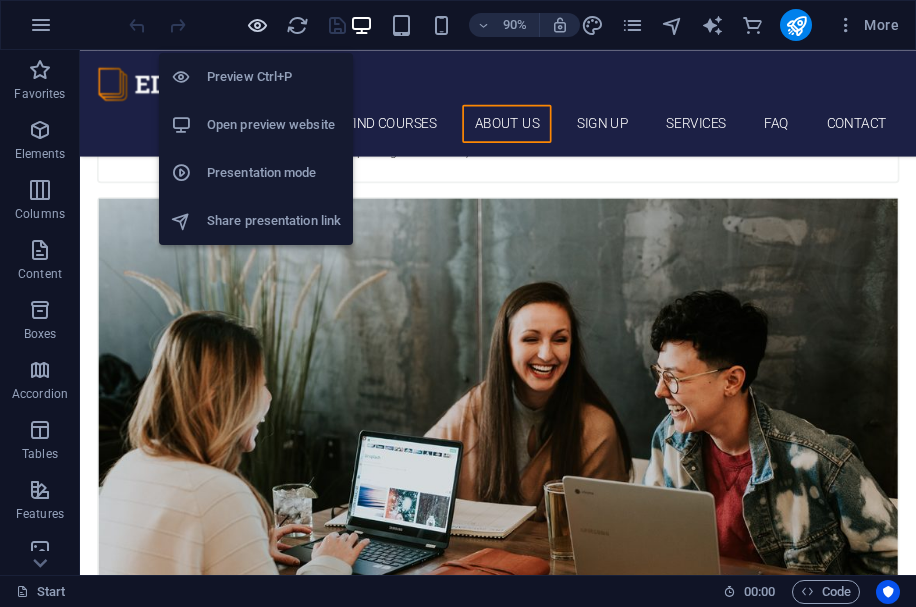scroll, scrollTop: 3510, scrollLeft: 0, axis: vertical 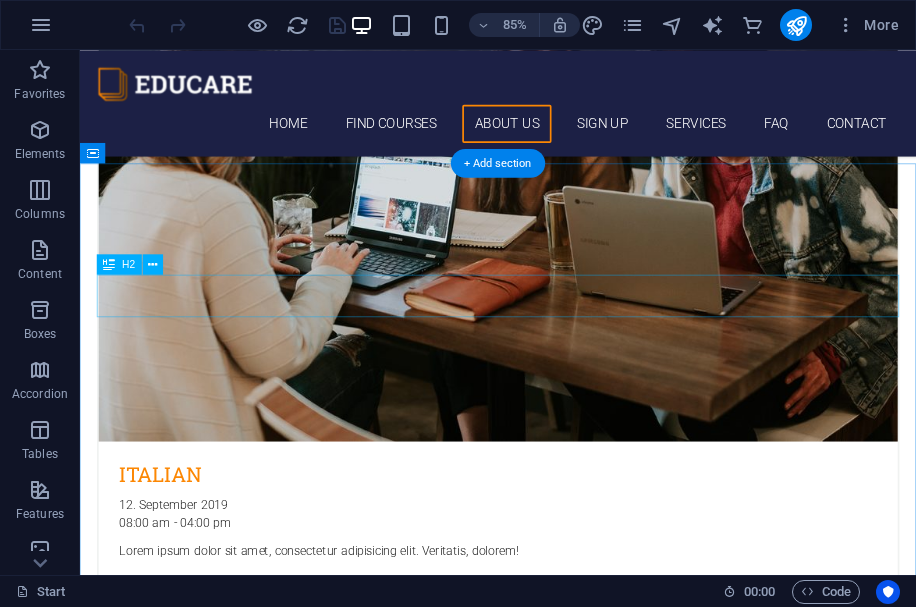 click on "About edupediabd.com" at bounding box center [572, 4885] 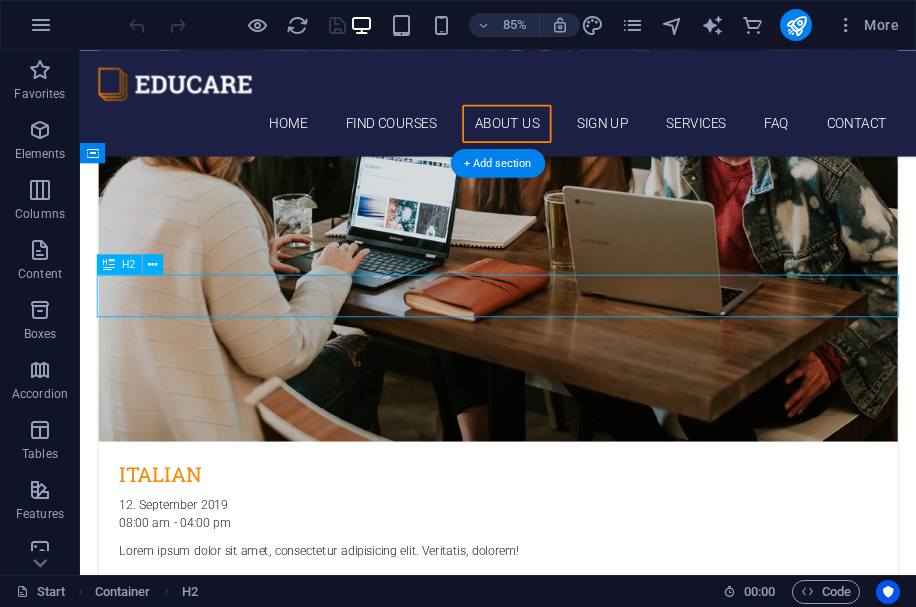 click on "About edupediabd.com" at bounding box center [572, 4885] 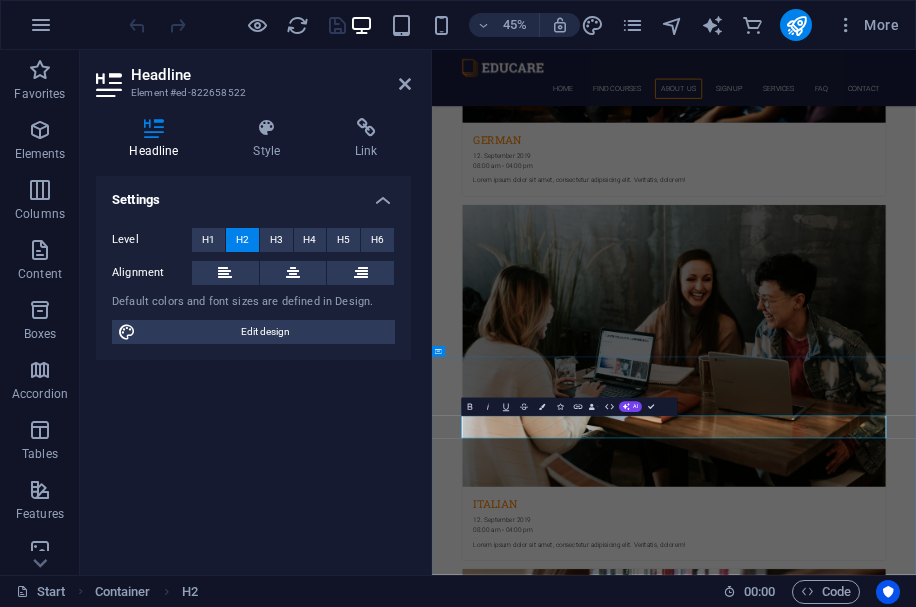 click on "edupediabd.com" at bounding box center [1041, 5422] 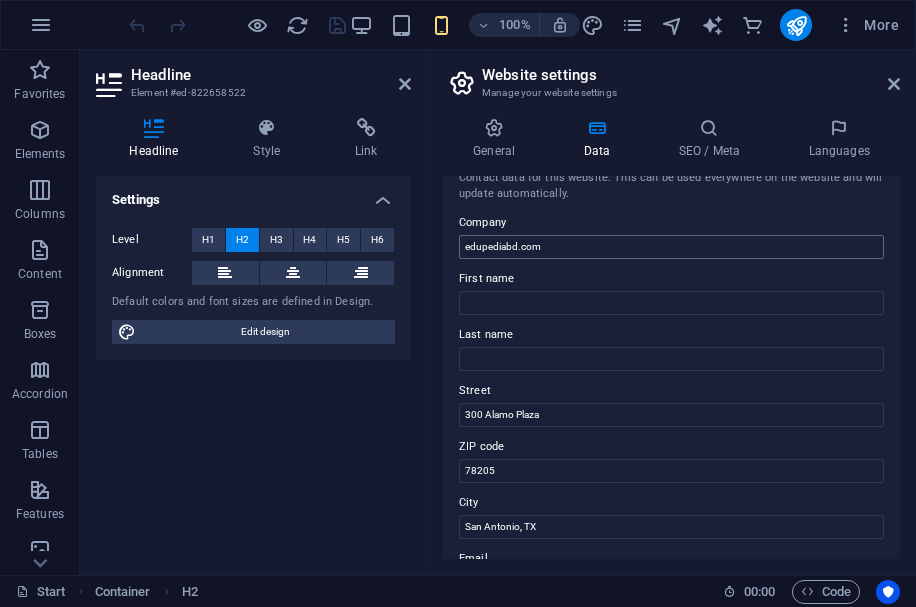 scroll, scrollTop: 0, scrollLeft: 0, axis: both 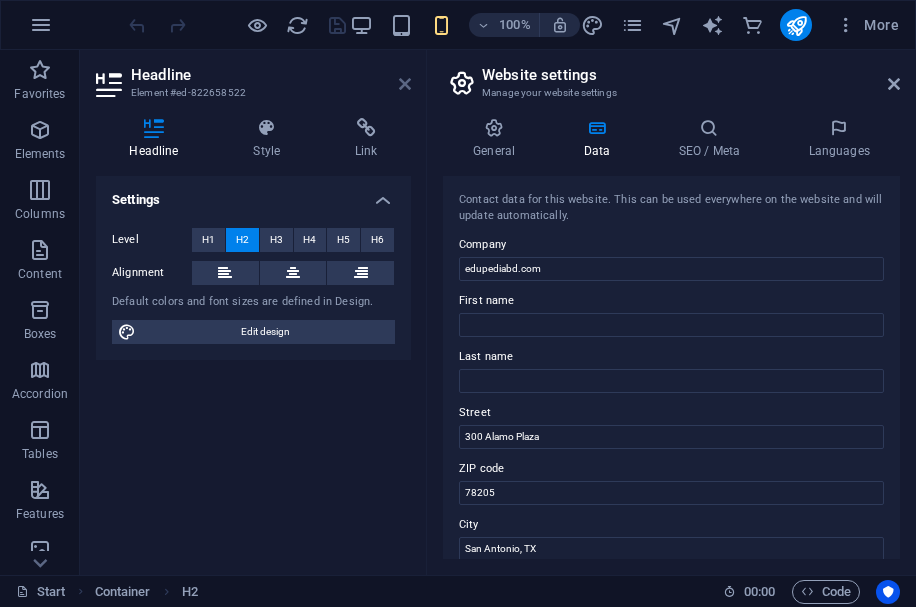 click at bounding box center [405, 84] 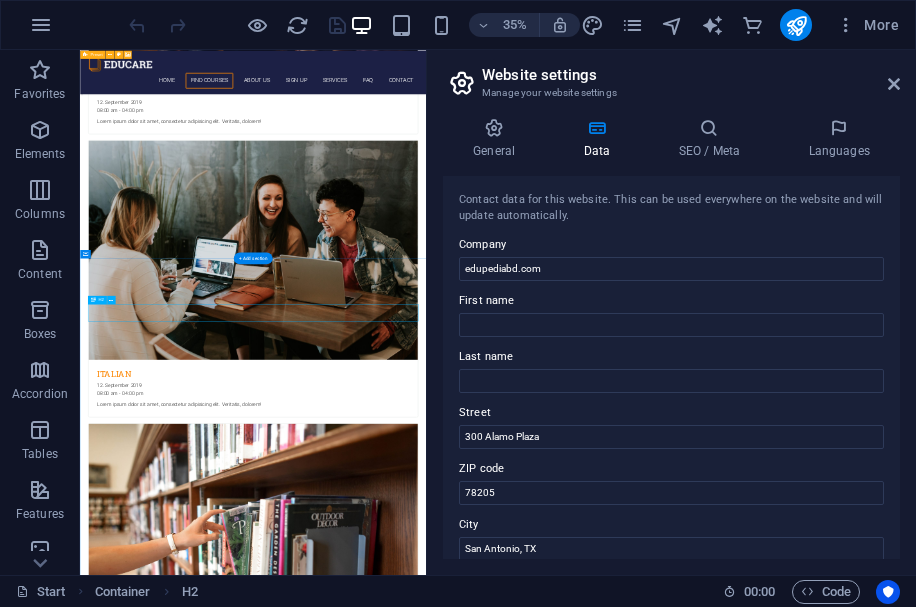 click on "About edupediabd.com" at bounding box center (575, 5777) 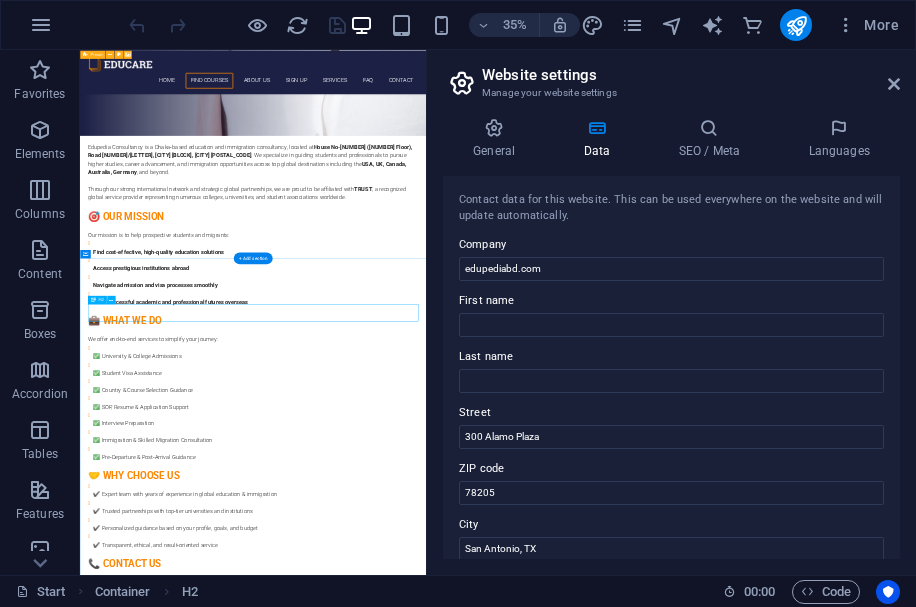 scroll, scrollTop: 0, scrollLeft: 6, axis: horizontal 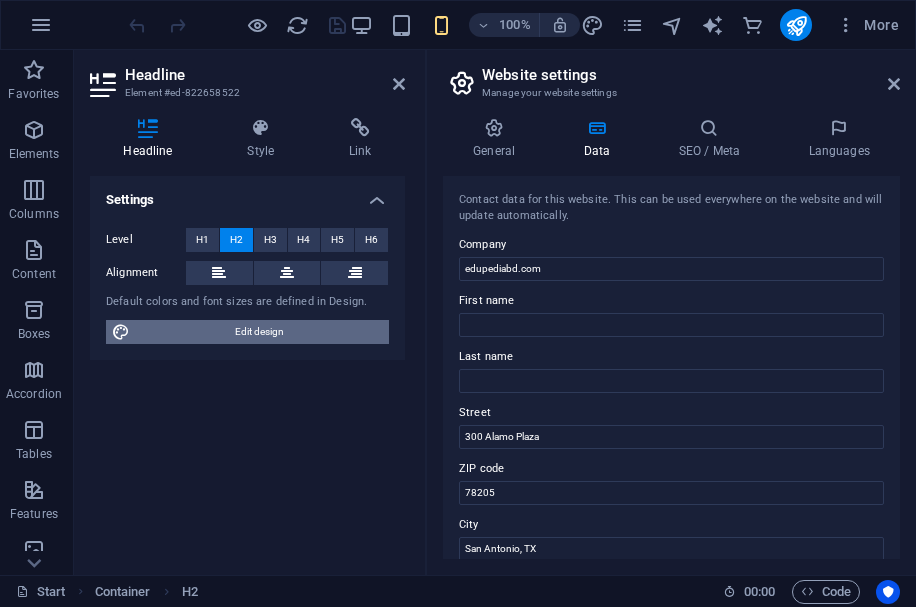 click on "Edit design" at bounding box center [259, 332] 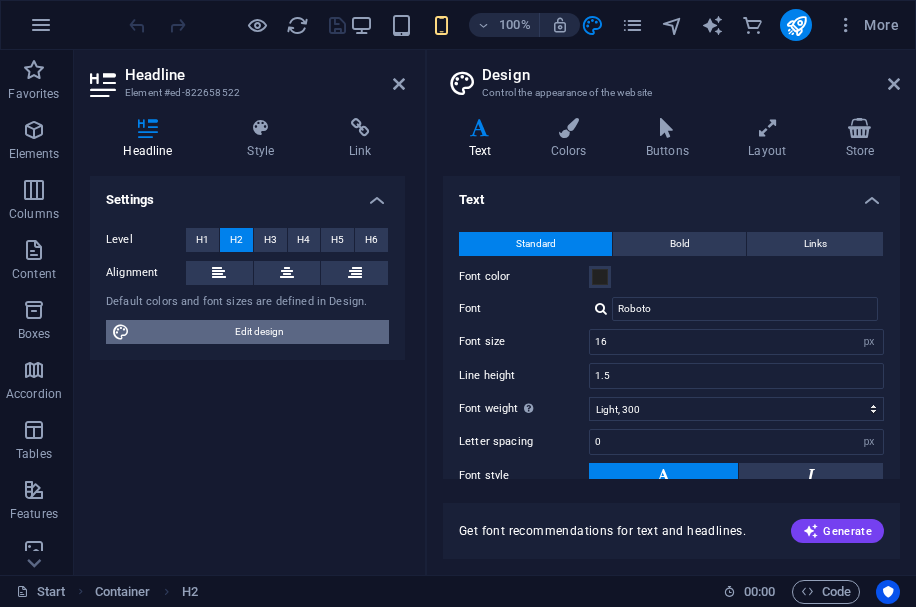 scroll, scrollTop: 0, scrollLeft: 0, axis: both 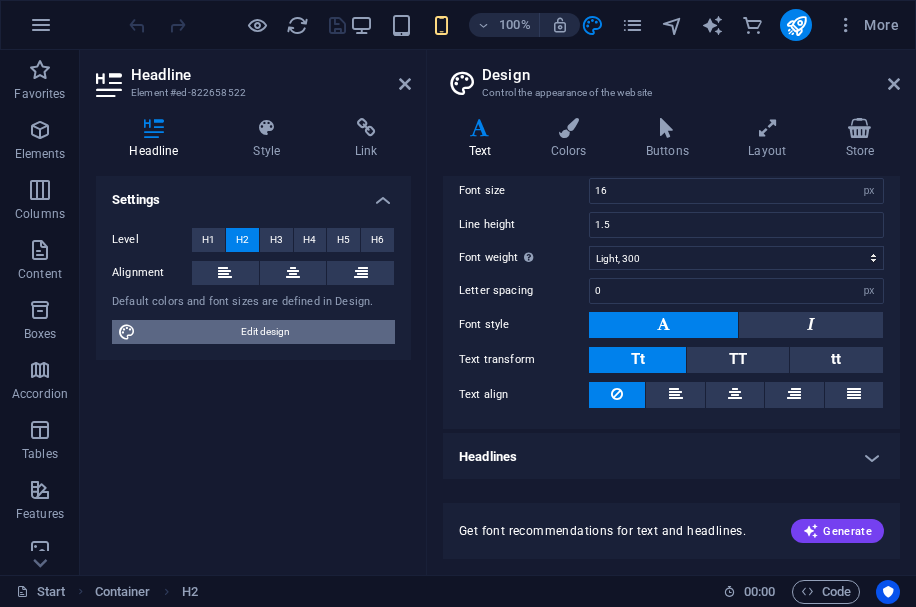 click on "Edit design" at bounding box center [265, 332] 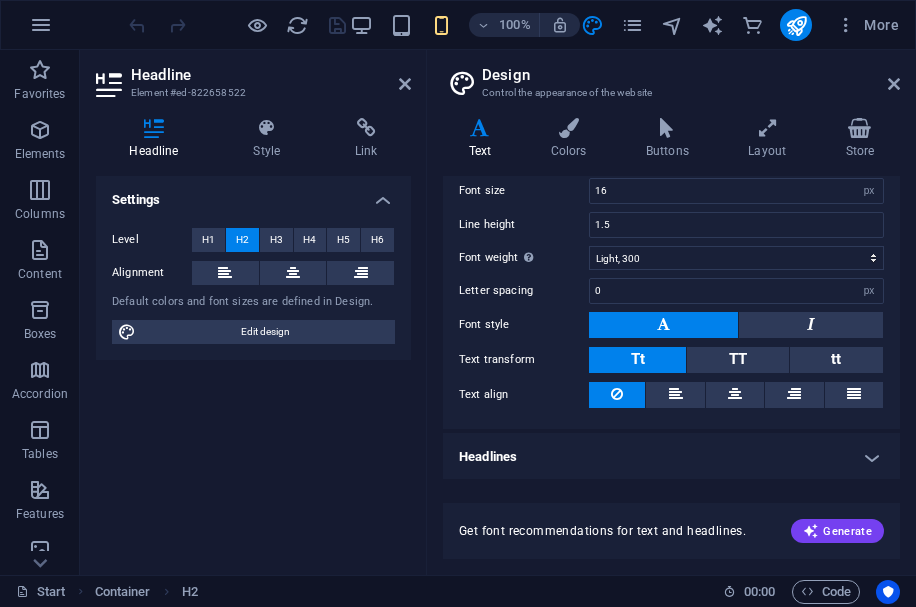 click on "Text" at bounding box center [484, 139] 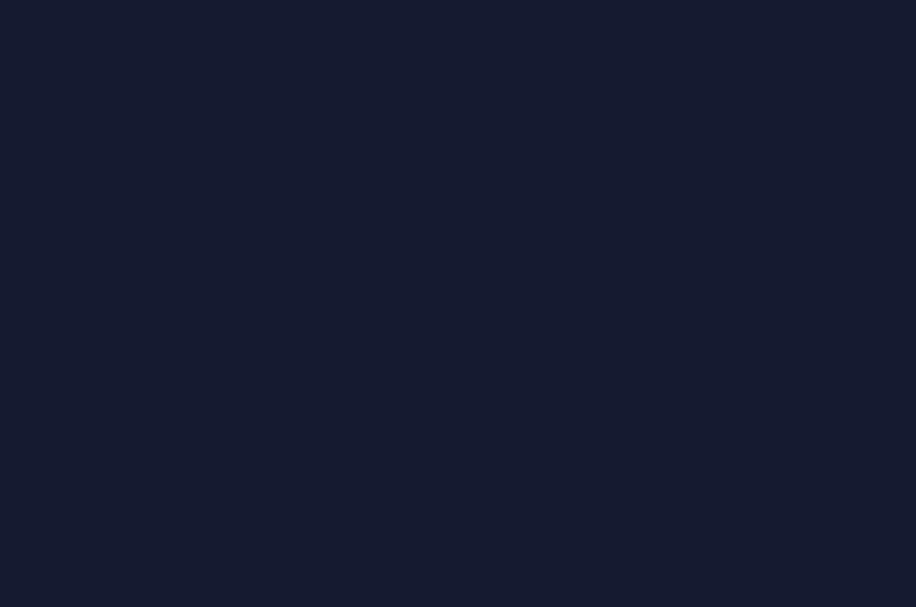 scroll, scrollTop: 0, scrollLeft: 0, axis: both 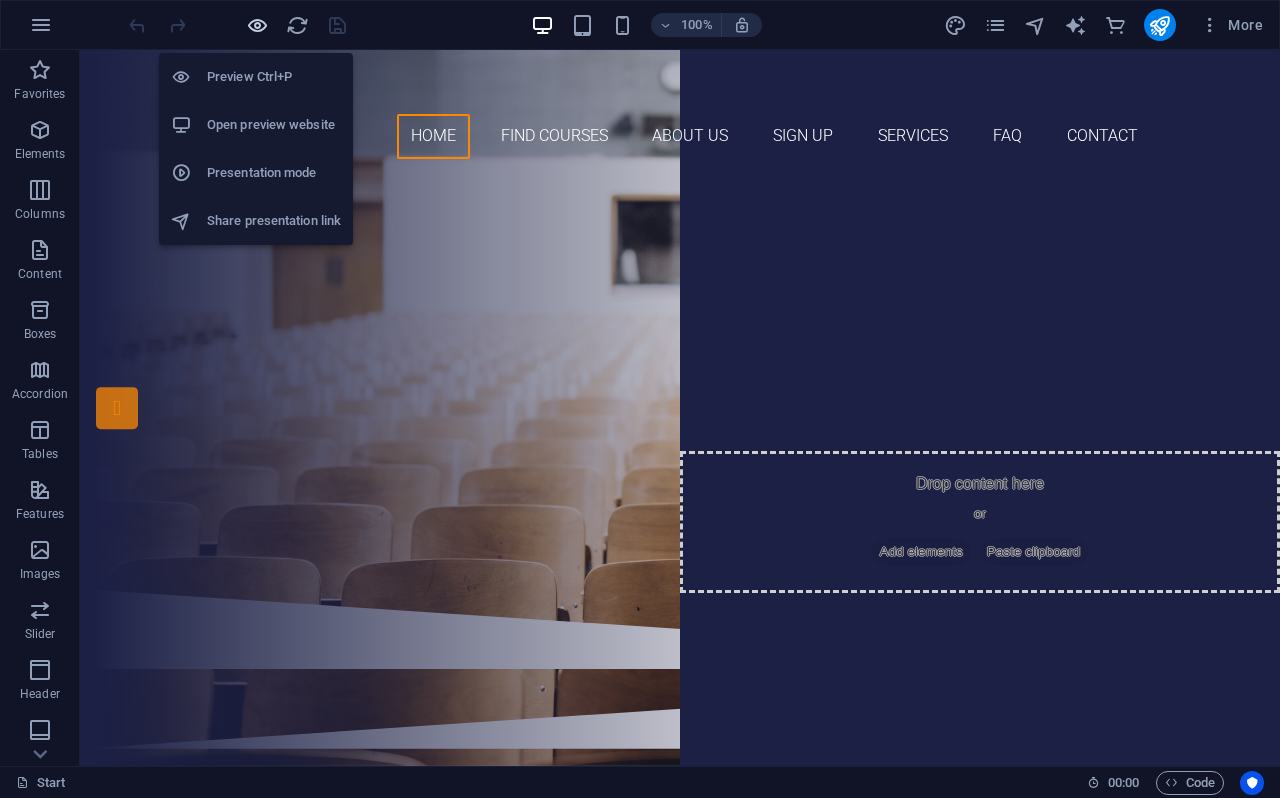 click at bounding box center (257, 25) 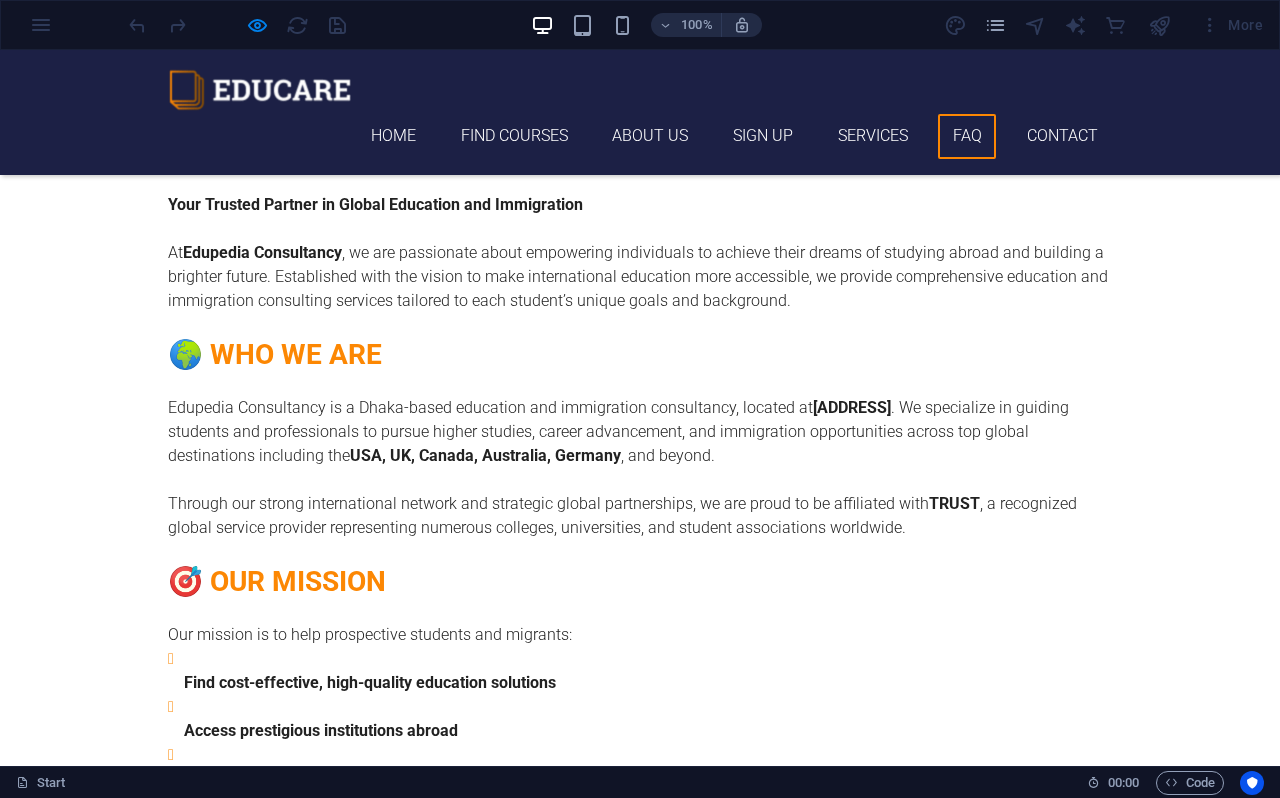 scroll, scrollTop: 8004, scrollLeft: 0, axis: vertical 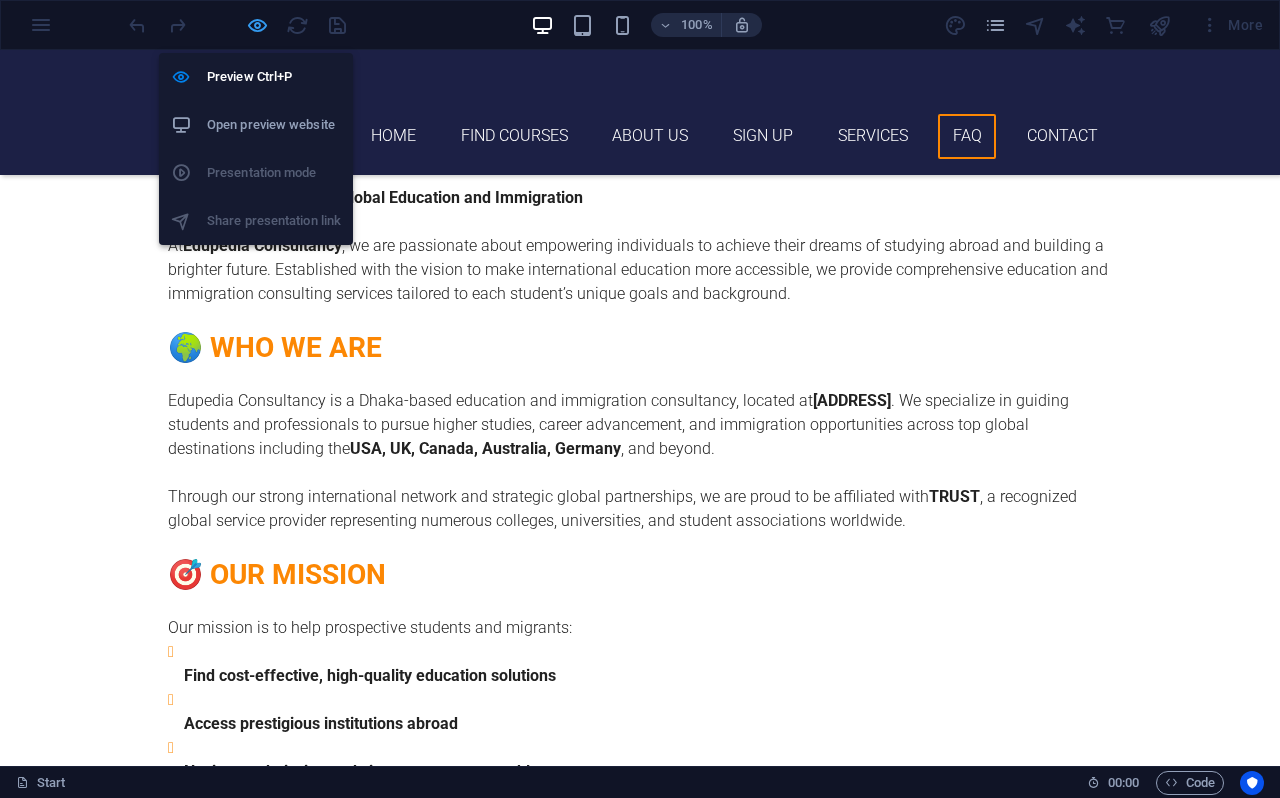 click at bounding box center (257, 25) 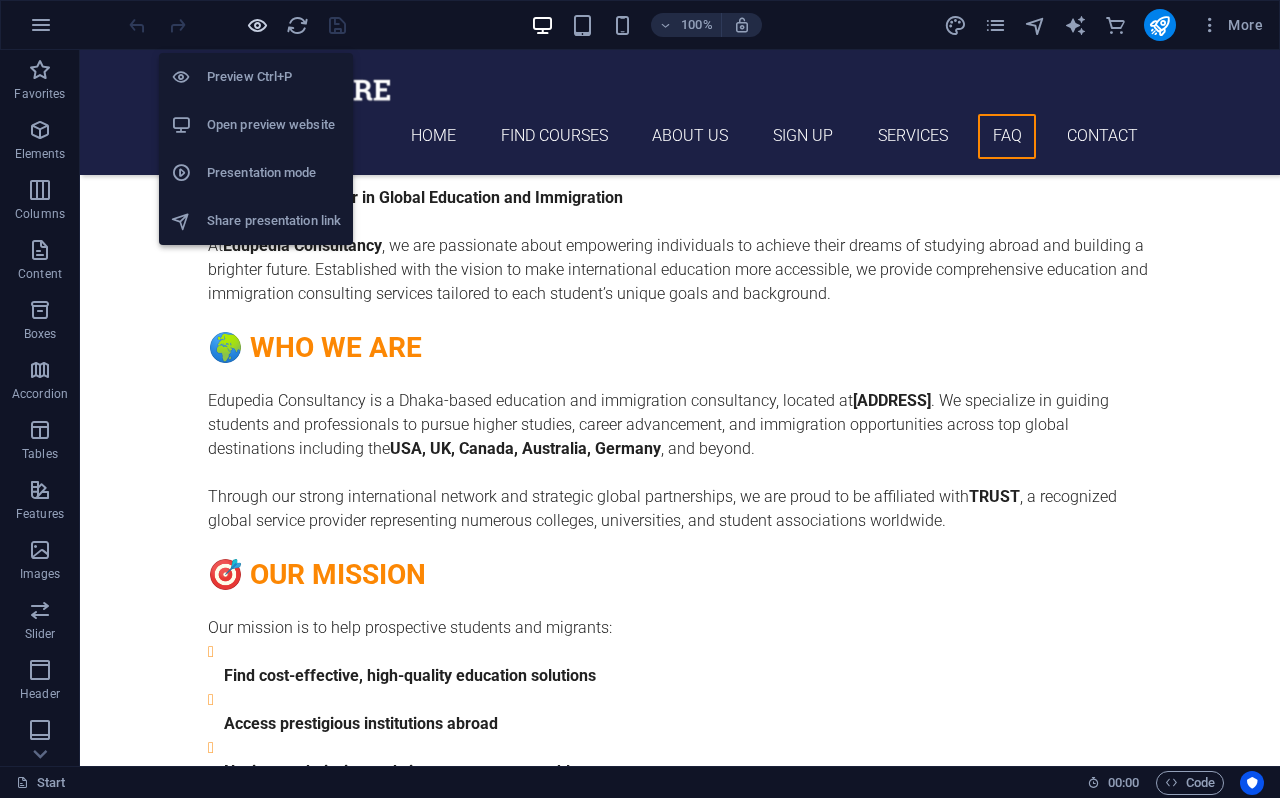 scroll, scrollTop: 8464, scrollLeft: 0, axis: vertical 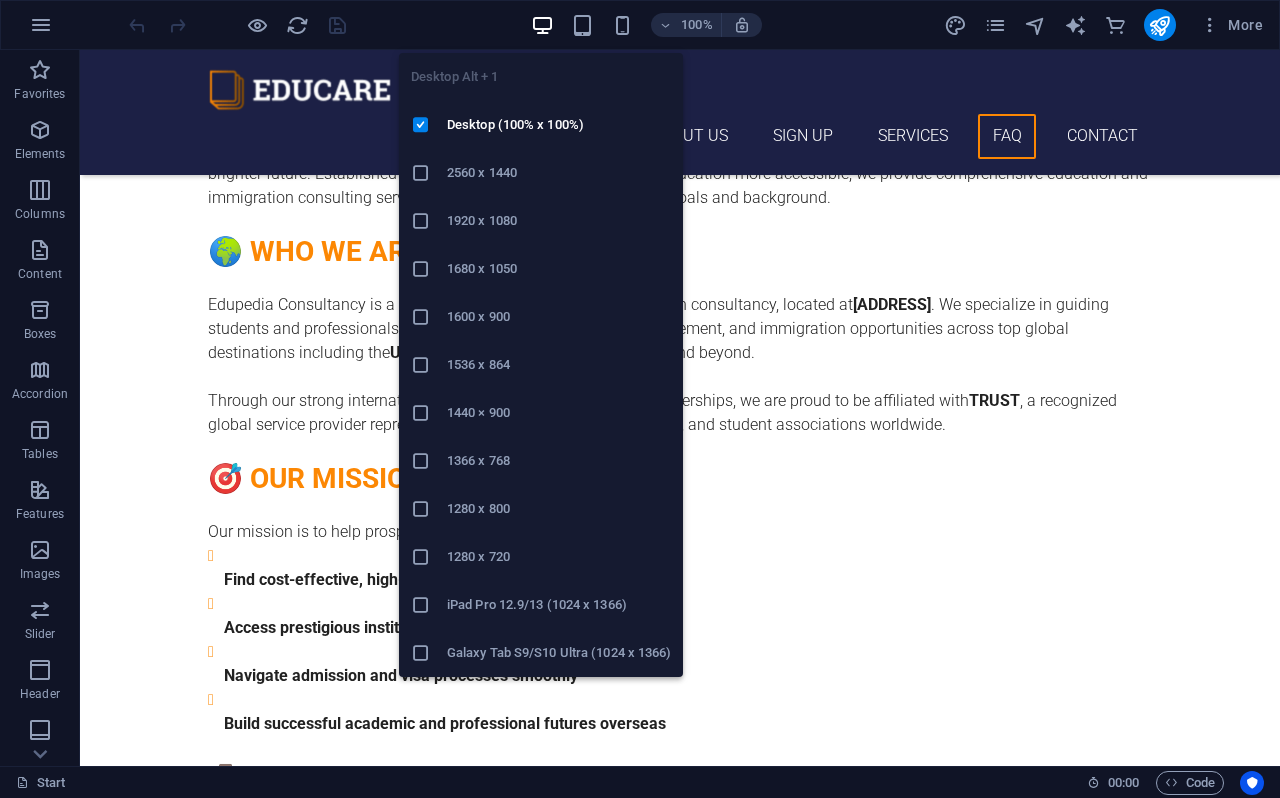 click at bounding box center [542, 25] 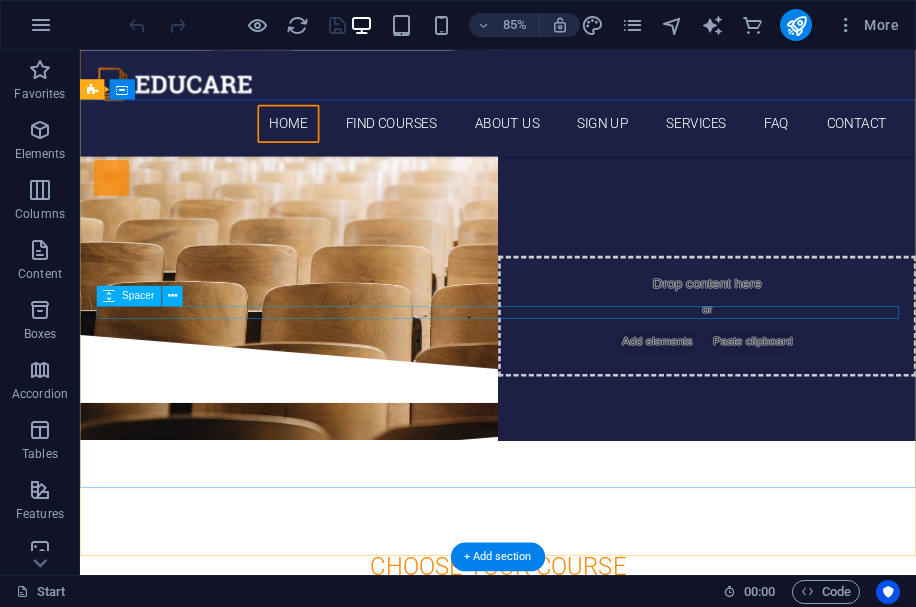scroll, scrollTop: 0, scrollLeft: 0, axis: both 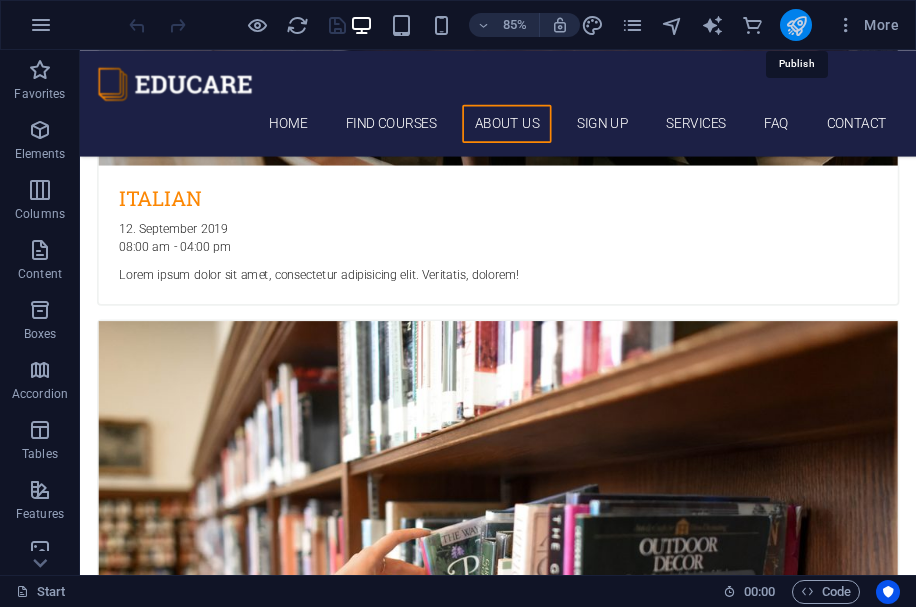 click at bounding box center (796, 25) 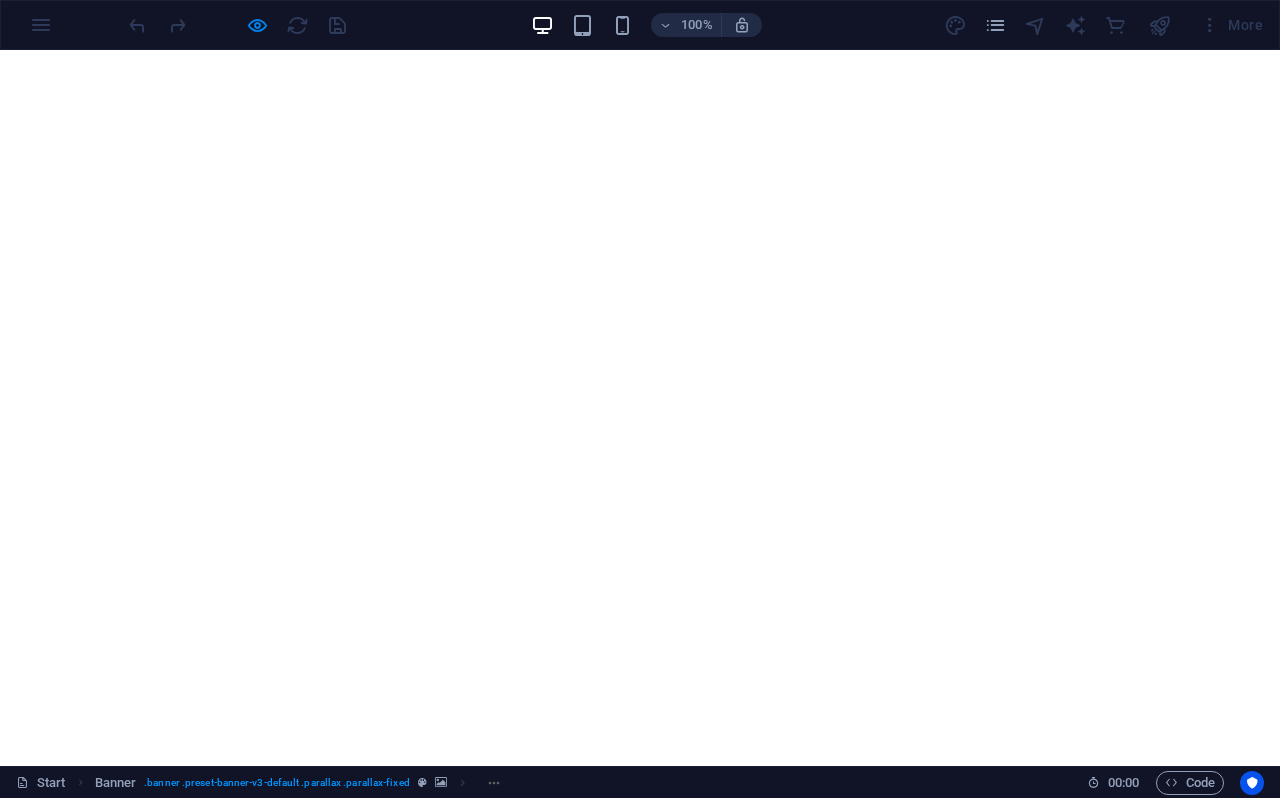 scroll, scrollTop: 0, scrollLeft: 0, axis: both 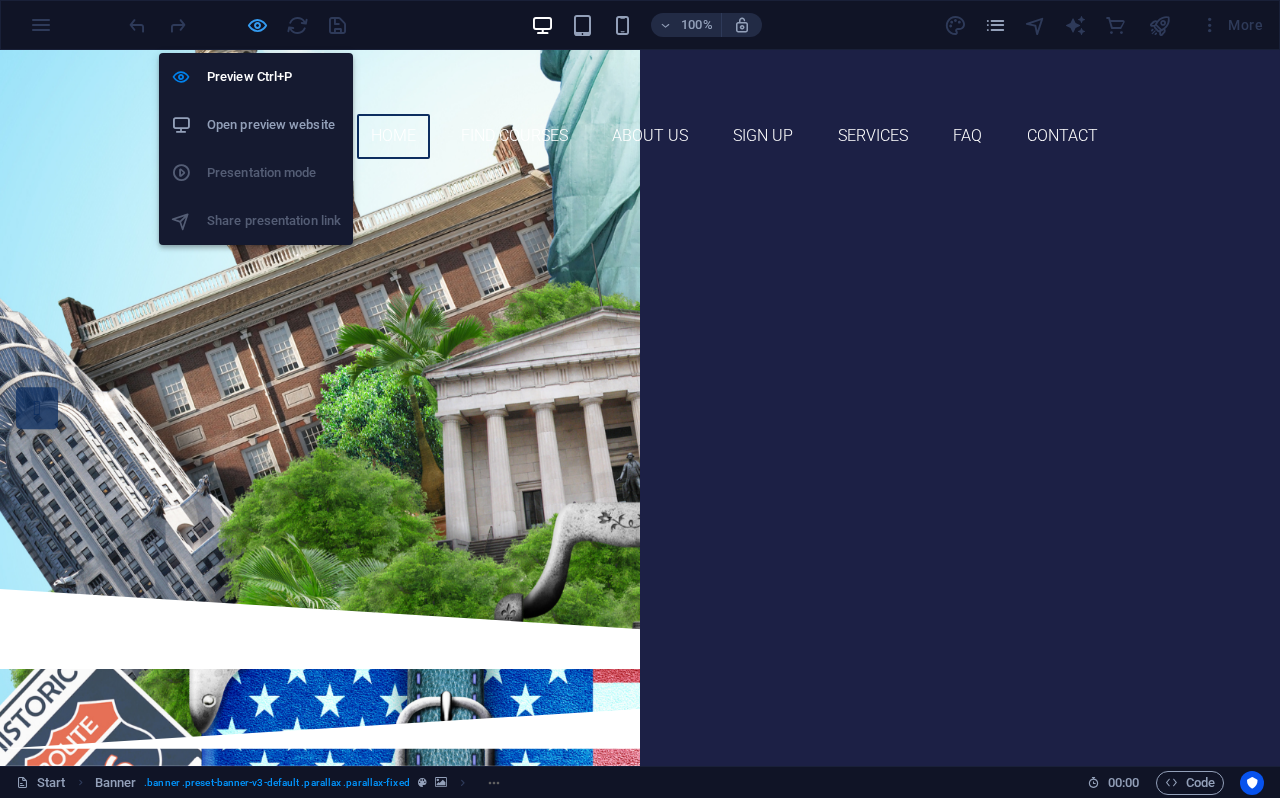 click at bounding box center (257, 25) 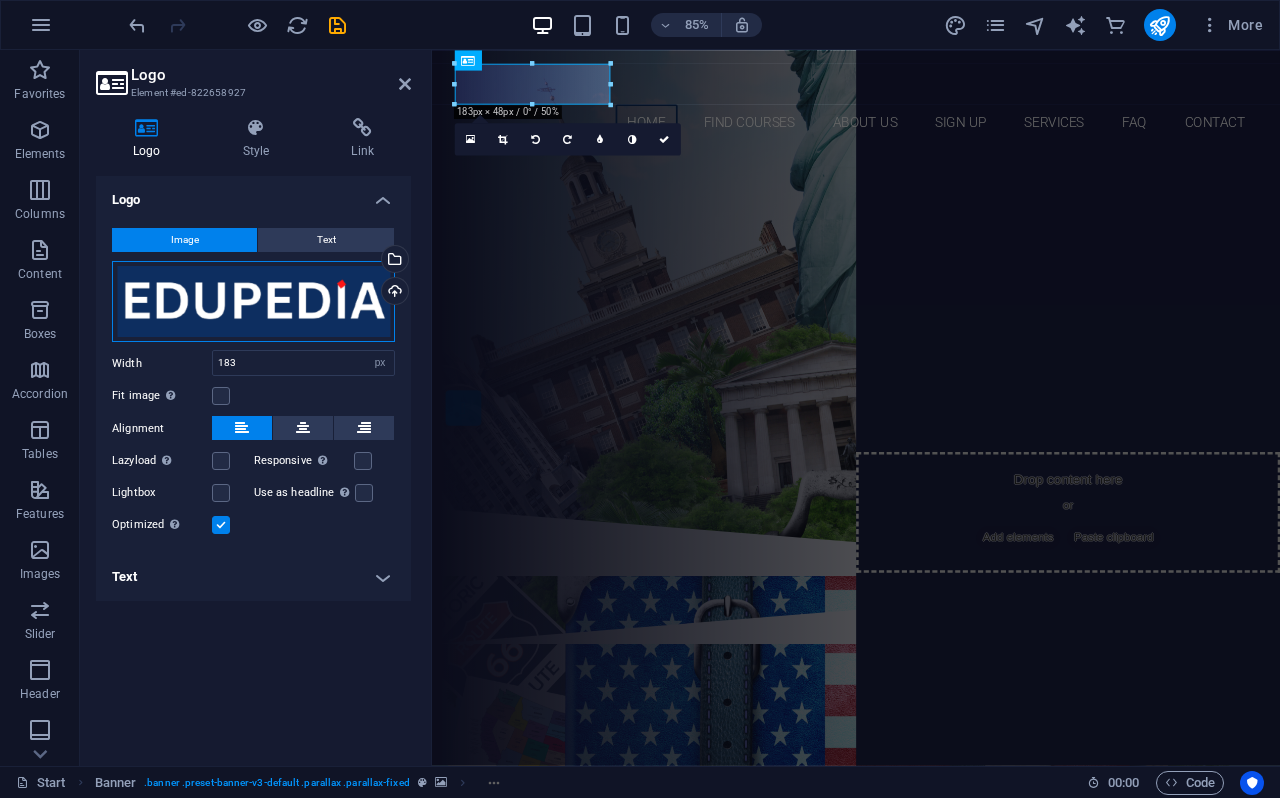 click on "Drag files here, click to choose files or select files from Files or our free stock photos & videos" at bounding box center (253, 302) 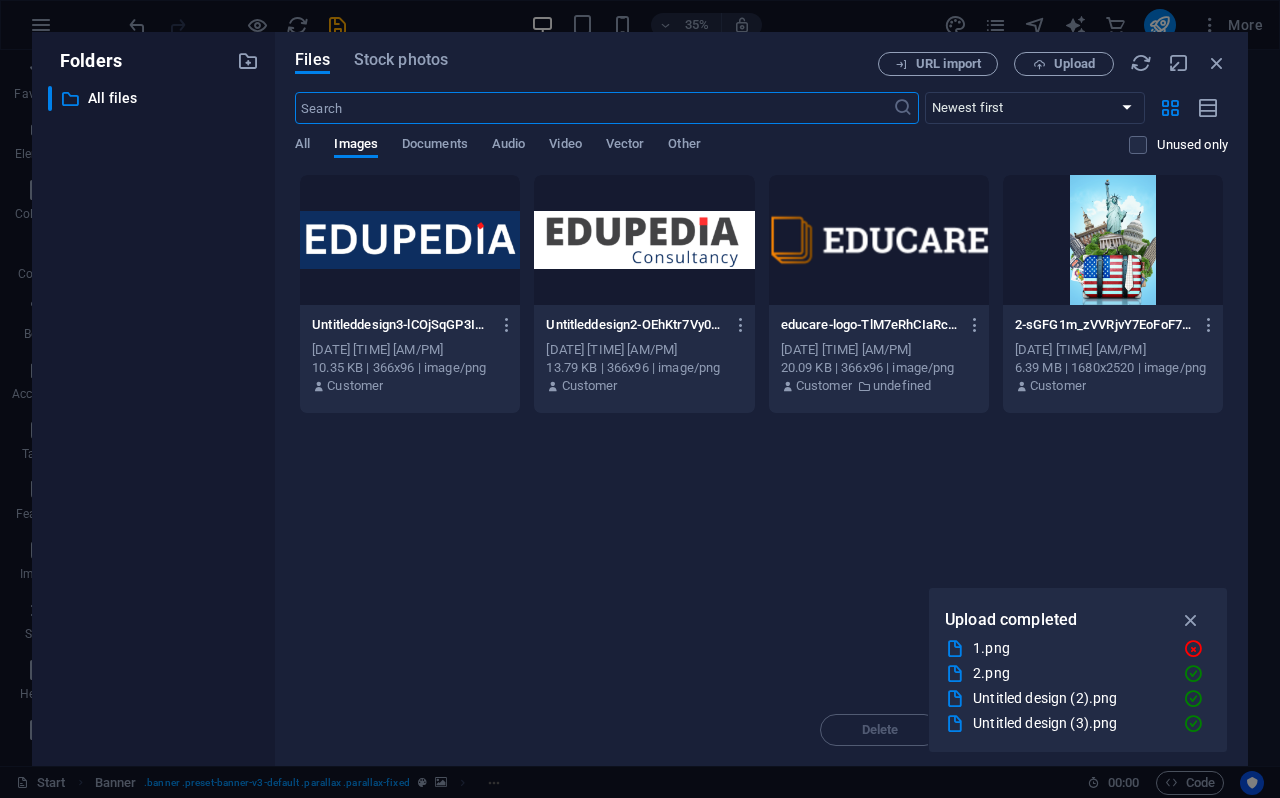click at bounding box center [410, 240] 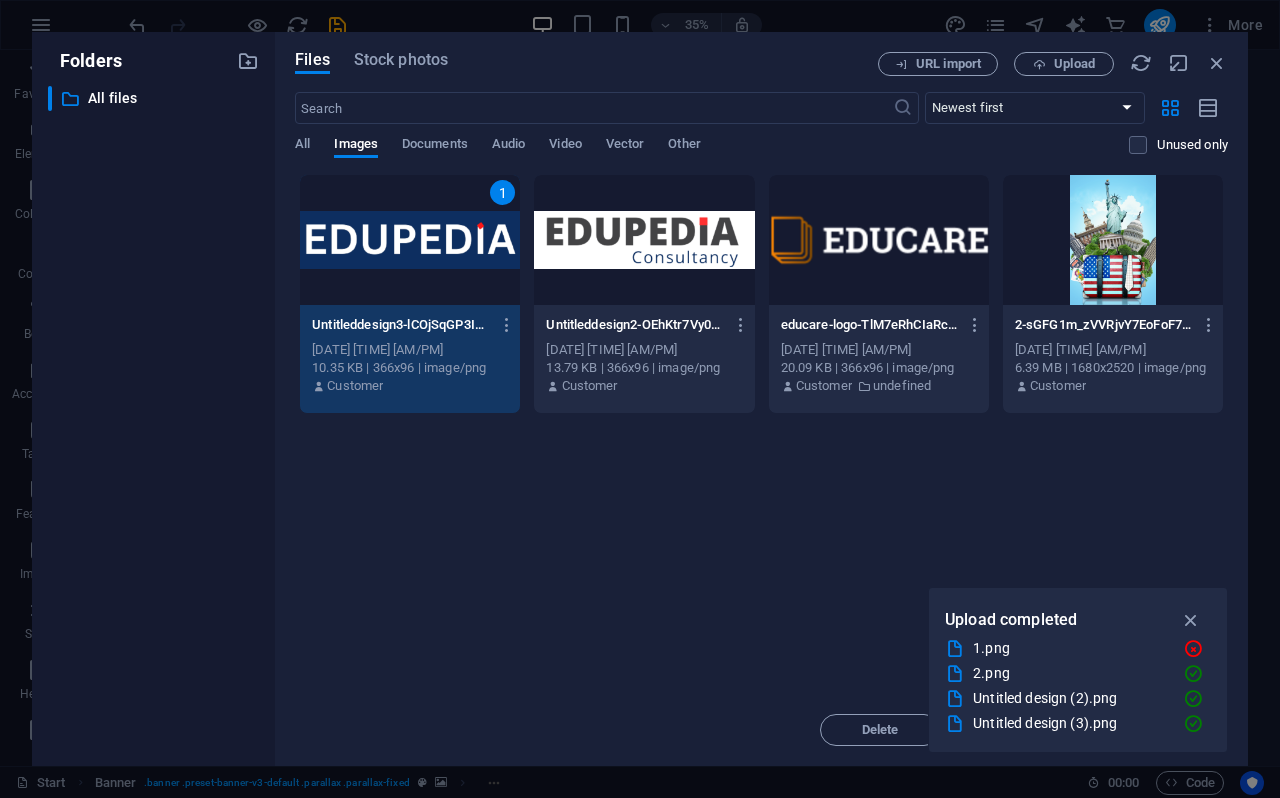 click on "1" at bounding box center [410, 240] 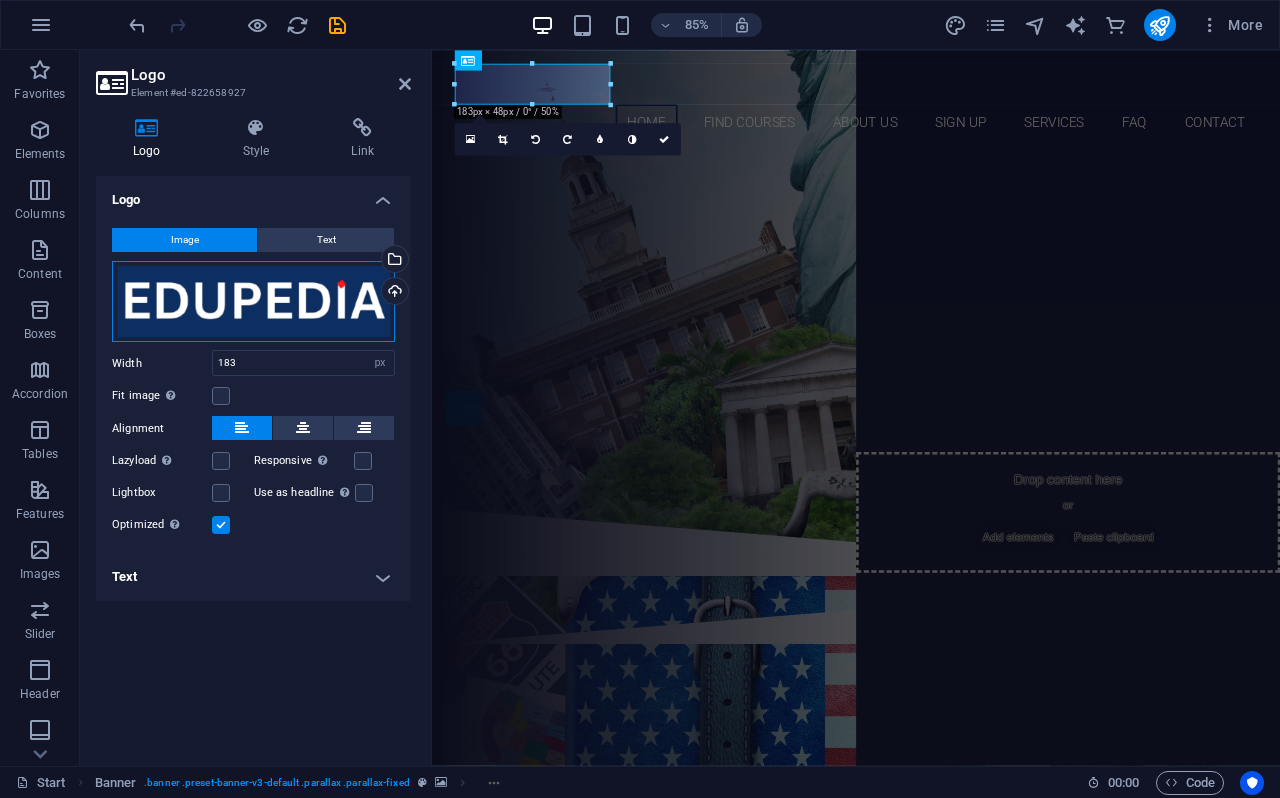 click on "Drag files here, click to choose files or select files from Files or our free stock photos & videos" at bounding box center [253, 302] 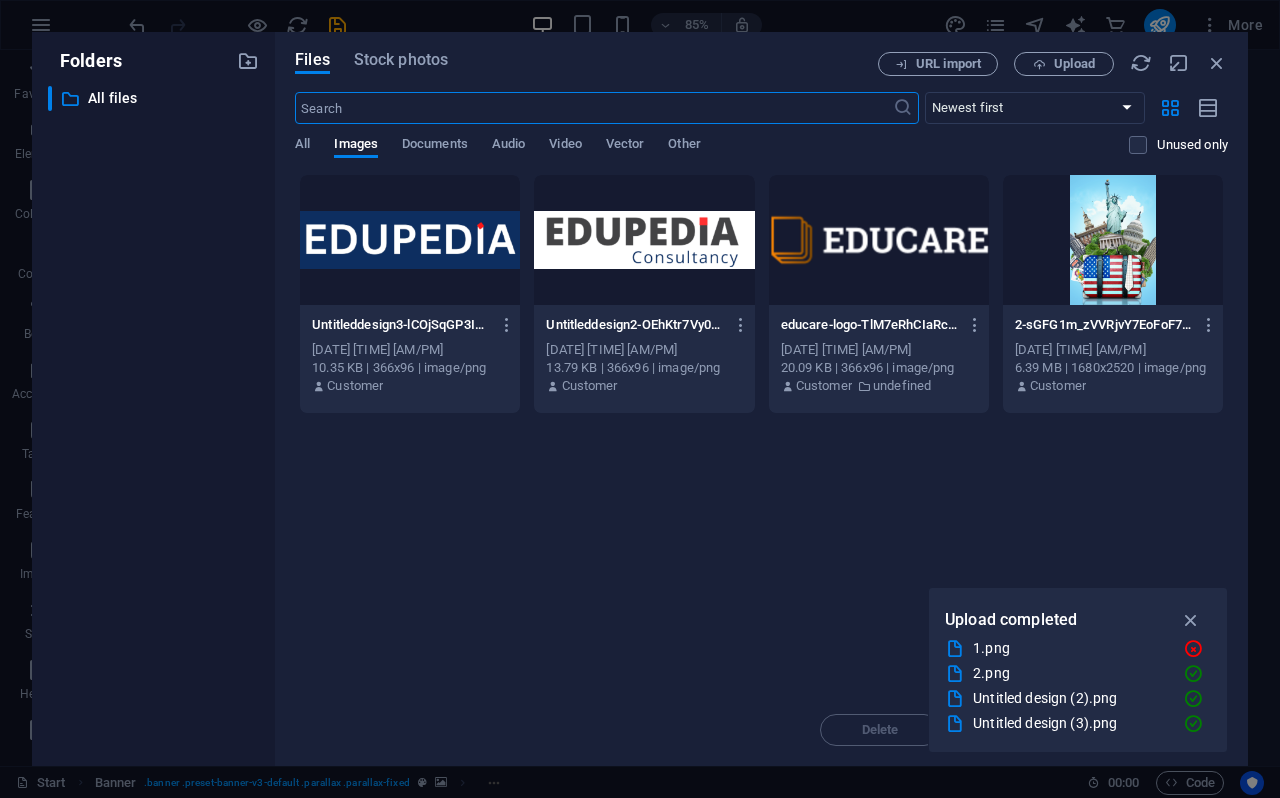 click on "Files Stock photos URL import Upload ​ Newest first Oldest first Name (A-Z) Name (Z-A) Size (0-9) Size (9-0) Resolution (0-9) Resolution (9-0) All Images Documents Audio Video Vector Other Unused only Drop files here to upload them instantly Untitleddesign3-lCOjSqGP3IUZKmYqpLaQlg.png Untitleddesign3-lCOjSqGP3IUZKmYqpLaQlg.png Aug 1, 2025 3:43 PM 10.35 KB | 366x96 | image/png Customer Untitleddesign2-OEhKtr7Vy0RK5gNcKqIaaw.png Untitleddesign2-OEhKtr7Vy0RK5gNcKqIaaw.png Aug 1, 2025 3:40 PM 13.79 KB | 366x96 | image/png Customer educare-logo-TlM7eRhCIaRcnAhMXyajZQ.png educare-logo-TlM7eRhCIaRcnAhMXyajZQ.png Aug 1, 2025 3:35 PM 20.09 KB | 366x96 | image/png Customer undefined 2-sGFG1m_zVVRjvY7EoFoF7A.png 2-sGFG1m_zVVRjvY7EoFoF7A.png Aug 1, 2025 3:13 PM 6.39 MB | 1680x2520 | image/png Customer Delete Move Insert" at bounding box center (761, 399) 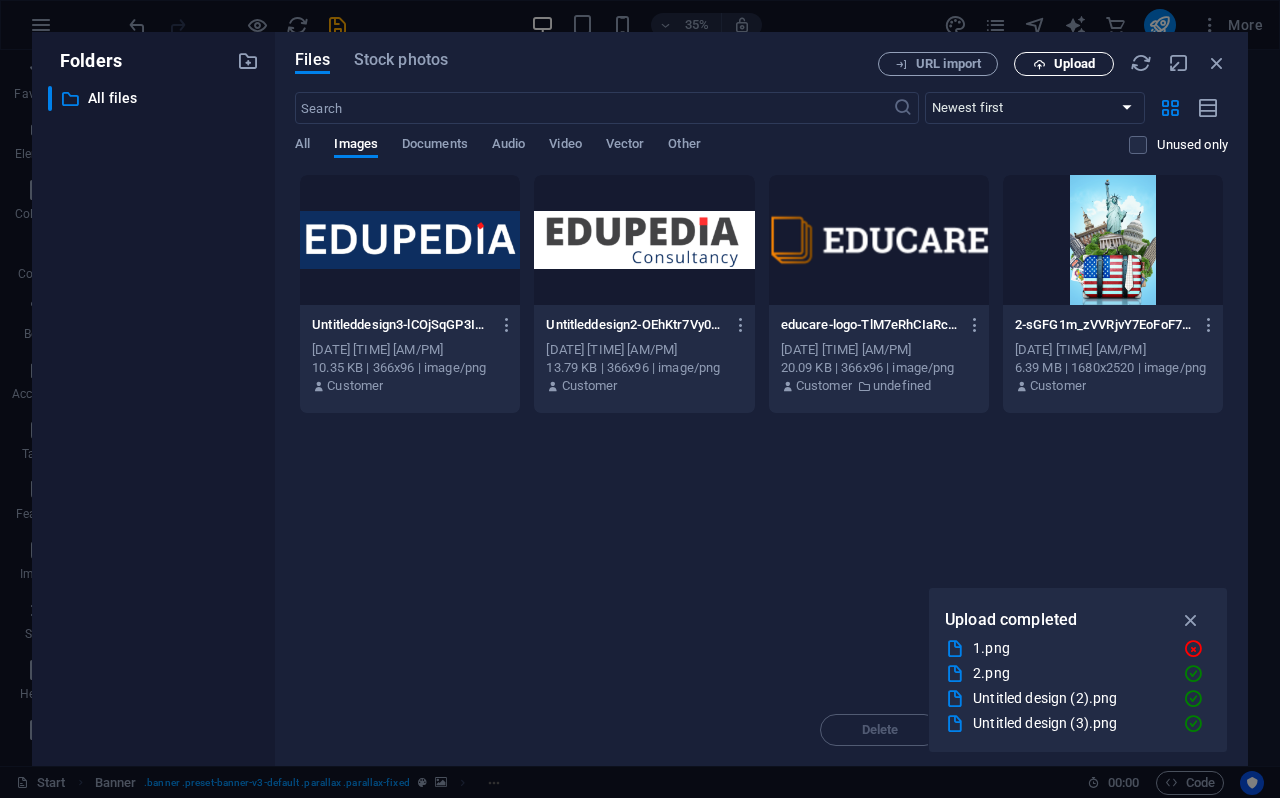 click on "Upload" at bounding box center (1074, 64) 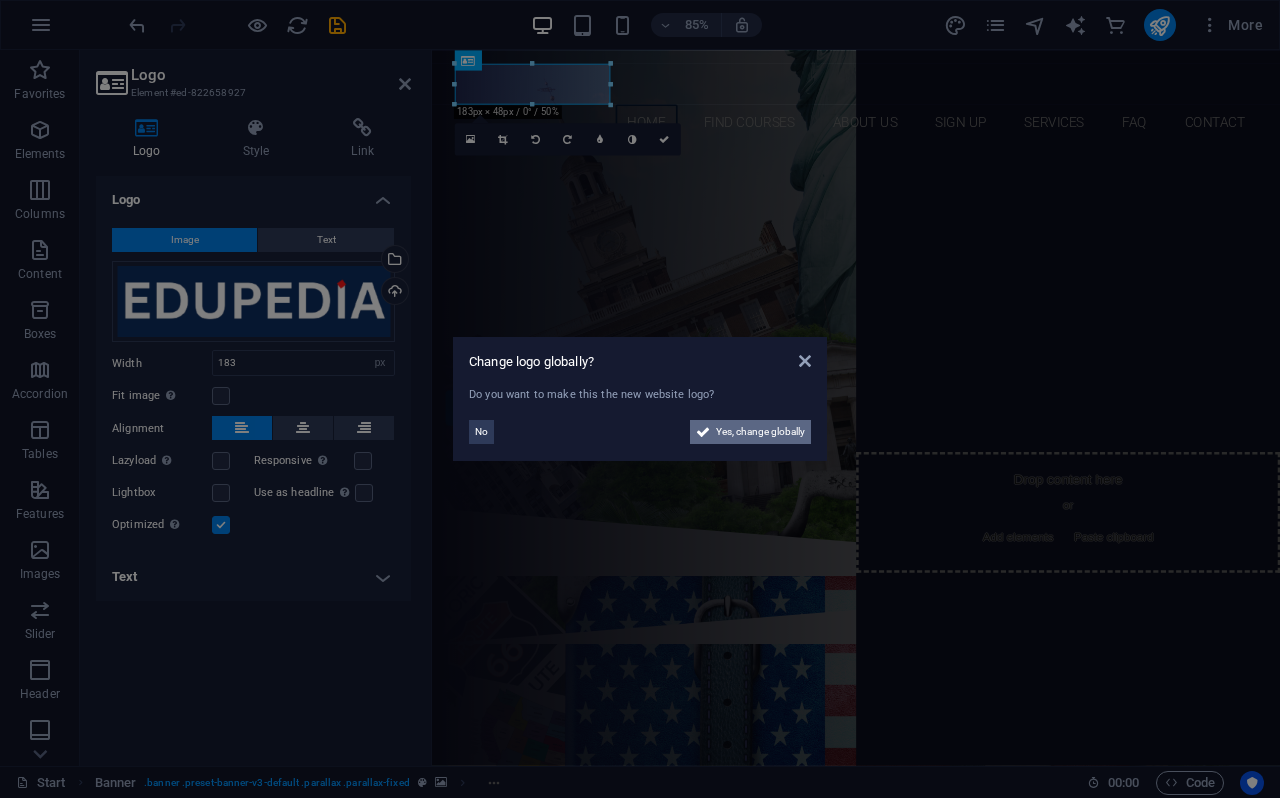 click on "Yes, change globally" at bounding box center (760, 432) 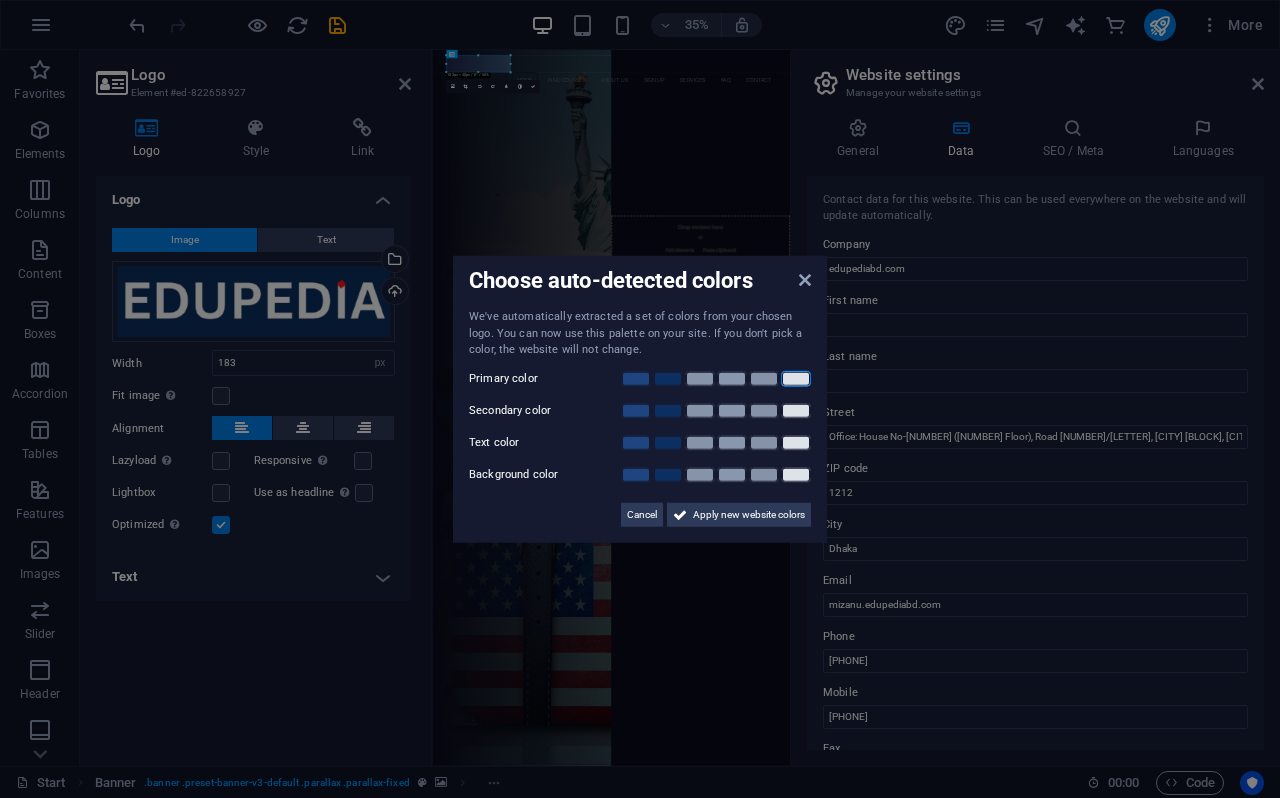 click at bounding box center (796, 378) 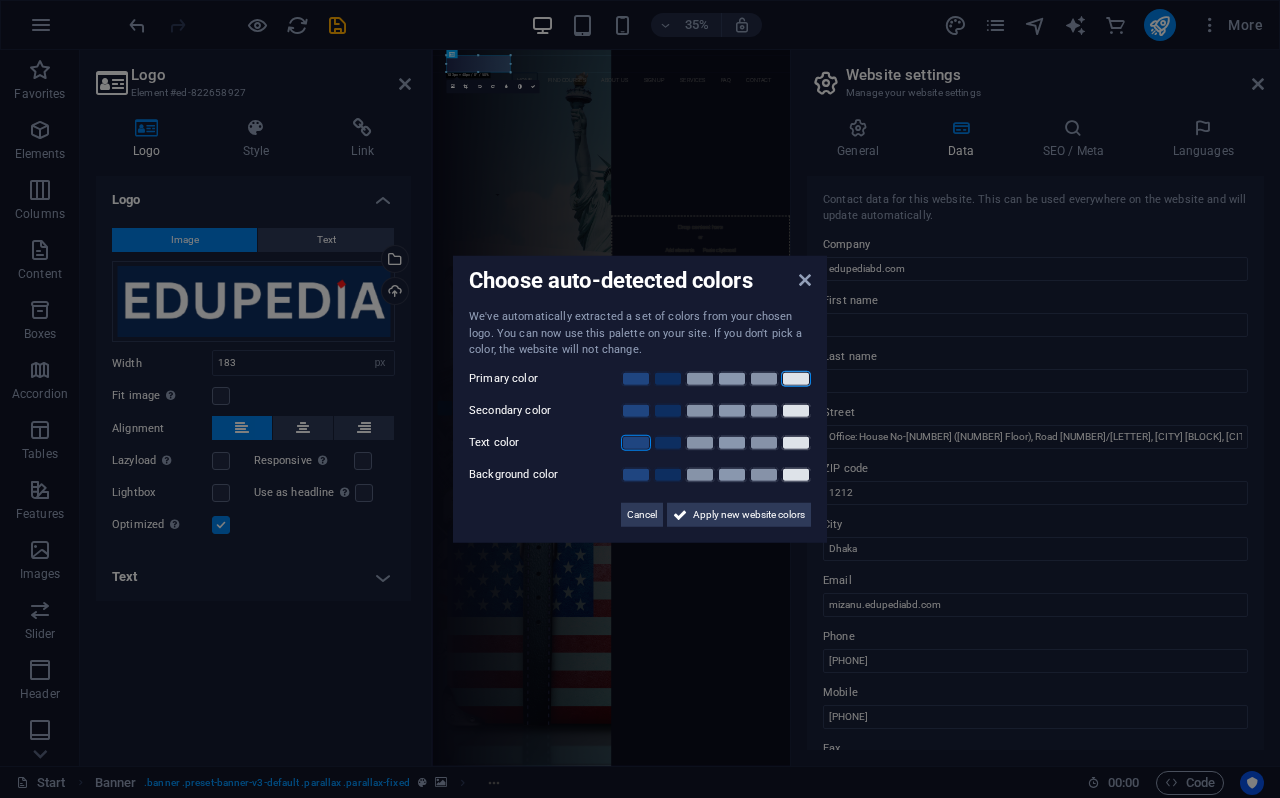 click at bounding box center (636, 442) 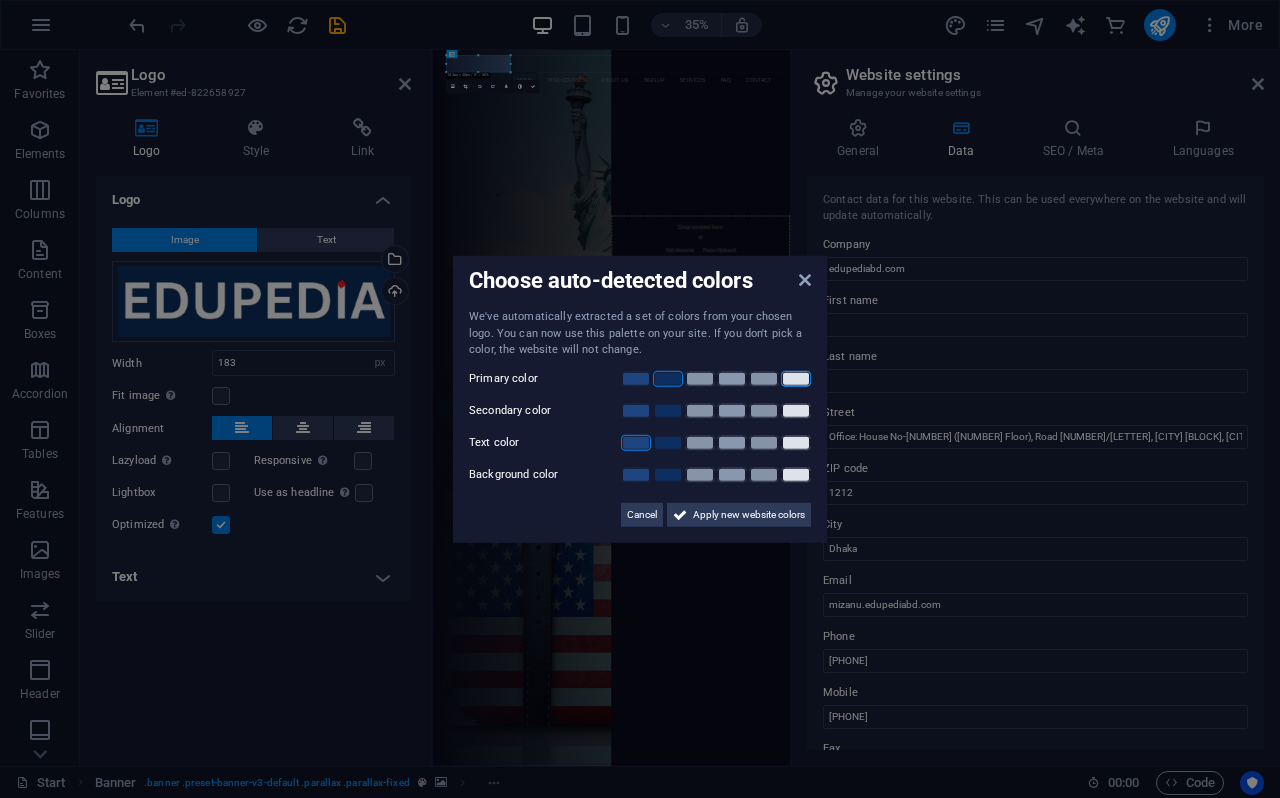 click at bounding box center [668, 378] 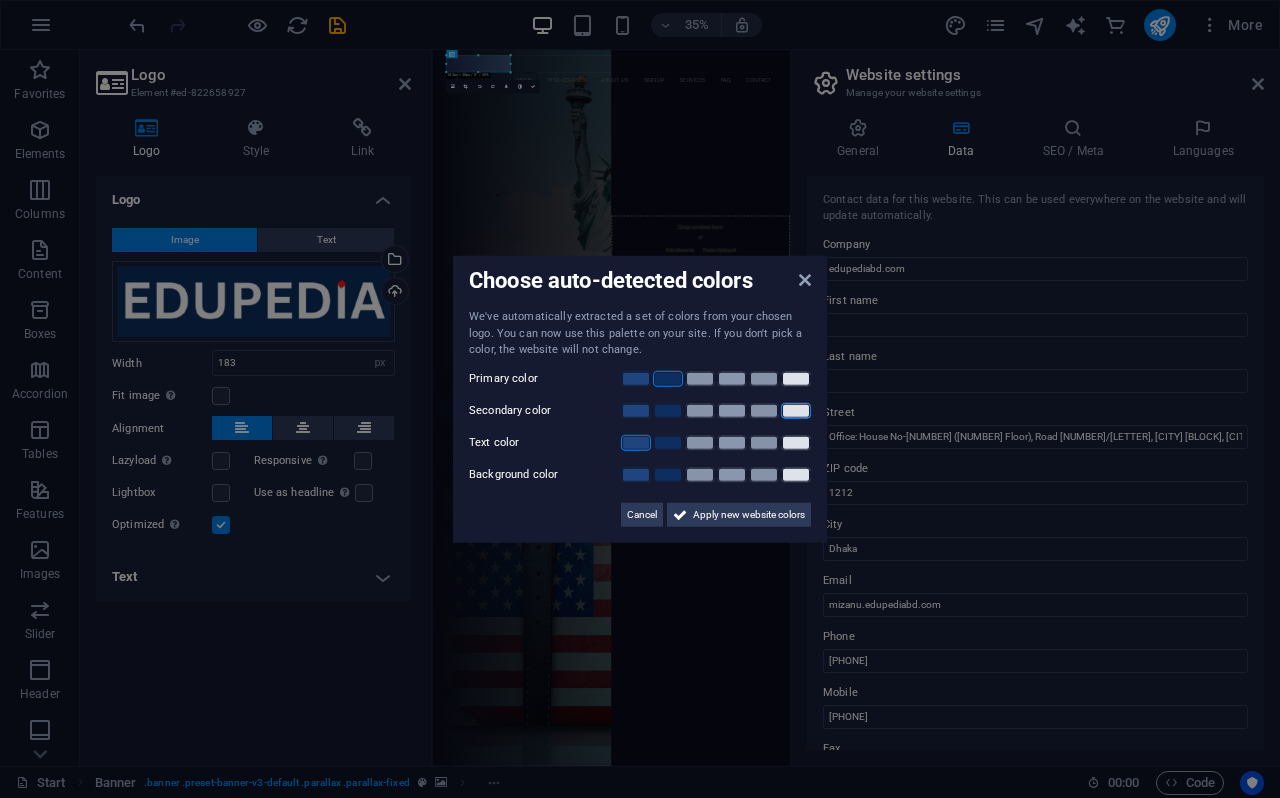 click at bounding box center [796, 410] 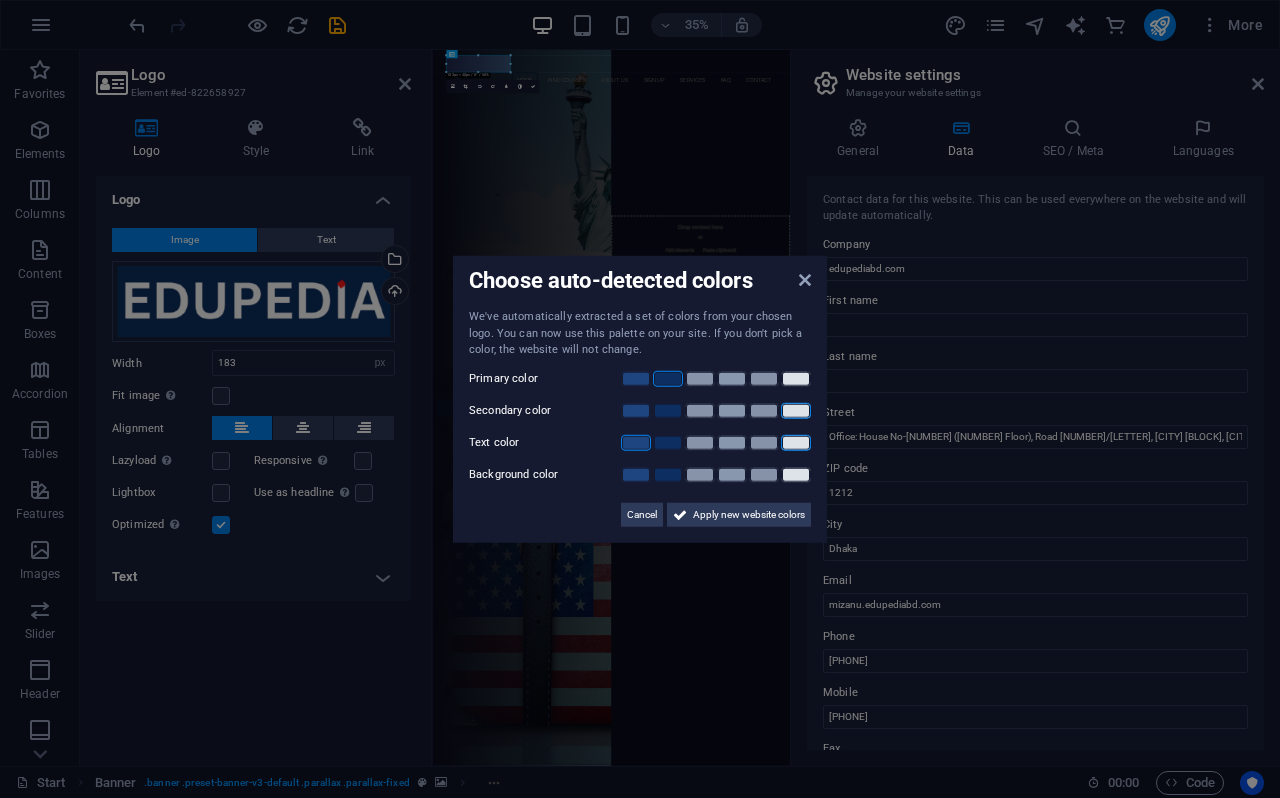 click at bounding box center (796, 442) 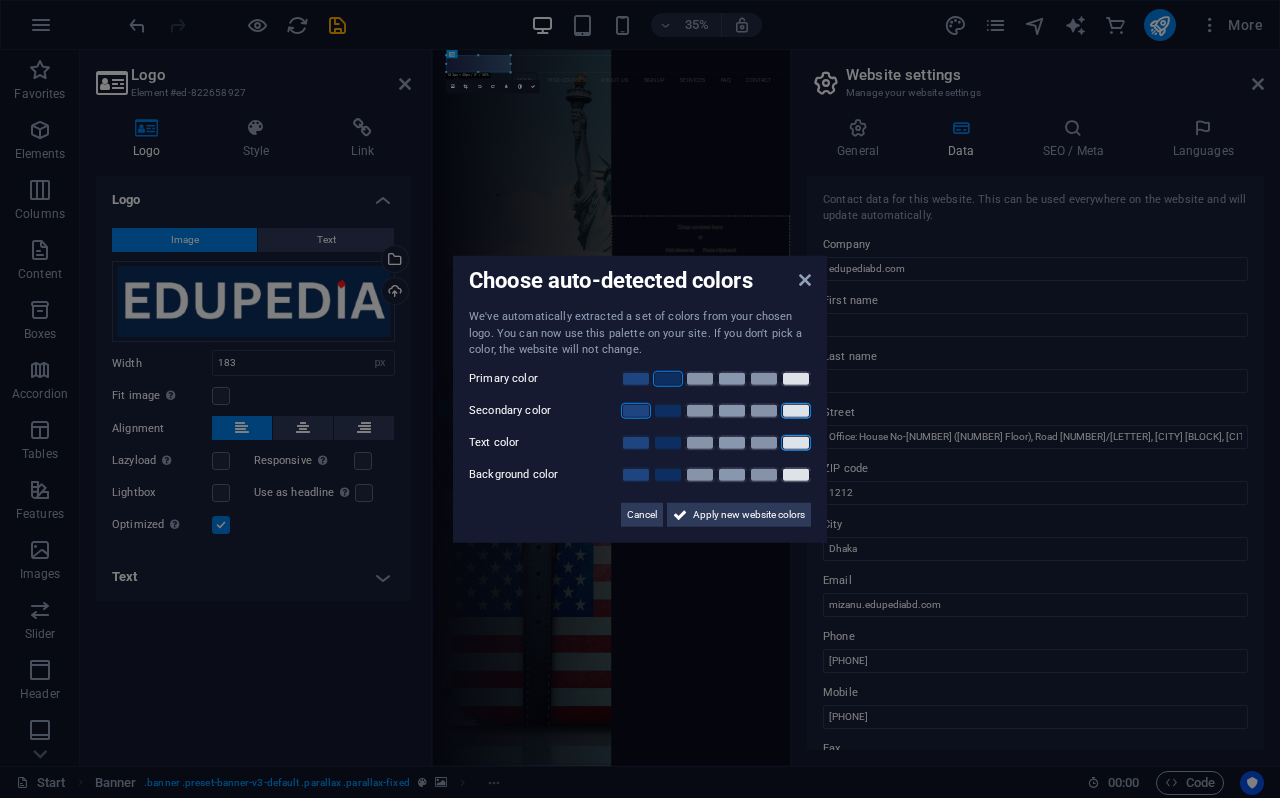 click at bounding box center (636, 410) 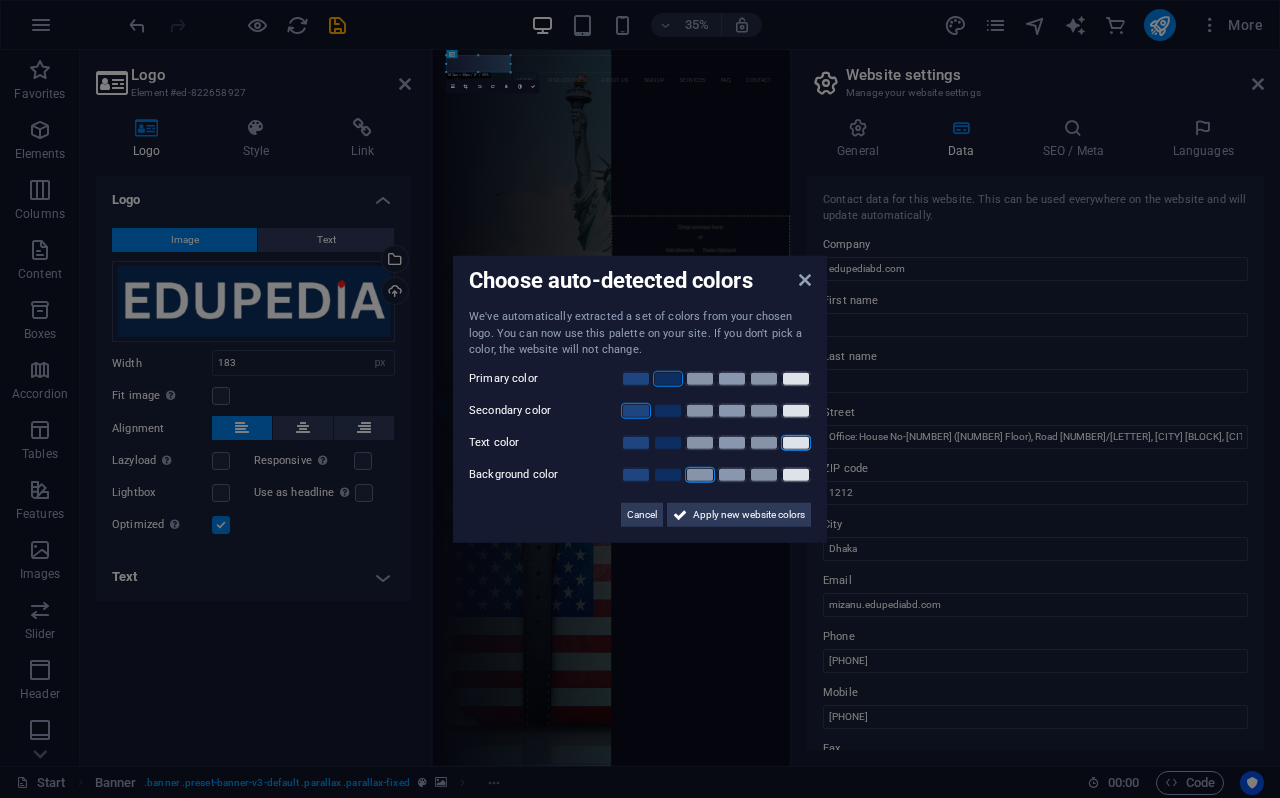 click at bounding box center [700, 474] 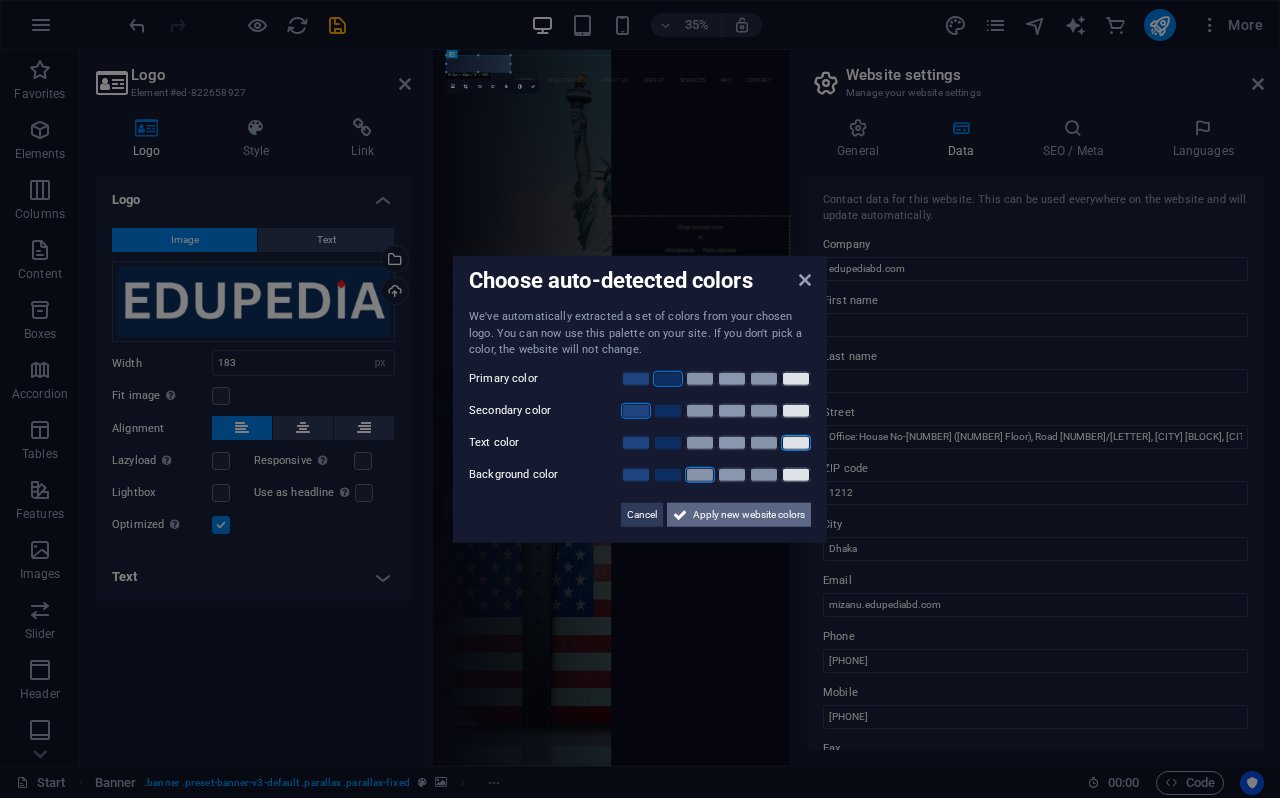 click on "Apply new website colors" at bounding box center (749, 514) 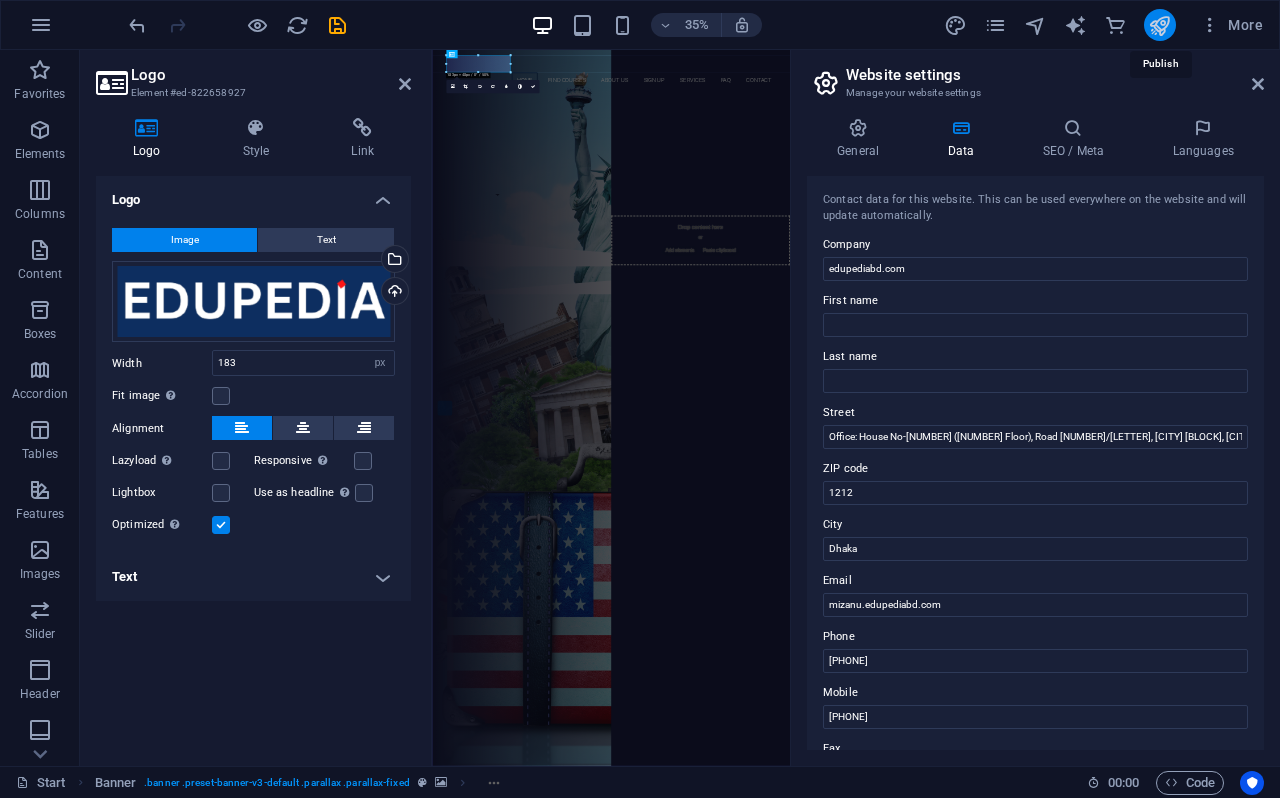 click at bounding box center (1159, 25) 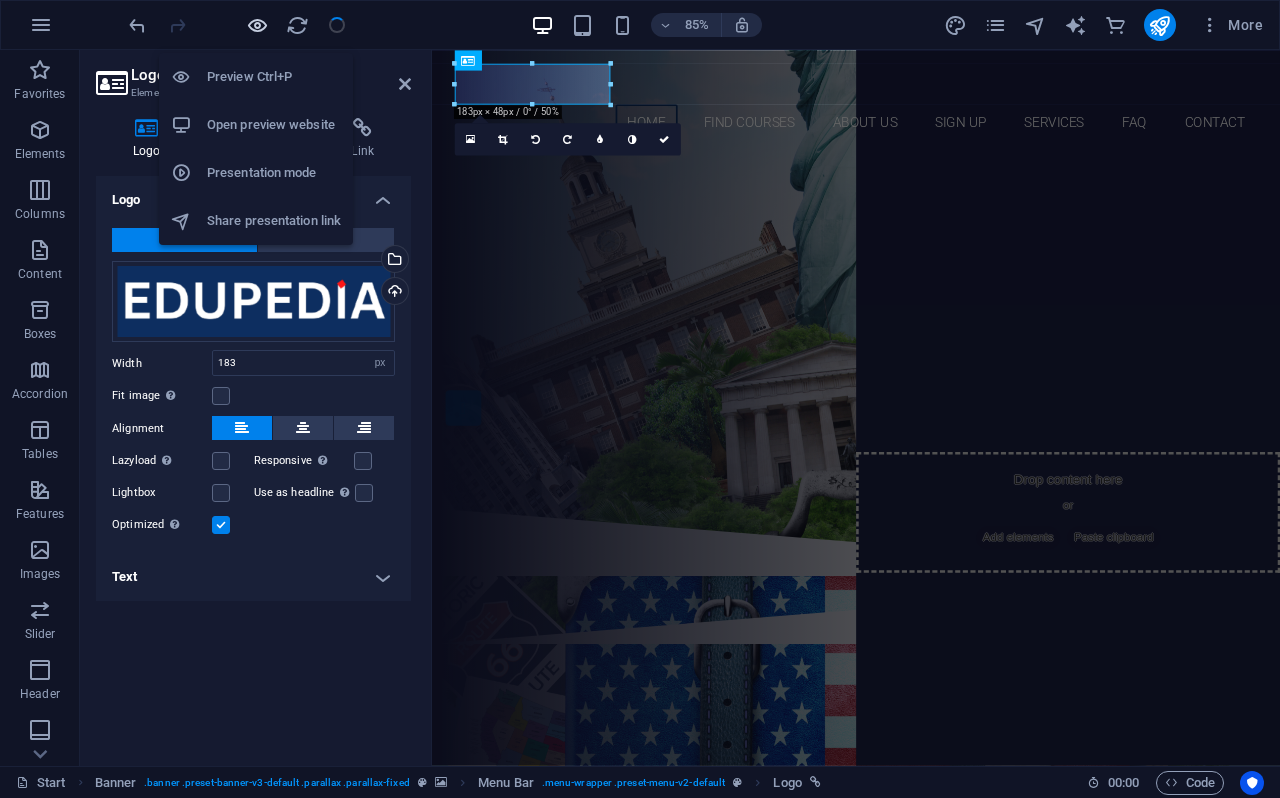 click at bounding box center (257, 25) 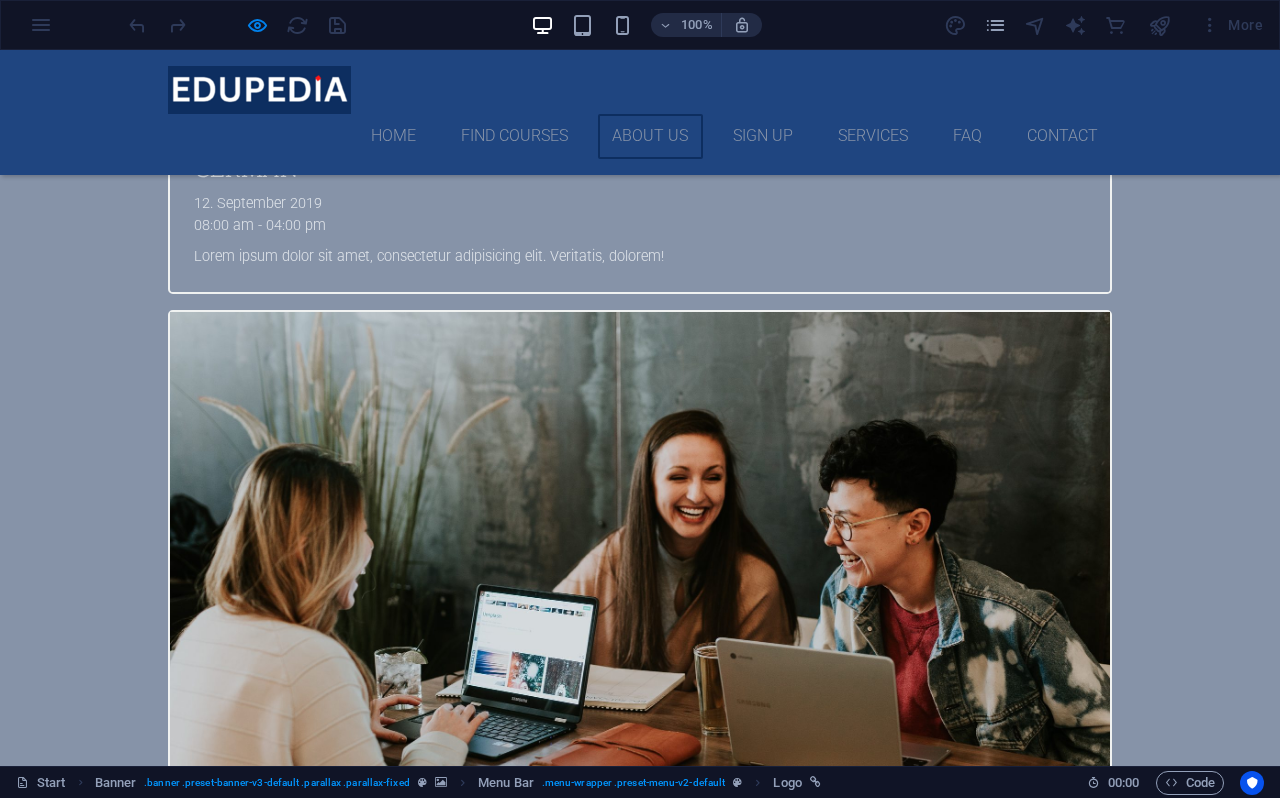 scroll, scrollTop: 3257, scrollLeft: 0, axis: vertical 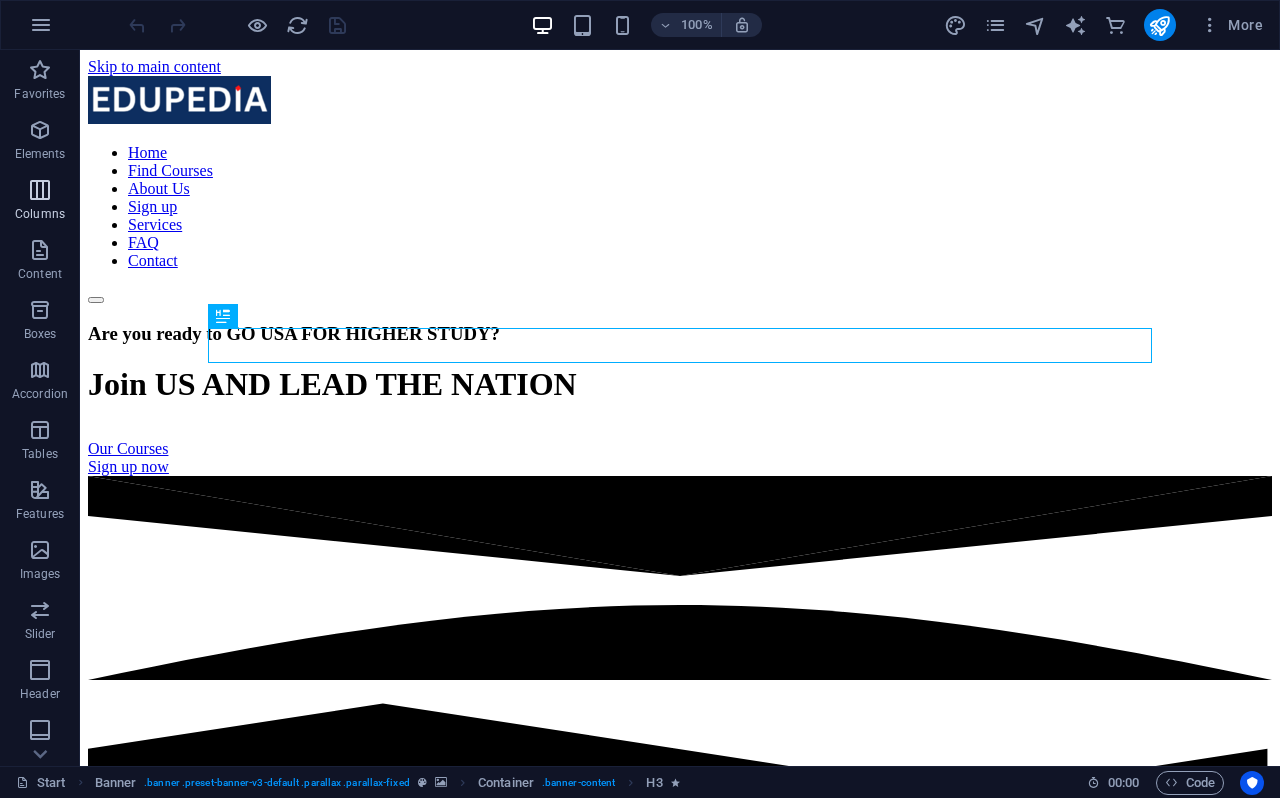 click at bounding box center [40, 190] 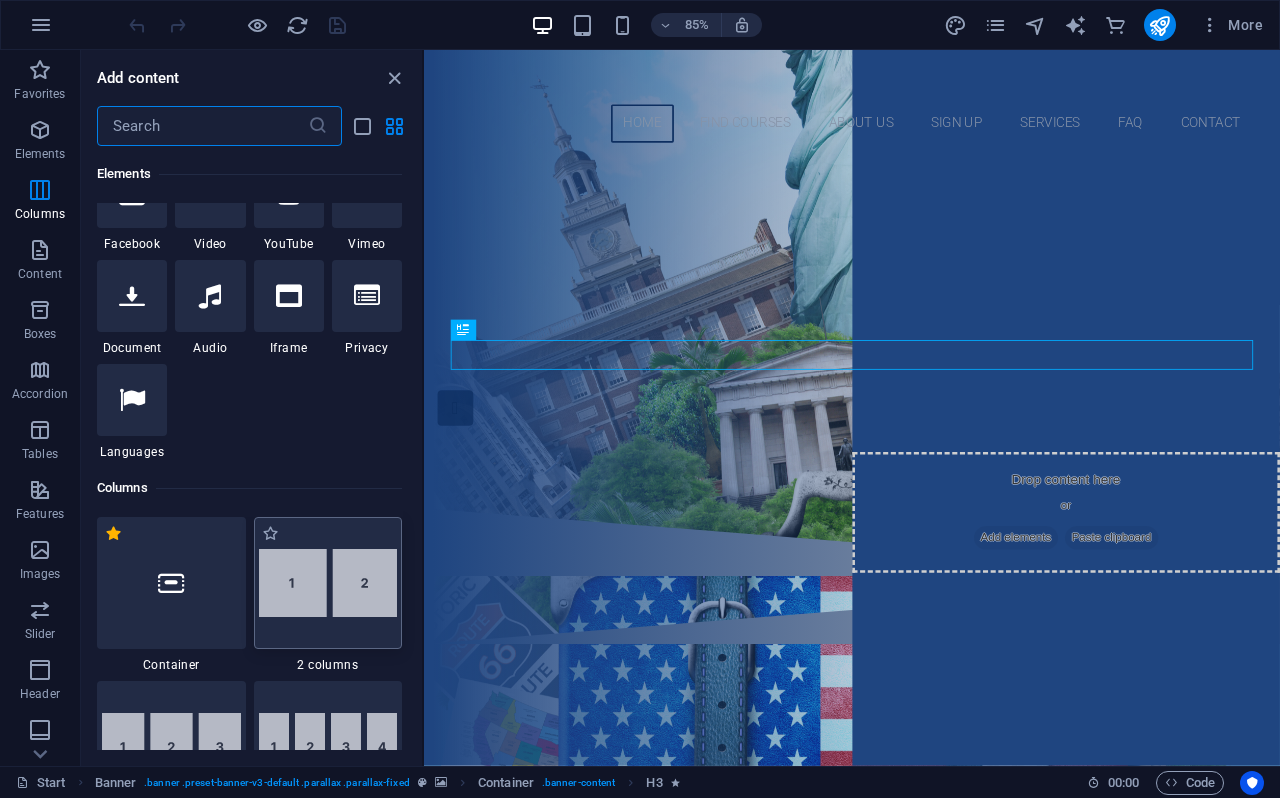 scroll, scrollTop: 393, scrollLeft: 0, axis: vertical 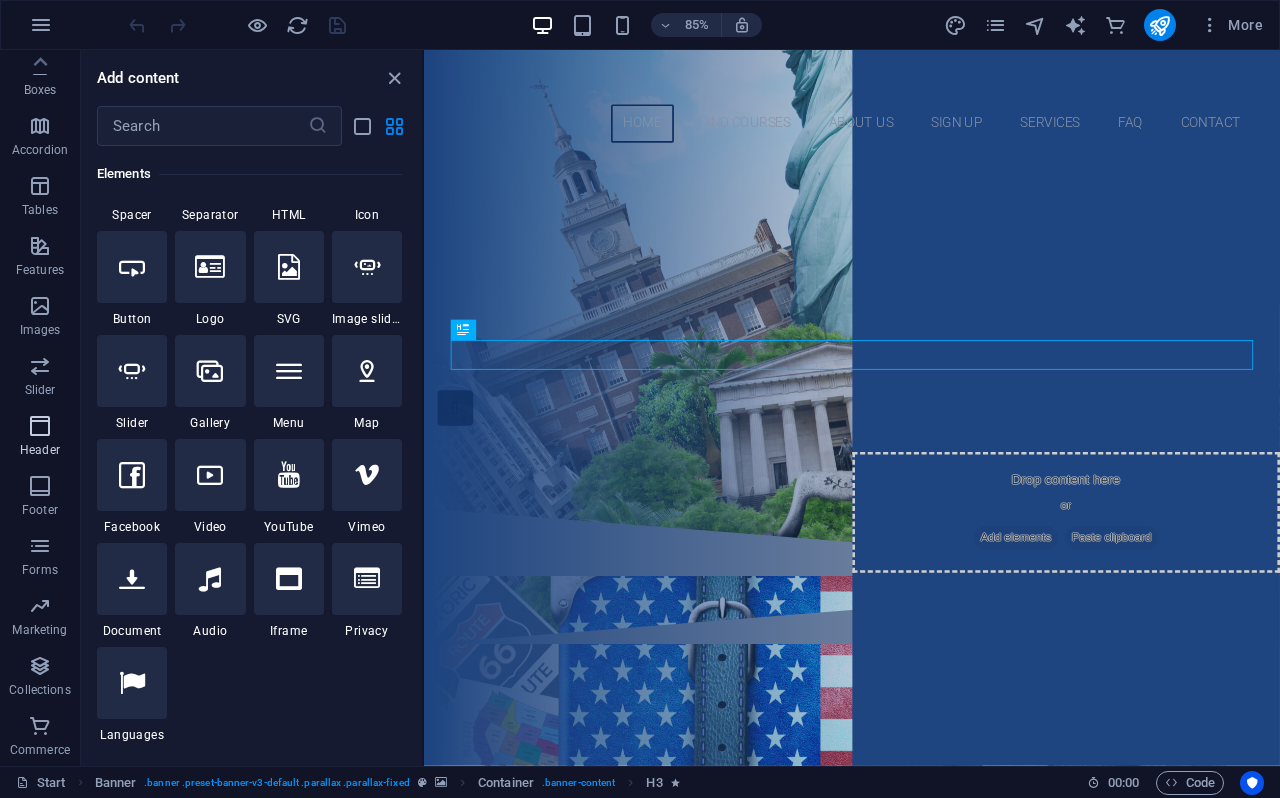 click at bounding box center (40, 426) 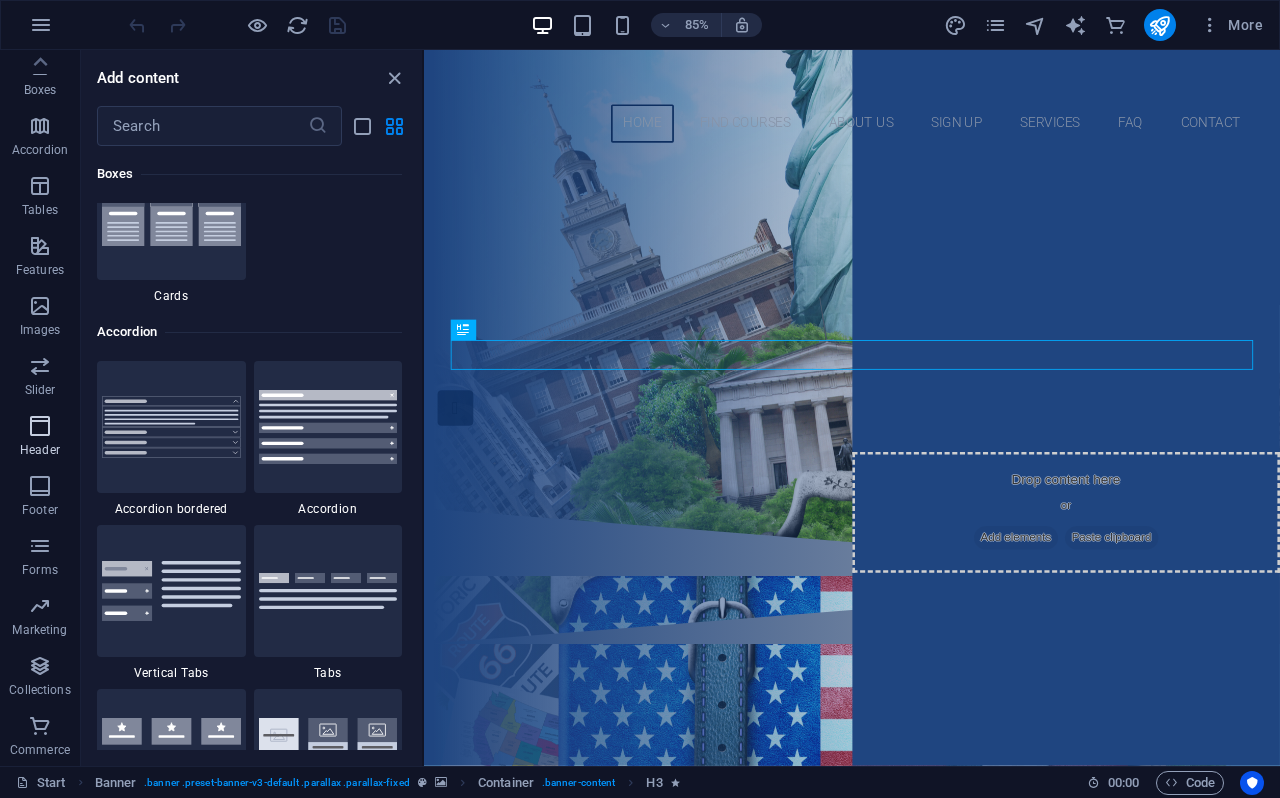 scroll, scrollTop: 12042, scrollLeft: 0, axis: vertical 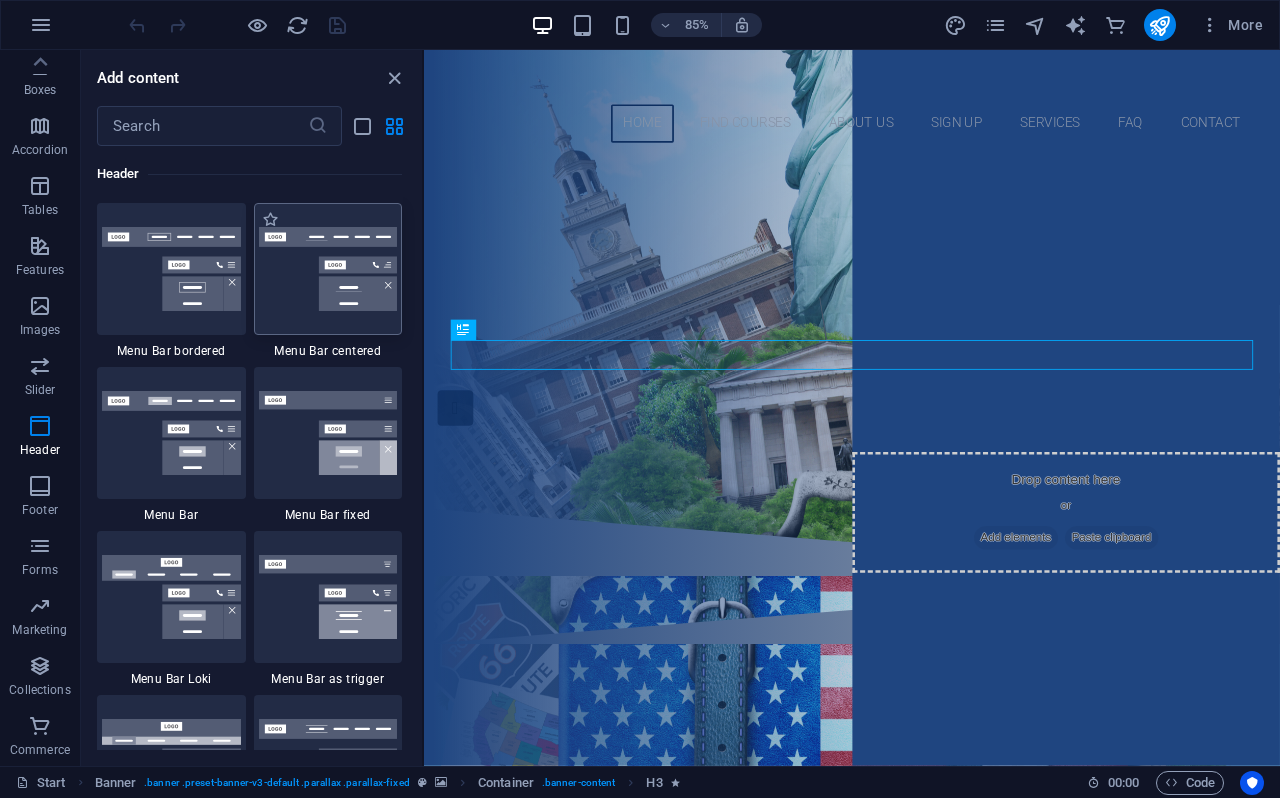 click at bounding box center (328, 269) 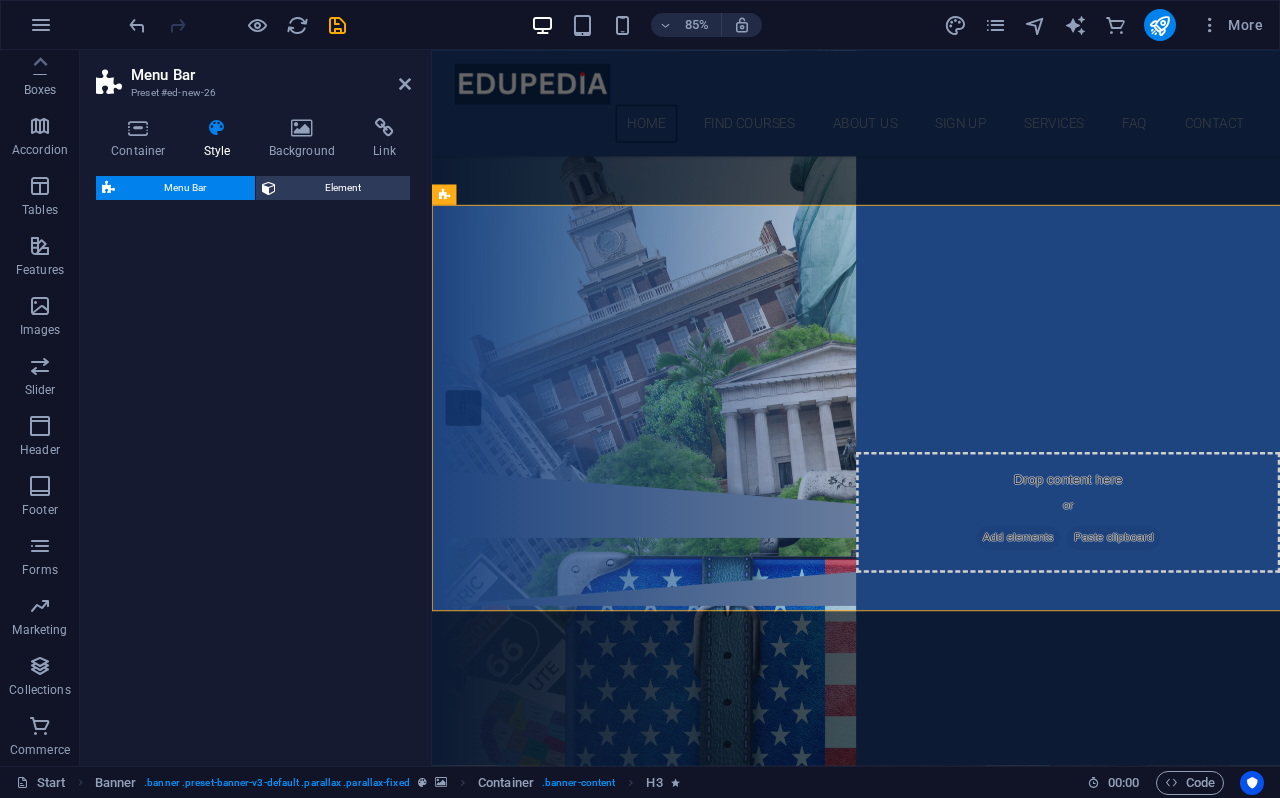 select on "rem" 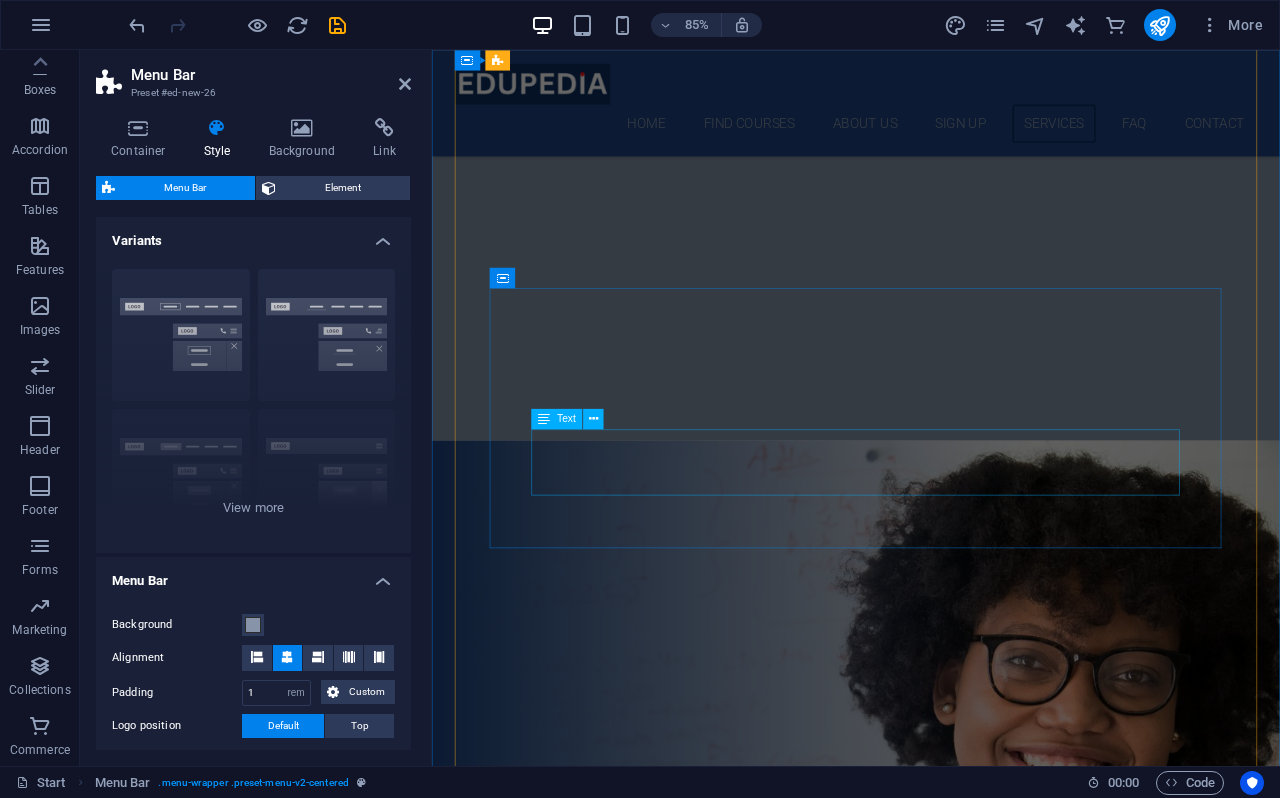 scroll, scrollTop: 7053, scrollLeft: 0, axis: vertical 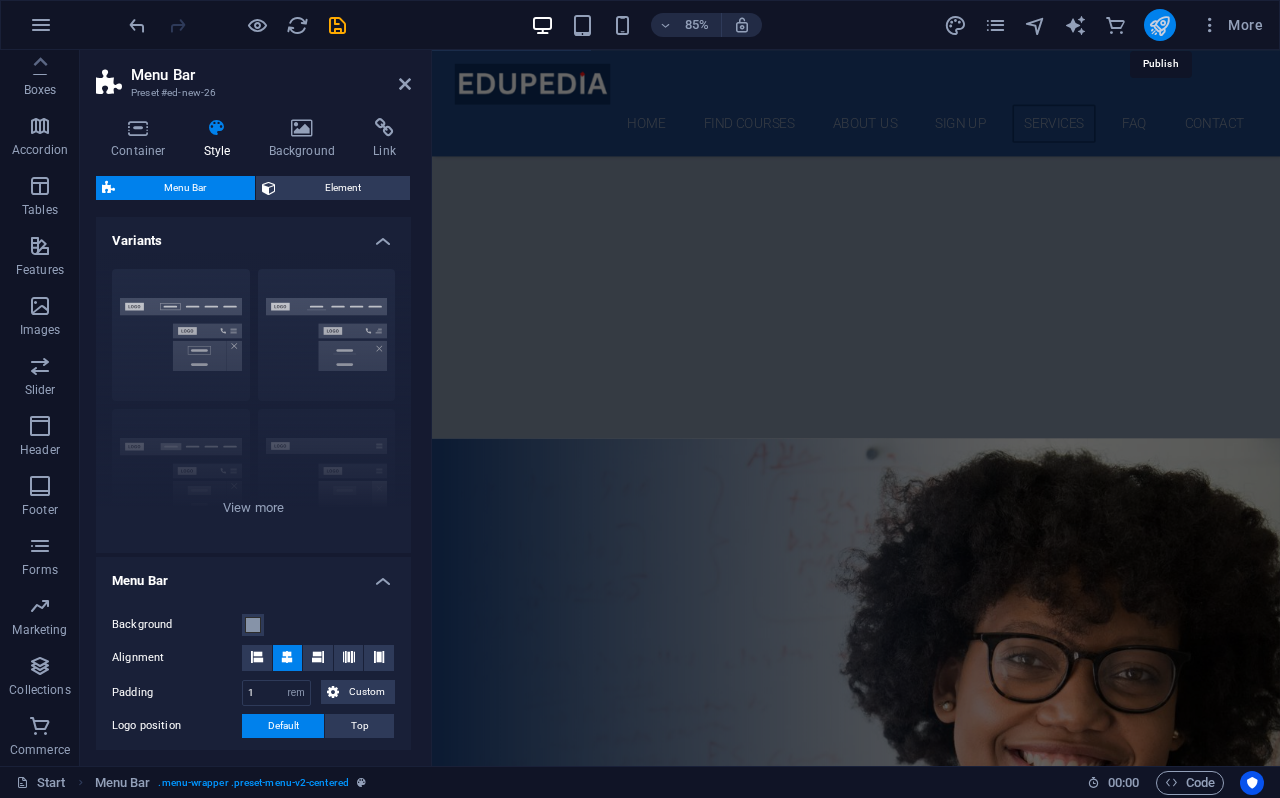 click at bounding box center [1159, 25] 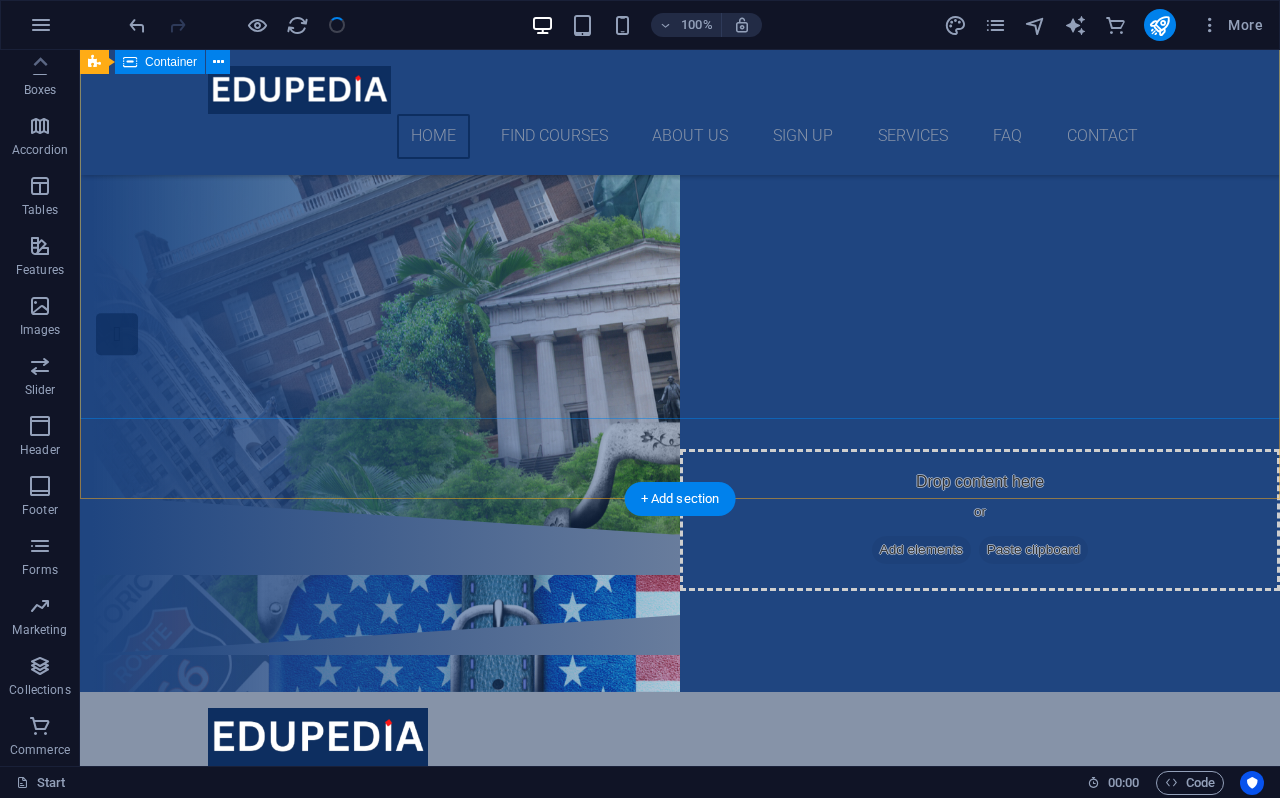 scroll, scrollTop: 0, scrollLeft: 0, axis: both 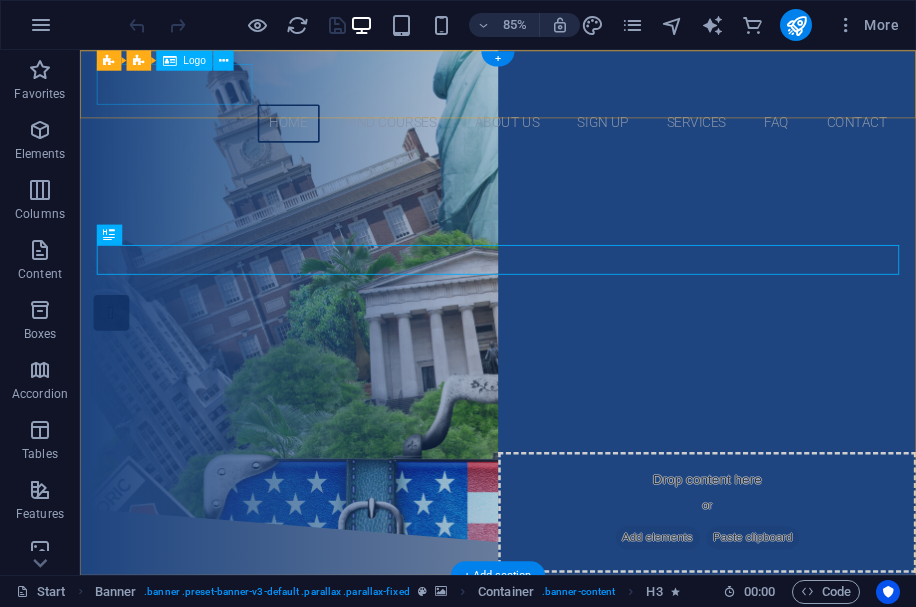 click at bounding box center [572, 90] 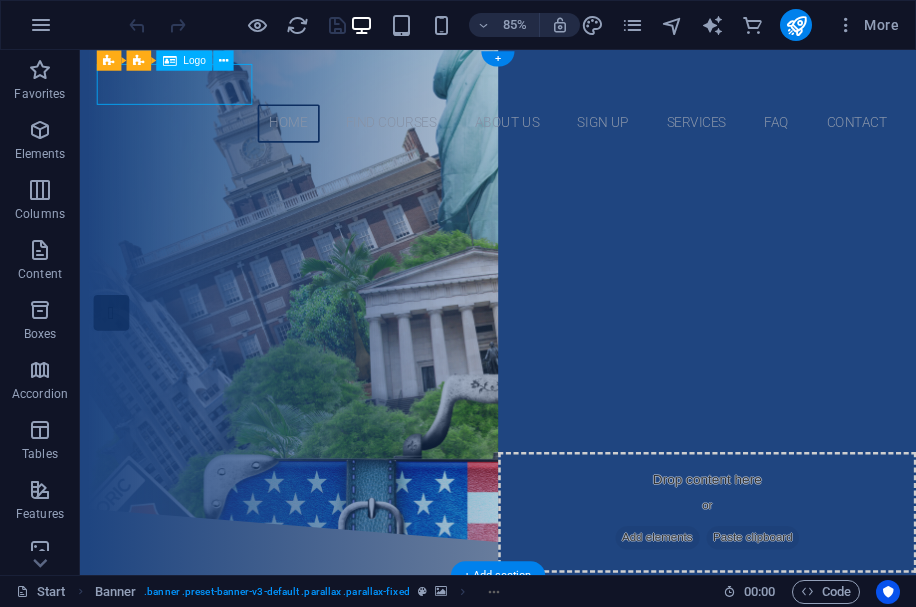 click at bounding box center (572, 90) 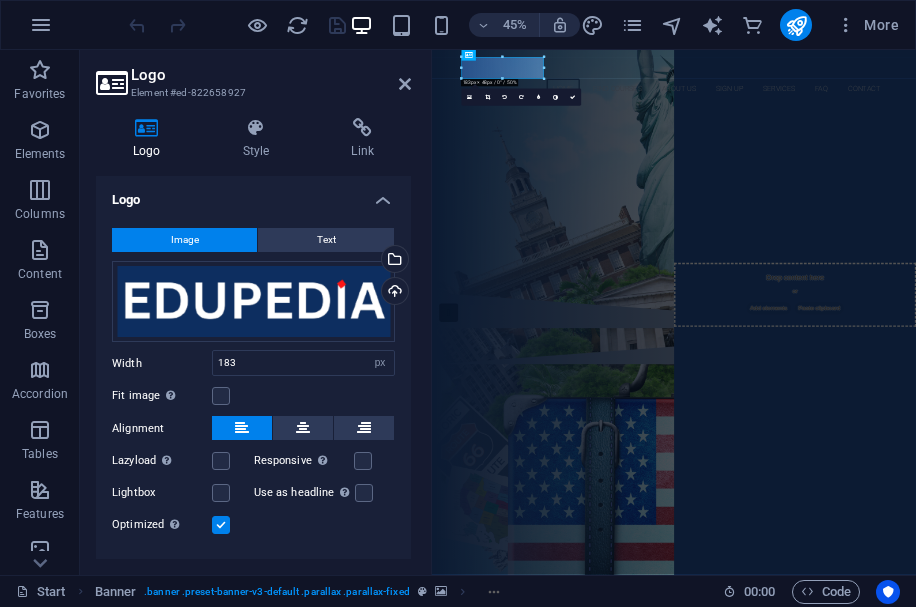 click on "Element #ed-822658927" at bounding box center (251, 93) 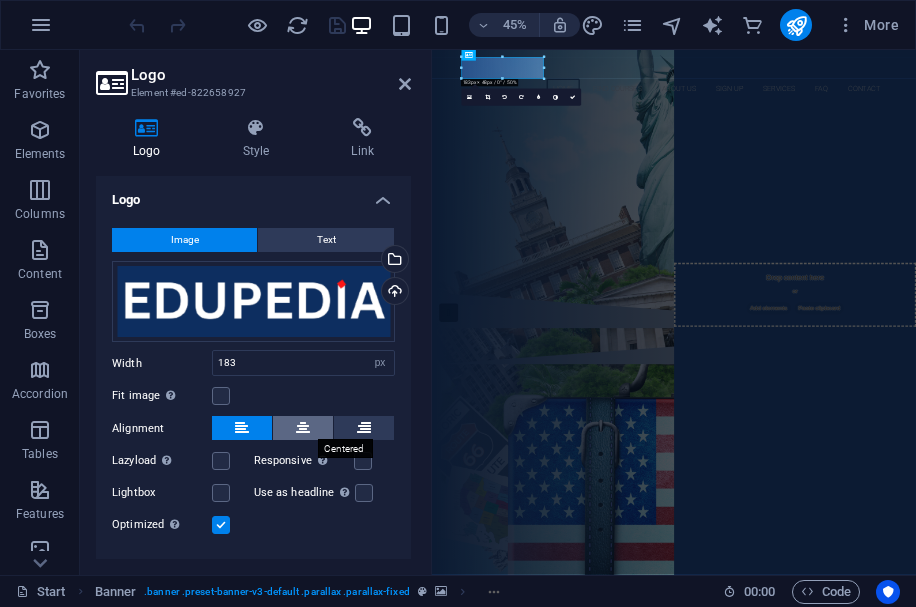 scroll, scrollTop: 41, scrollLeft: 0, axis: vertical 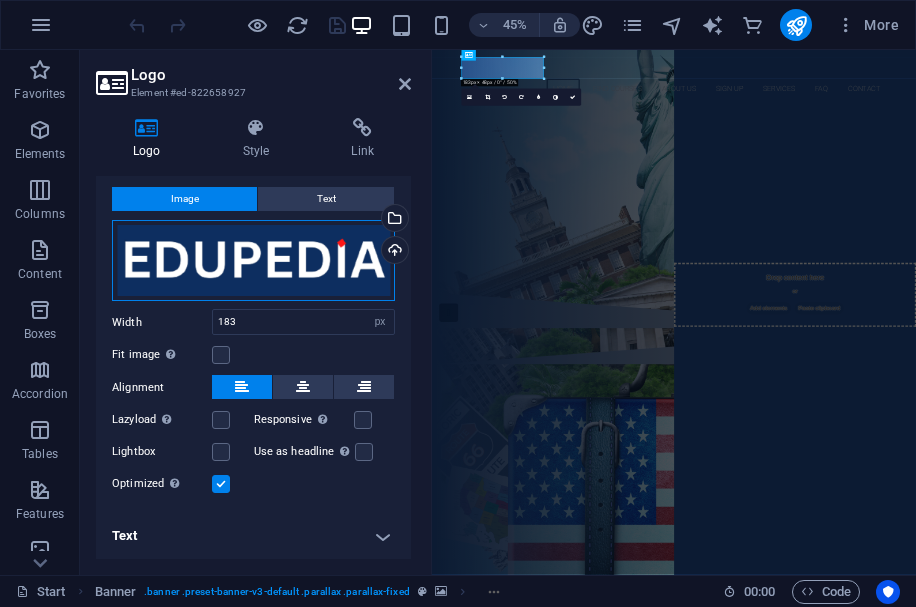click on "Drag files here, click to choose files or select files from Files or our free stock photos & videos" at bounding box center (253, 261) 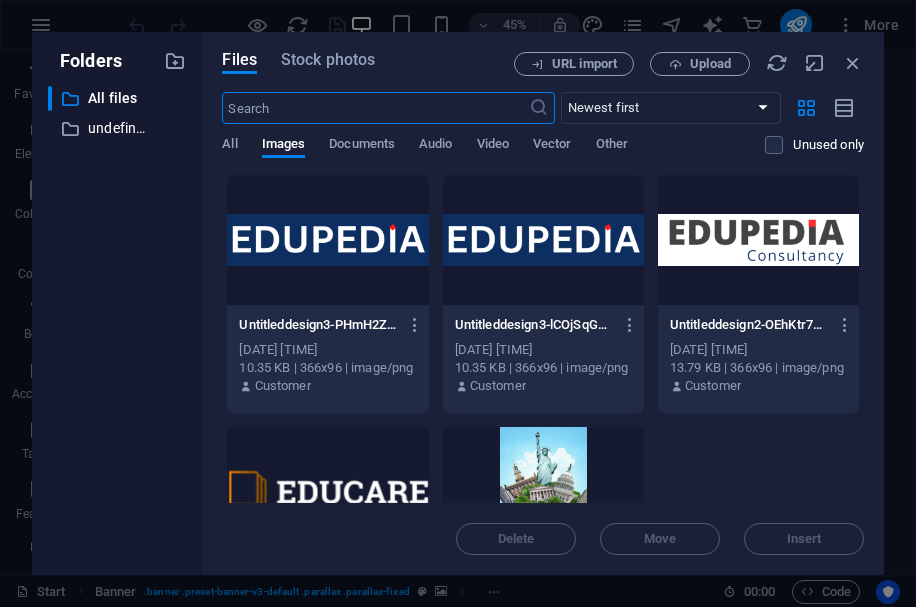 click at bounding box center [327, 240] 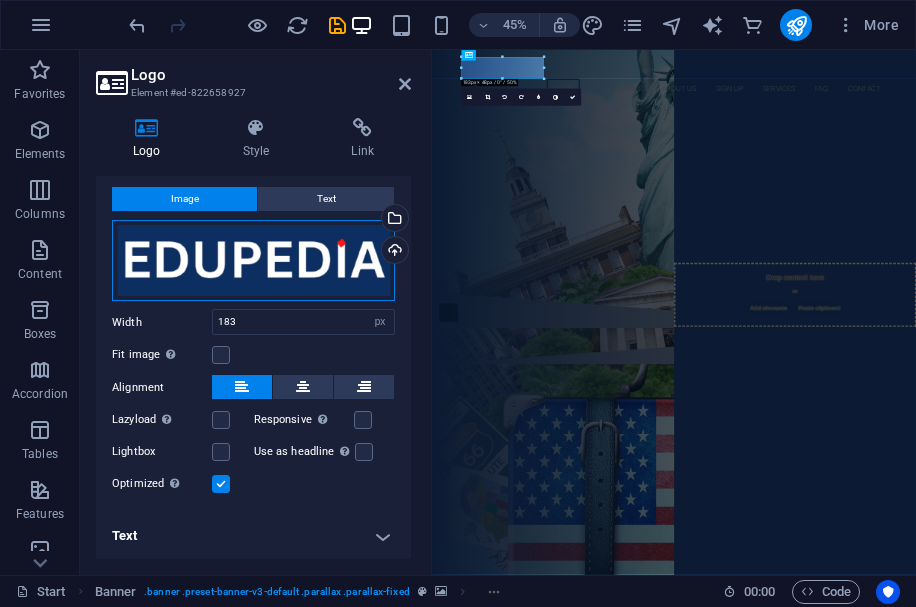 click on "Drag files here, click to choose files or select files from Files or our free stock photos & videos" at bounding box center (253, 261) 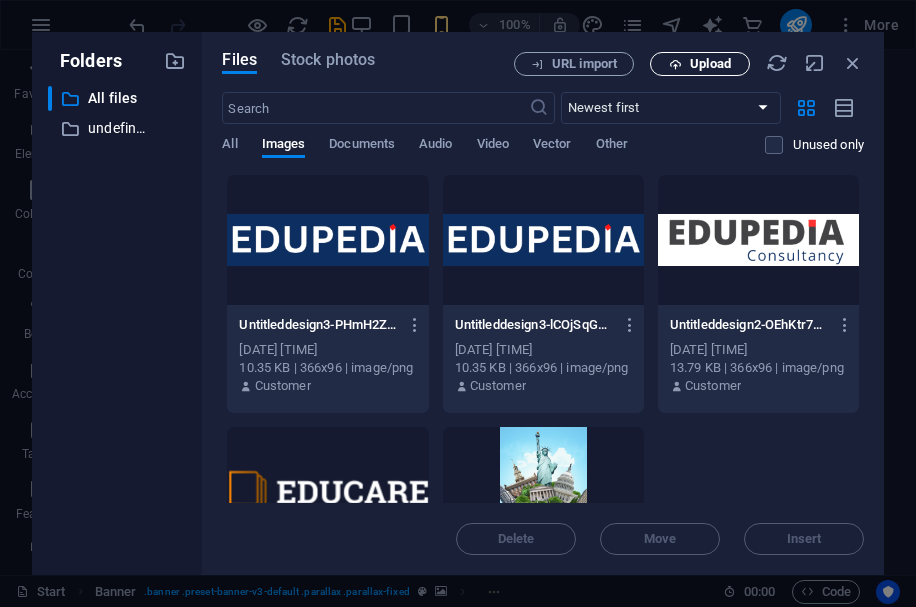 click on "Upload" at bounding box center [710, 64] 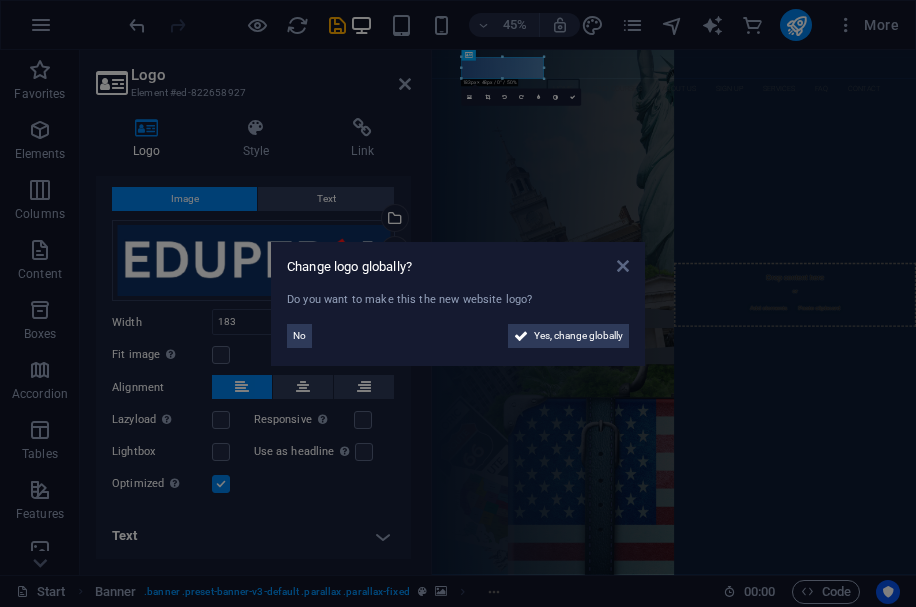 click at bounding box center (623, 266) 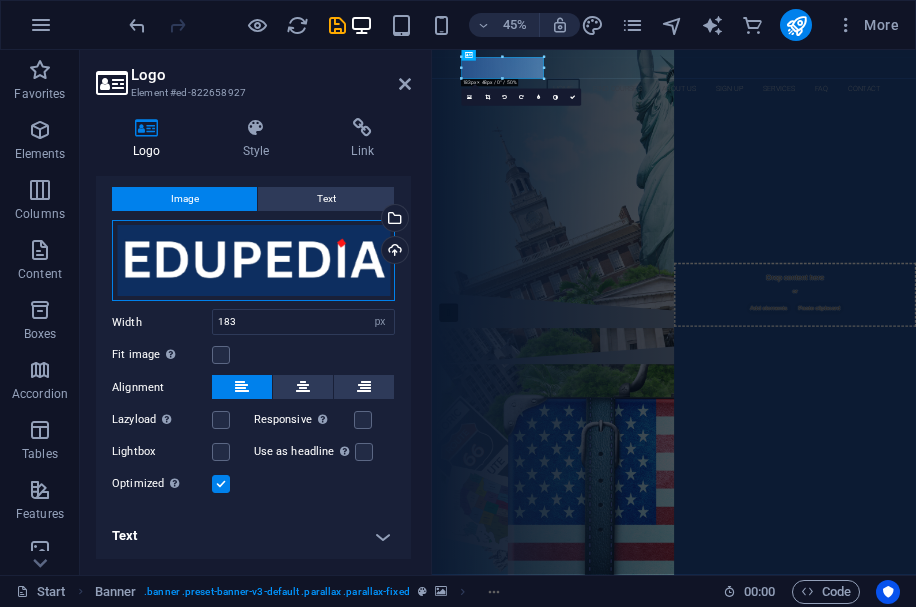 click on "Drag files here, click to choose files or select files from Files or our free stock photos & videos" at bounding box center (253, 261) 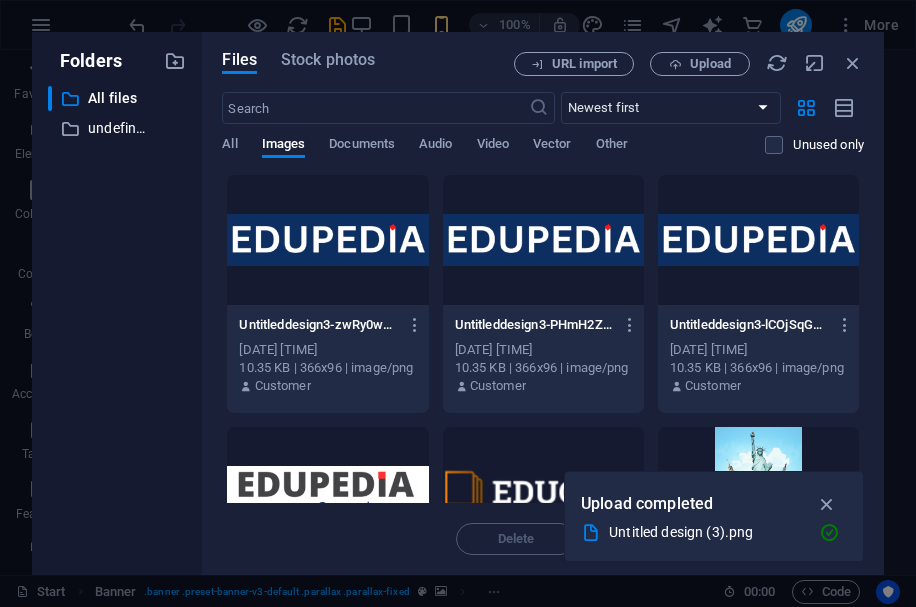 click at bounding box center (327, 492) 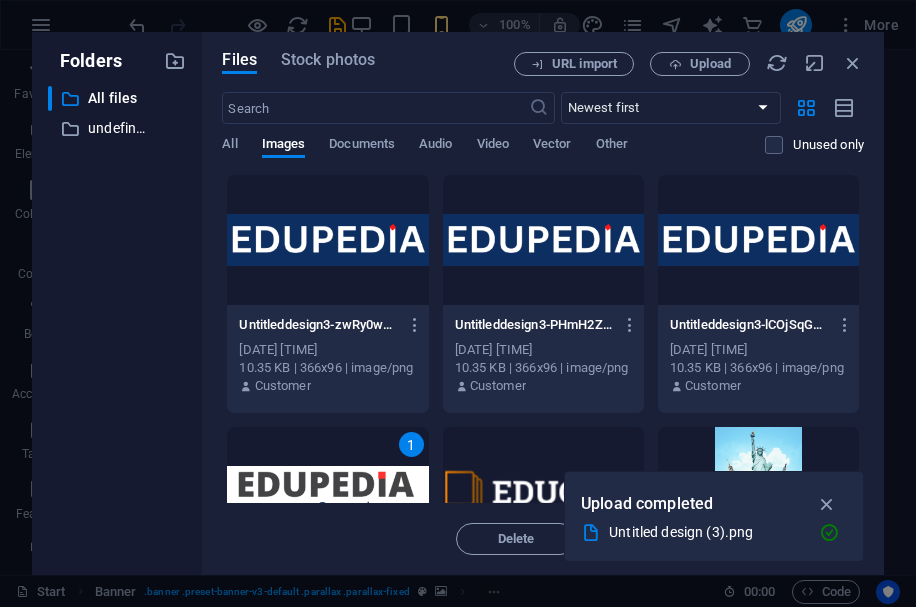 click on "1" at bounding box center (327, 492) 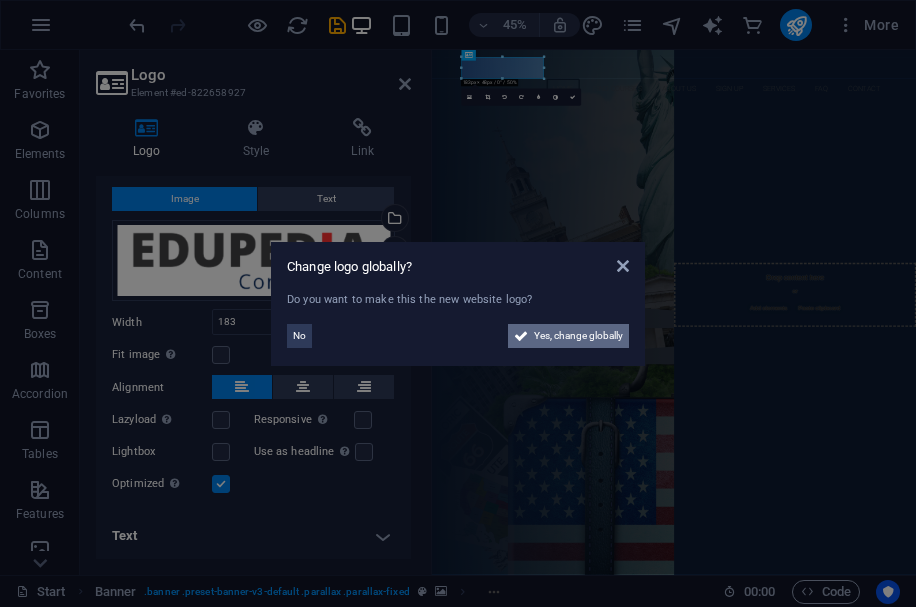 click on "Yes, change globally" at bounding box center [578, 336] 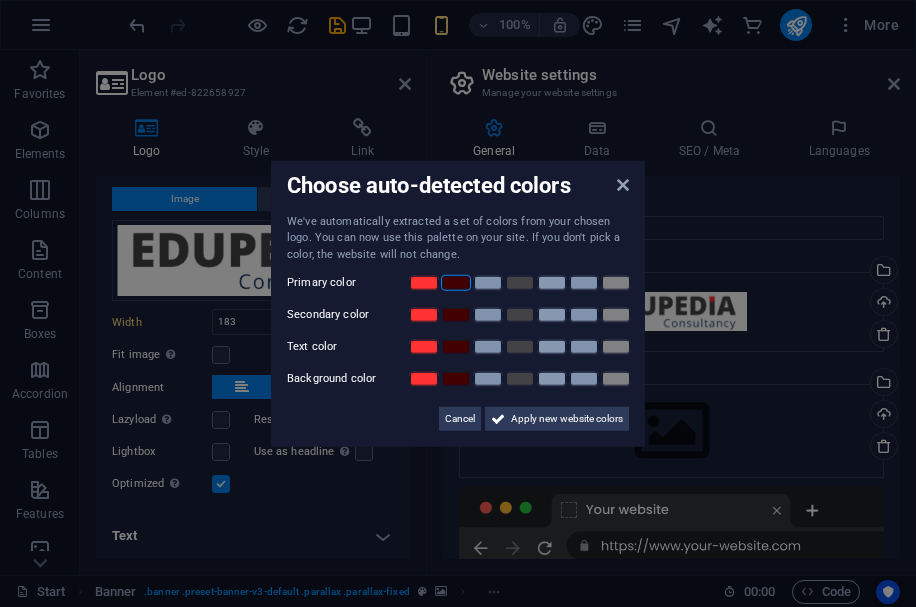 click at bounding box center [456, 283] 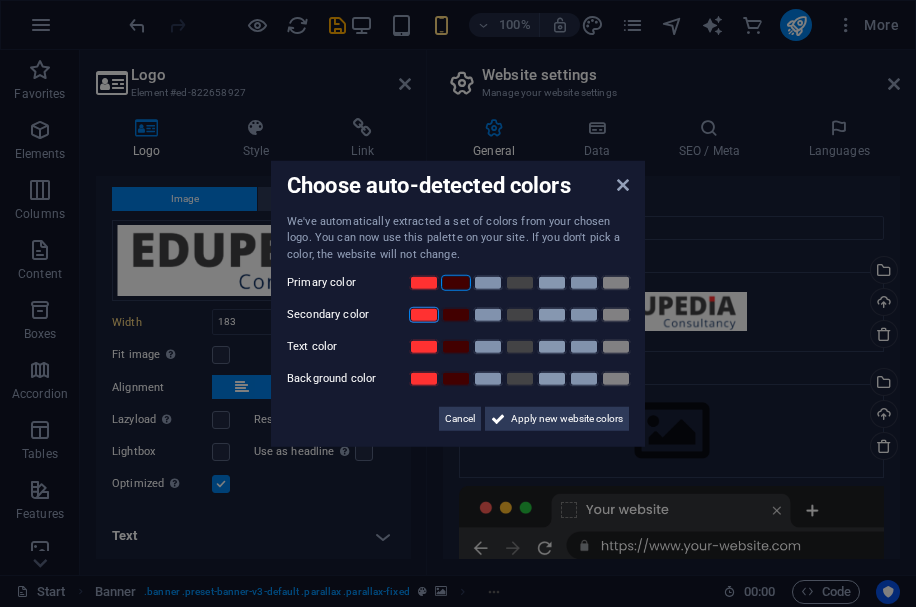 click at bounding box center (424, 315) 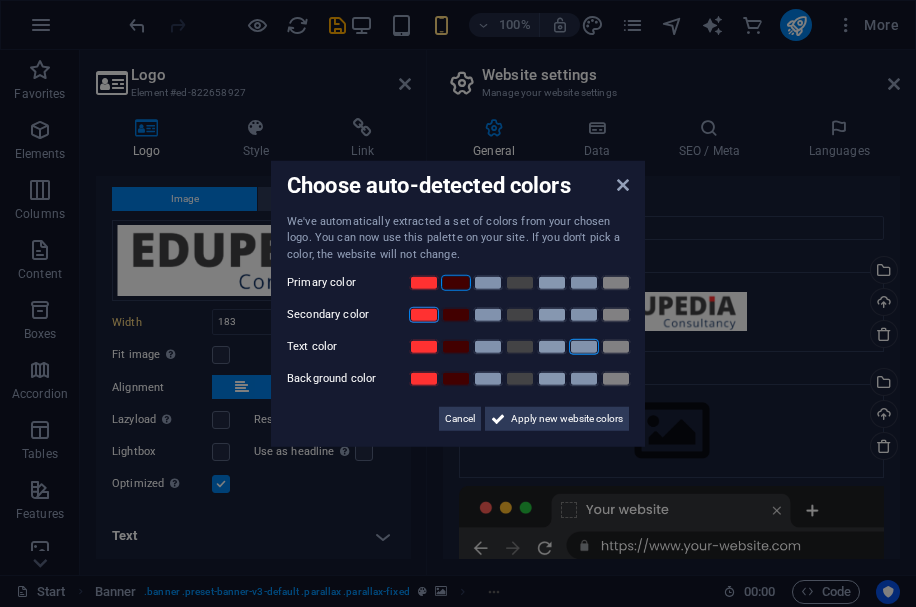 click at bounding box center (584, 347) 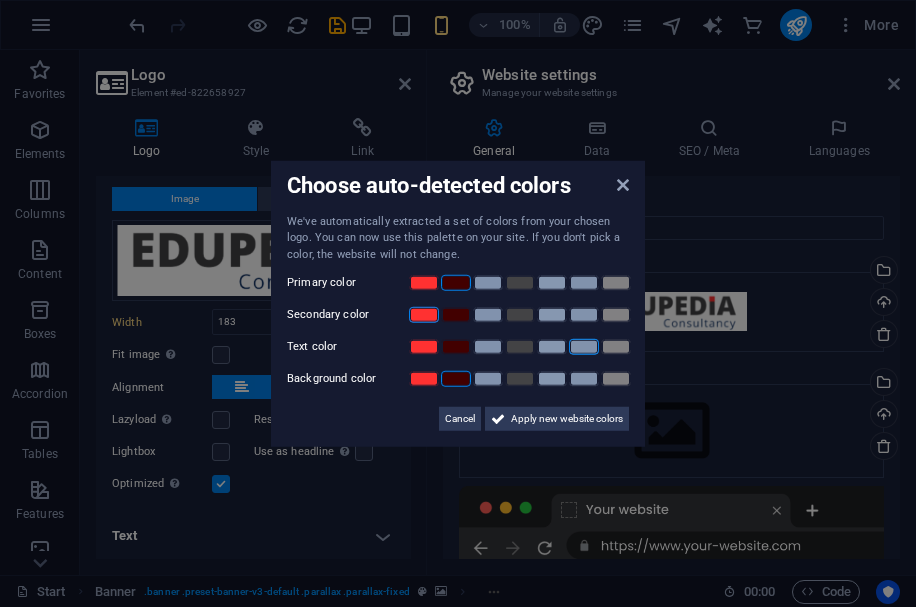 click at bounding box center [456, 379] 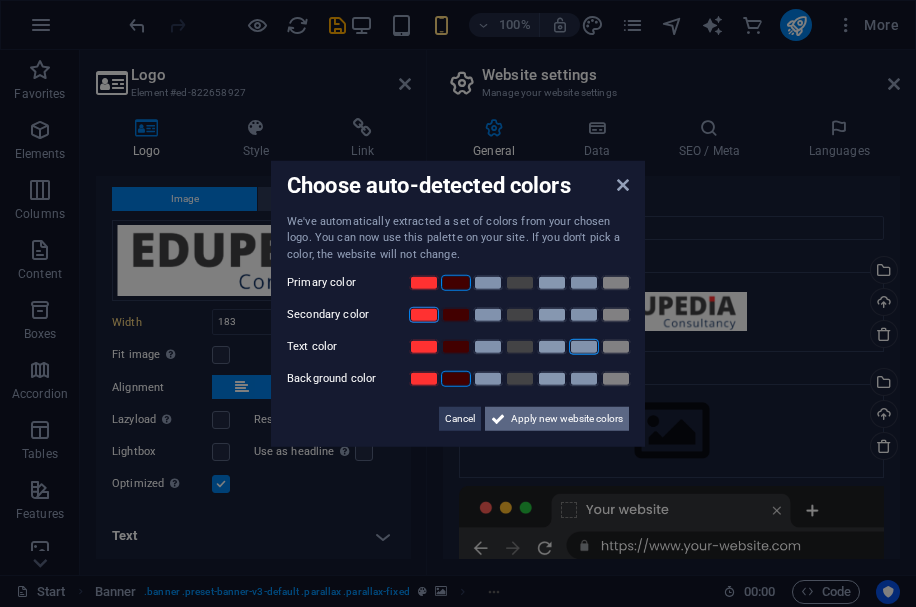 click on "Apply new website colors" at bounding box center (567, 419) 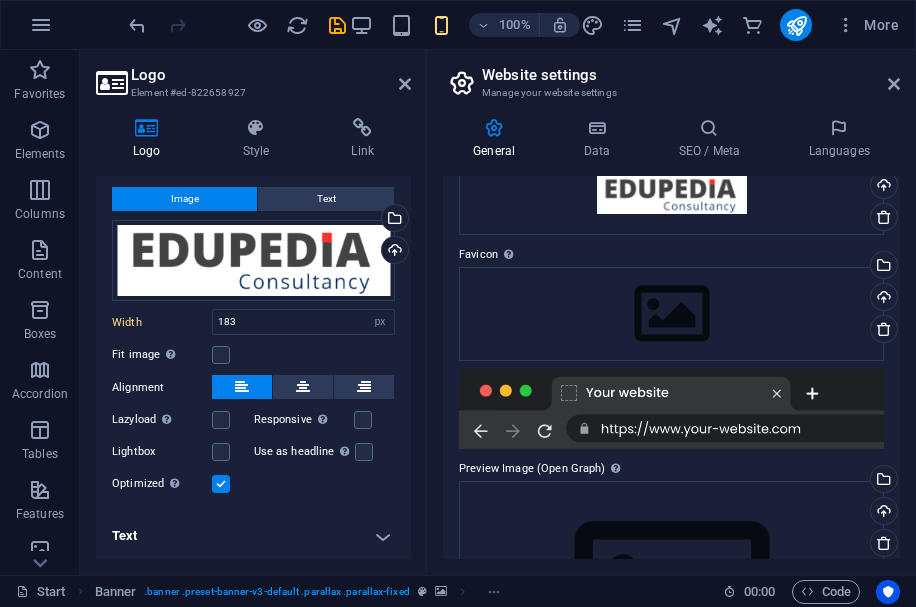 scroll, scrollTop: 0, scrollLeft: 0, axis: both 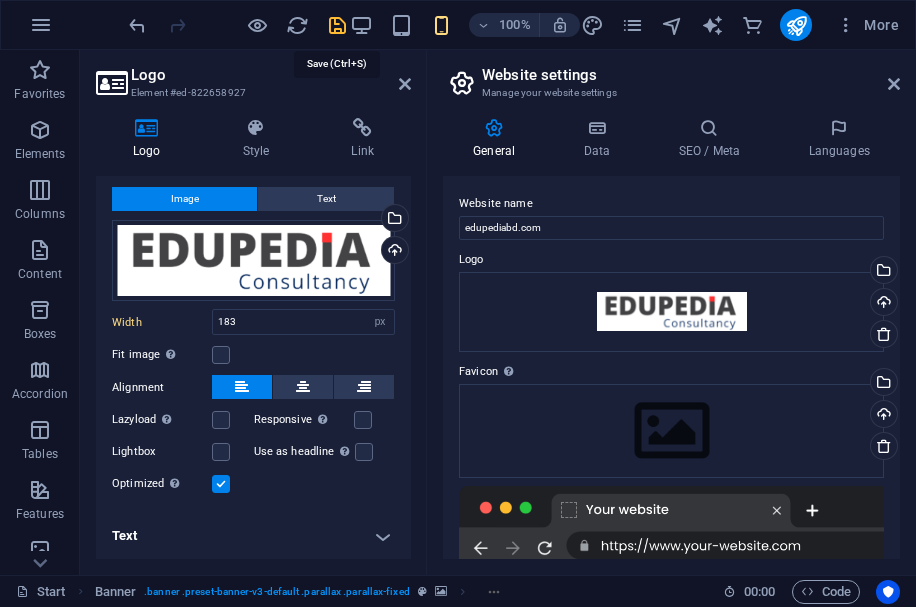 click at bounding box center (337, 25) 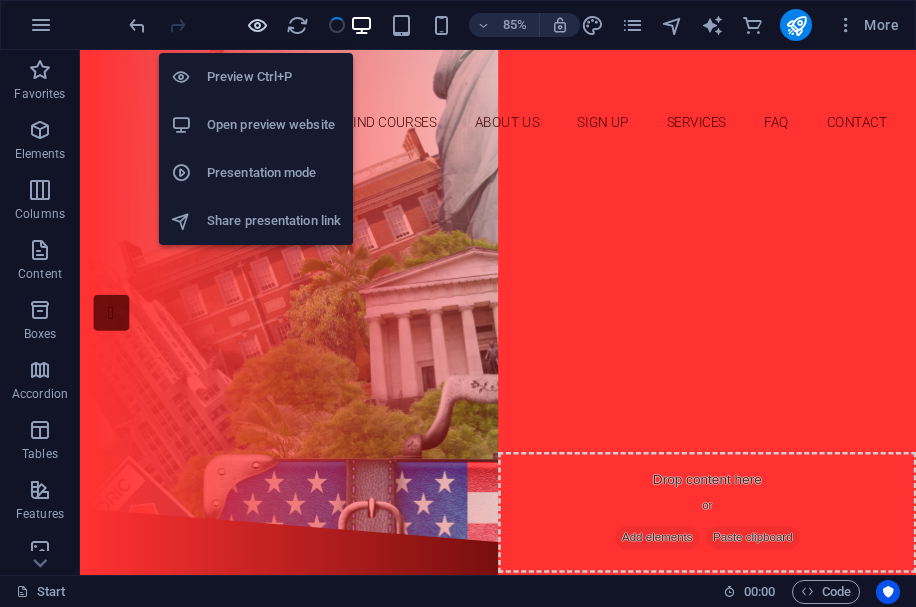 click at bounding box center [257, 25] 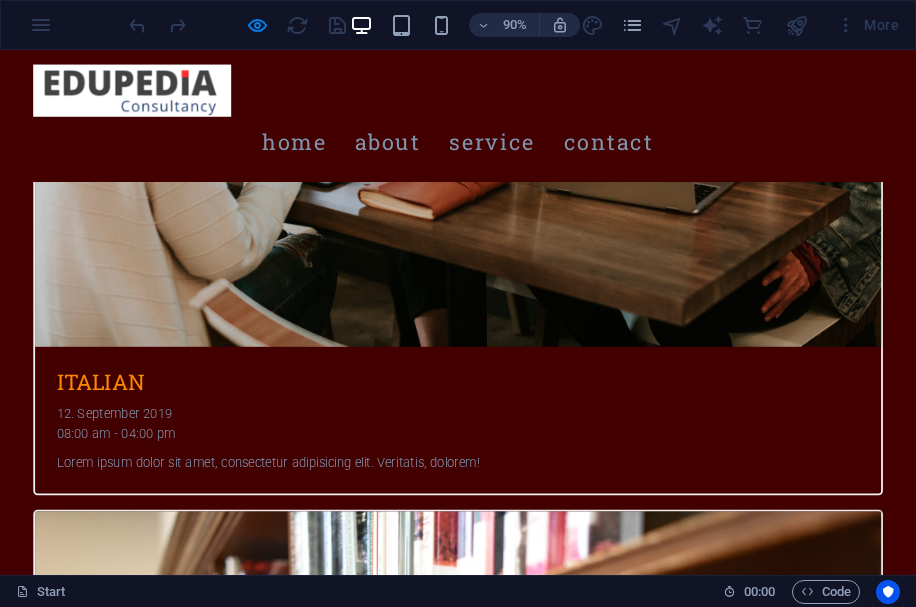 scroll, scrollTop: 3717, scrollLeft: 0, axis: vertical 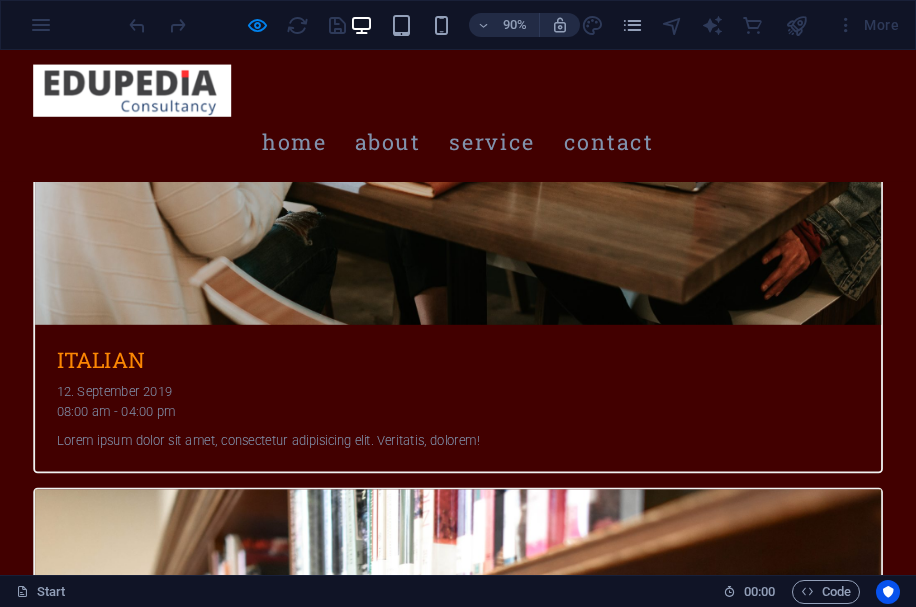 click at bounding box center [147, 95] 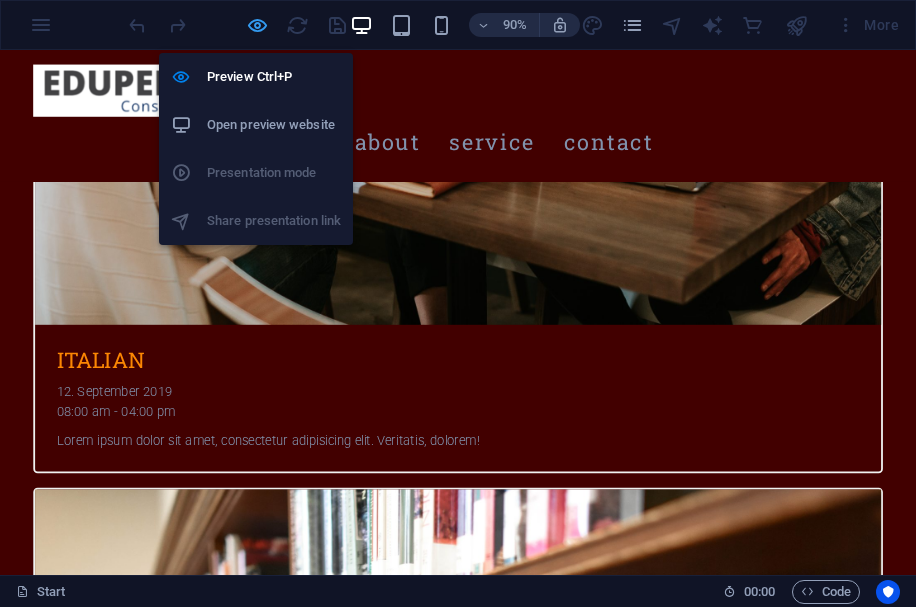 click at bounding box center (257, 25) 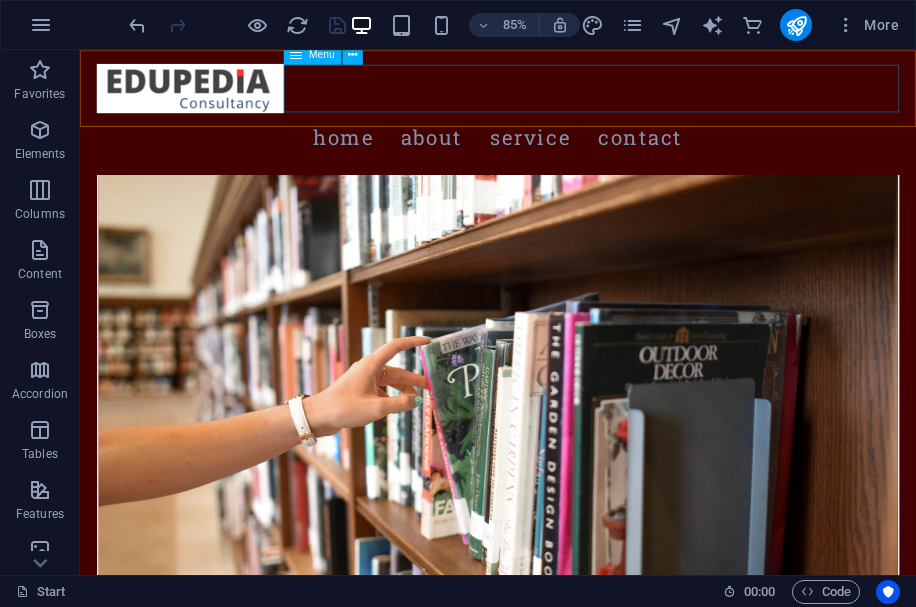 click on "Home About Service Contact" at bounding box center [572, 152] 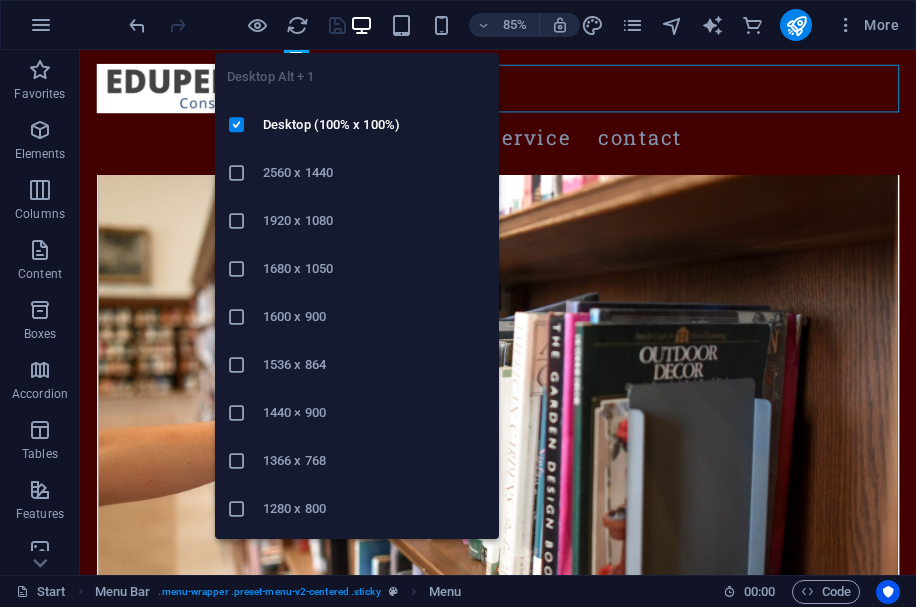 click at bounding box center (361, 25) 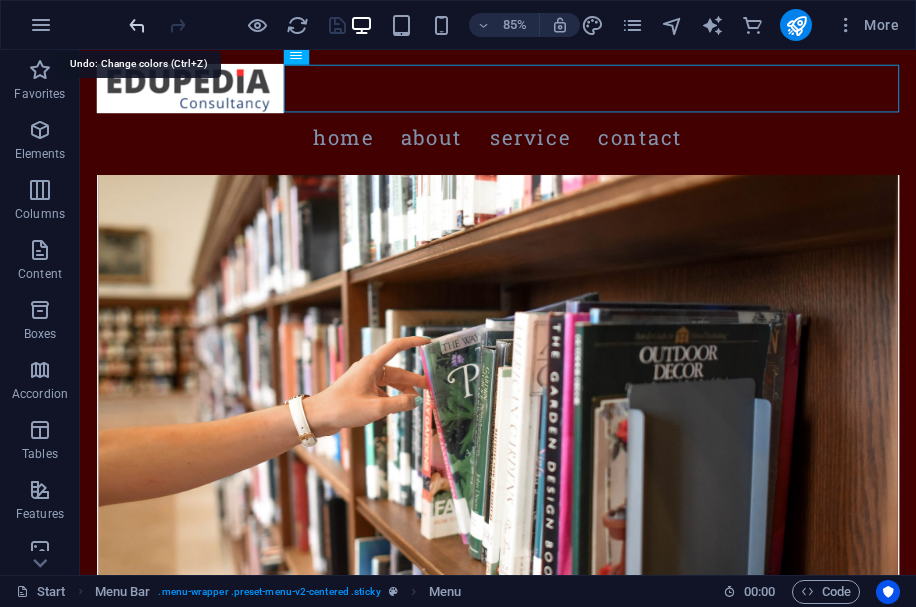 click at bounding box center [137, 25] 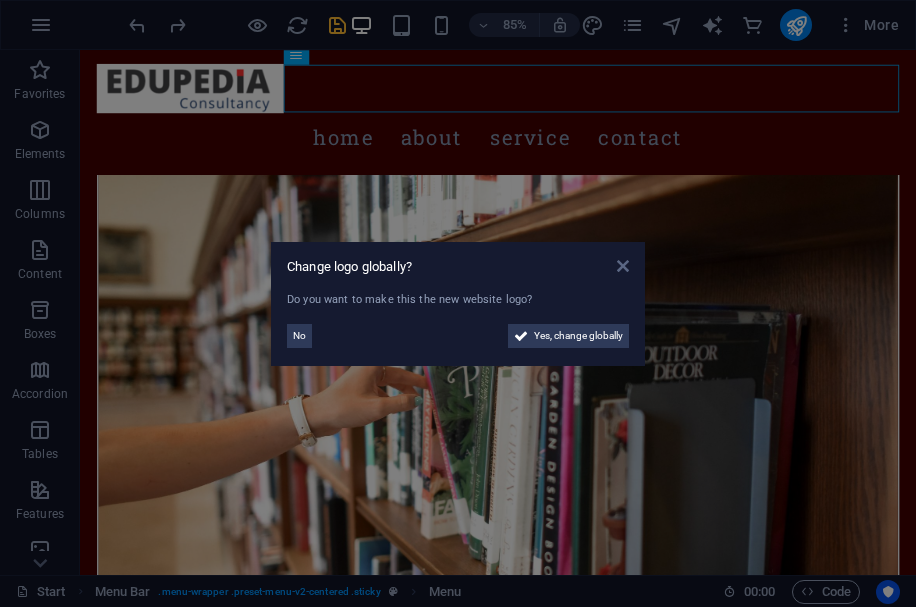 click at bounding box center [623, 266] 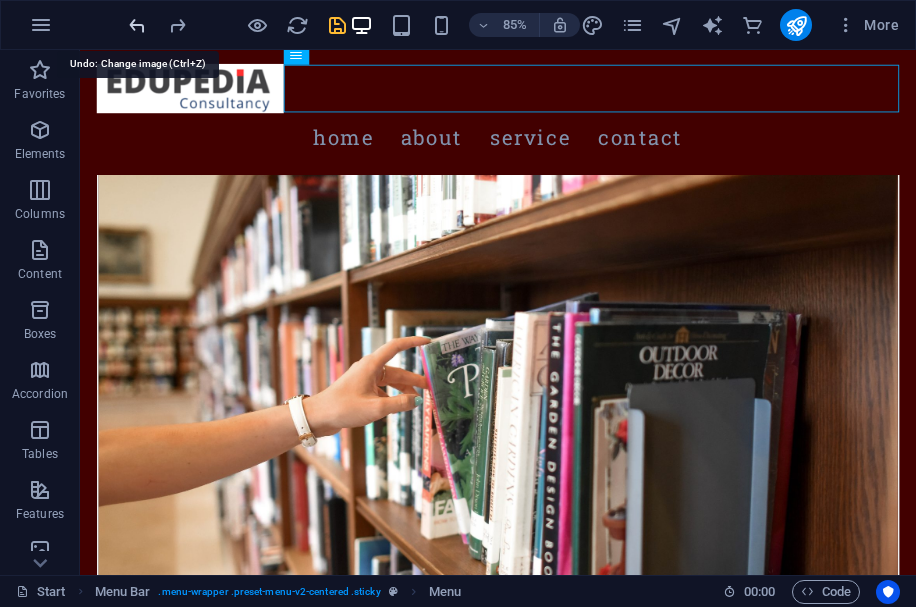 click at bounding box center (137, 25) 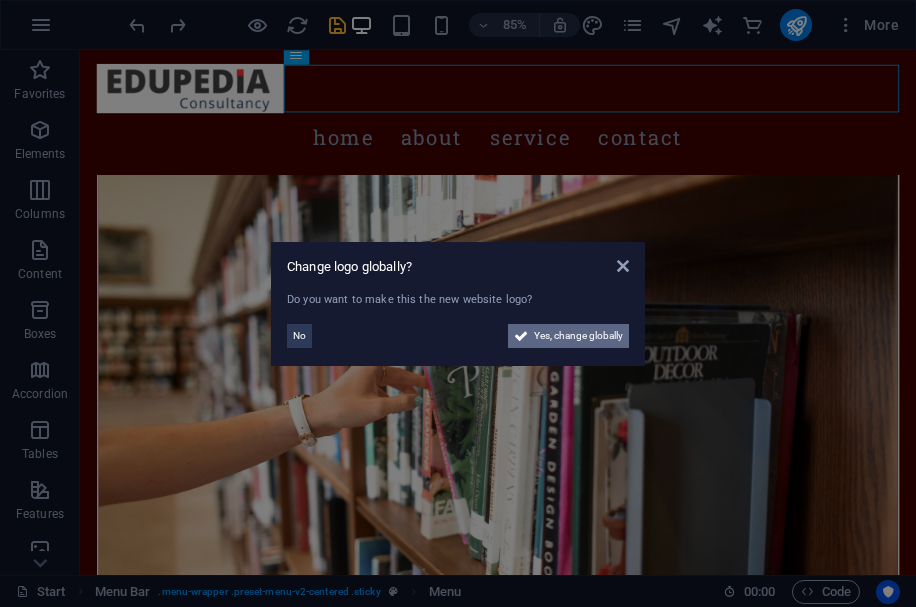 click on "Yes, change globally" at bounding box center (578, 336) 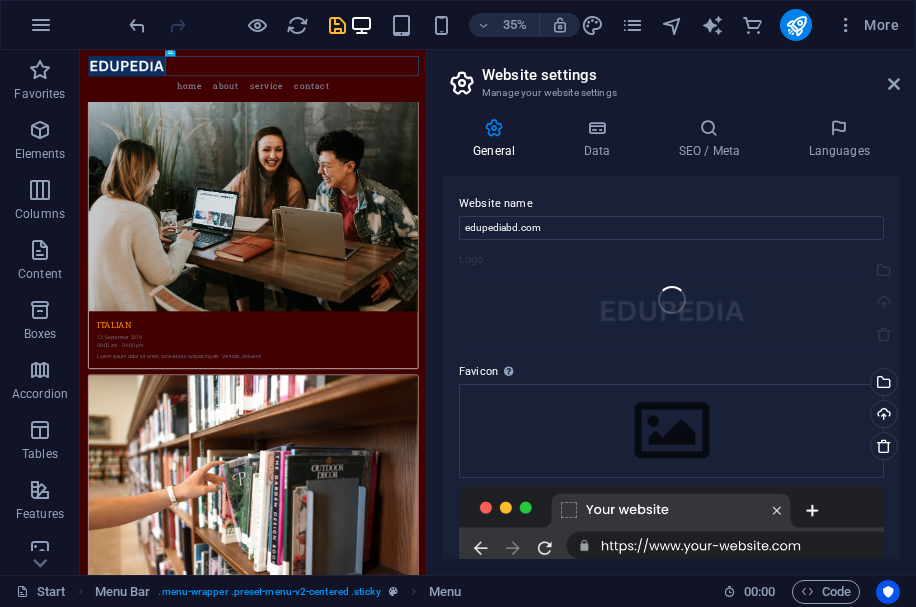 scroll, scrollTop: 4994, scrollLeft: 0, axis: vertical 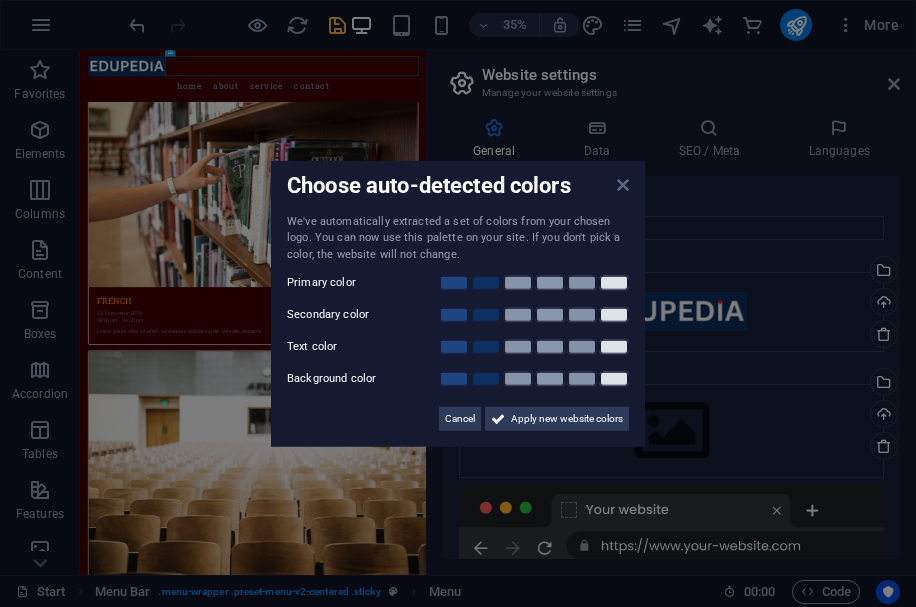 click at bounding box center [623, 184] 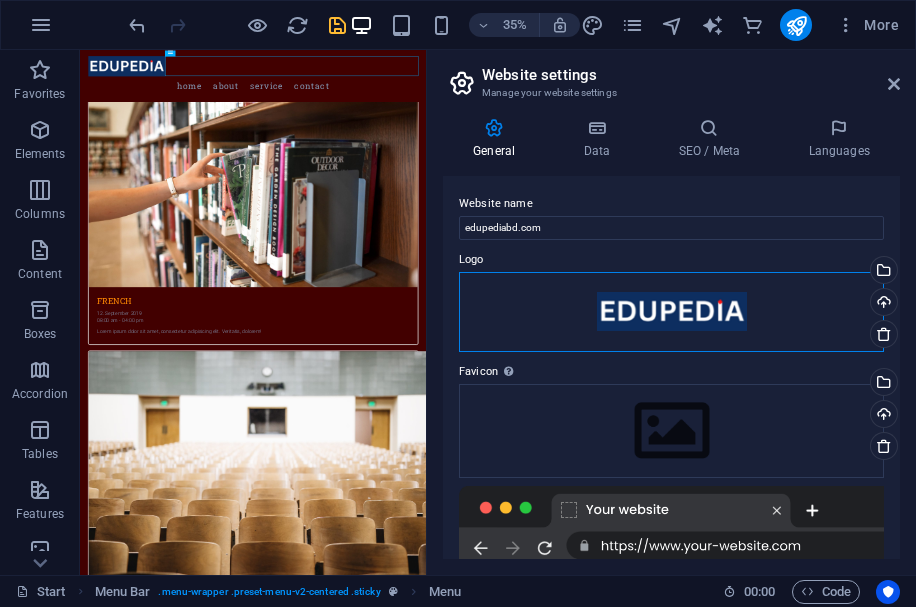 click on "Drag files here, click to choose files or select files from Files or our free stock photos & videos" at bounding box center (671, 312) 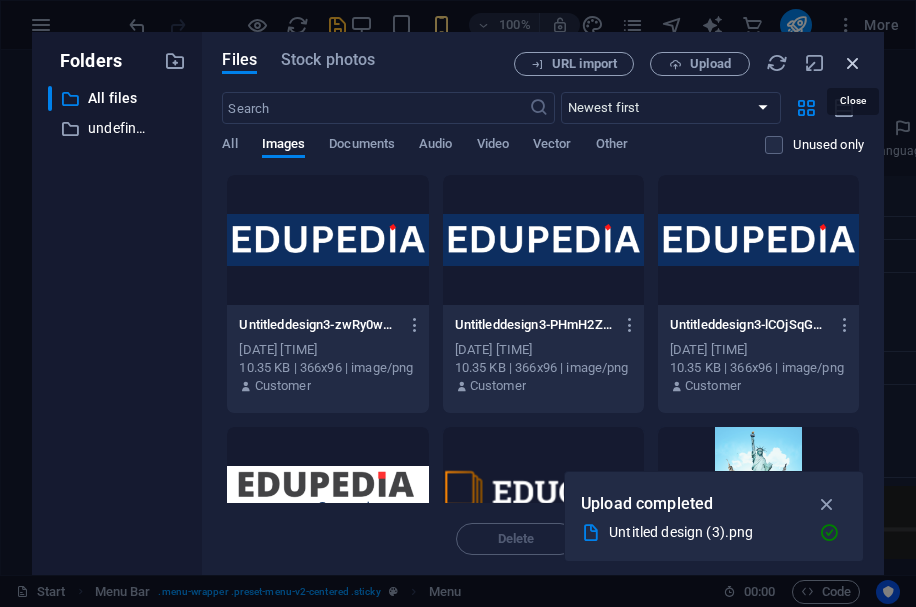 click at bounding box center [853, 63] 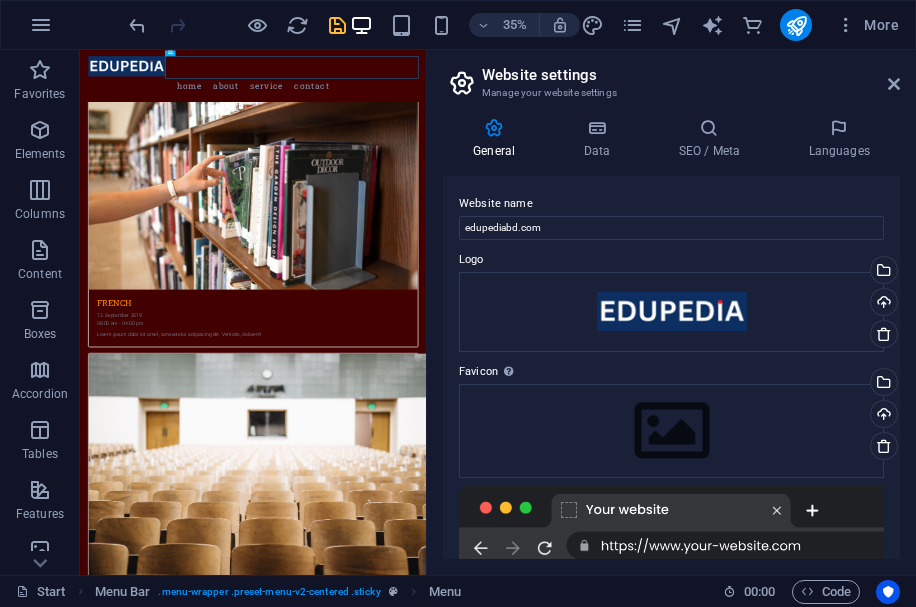 scroll, scrollTop: 4907, scrollLeft: 0, axis: vertical 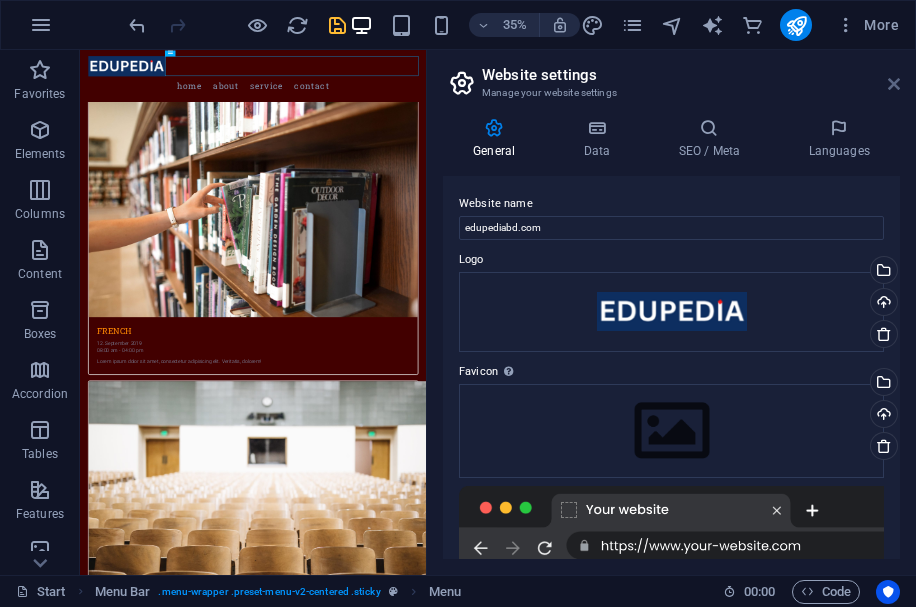 click at bounding box center [894, 84] 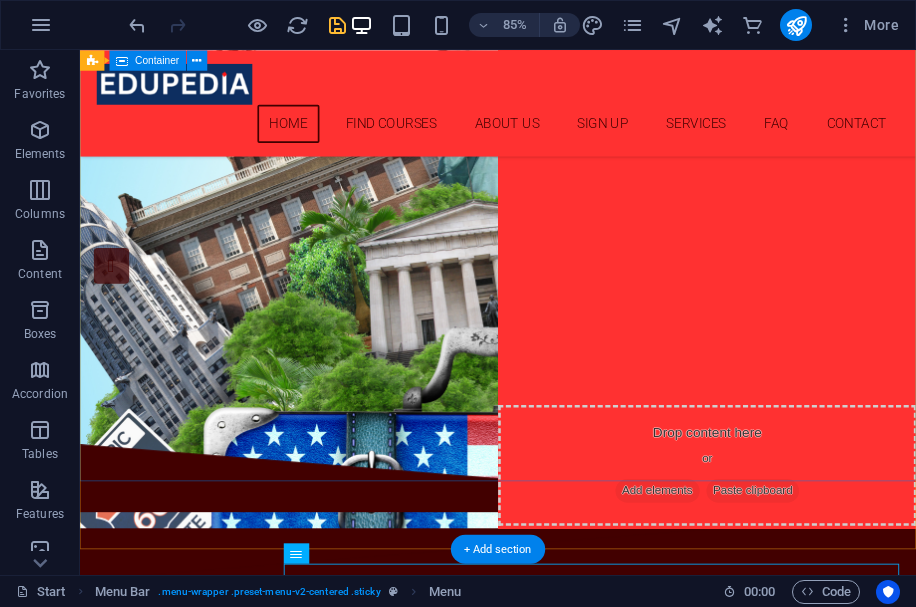 scroll, scrollTop: 0, scrollLeft: 0, axis: both 